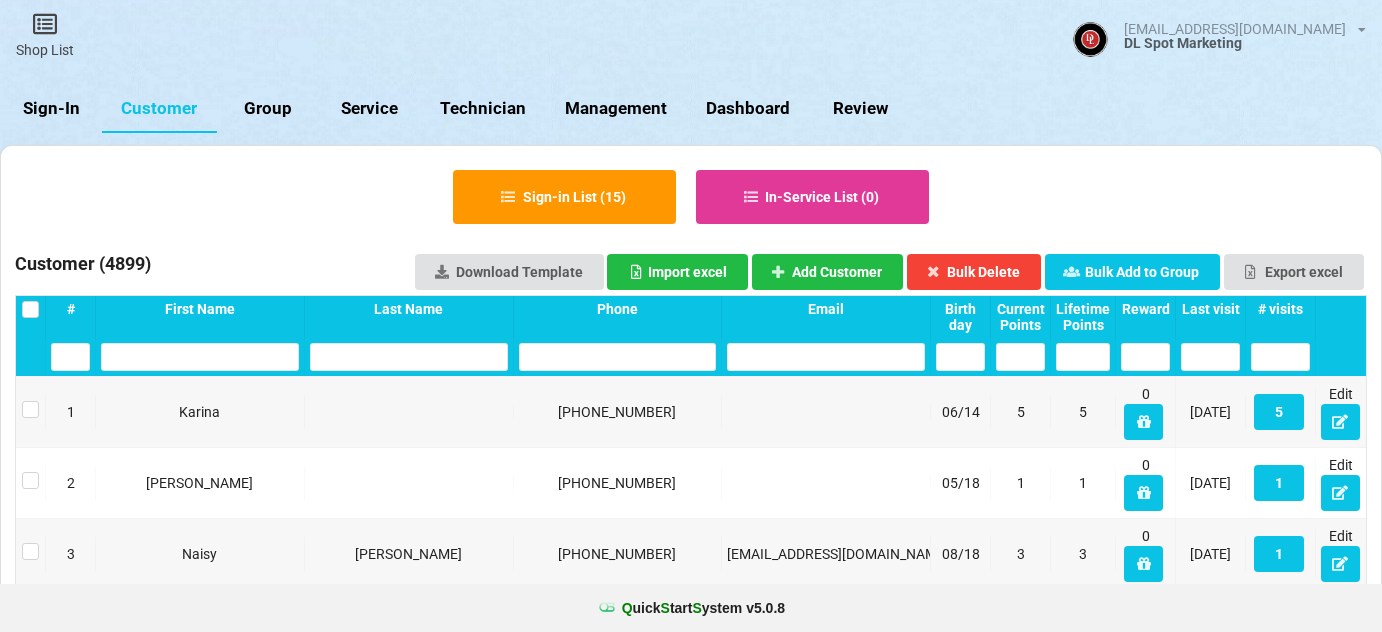 select on "25" 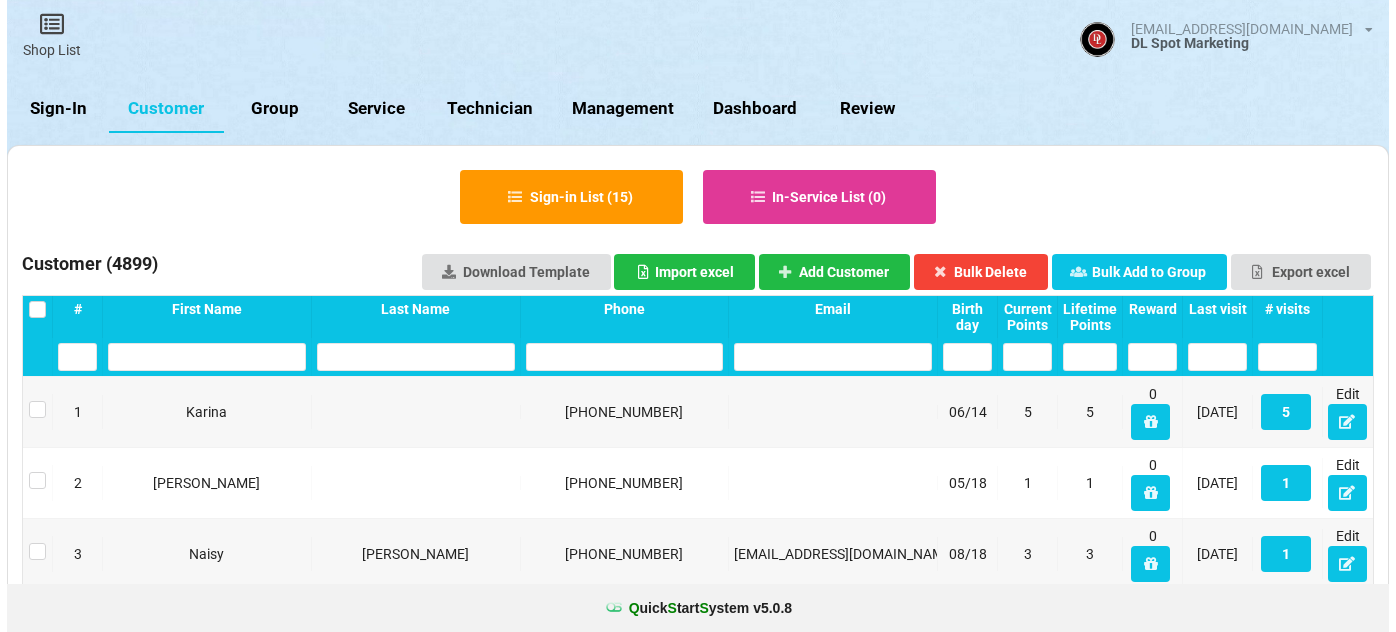 scroll, scrollTop: 0, scrollLeft: 0, axis: both 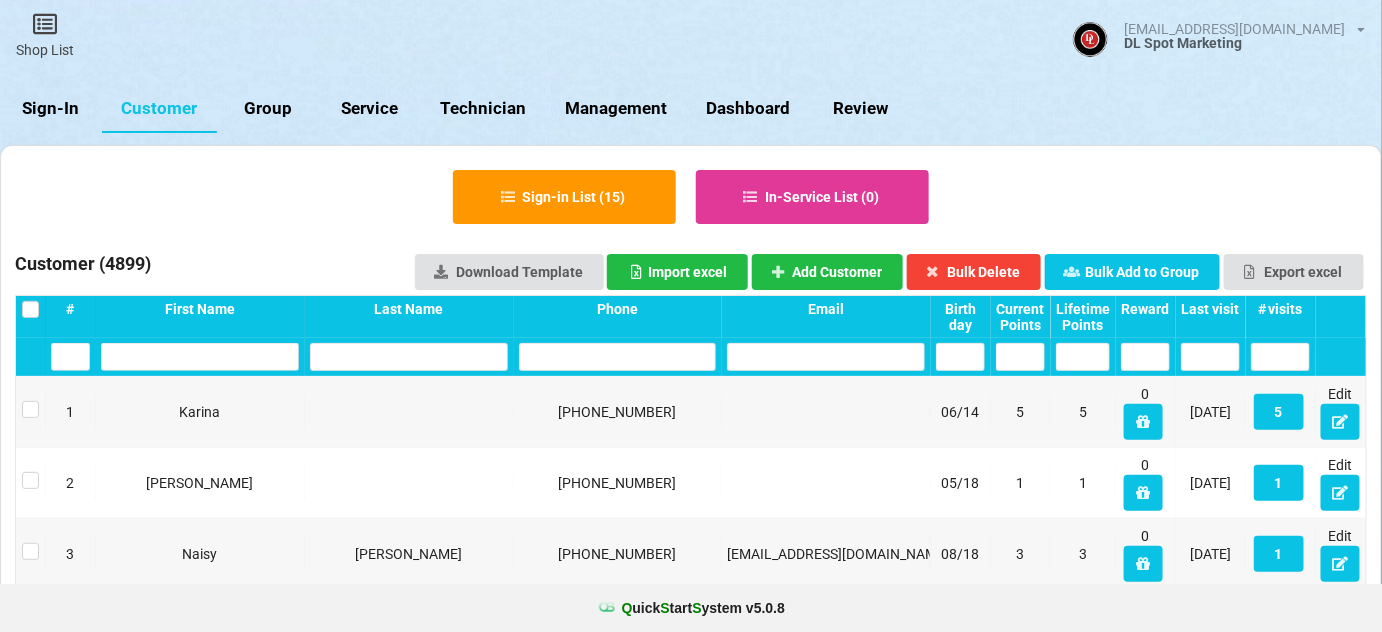 click on "Sign-In" at bounding box center [51, 109] 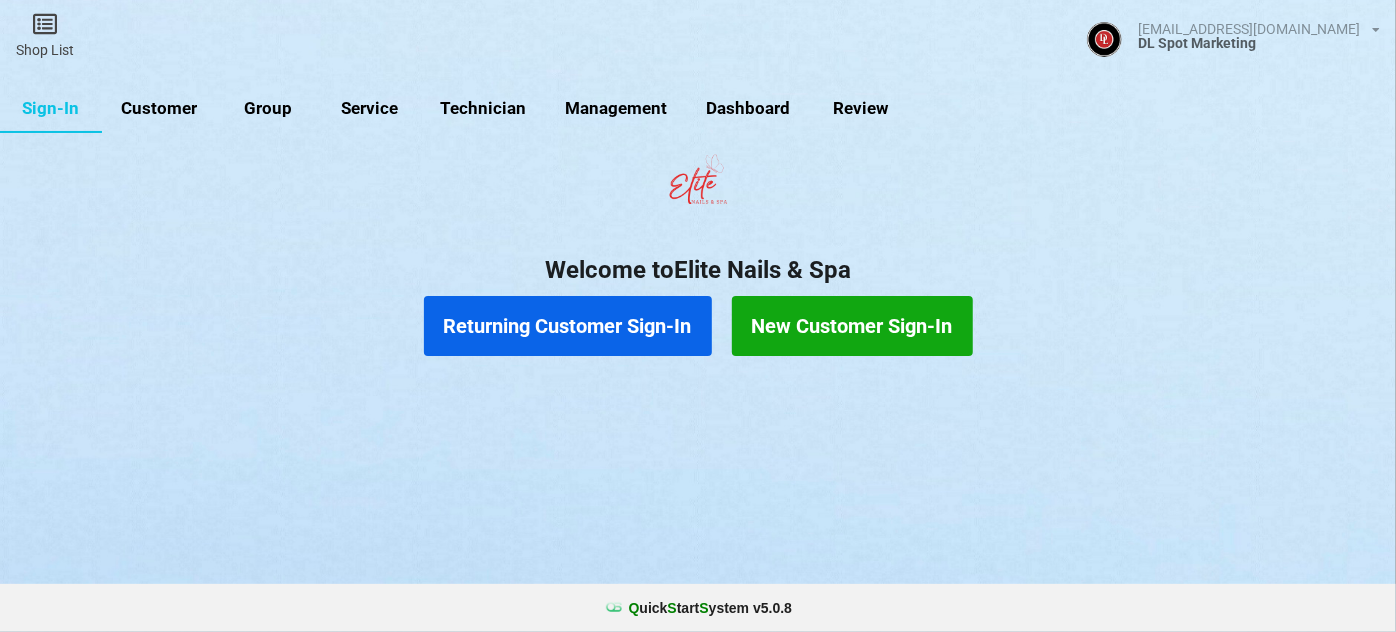 click on "Customer" at bounding box center [159, 109] 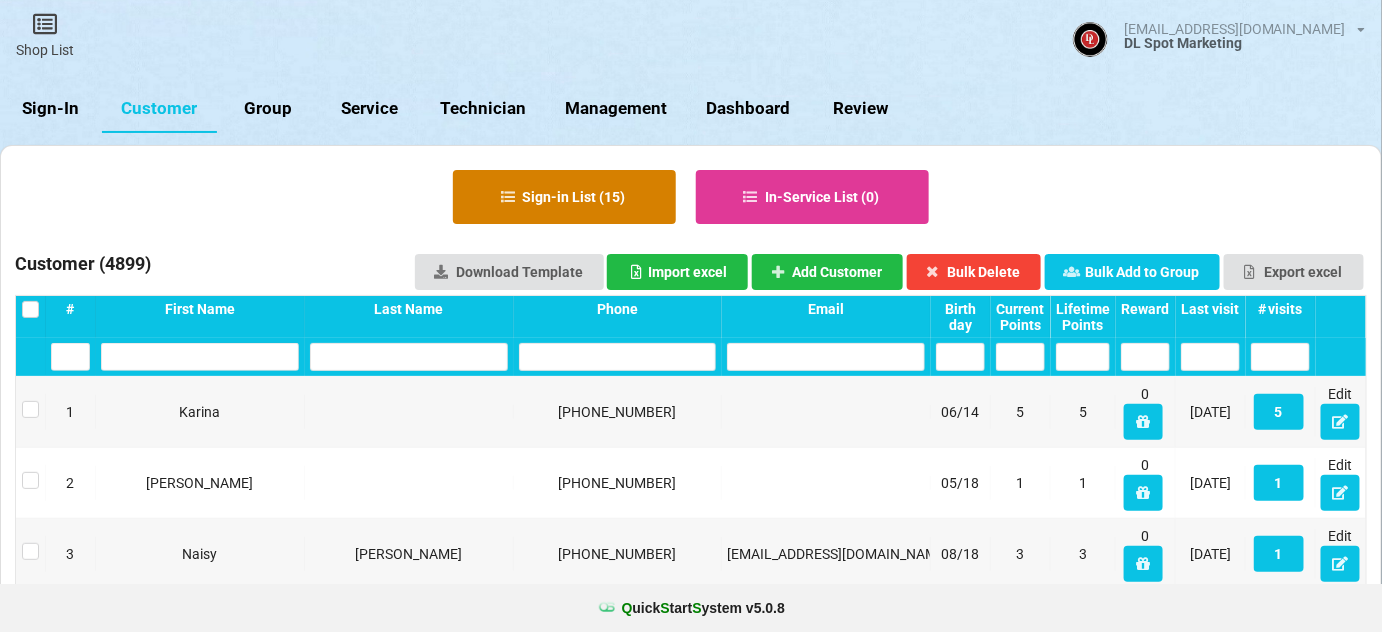 click on "Sign-in List ( 15 )" at bounding box center [564, 197] 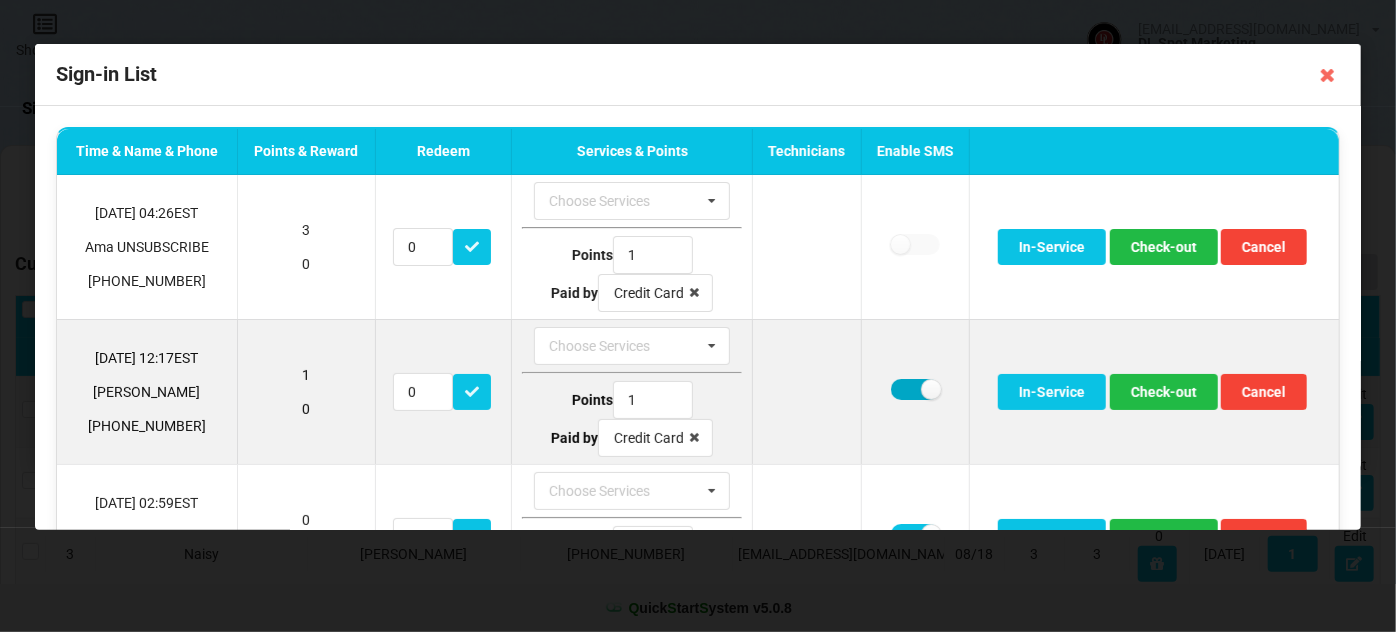 click at bounding box center [915, 389] 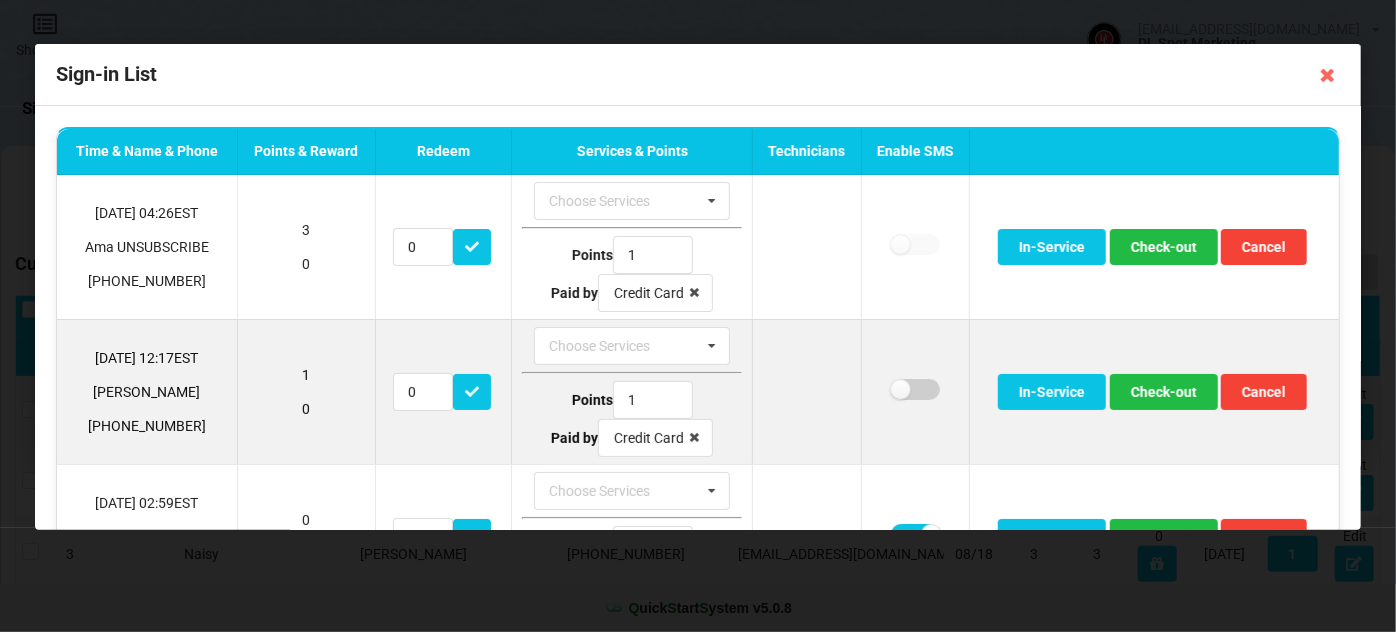 checkbox on "false" 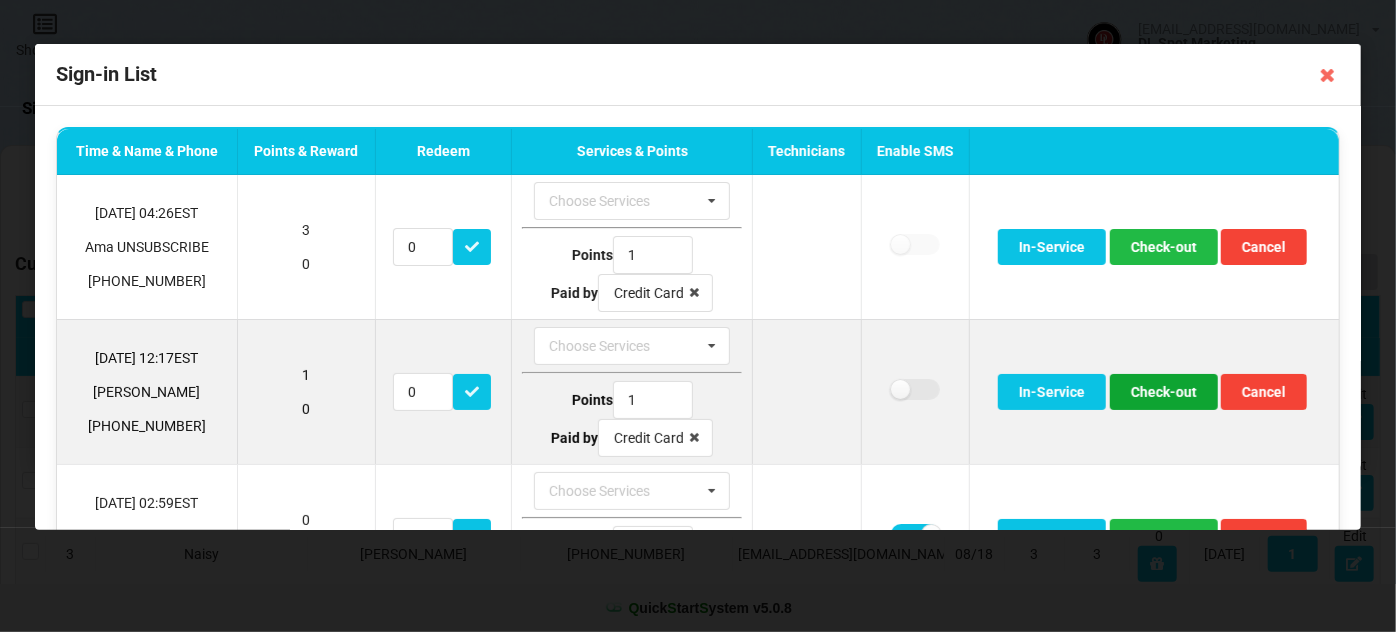 click on "Check-out" at bounding box center (1164, 392) 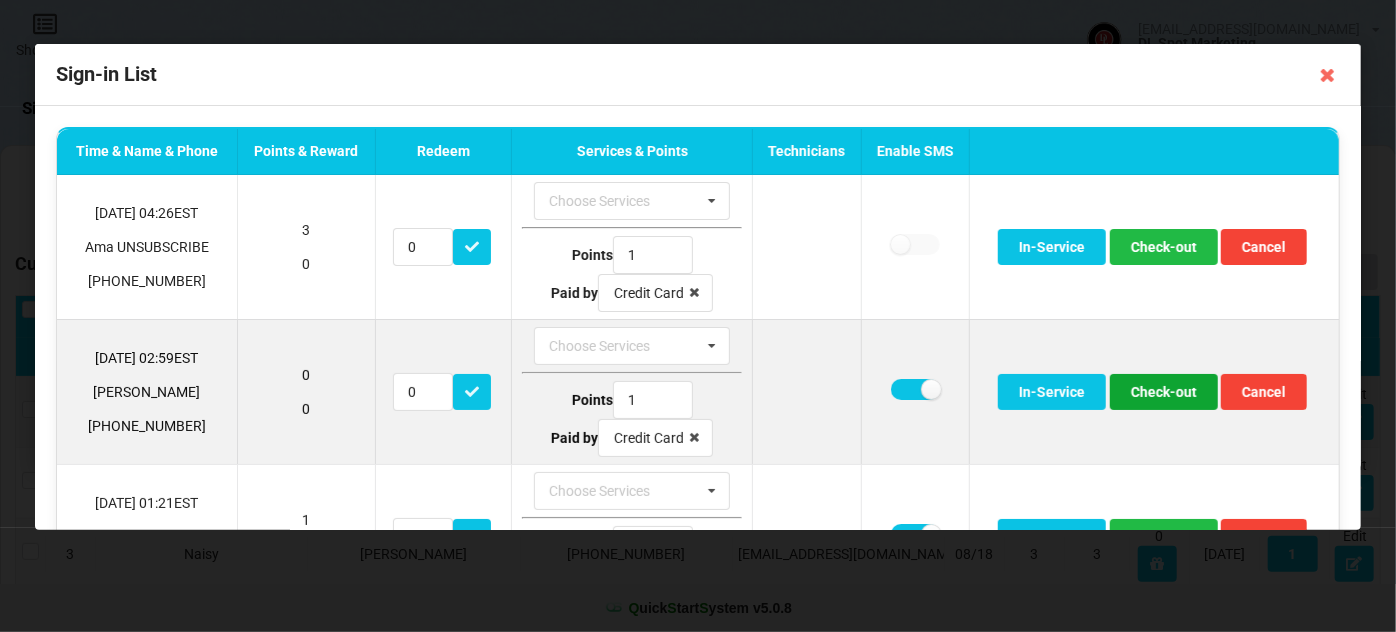 click on "Check-out" at bounding box center (1164, 392) 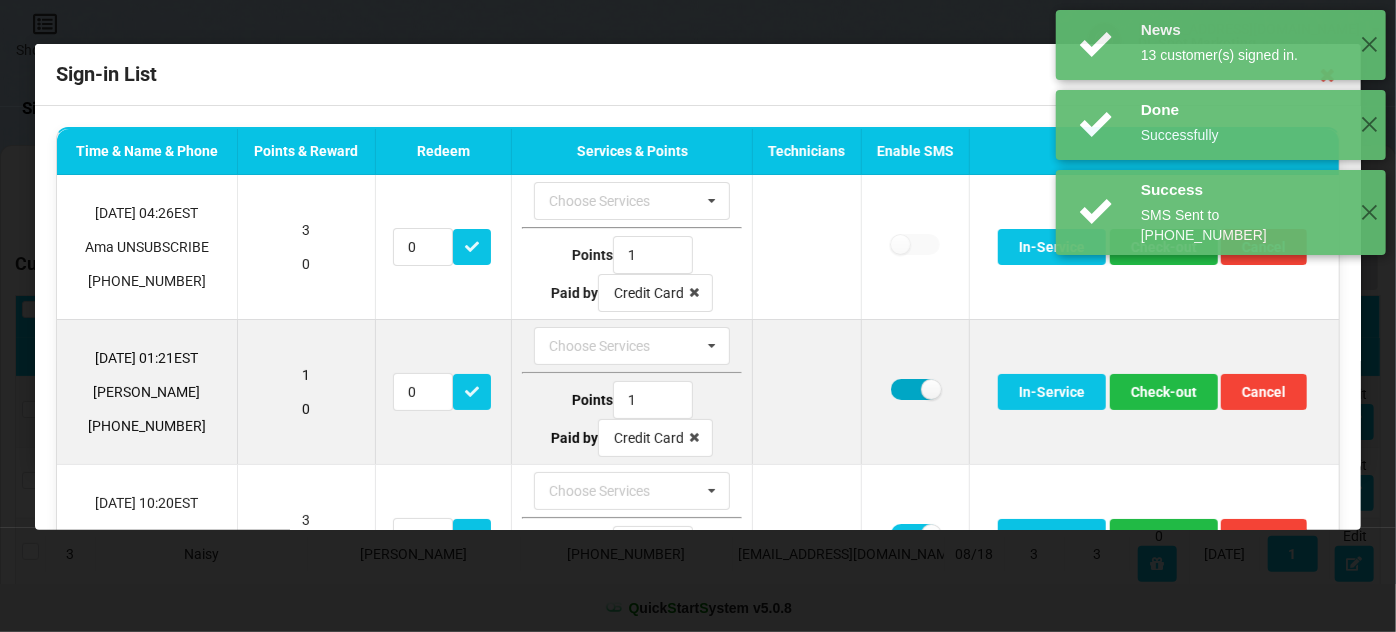 click at bounding box center (915, 389) 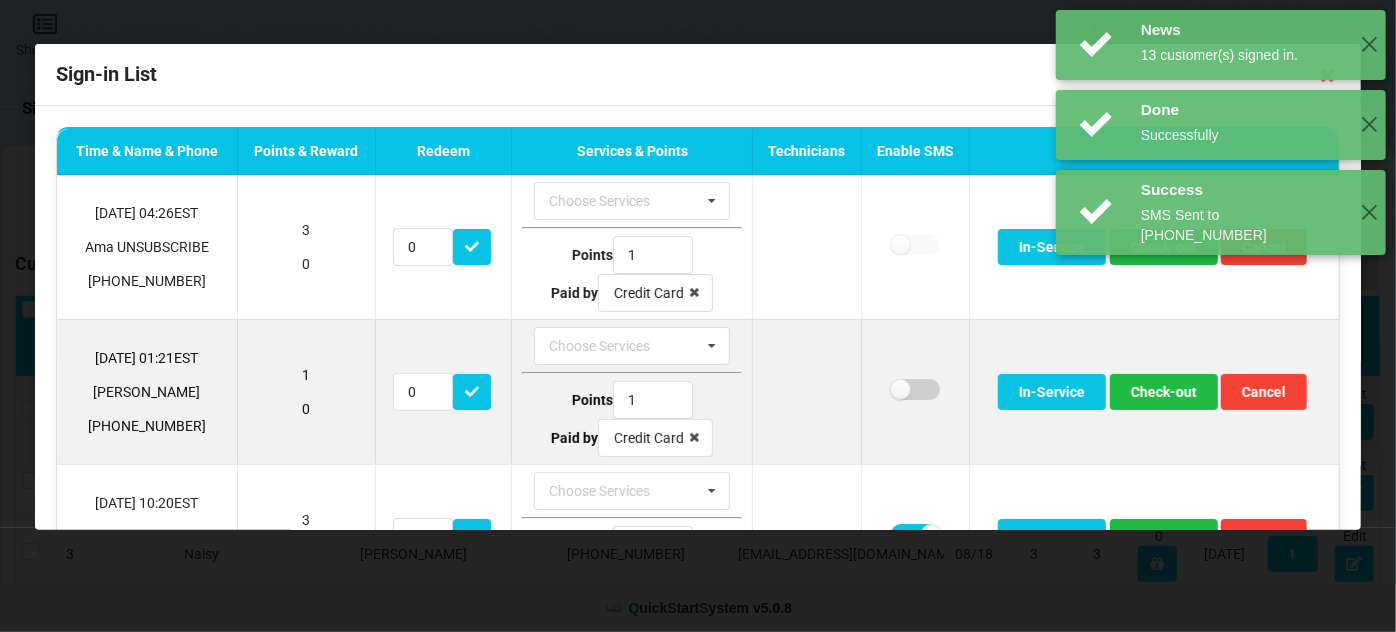 checkbox on "false" 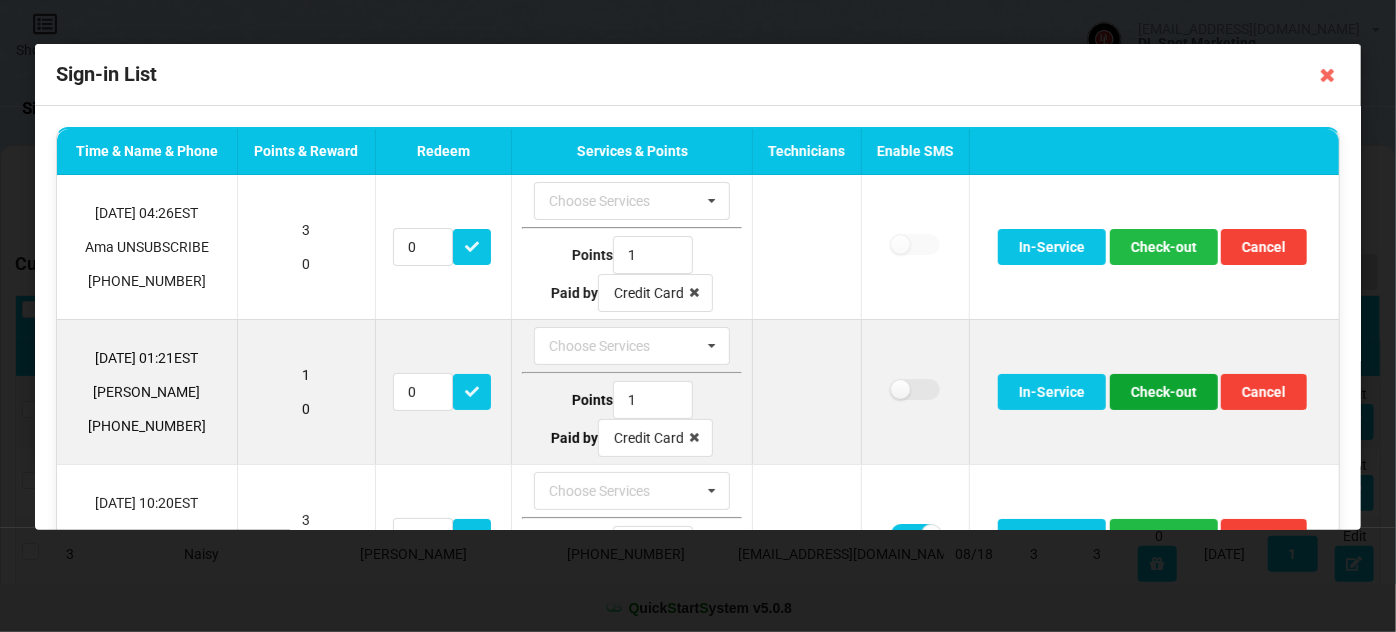 click on "Check-out" at bounding box center (1164, 392) 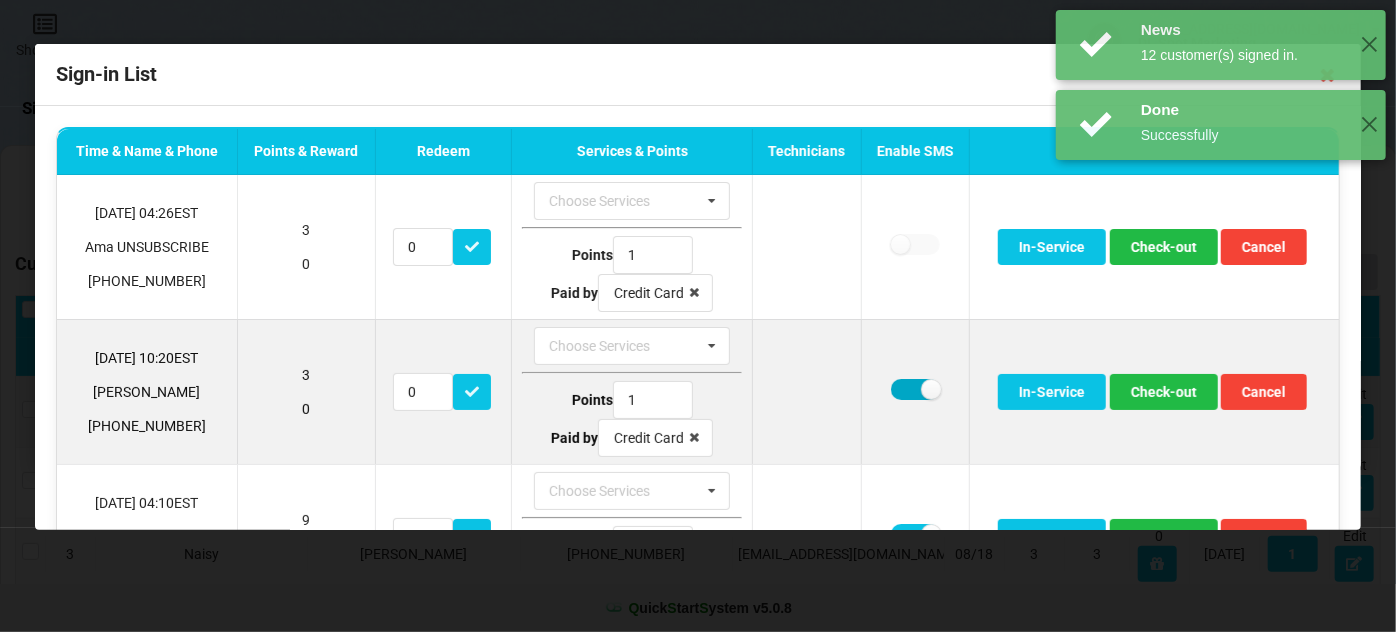 click at bounding box center (915, 389) 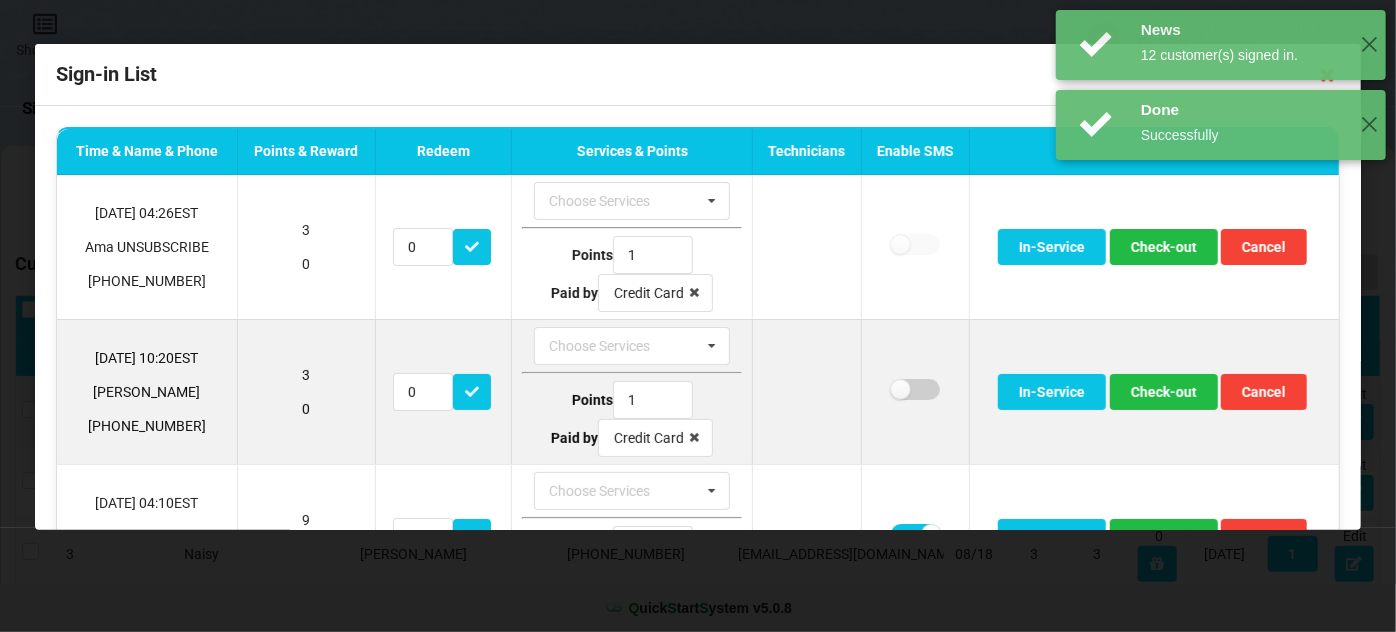 checkbox on "false" 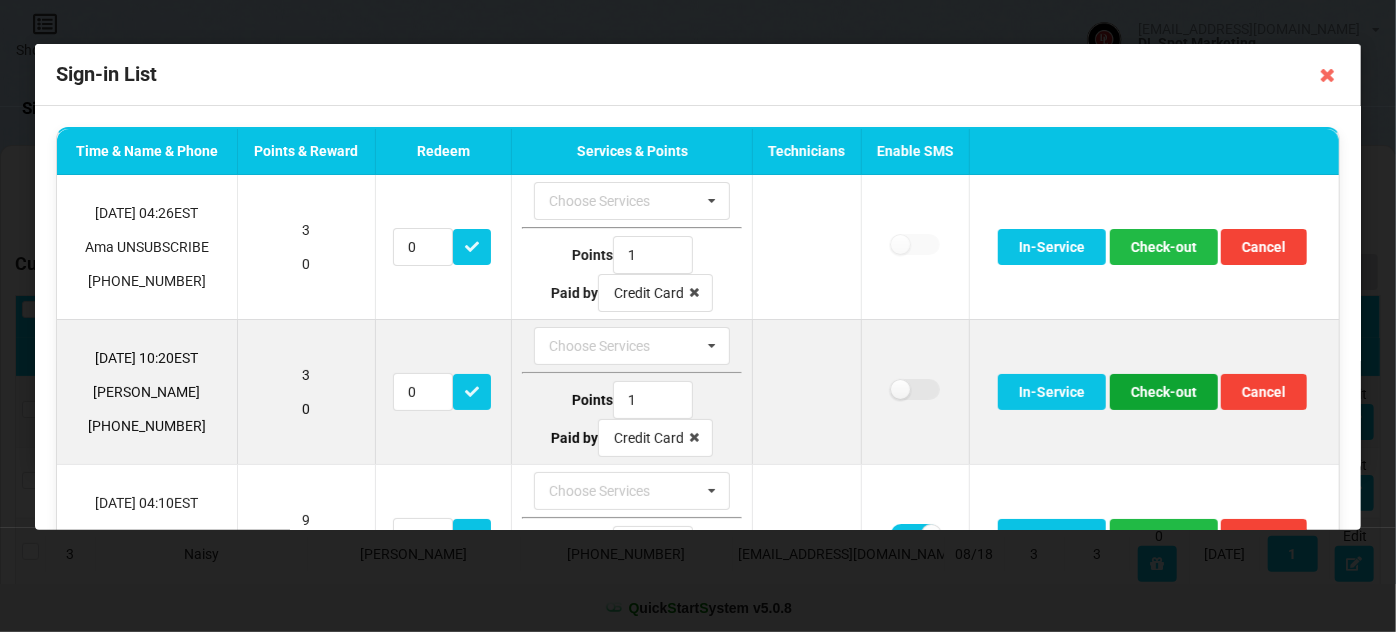 click on "Check-out" at bounding box center (1164, 392) 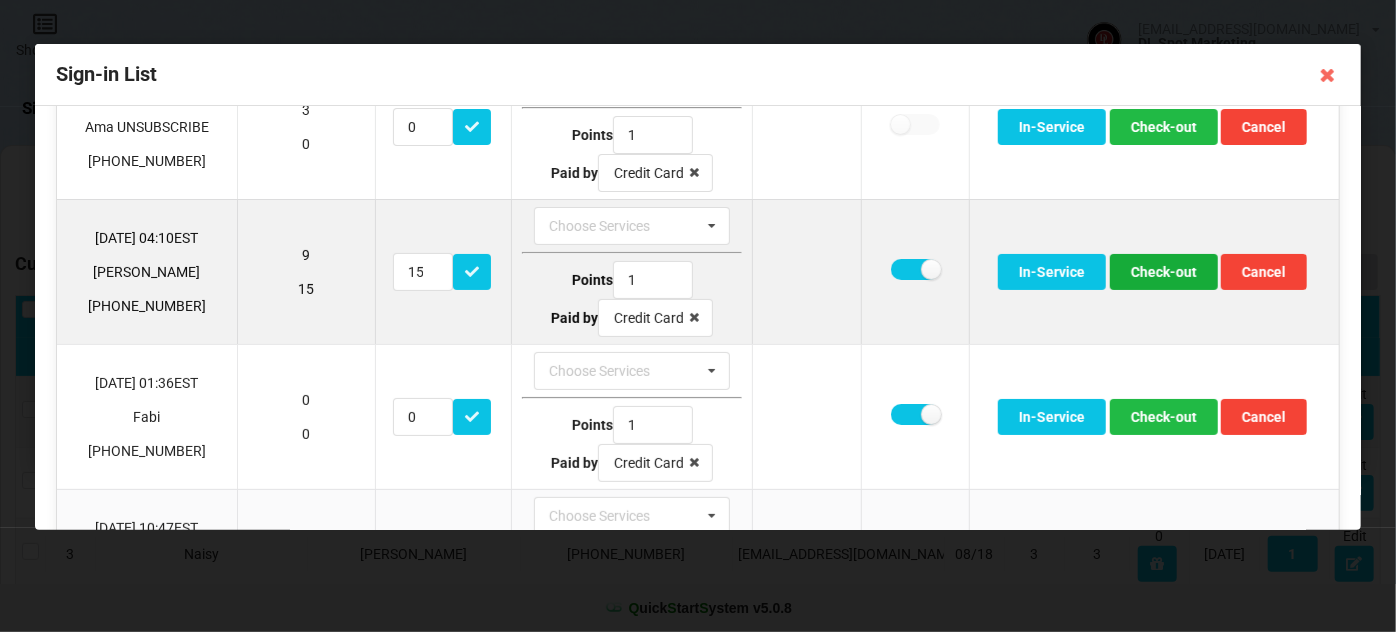 scroll, scrollTop: 121, scrollLeft: 0, axis: vertical 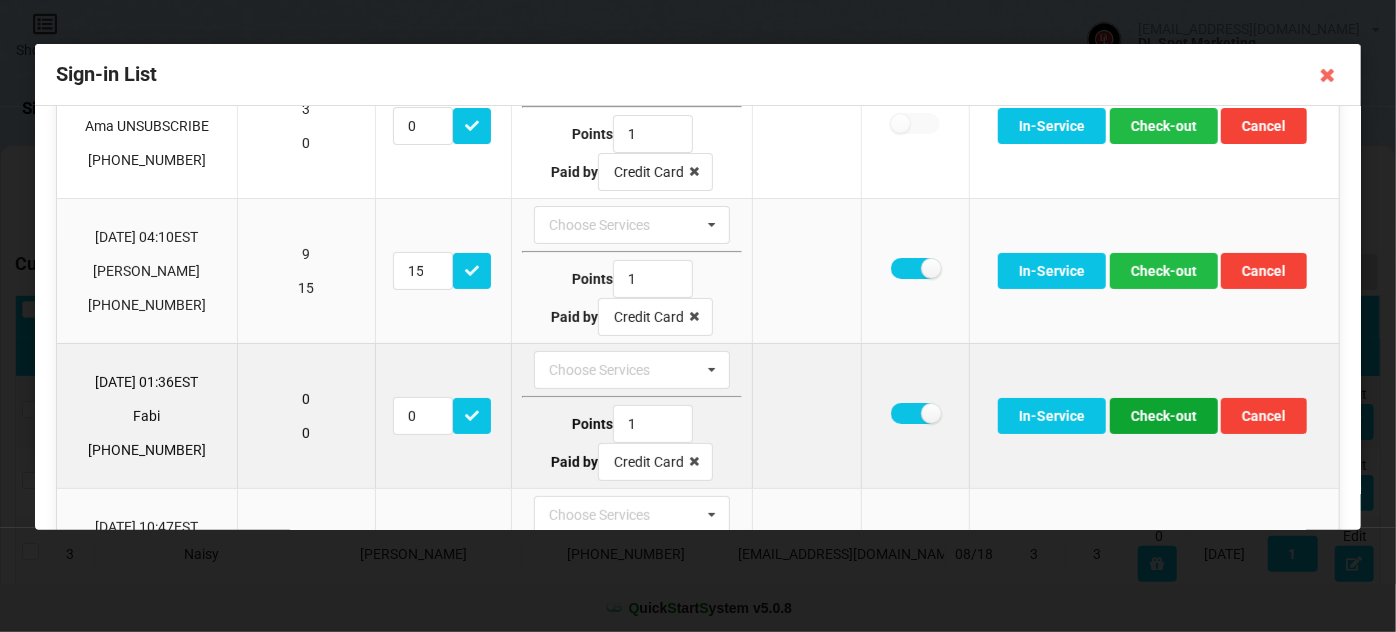click on "Check-out" at bounding box center (1164, 416) 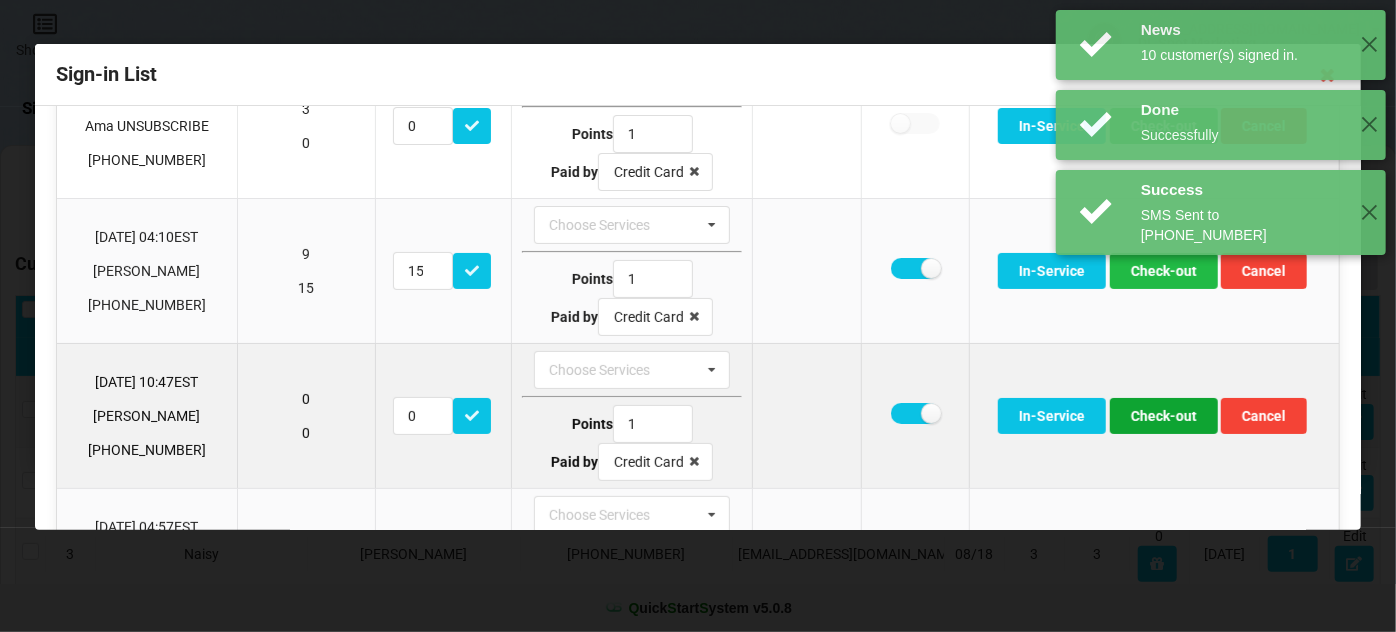 click on "Check-out" at bounding box center [1164, 416] 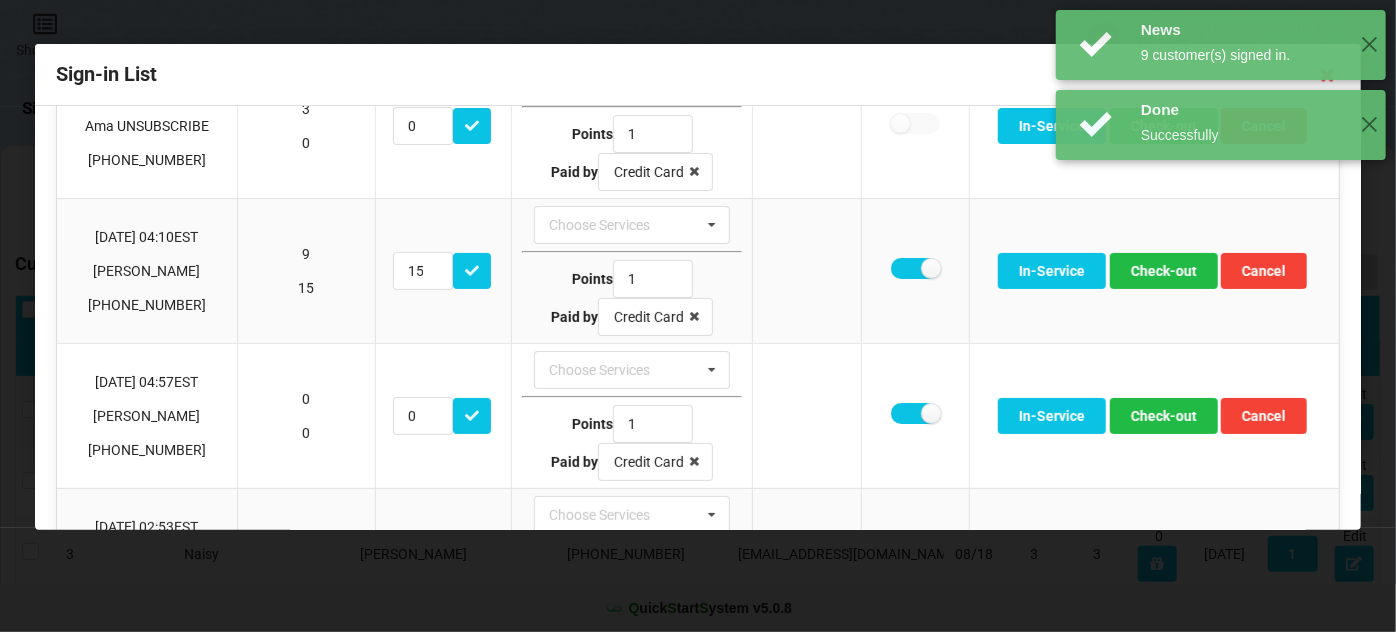 scroll, scrollTop: 242, scrollLeft: 0, axis: vertical 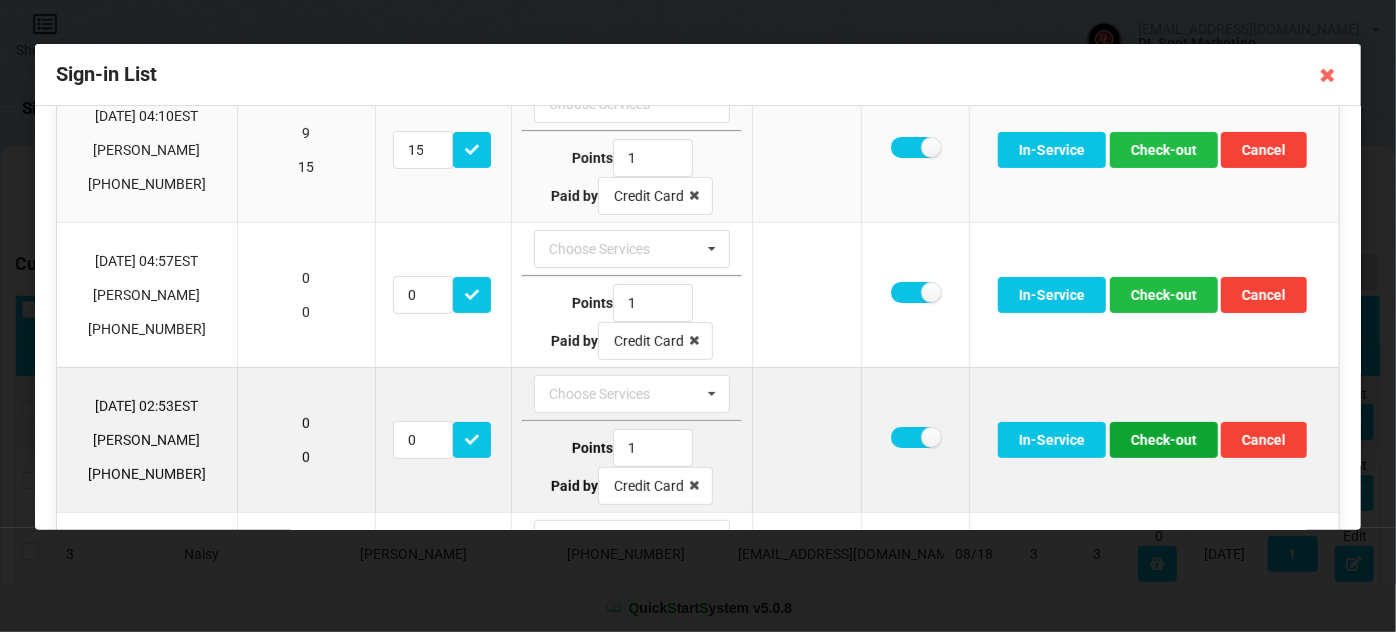 click on "Check-out" at bounding box center (1164, 440) 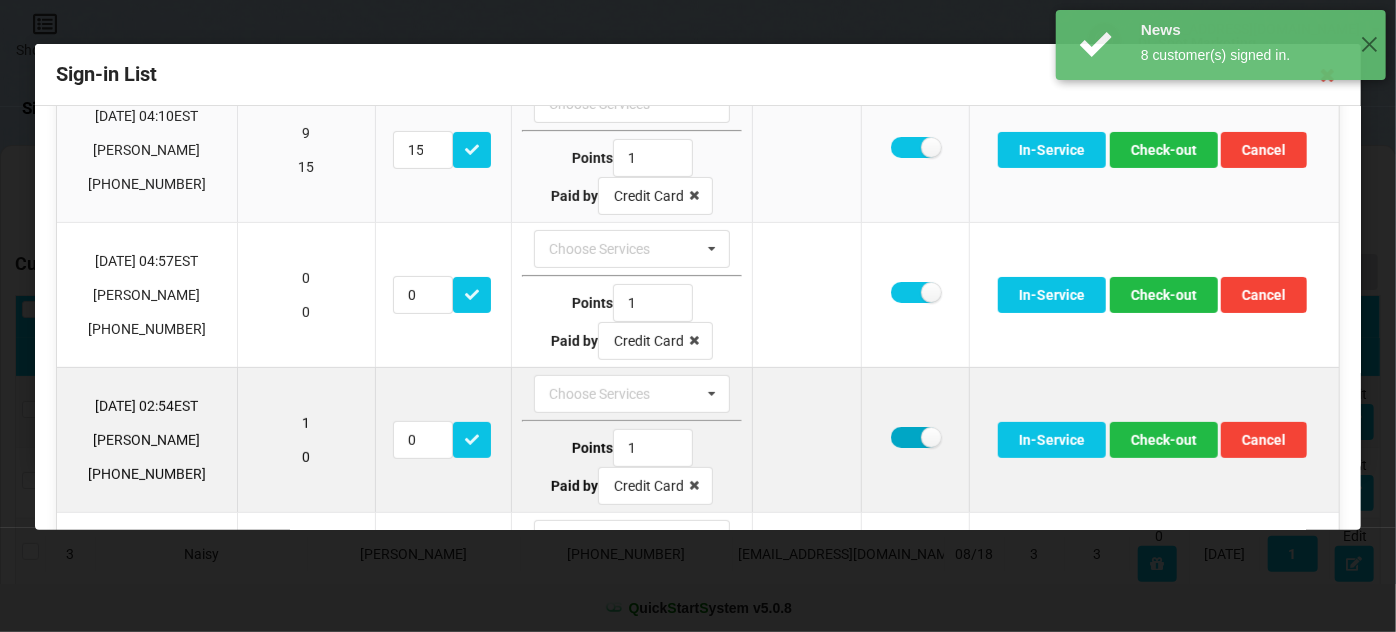 click at bounding box center (915, 437) 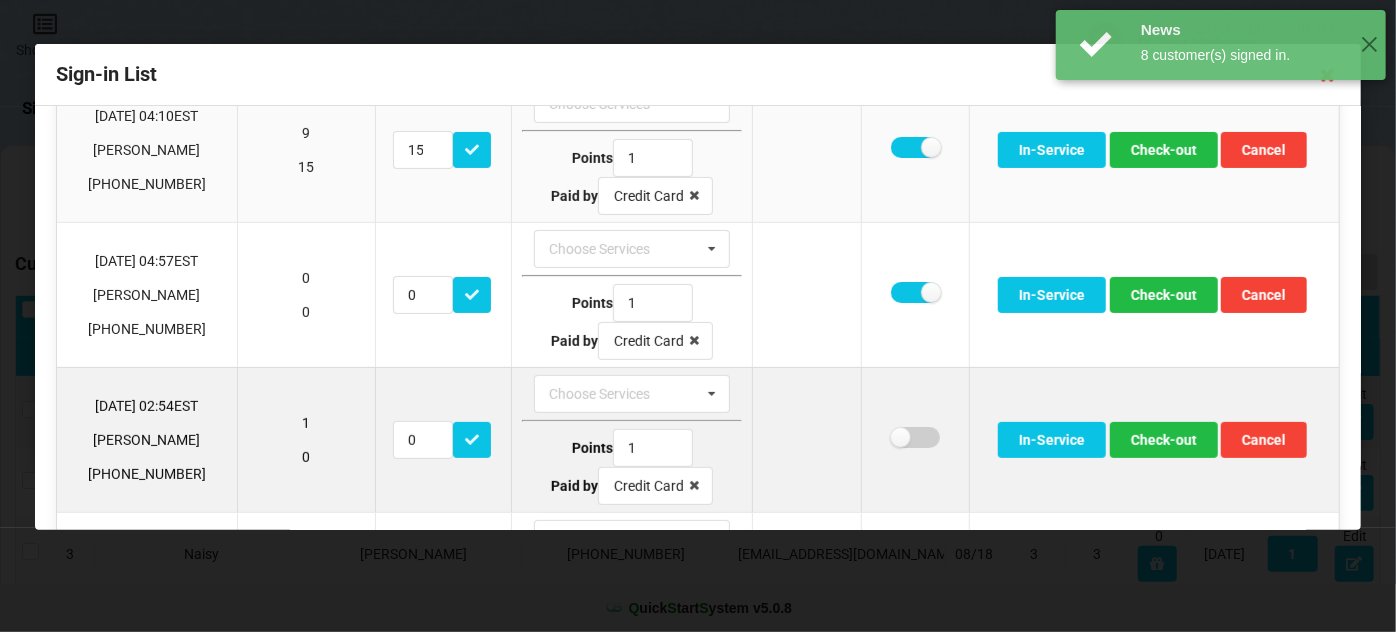 checkbox on "false" 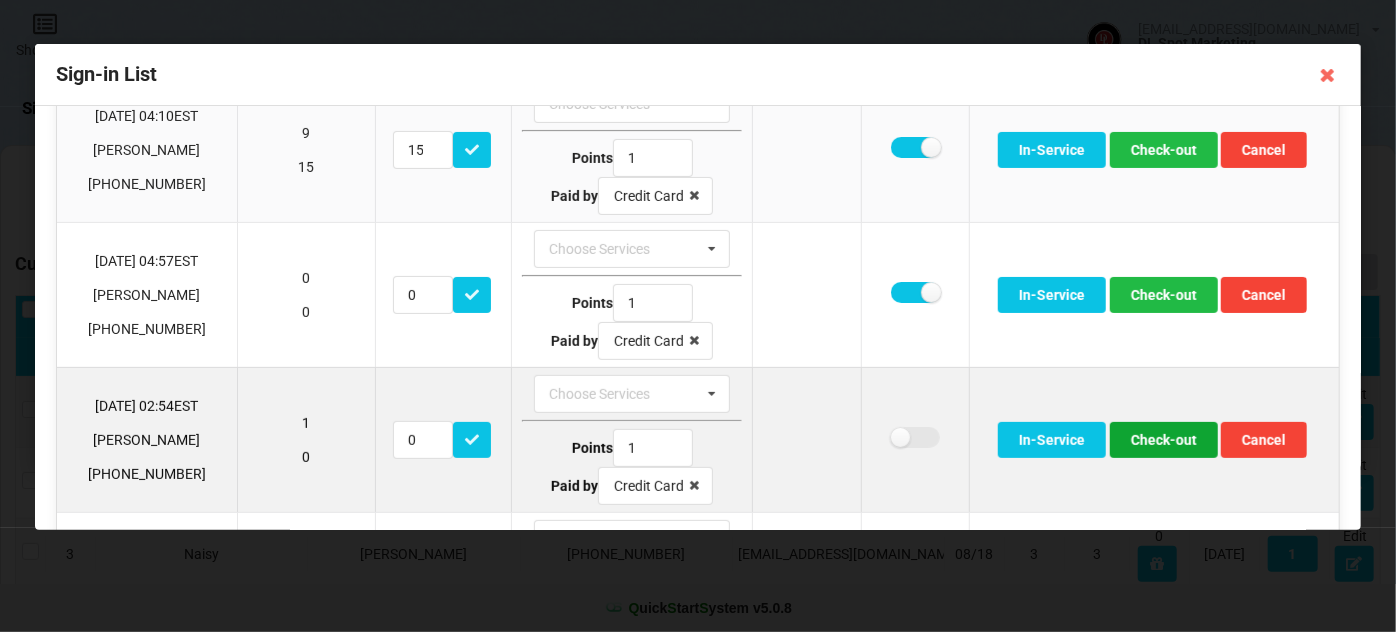 click on "Check-out" at bounding box center (1164, 440) 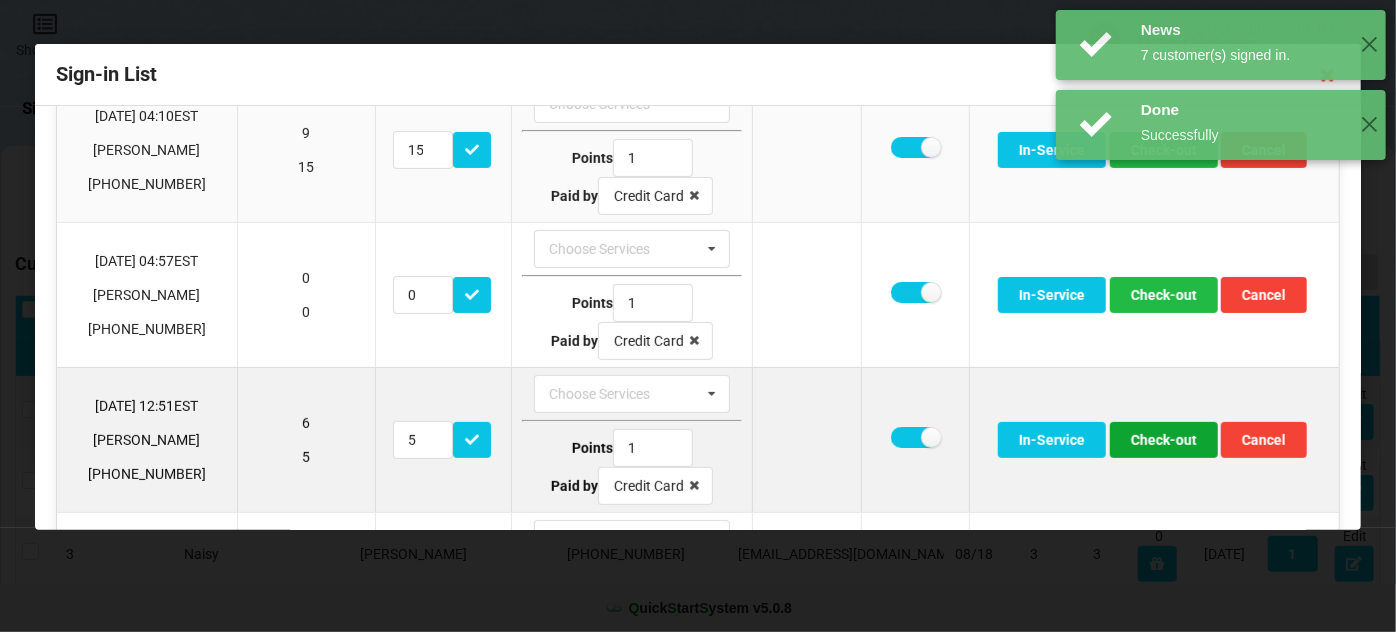 click on "Check-out" at bounding box center [1164, 440] 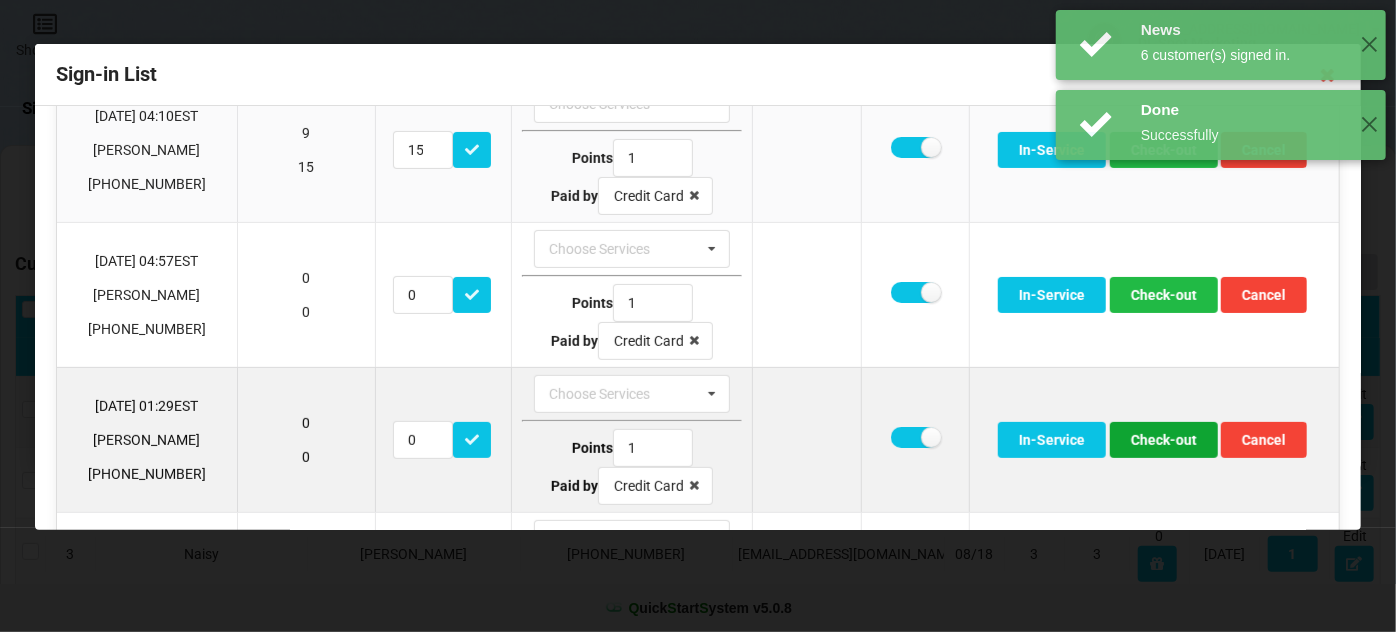 click on "Check-out" at bounding box center [1164, 440] 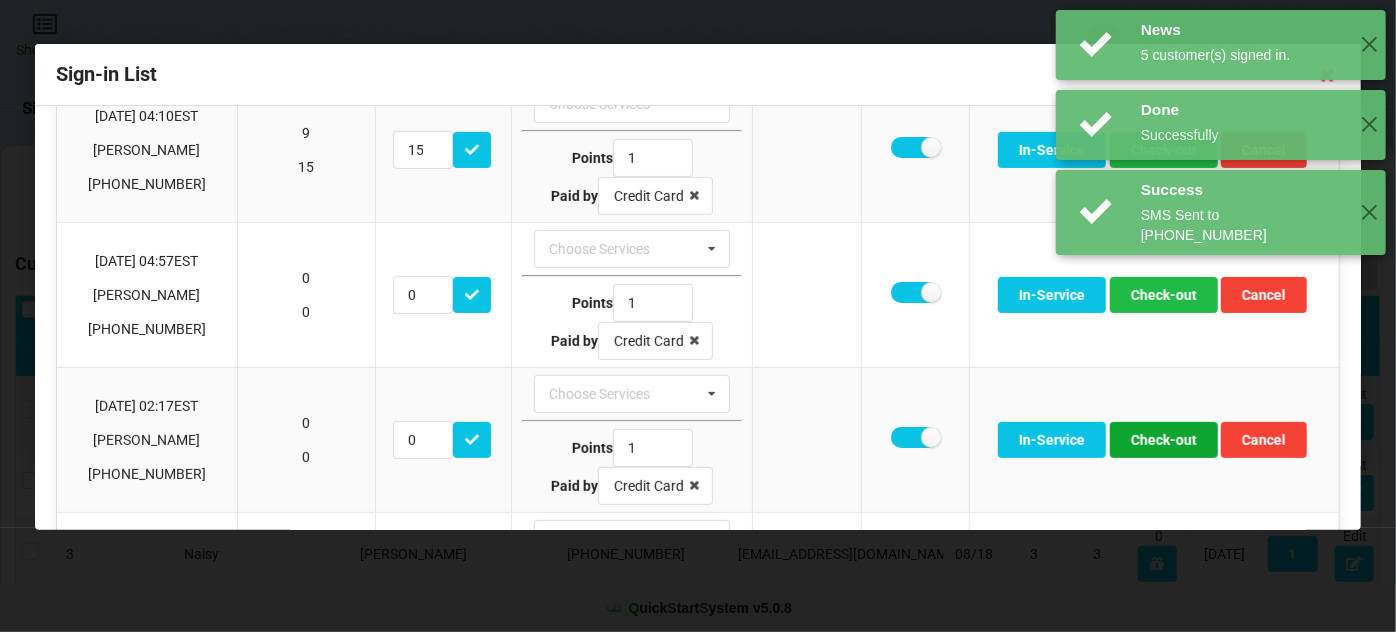 click on "Check-out" at bounding box center (1164, 440) 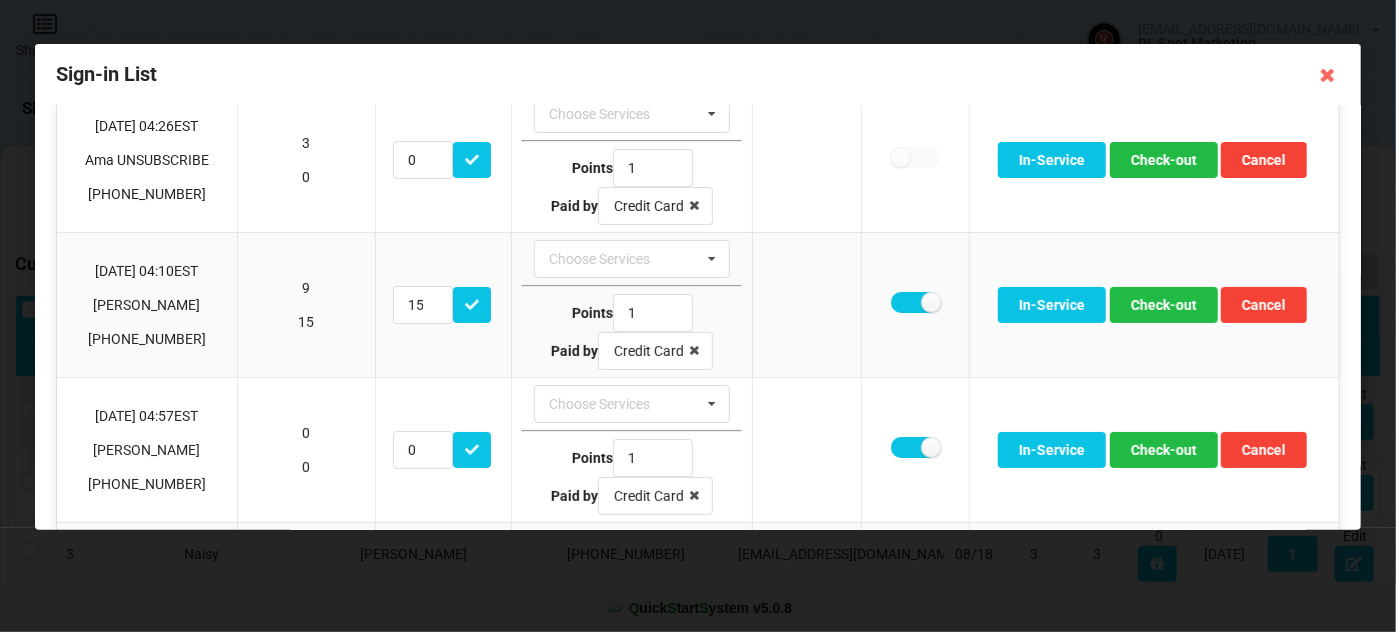 scroll, scrollTop: 0, scrollLeft: 0, axis: both 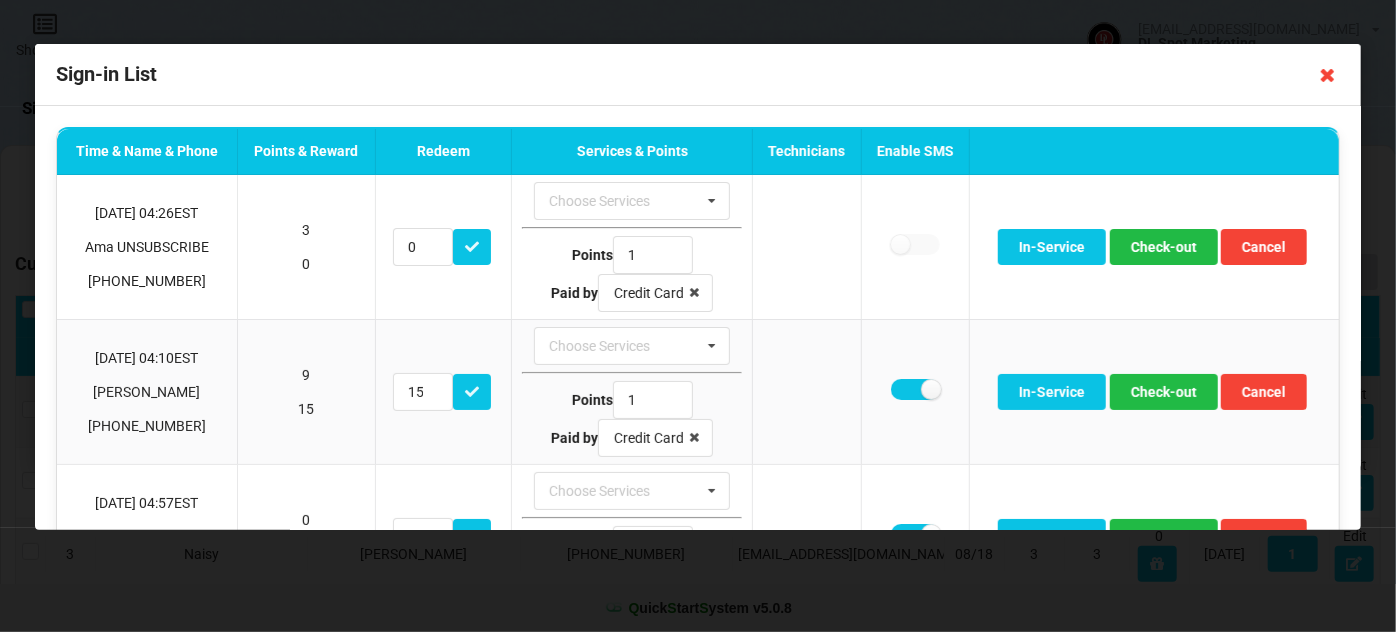 click at bounding box center (1328, 75) 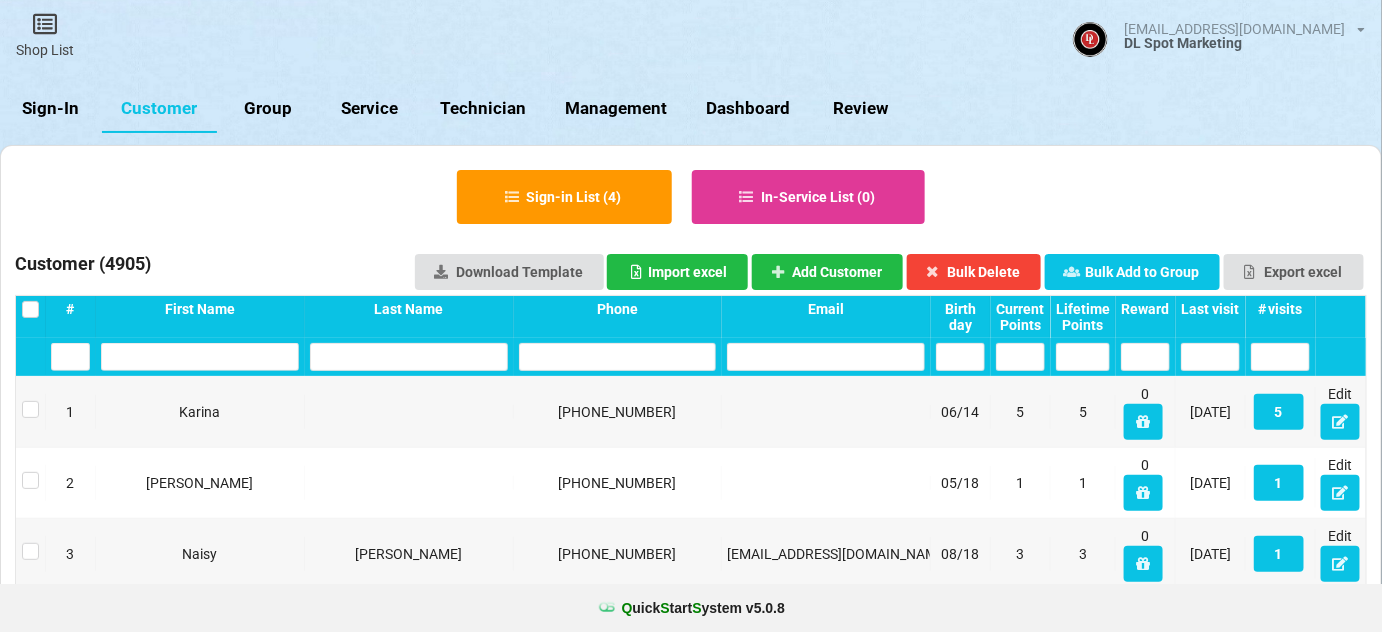 click on "Sign-In" at bounding box center [51, 109] 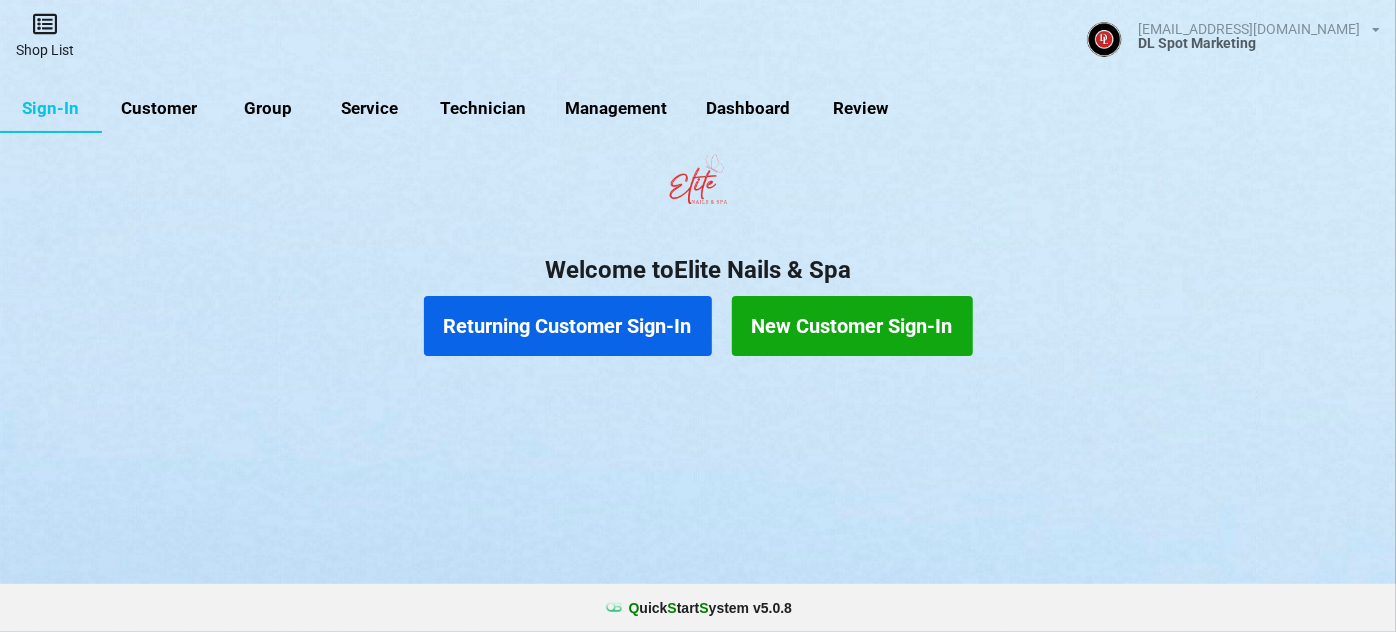 click on "Shop List" at bounding box center [45, 35] 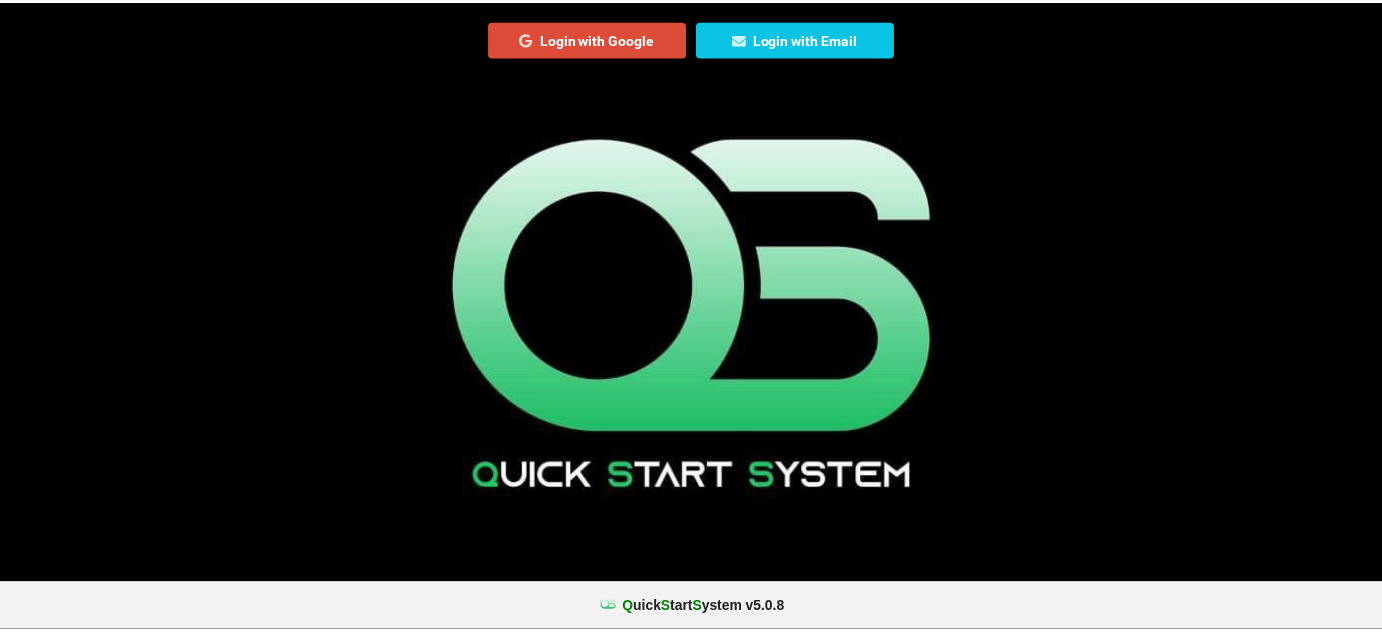 scroll, scrollTop: 0, scrollLeft: 0, axis: both 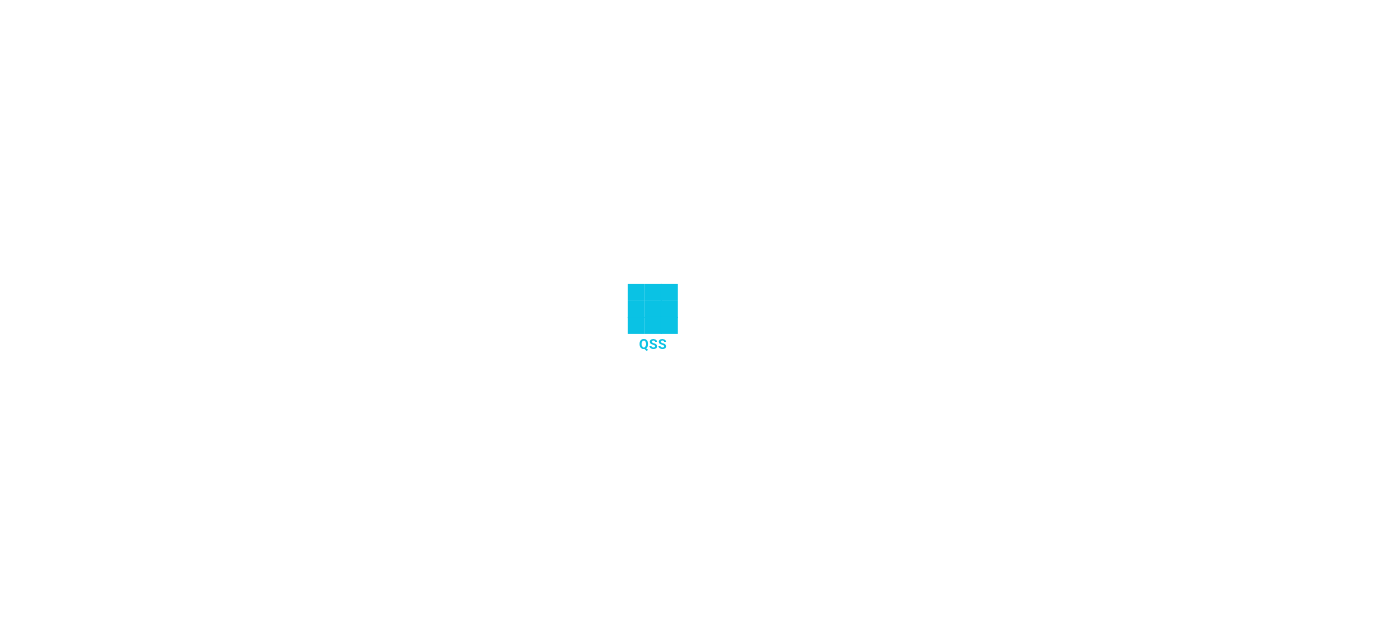 select on "25" 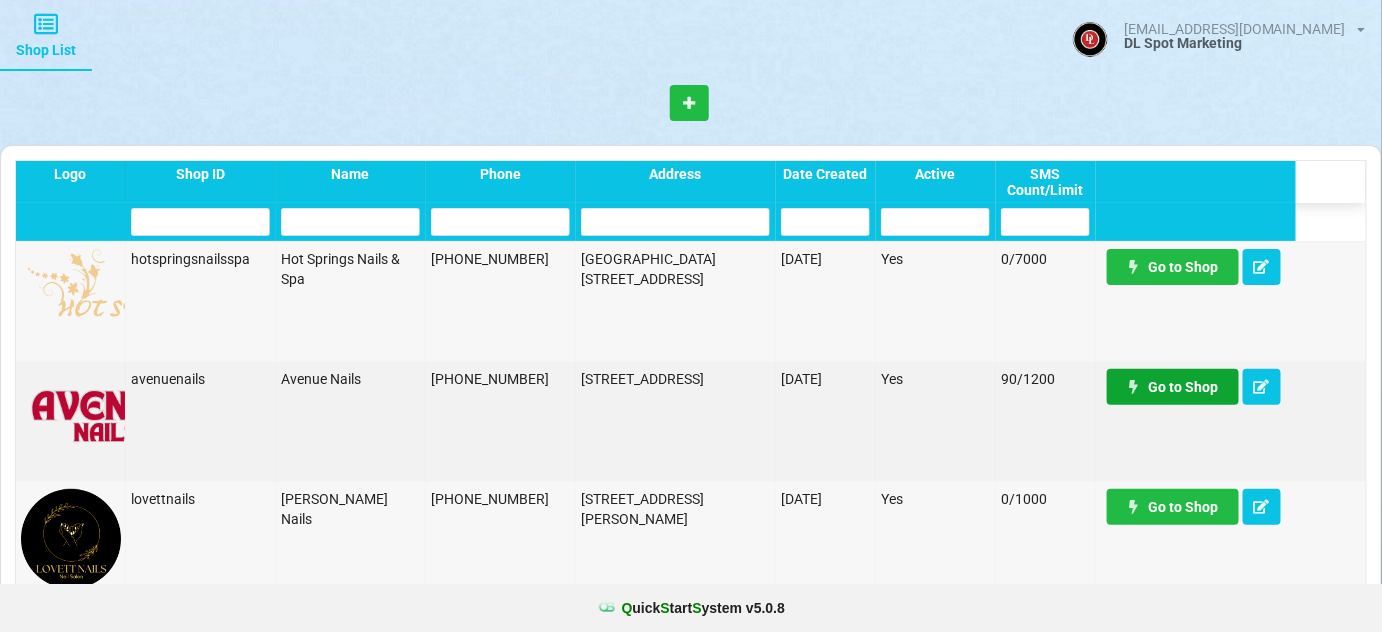 click on "Go to Shop" at bounding box center (1173, 387) 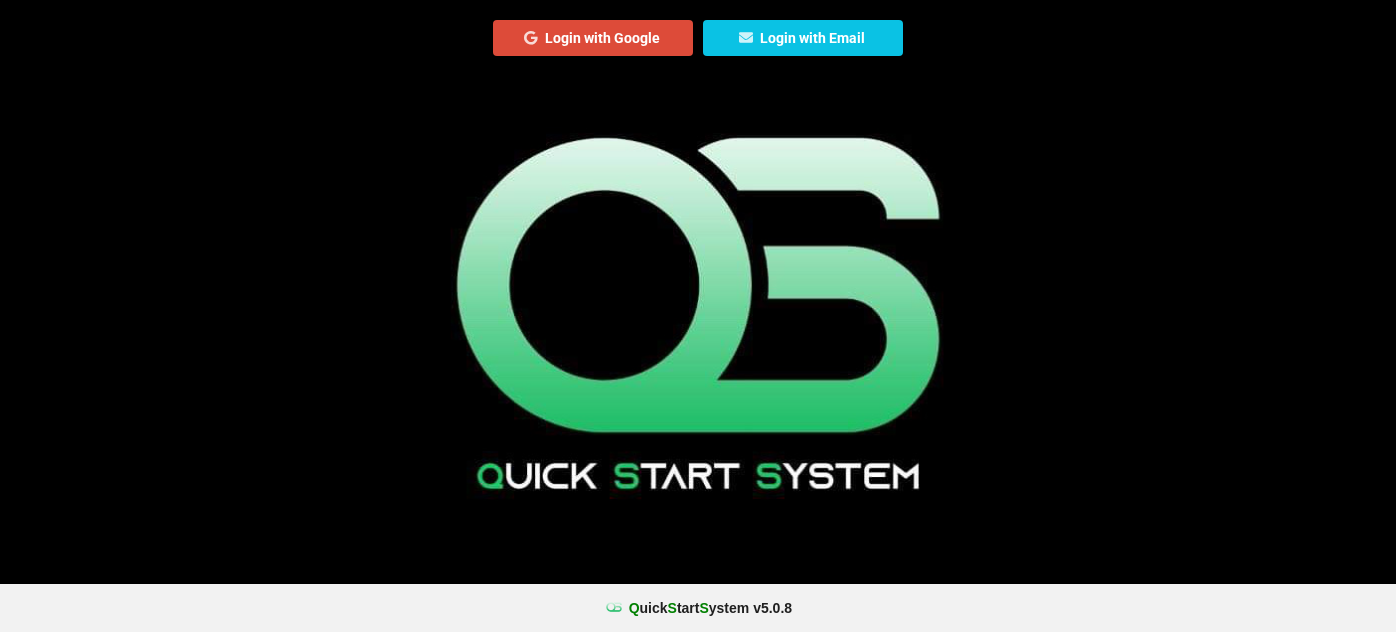scroll, scrollTop: 0, scrollLeft: 0, axis: both 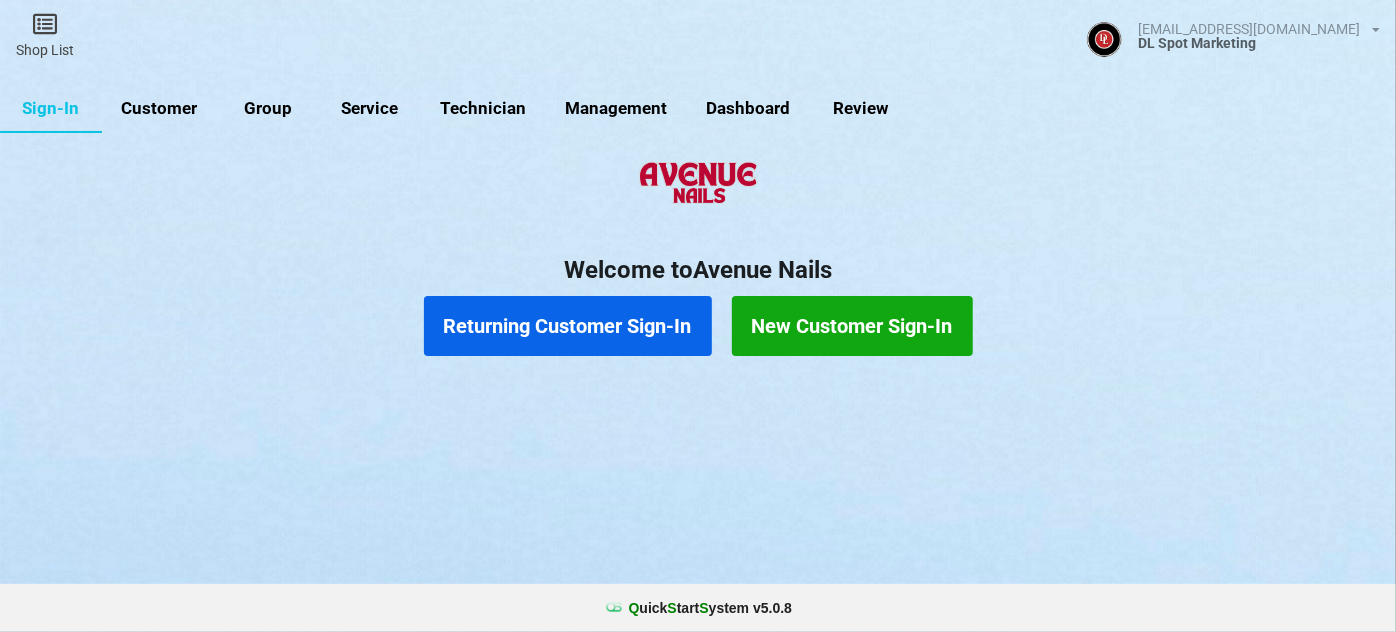 click on "Customer" at bounding box center (159, 109) 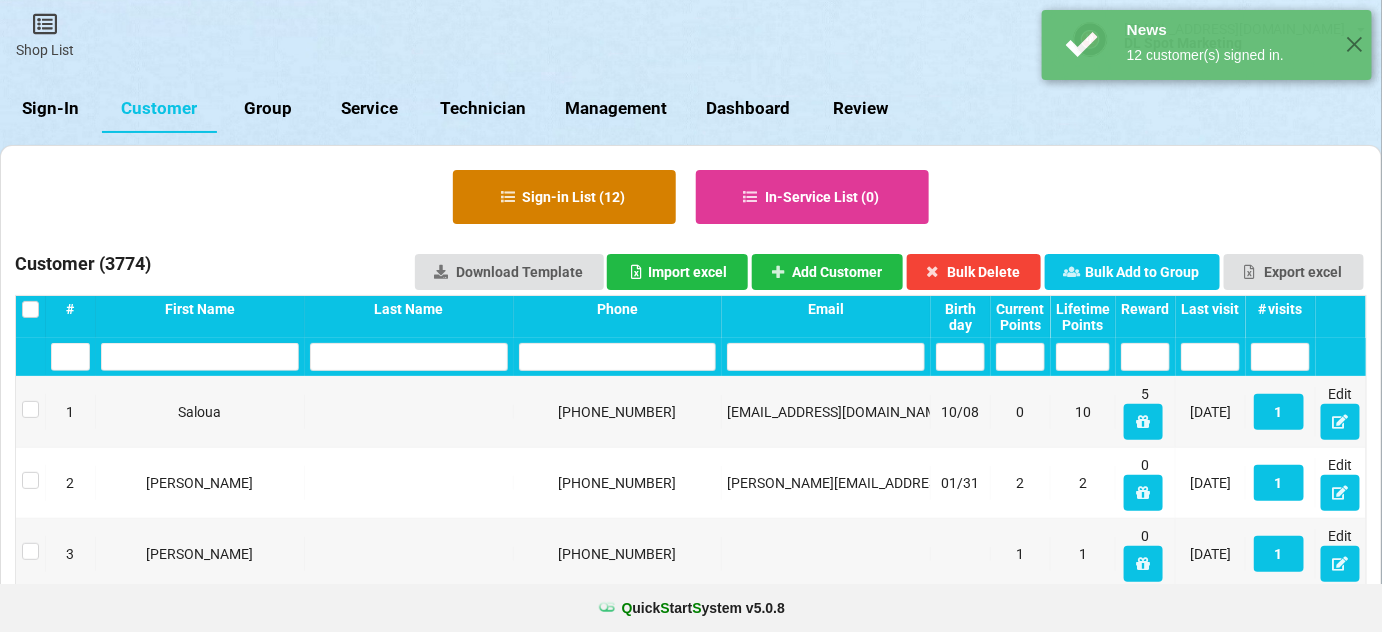 click on "Sign-in List ( 12 )" at bounding box center [564, 197] 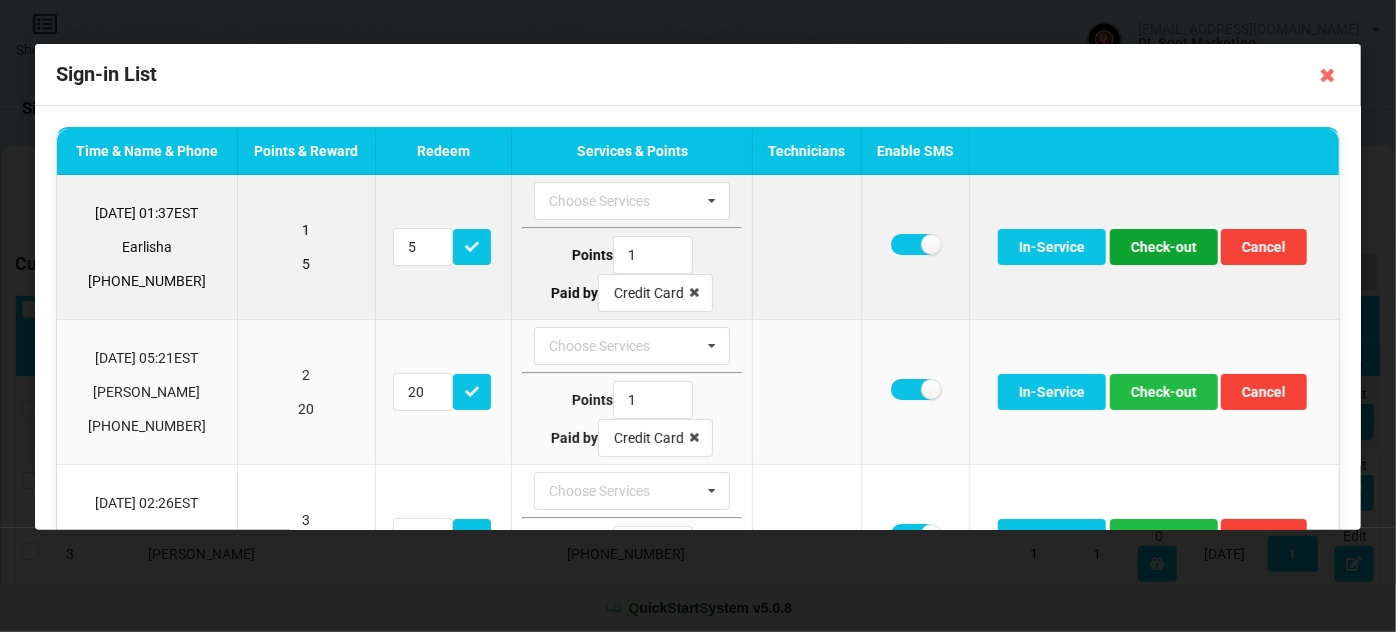 click on "Check-out" at bounding box center (1164, 247) 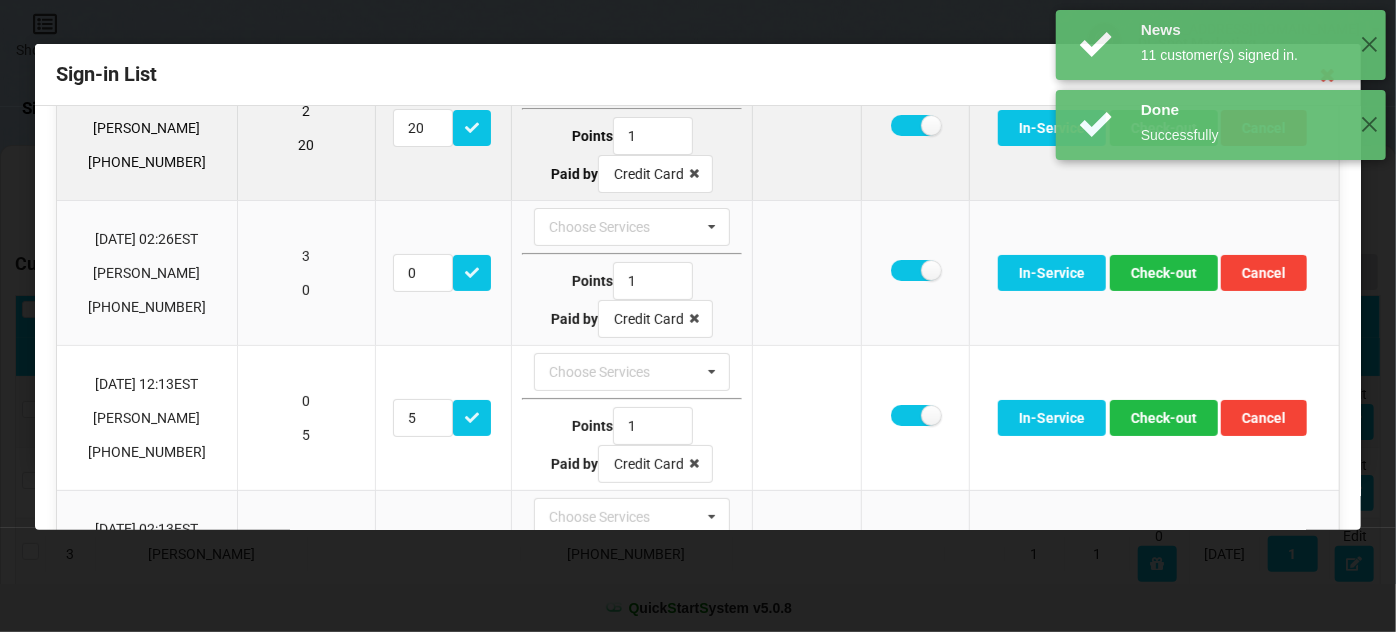 scroll, scrollTop: 121, scrollLeft: 0, axis: vertical 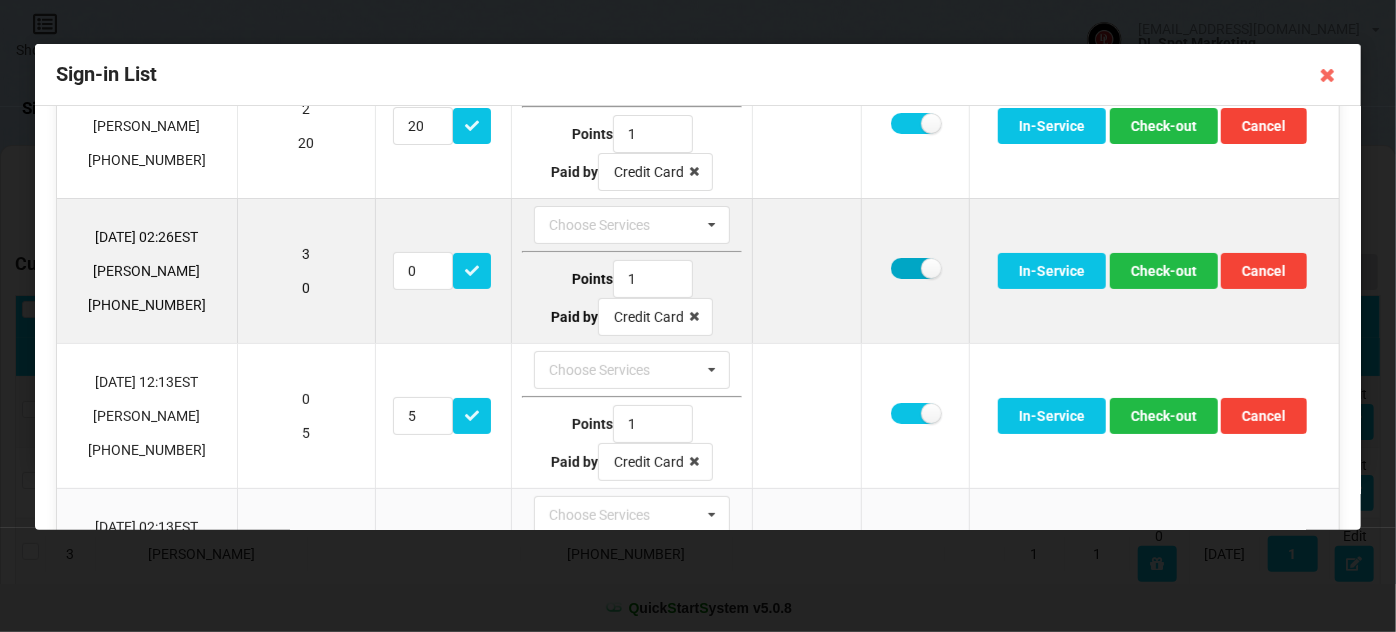 click at bounding box center (915, 268) 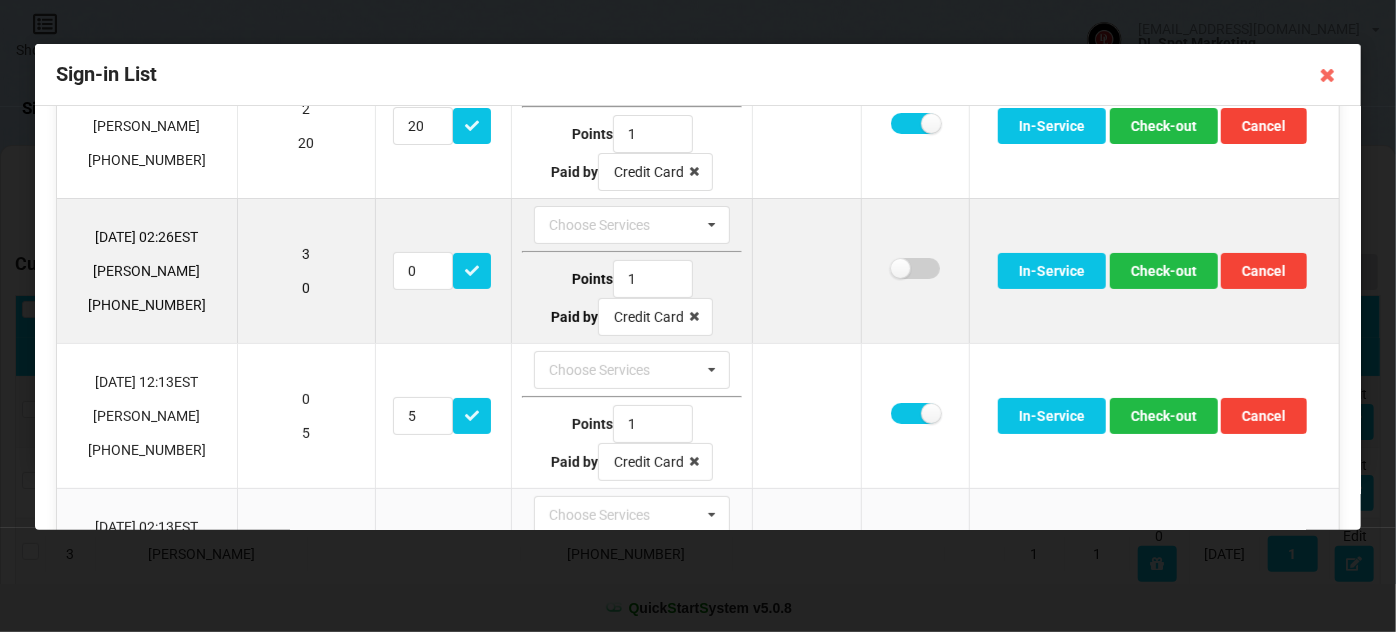 checkbox on "false" 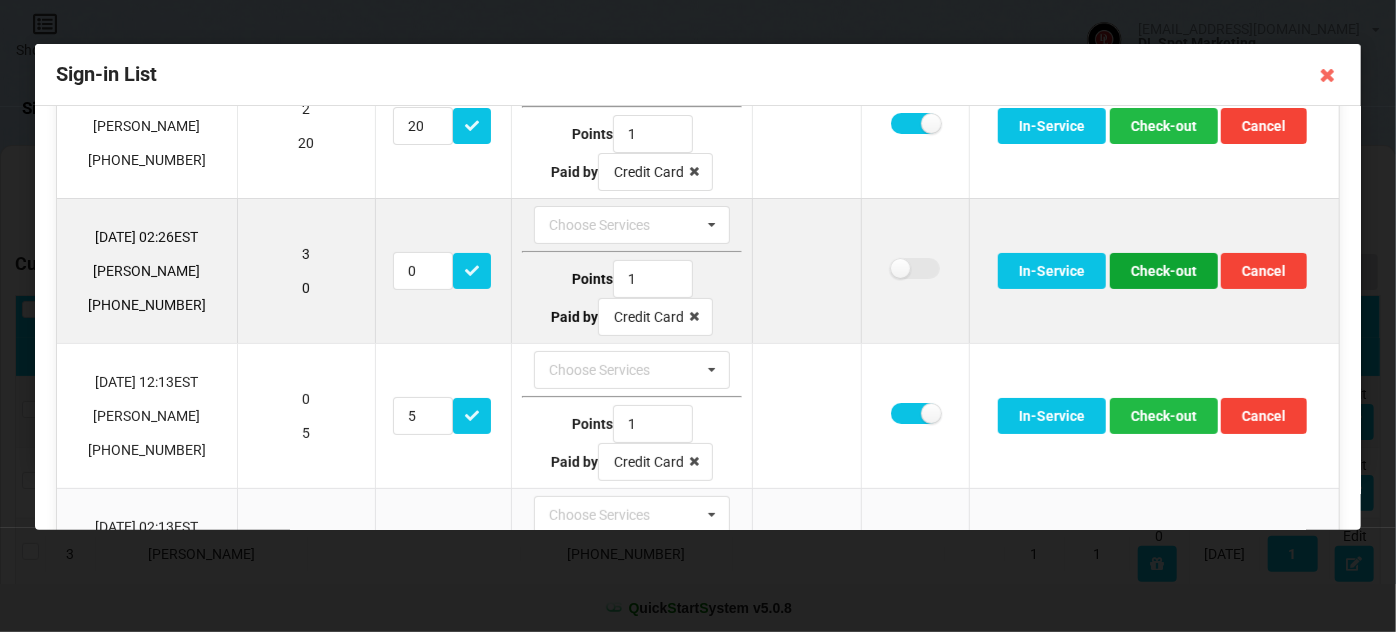 click on "Check-out" at bounding box center (1164, 271) 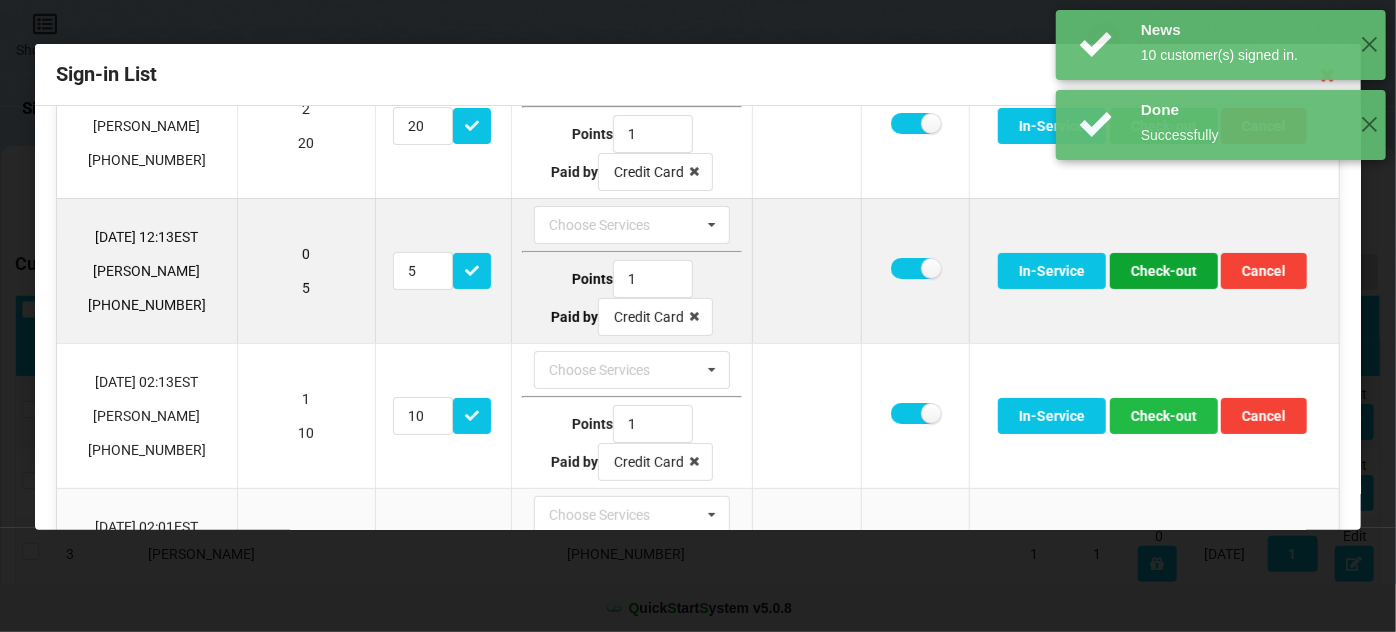 click on "Check-out" at bounding box center [1164, 271] 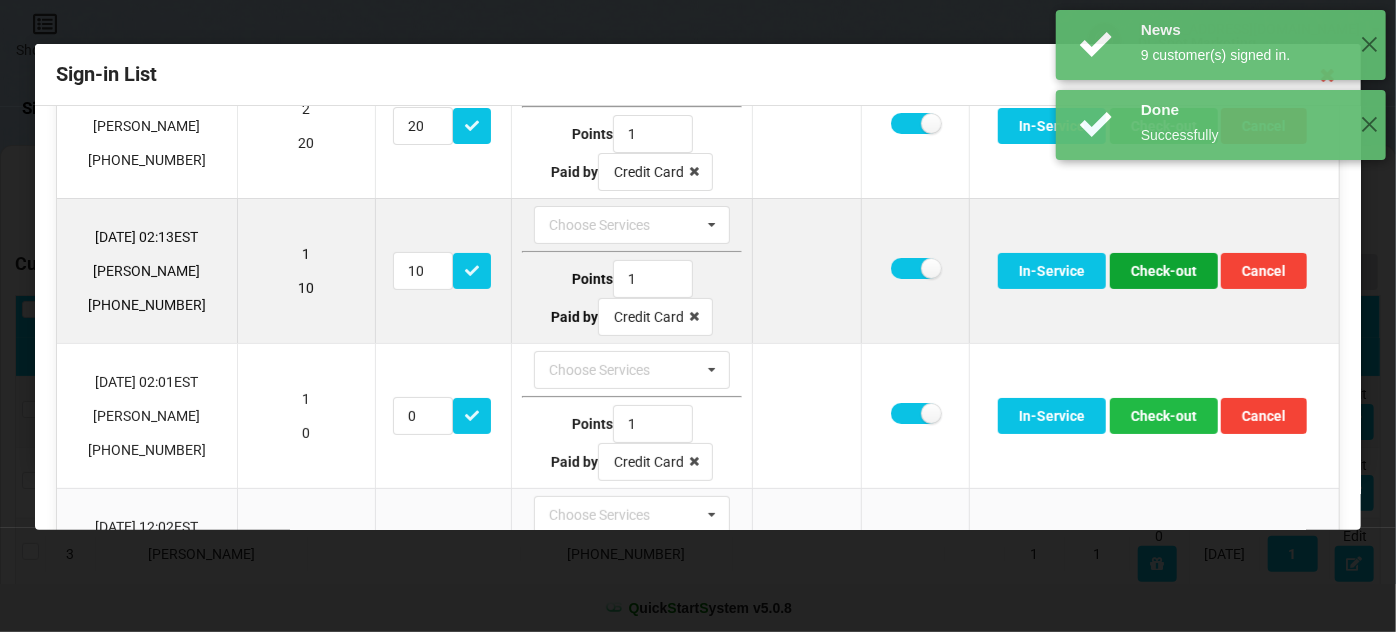 click on "Check-out" at bounding box center [1164, 271] 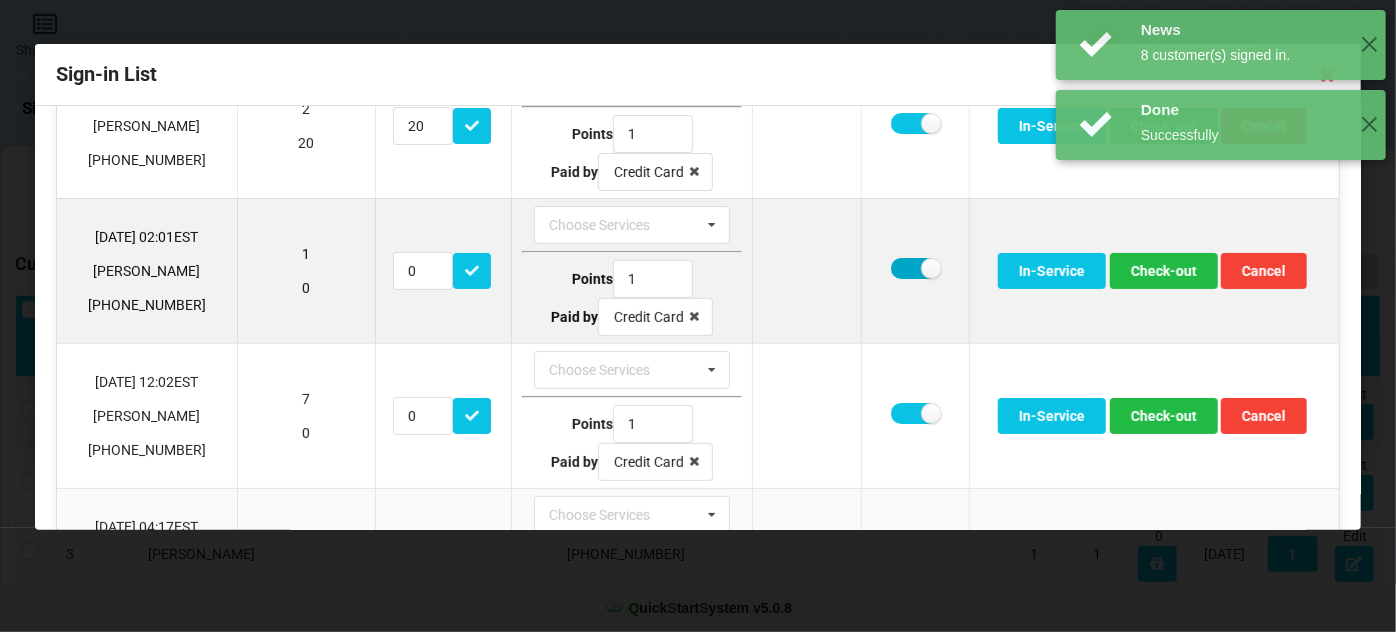 click at bounding box center (915, 268) 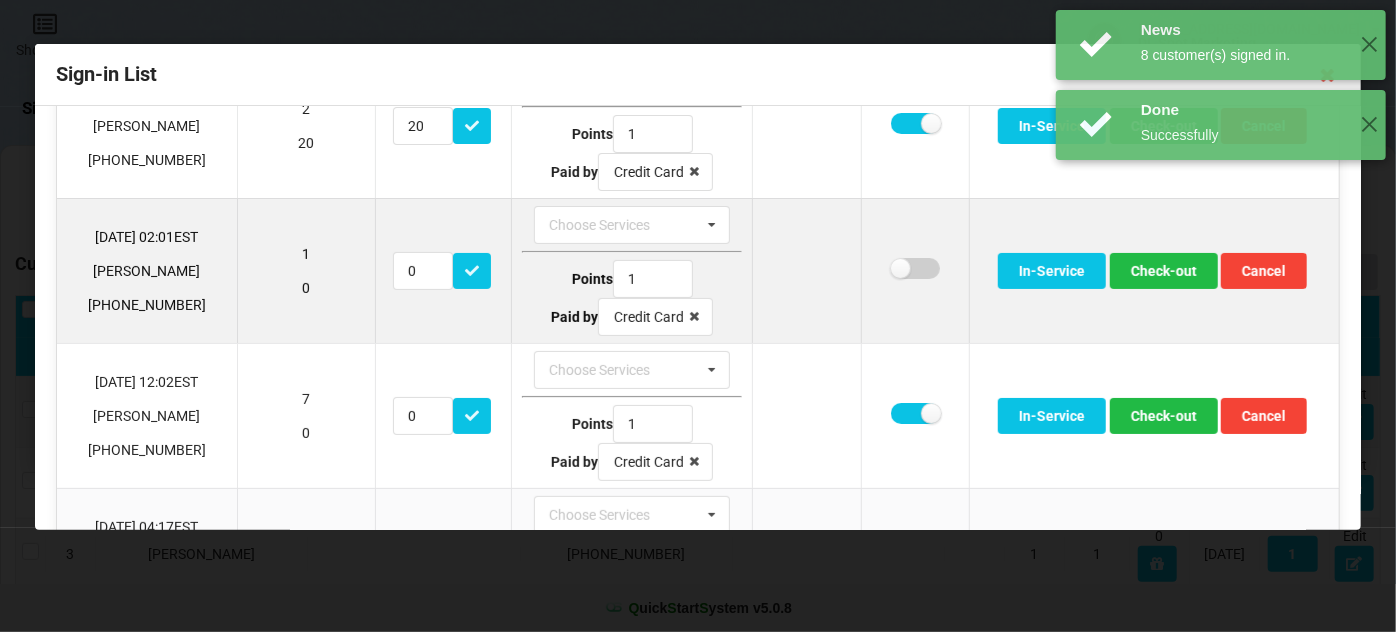 checkbox on "false" 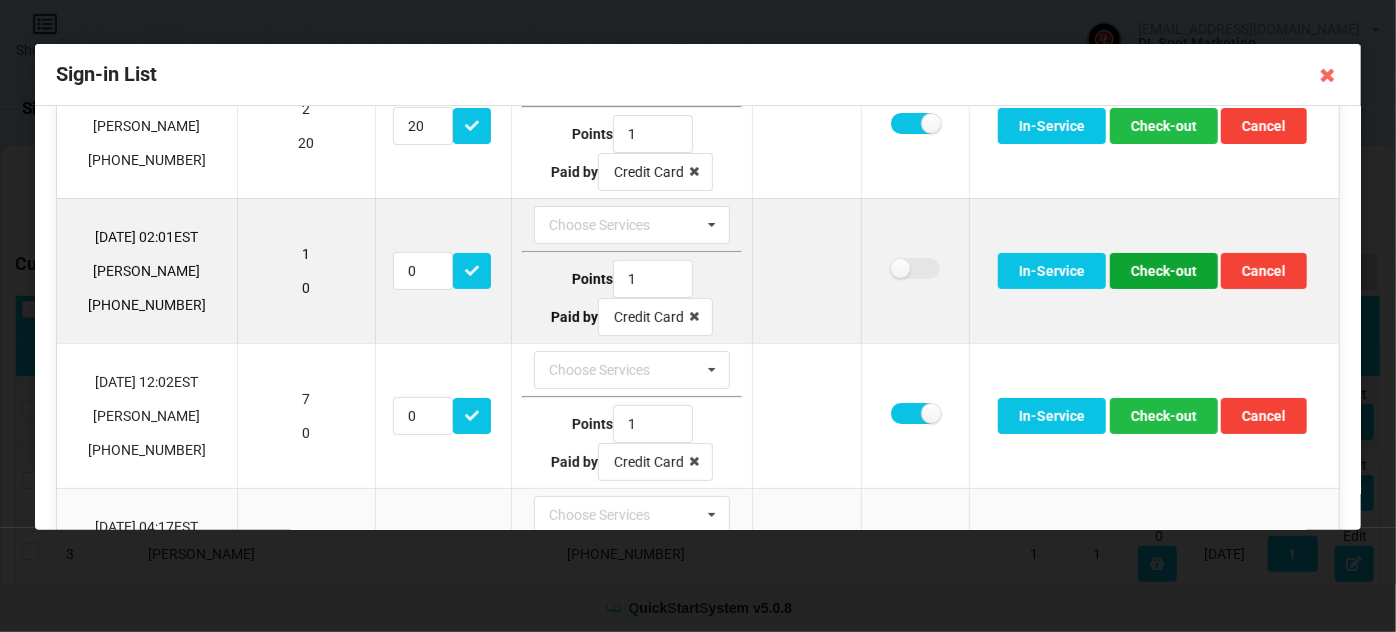 click on "Check-out" at bounding box center (1164, 271) 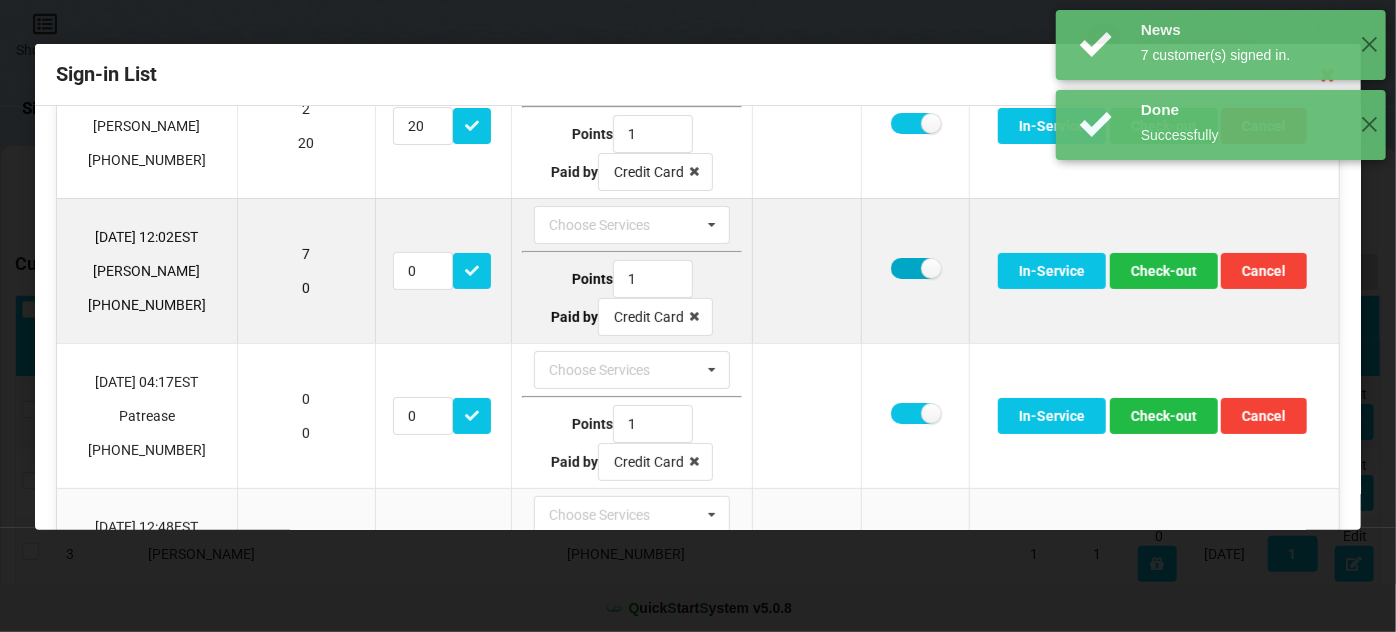 click at bounding box center (915, 268) 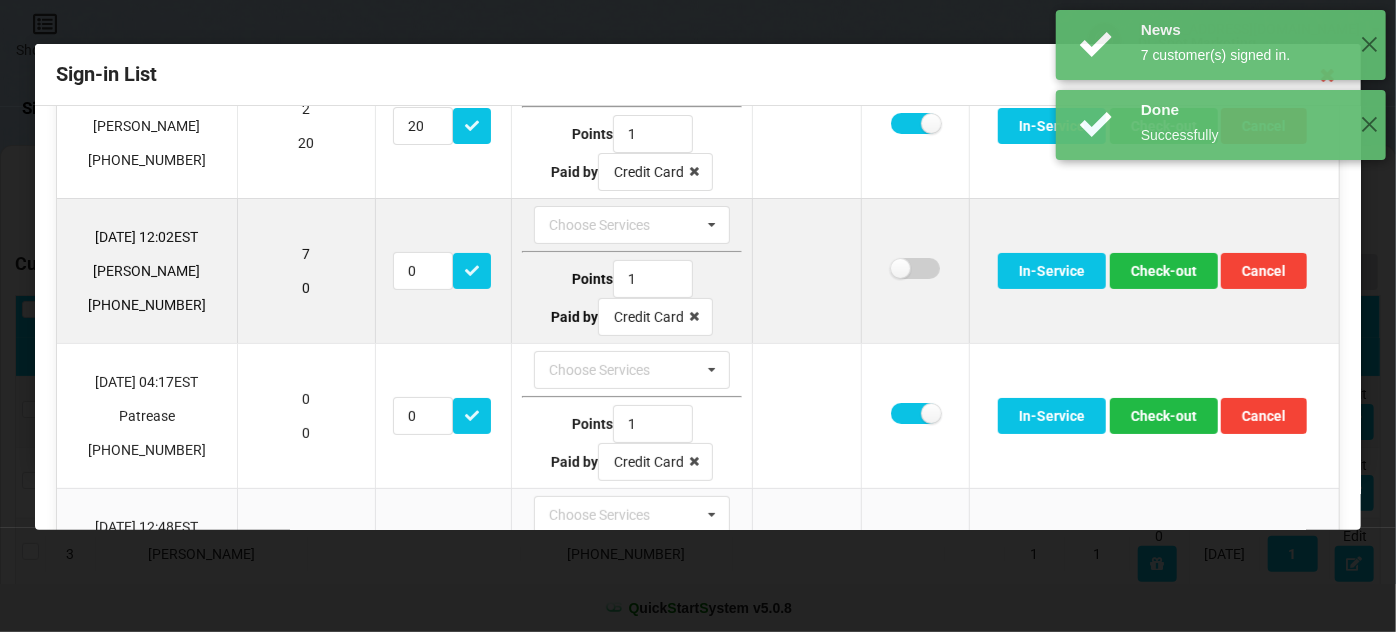 checkbox on "false" 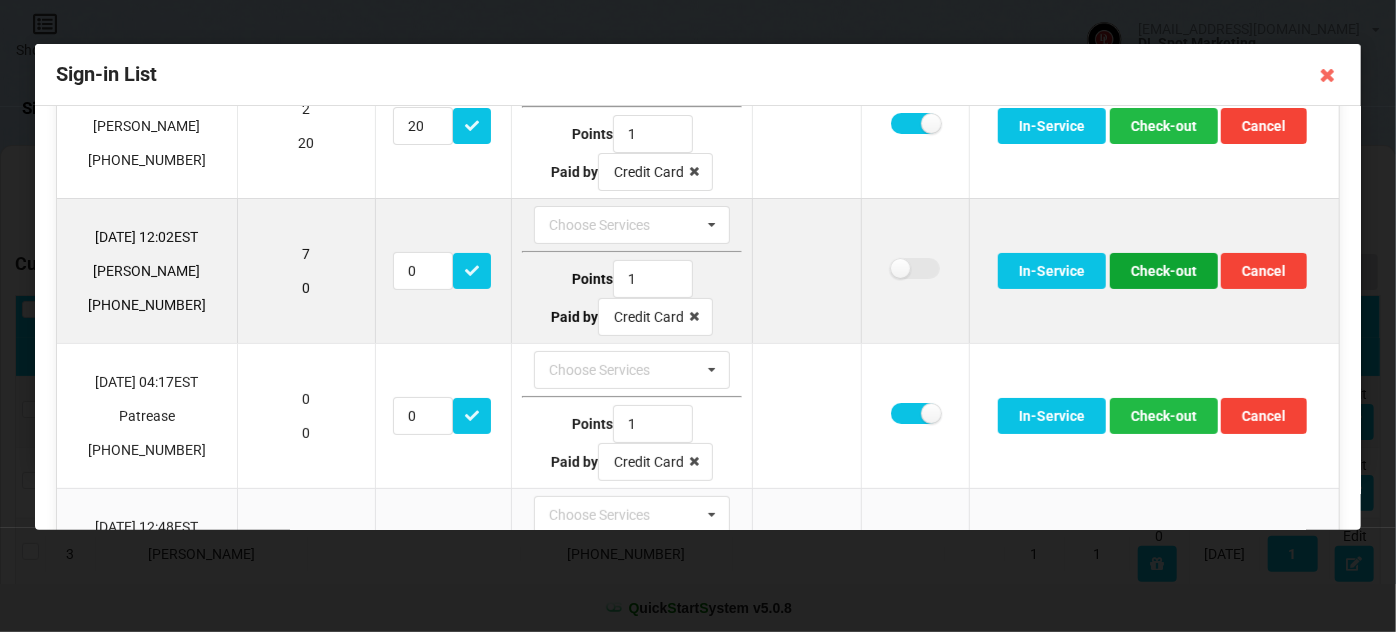 click on "Check-out" at bounding box center [1164, 271] 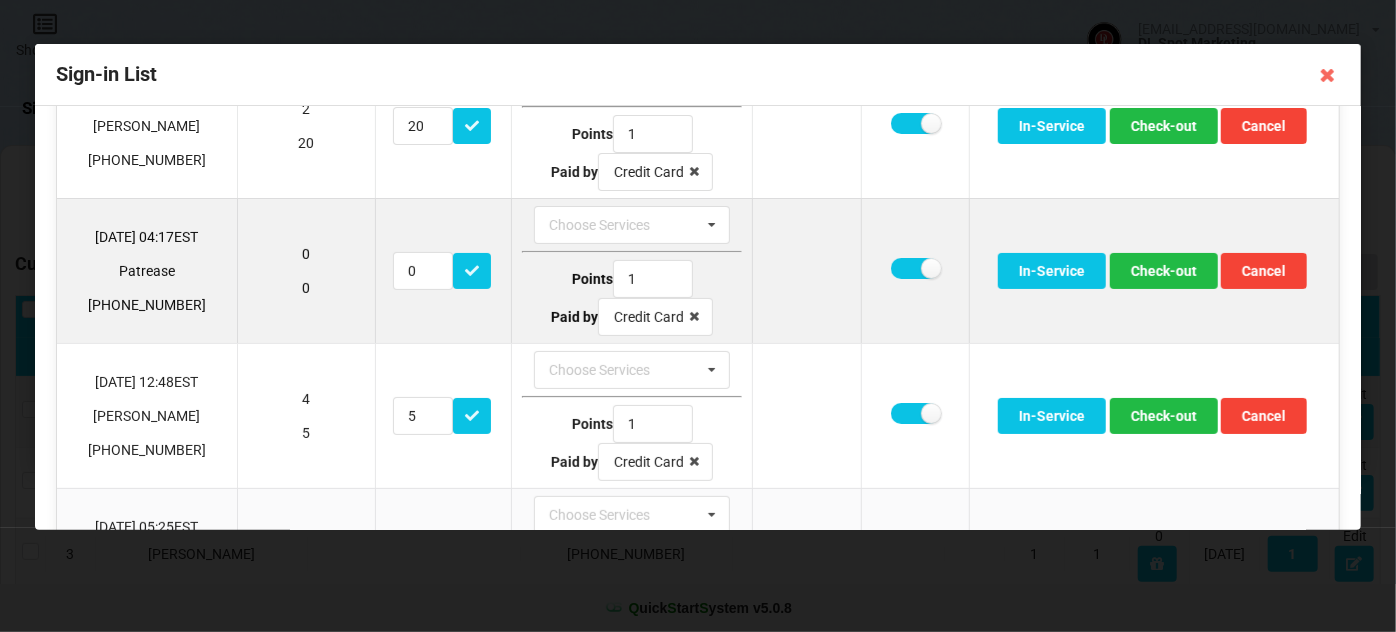 scroll, scrollTop: 242, scrollLeft: 0, axis: vertical 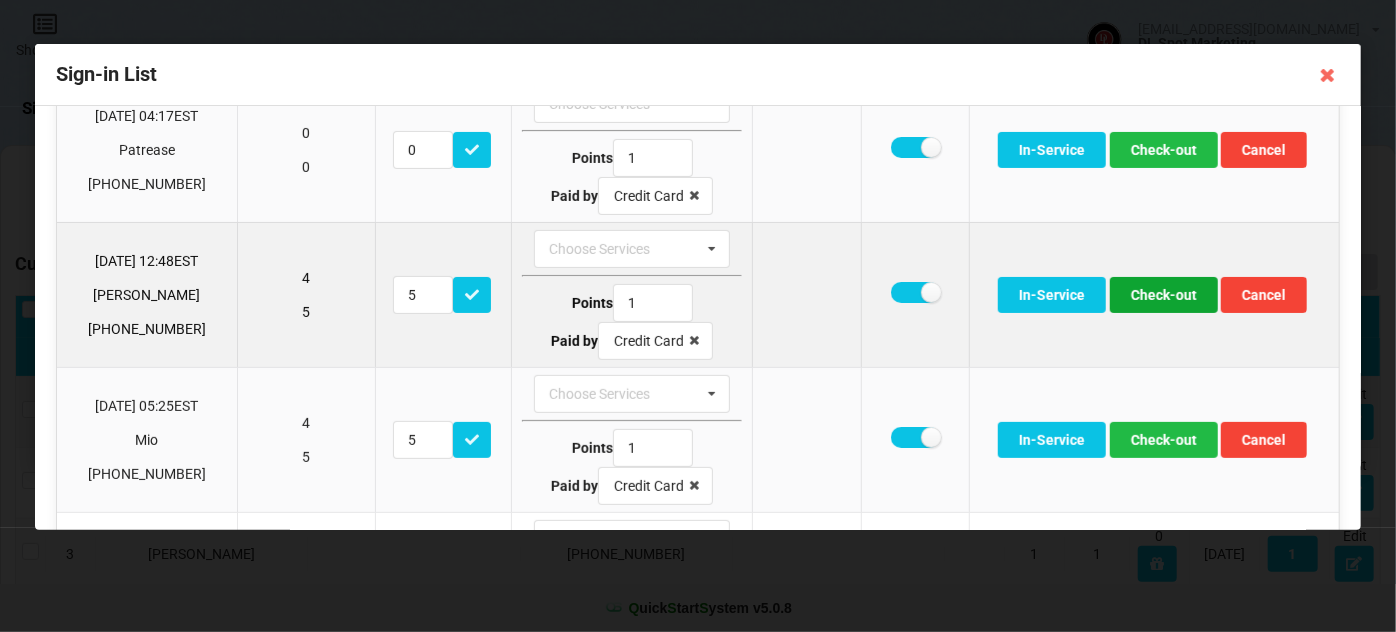 click on "Check-out" at bounding box center [1164, 295] 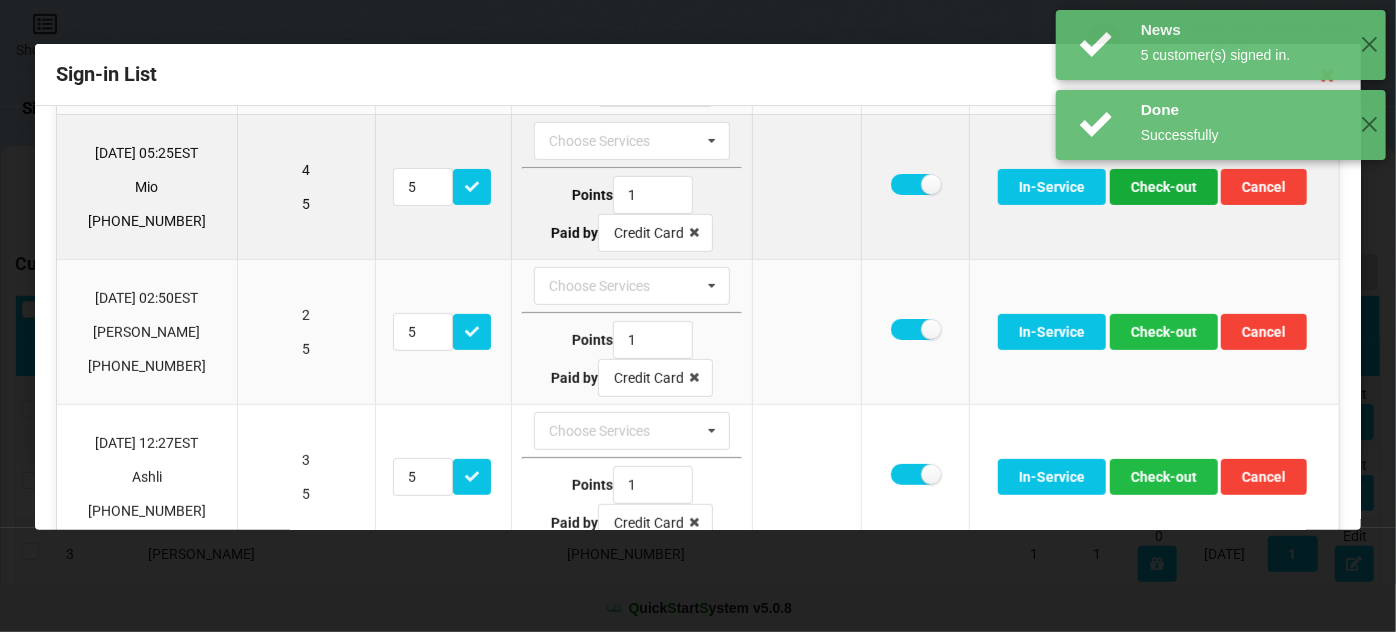 scroll, scrollTop: 363, scrollLeft: 0, axis: vertical 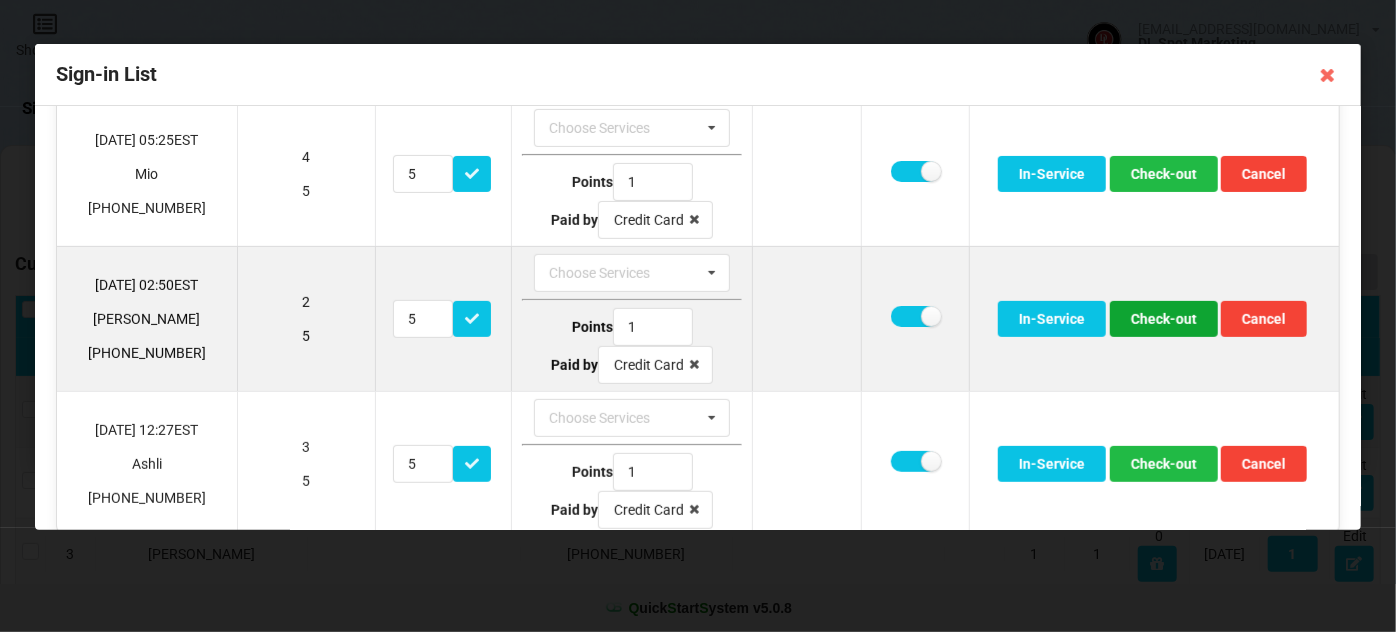 click on "Check-out" at bounding box center [1164, 319] 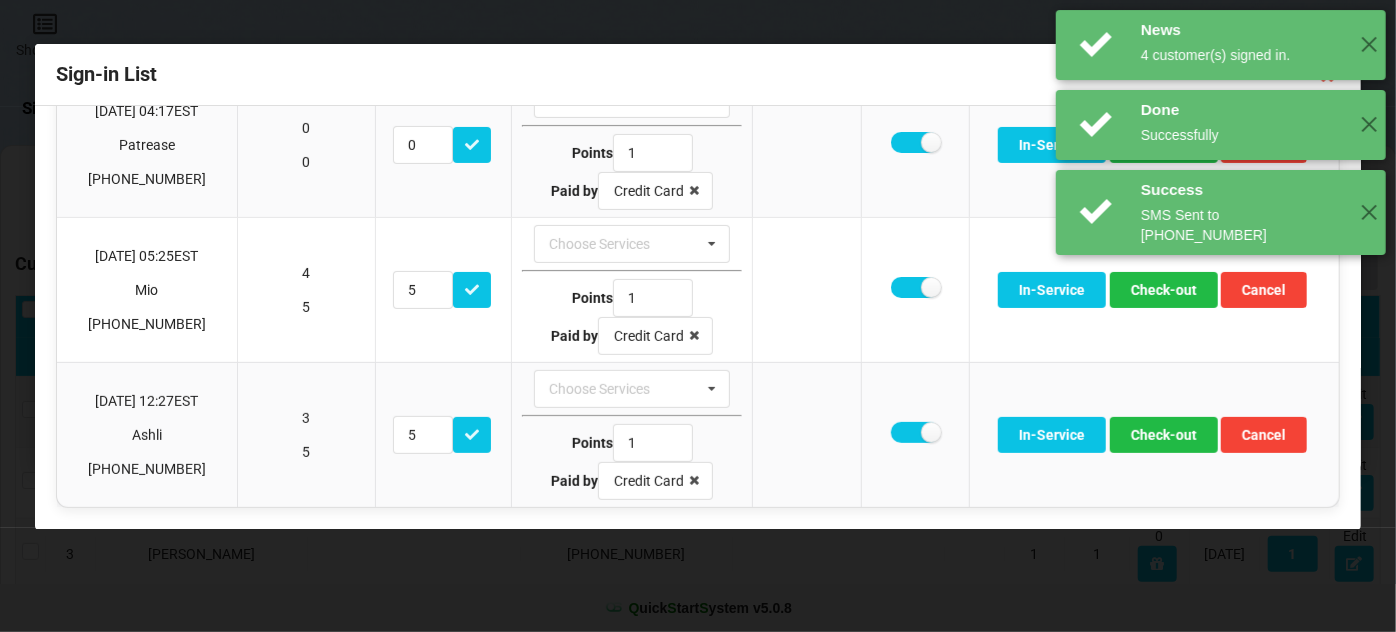 scroll, scrollTop: 240, scrollLeft: 0, axis: vertical 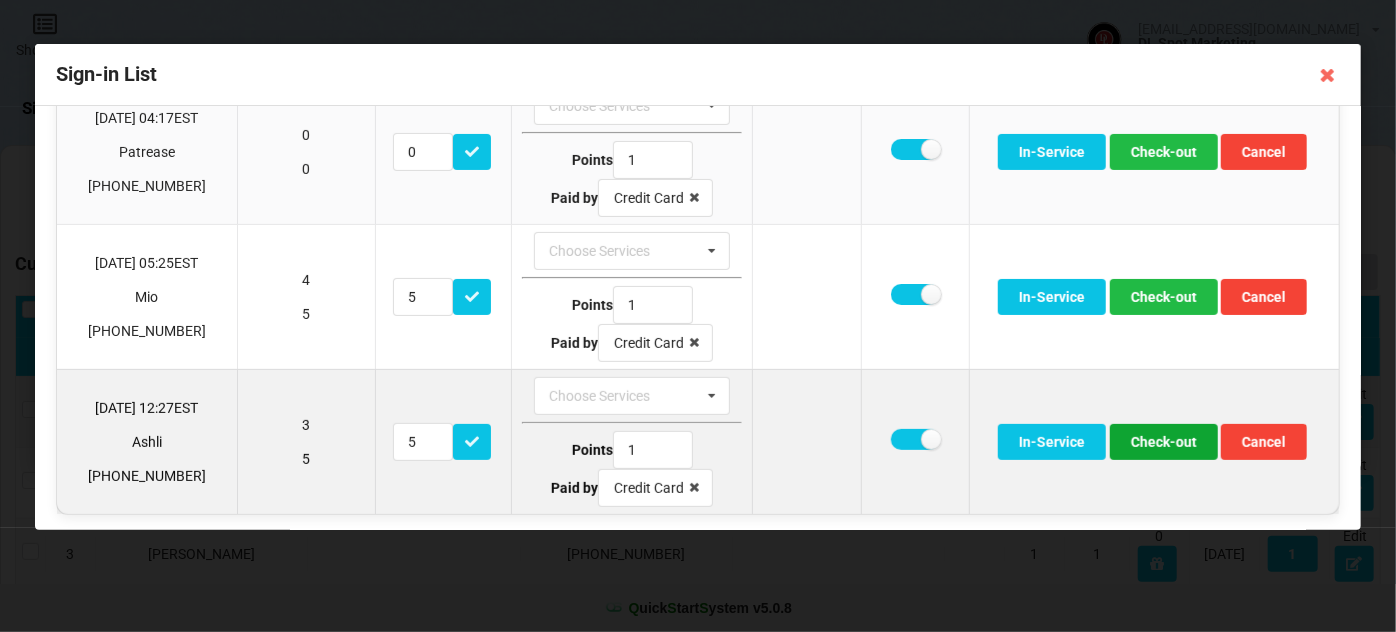 click on "Check-out" at bounding box center [1164, 442] 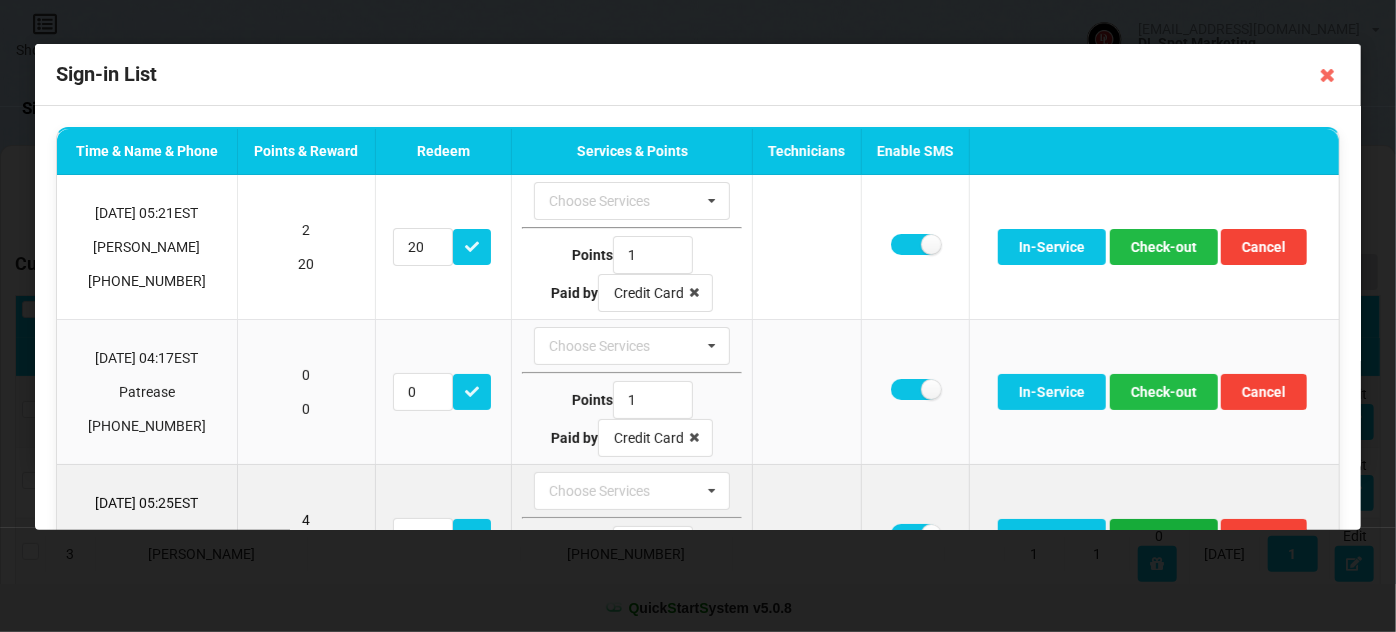 scroll, scrollTop: 97, scrollLeft: 0, axis: vertical 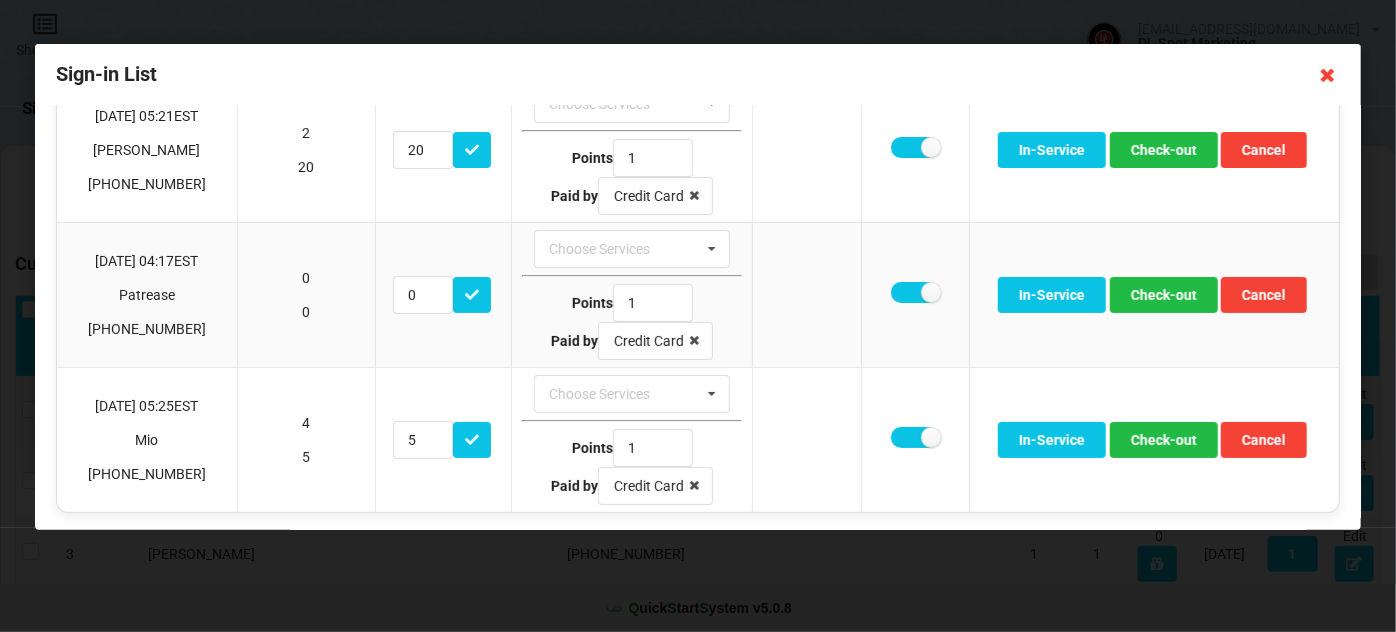 click at bounding box center (1328, 75) 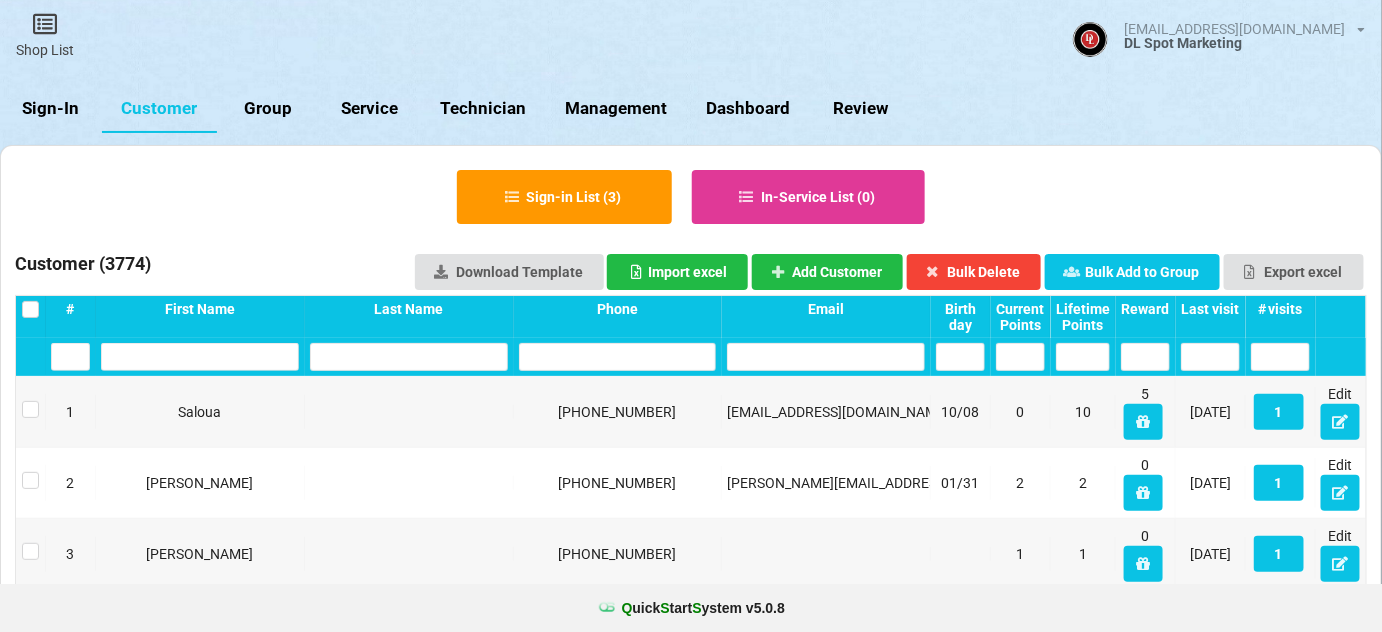 click on "Sign-In" at bounding box center (51, 109) 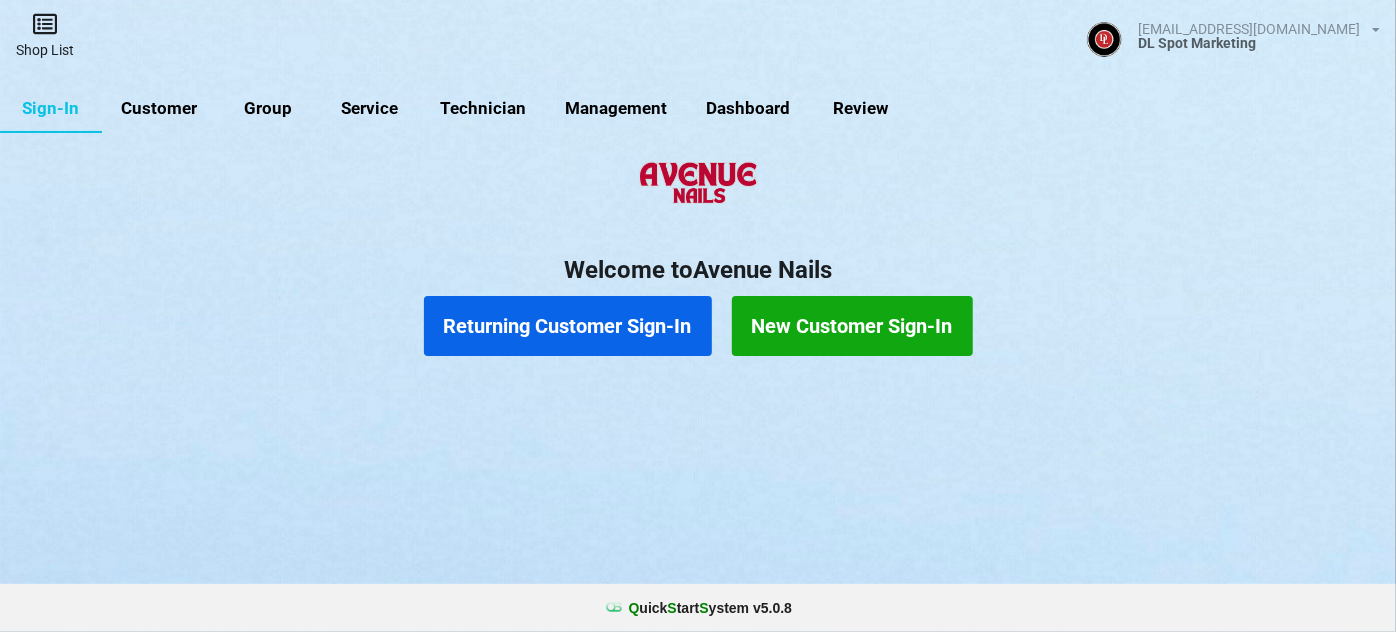 click at bounding box center [45, 24] 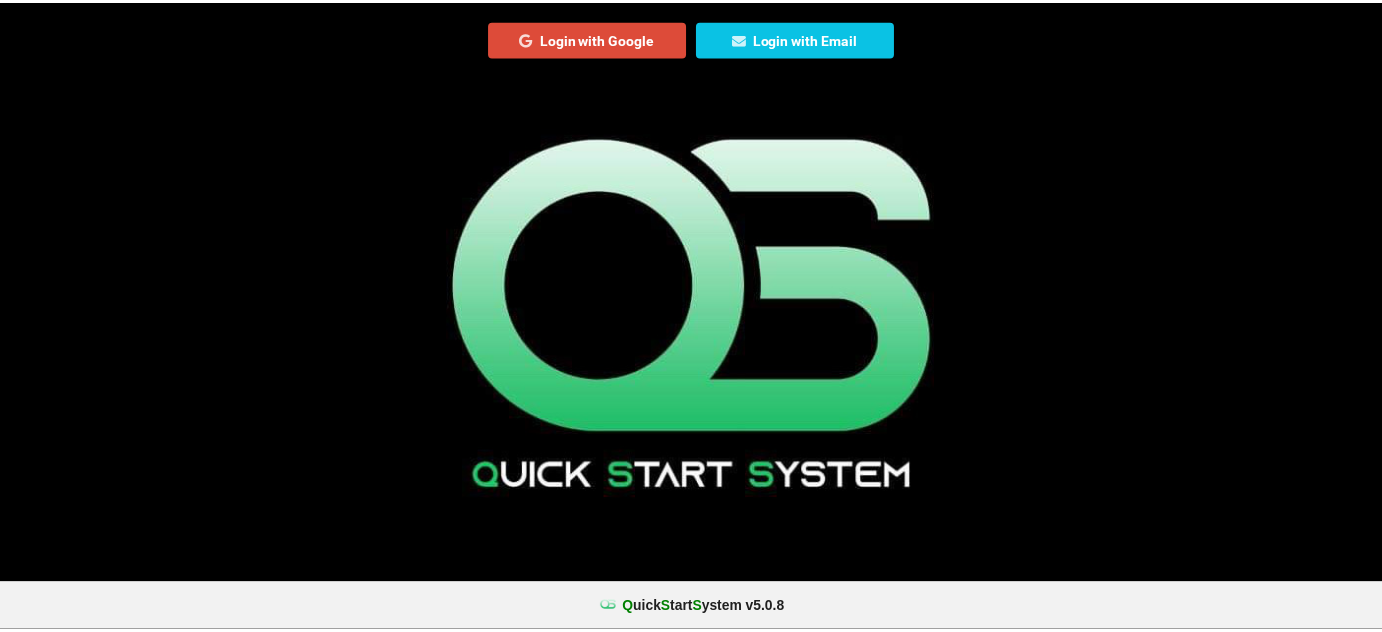 scroll, scrollTop: 0, scrollLeft: 0, axis: both 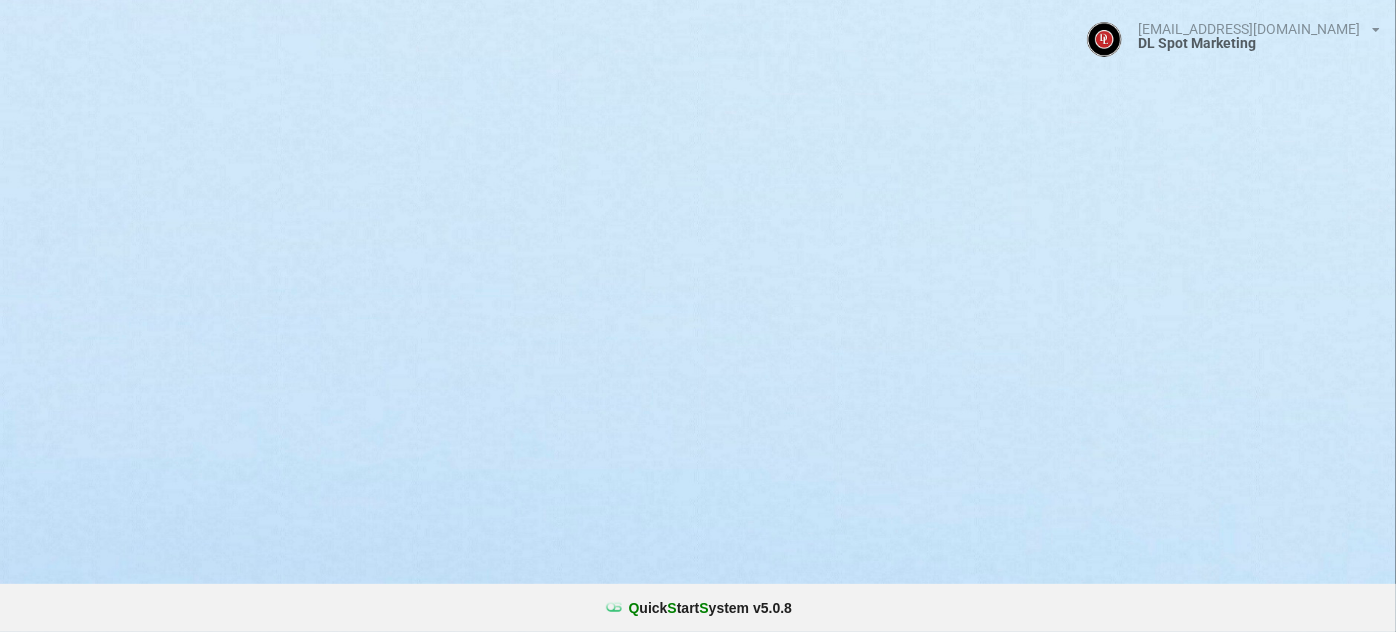 select on "25" 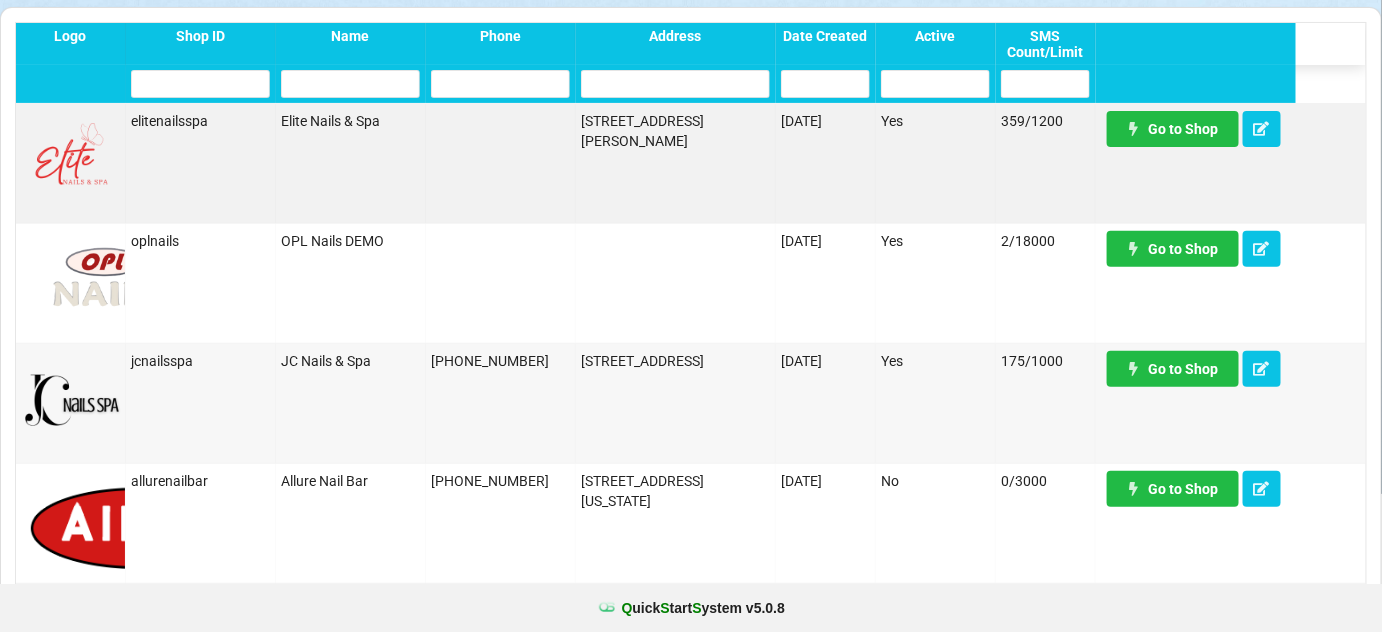 scroll, scrollTop: 121, scrollLeft: 0, axis: vertical 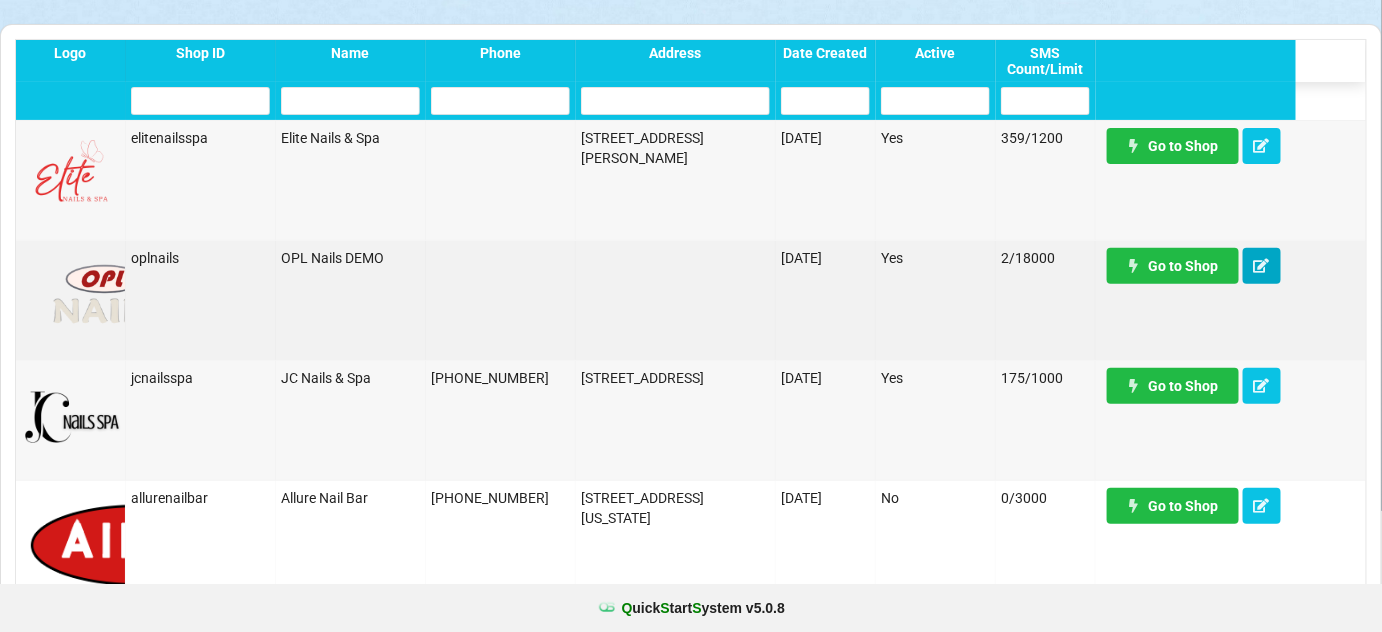 click at bounding box center (1262, 266) 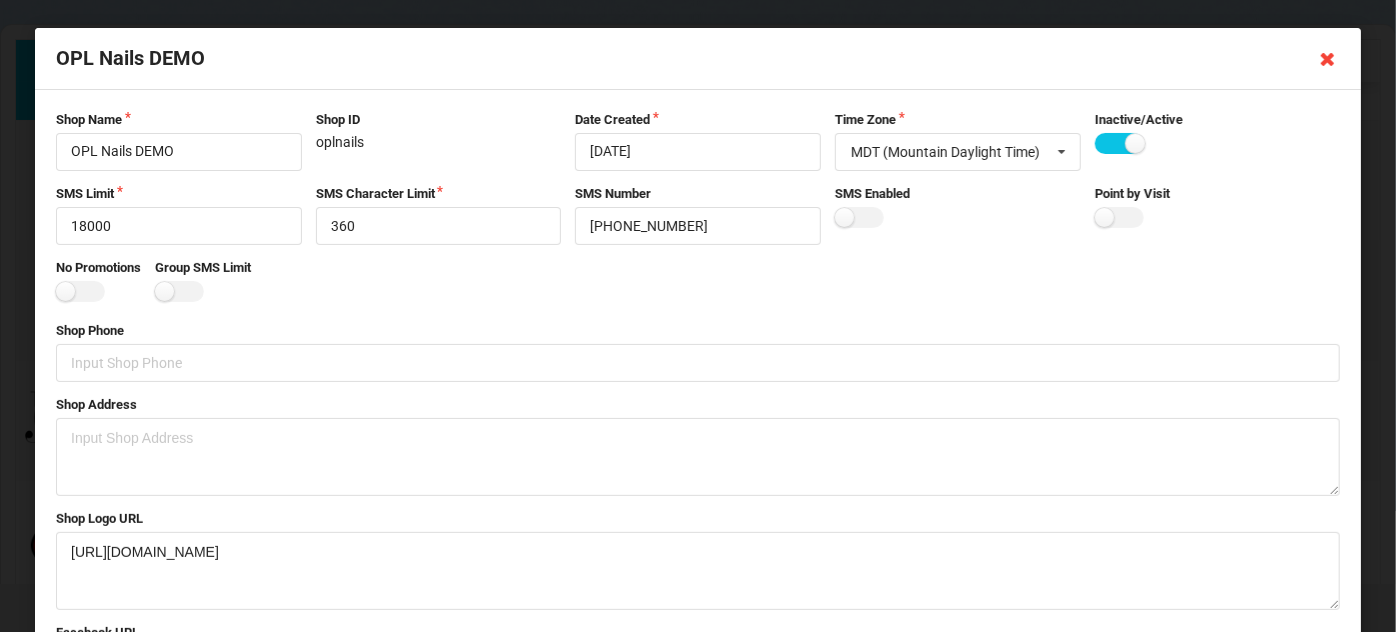 click at bounding box center (1328, 59) 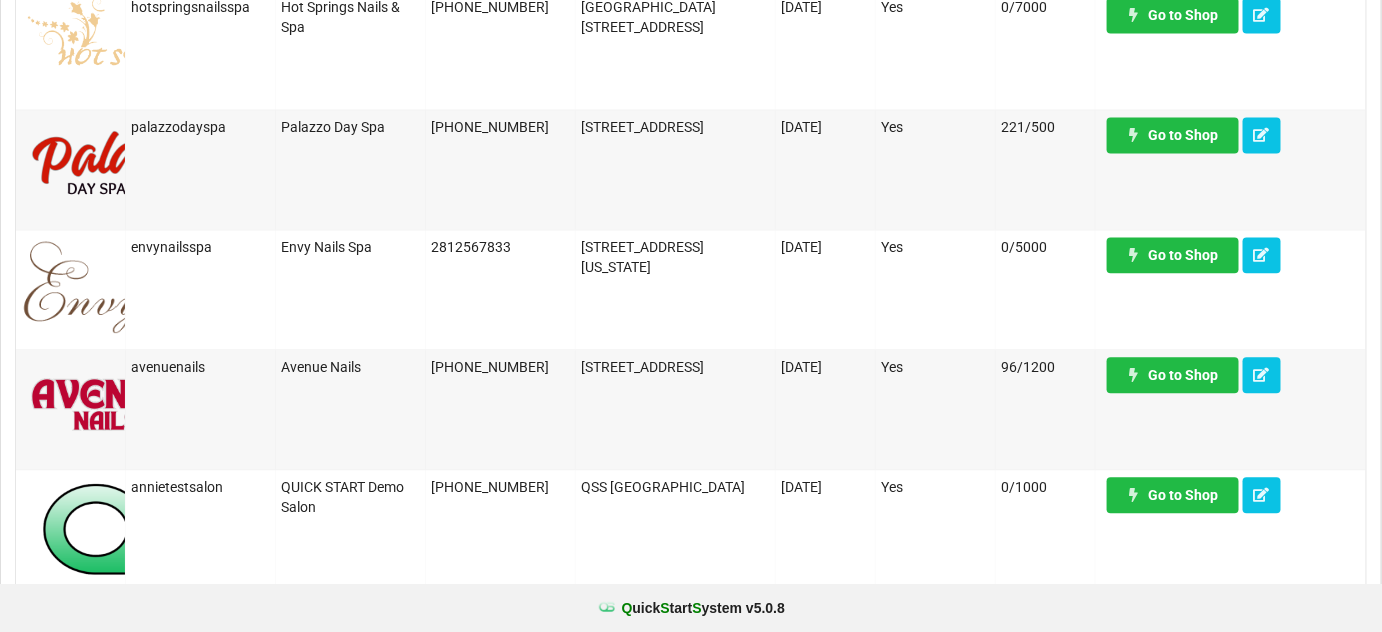 scroll, scrollTop: 1333, scrollLeft: 0, axis: vertical 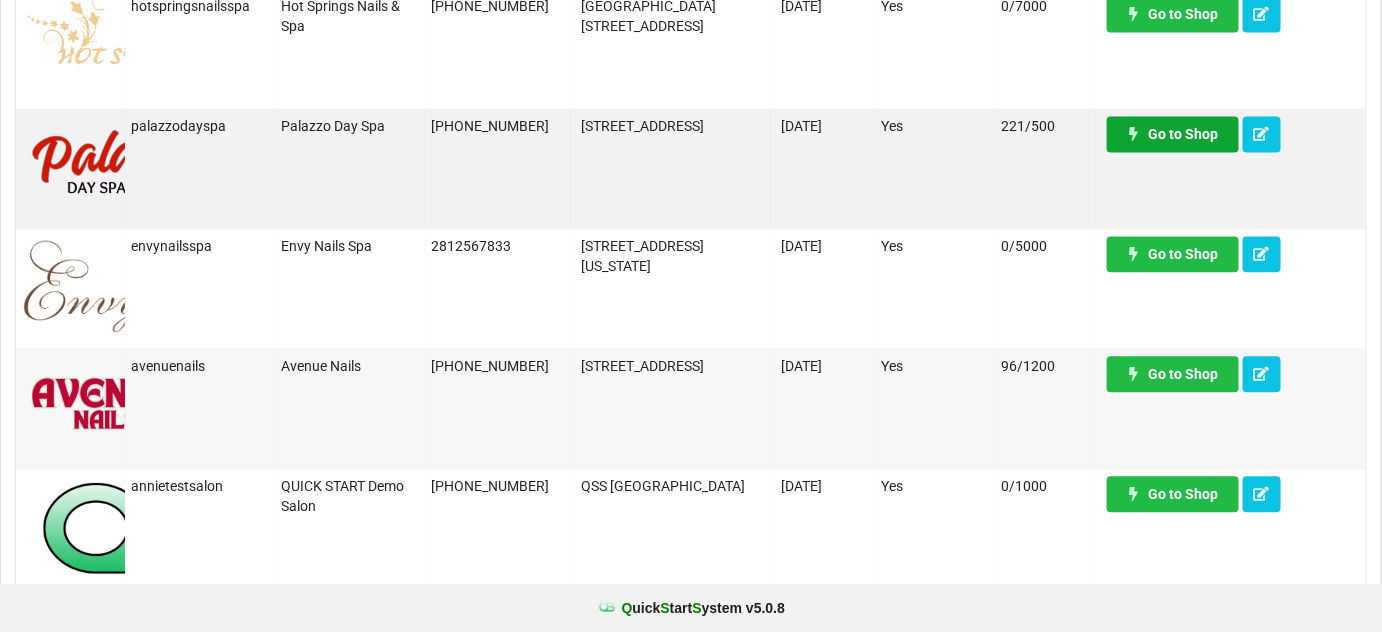 click on "Go to Shop" at bounding box center [1173, 134] 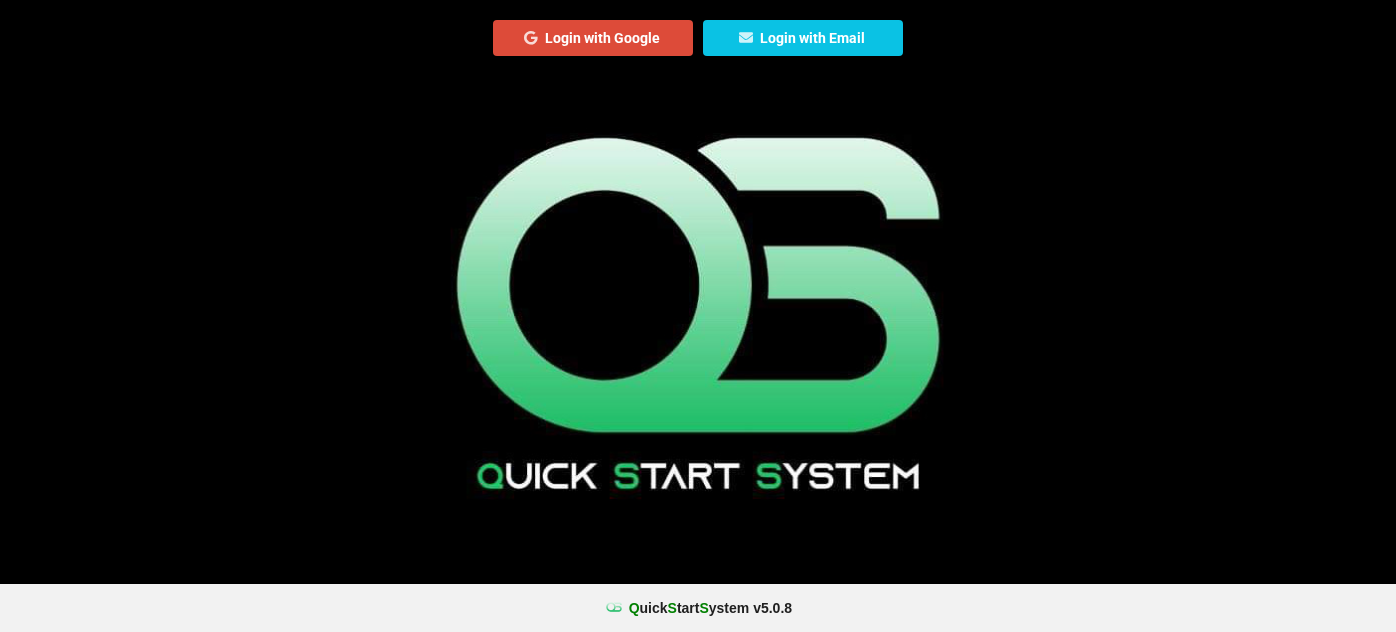 scroll, scrollTop: 0, scrollLeft: 0, axis: both 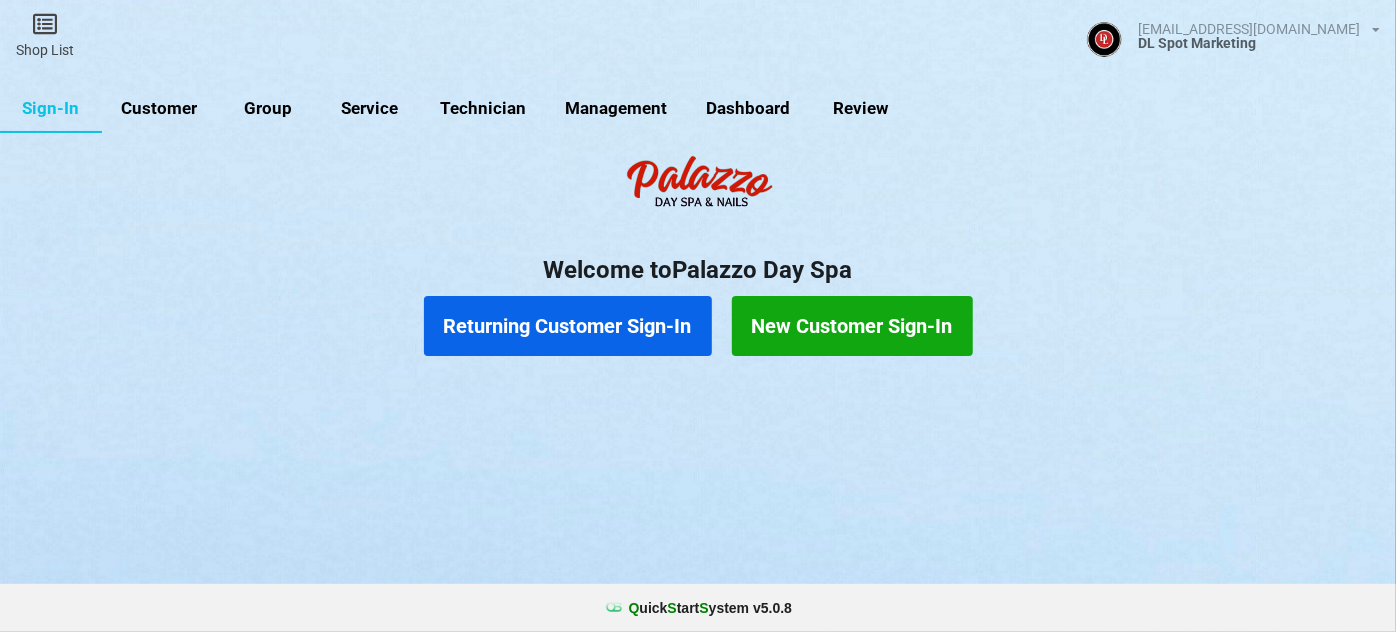 click on "Customer" at bounding box center (159, 109) 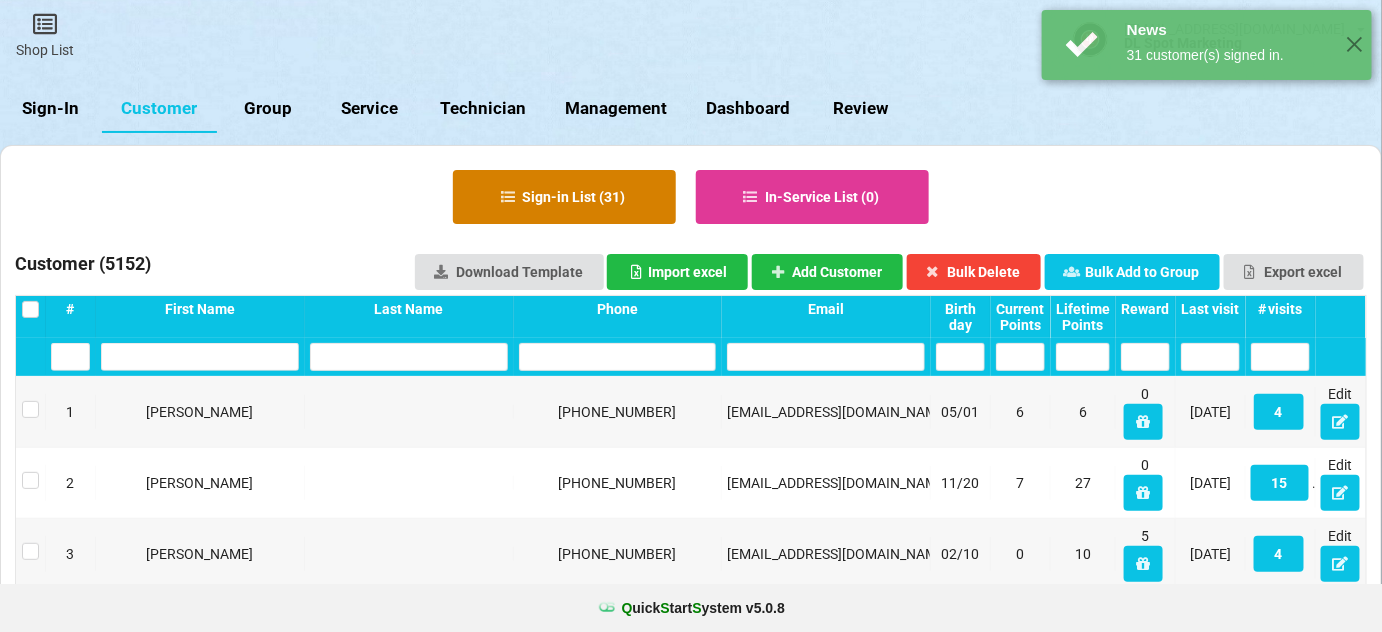 click on "Sign-in List ( 31 )" at bounding box center (564, 197) 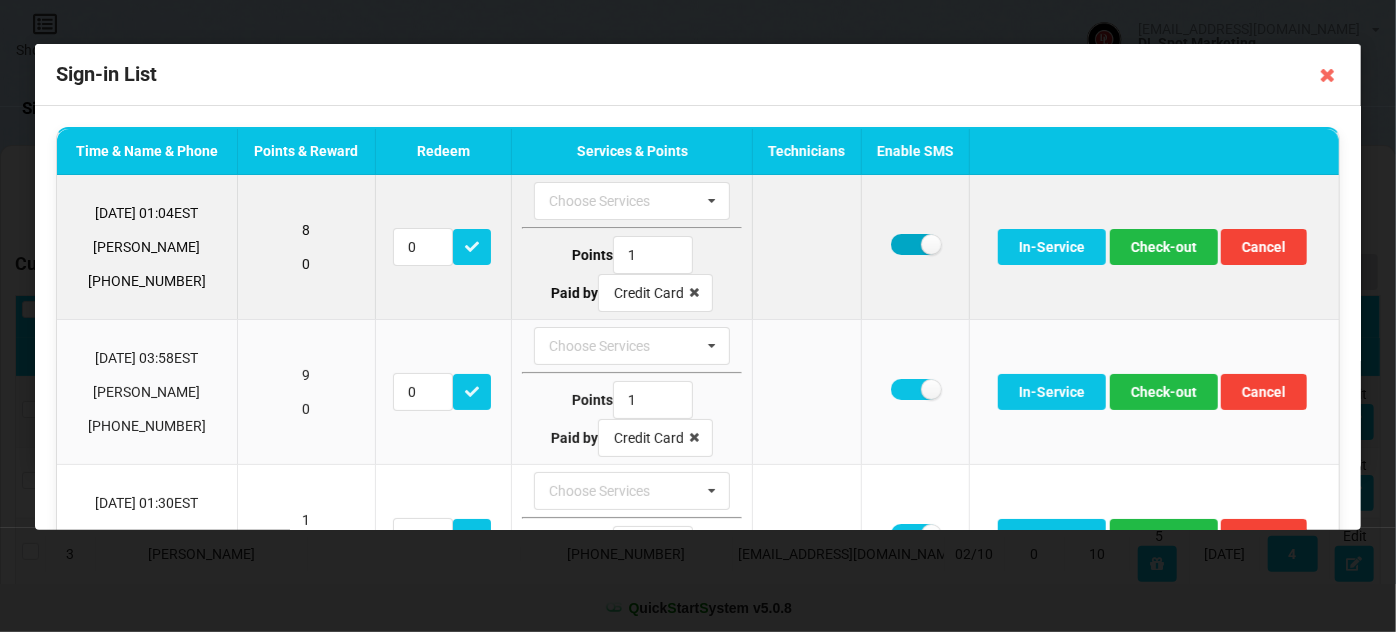 click at bounding box center [915, 244] 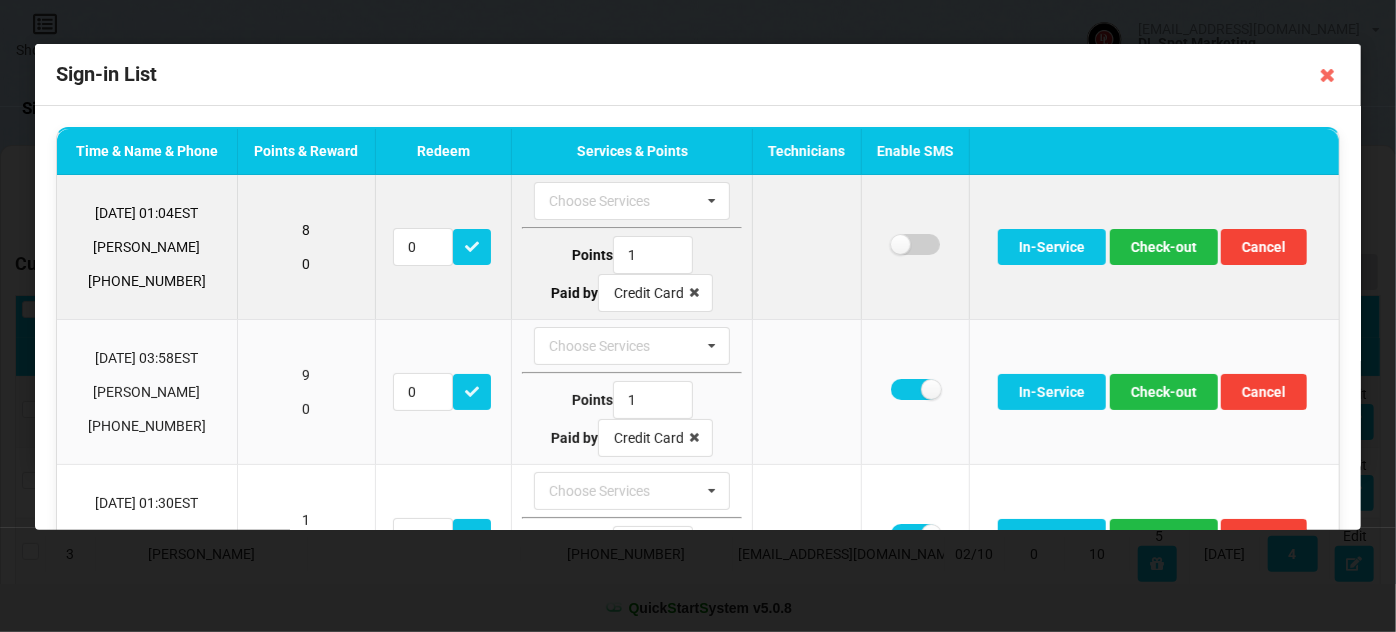 checkbox on "false" 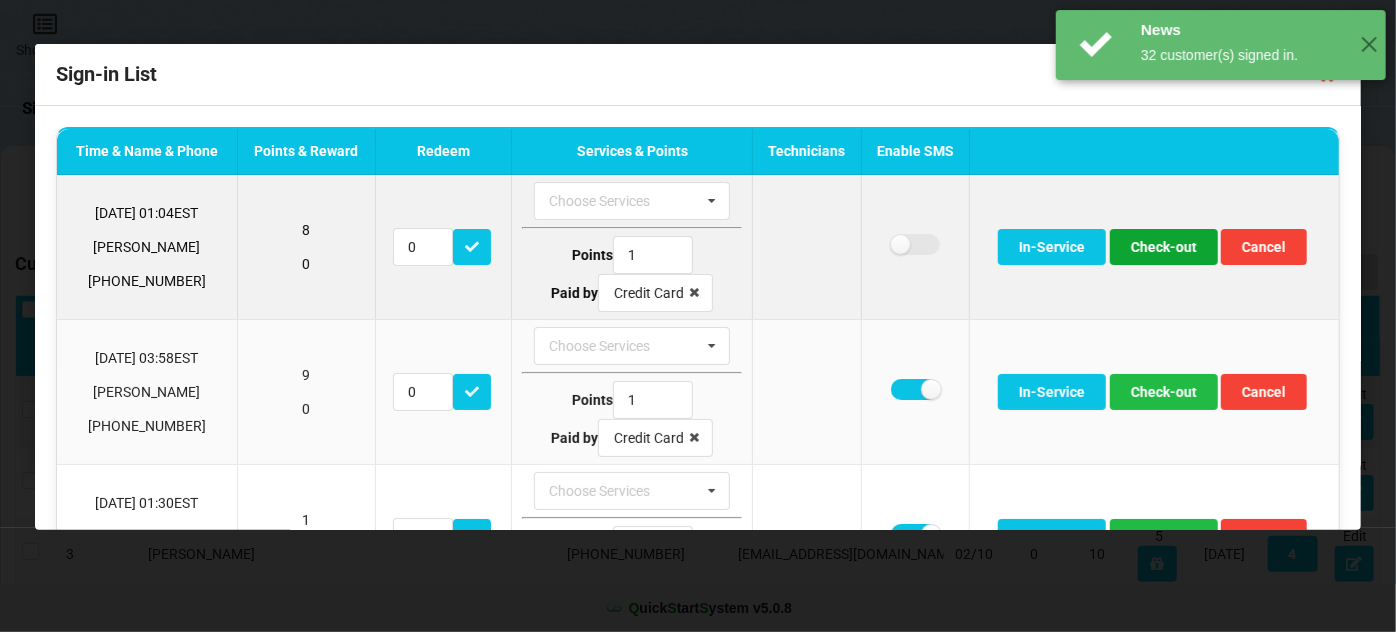 click on "Check-out" at bounding box center [1164, 247] 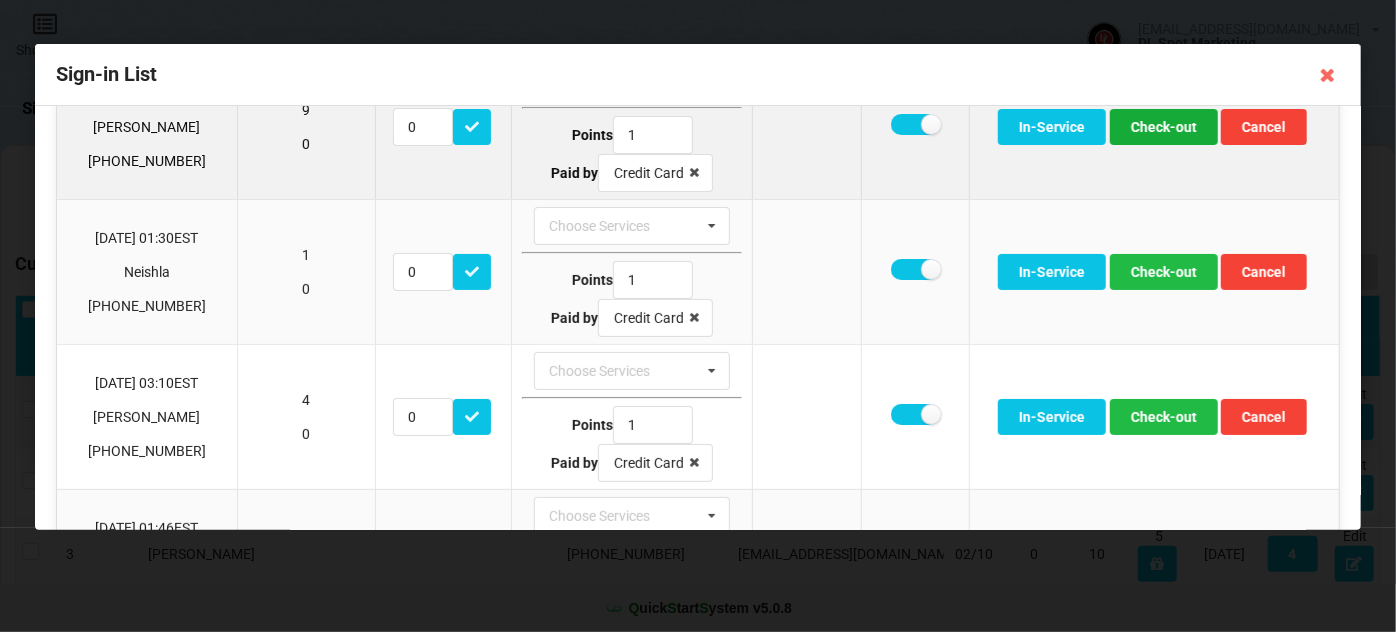 scroll, scrollTop: 121, scrollLeft: 0, axis: vertical 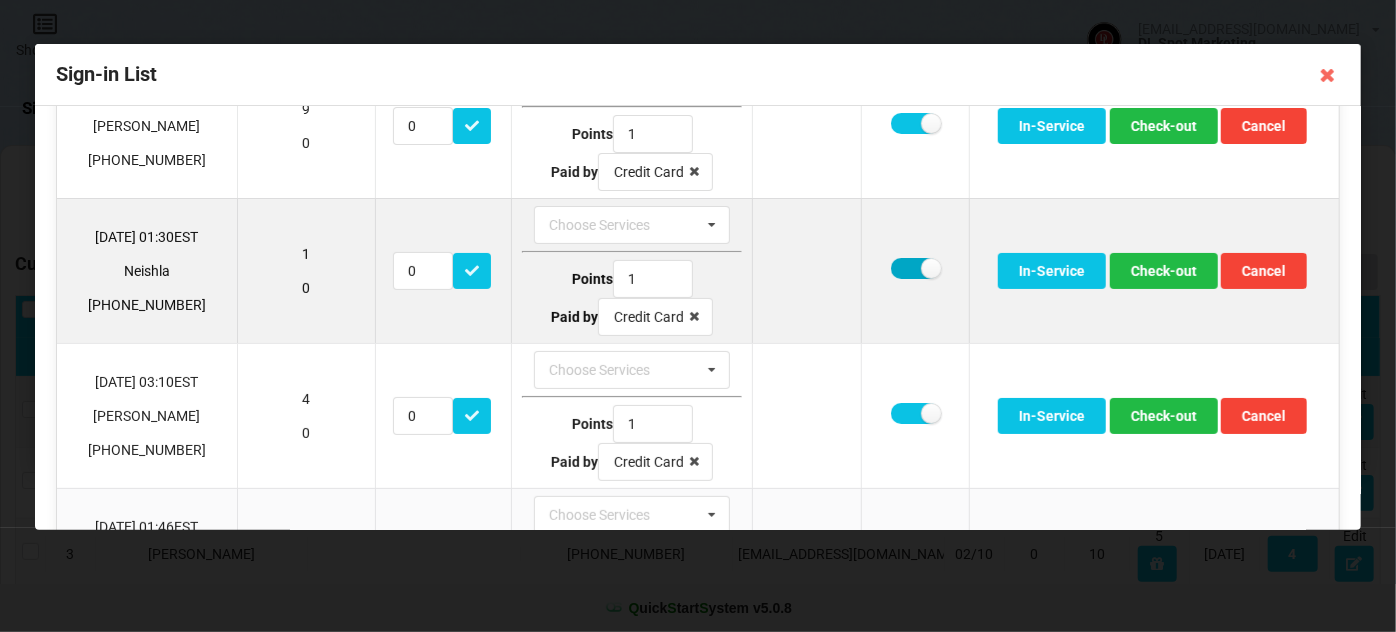 click at bounding box center (915, 268) 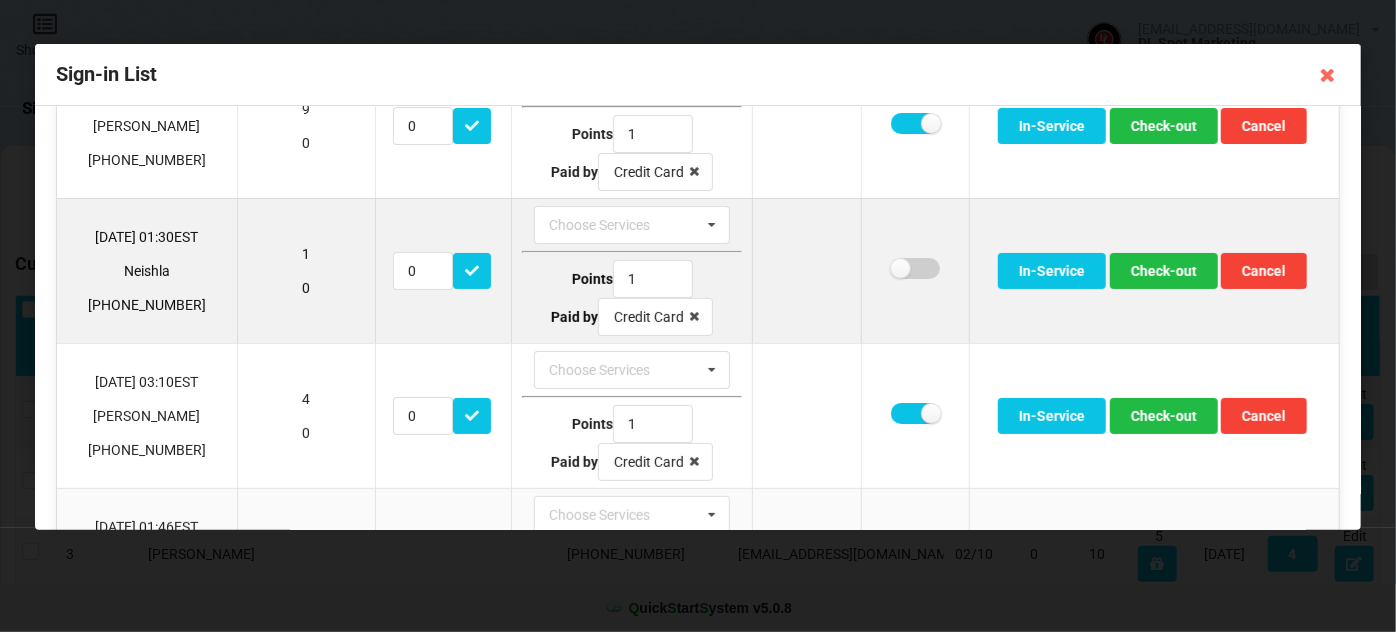 checkbox on "false" 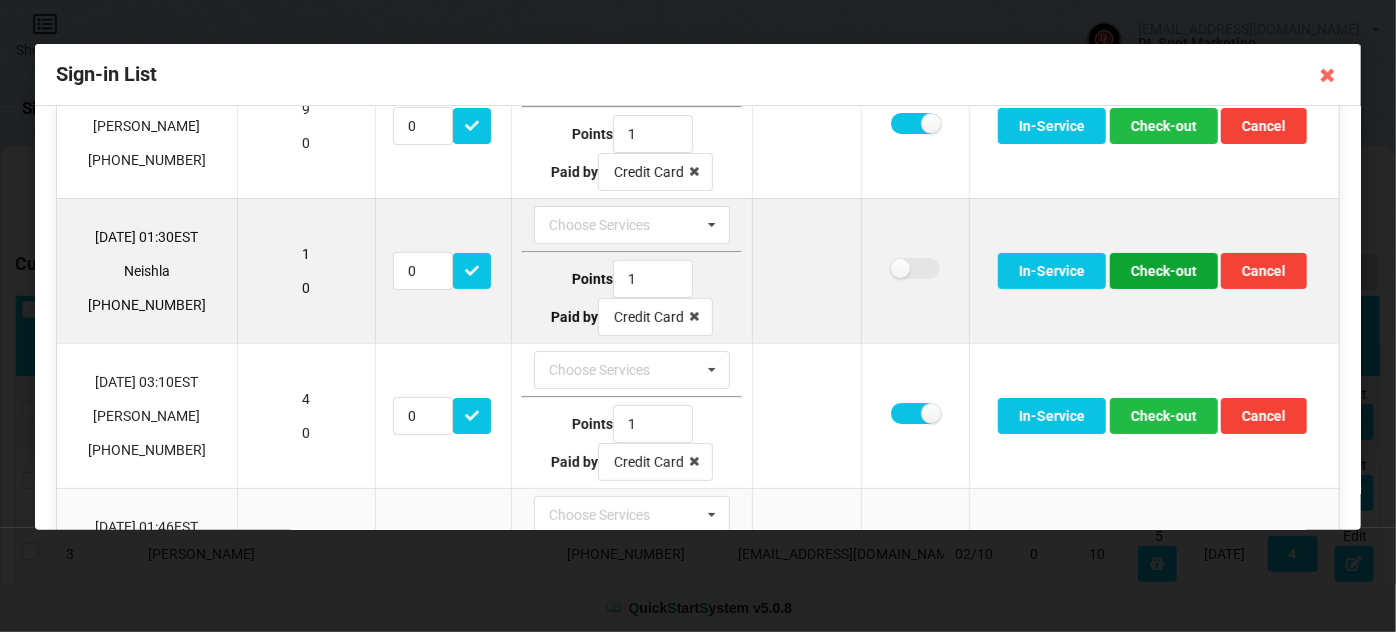 click on "Check-out" at bounding box center (1164, 271) 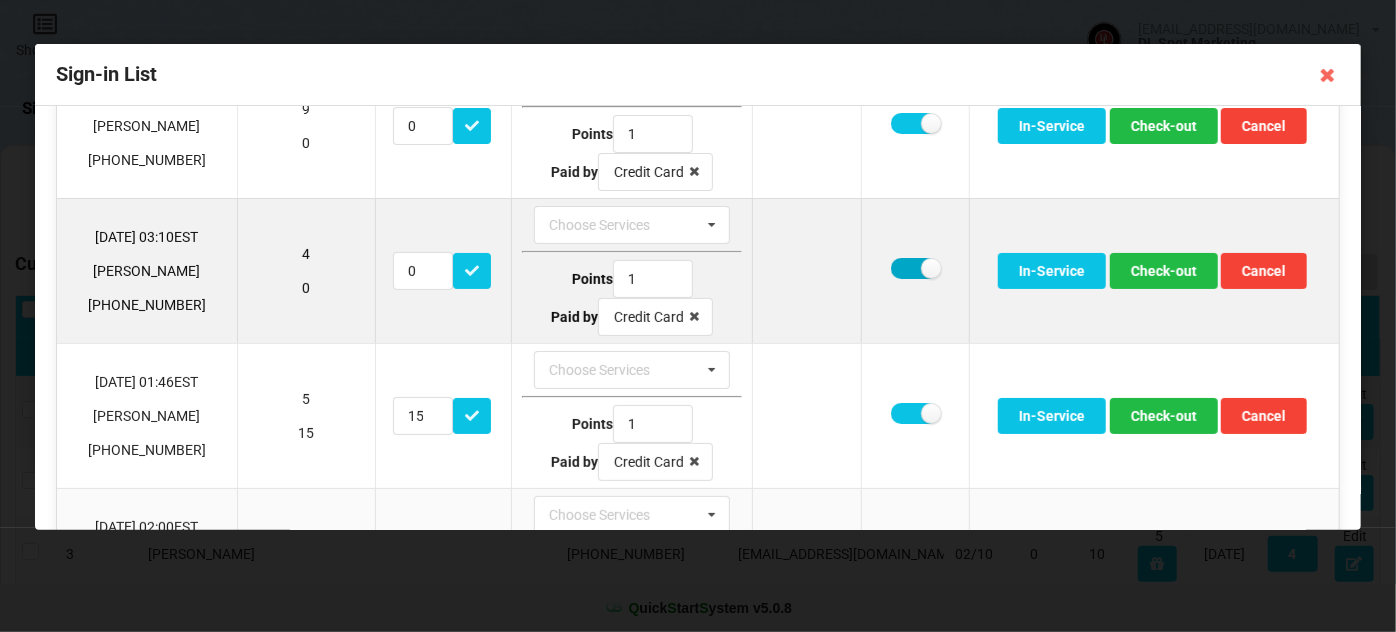 click at bounding box center (915, 268) 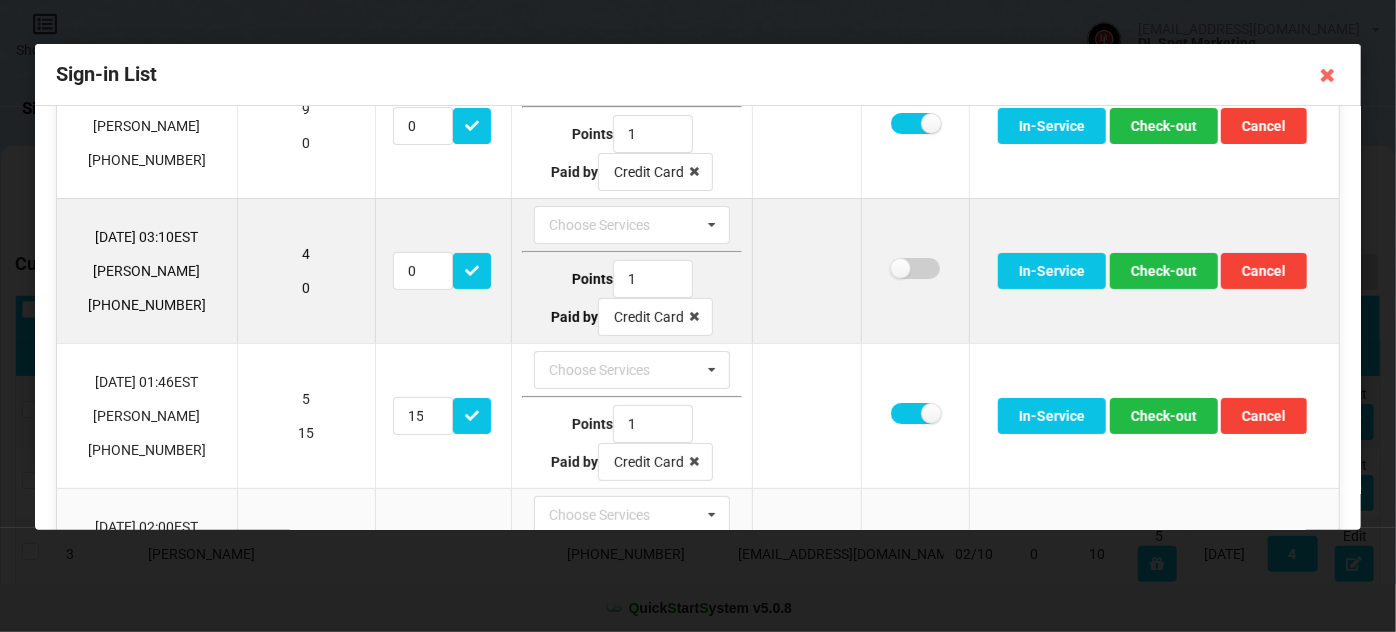 checkbox on "false" 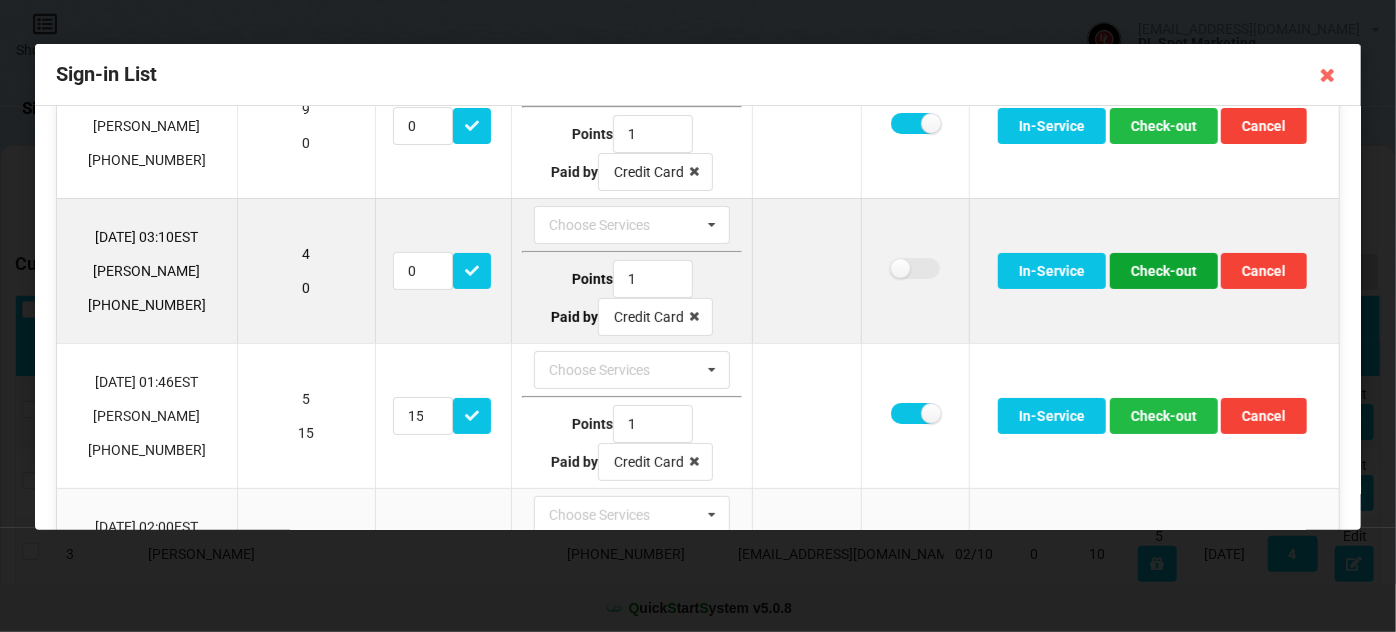 click on "Check-out" at bounding box center [1164, 271] 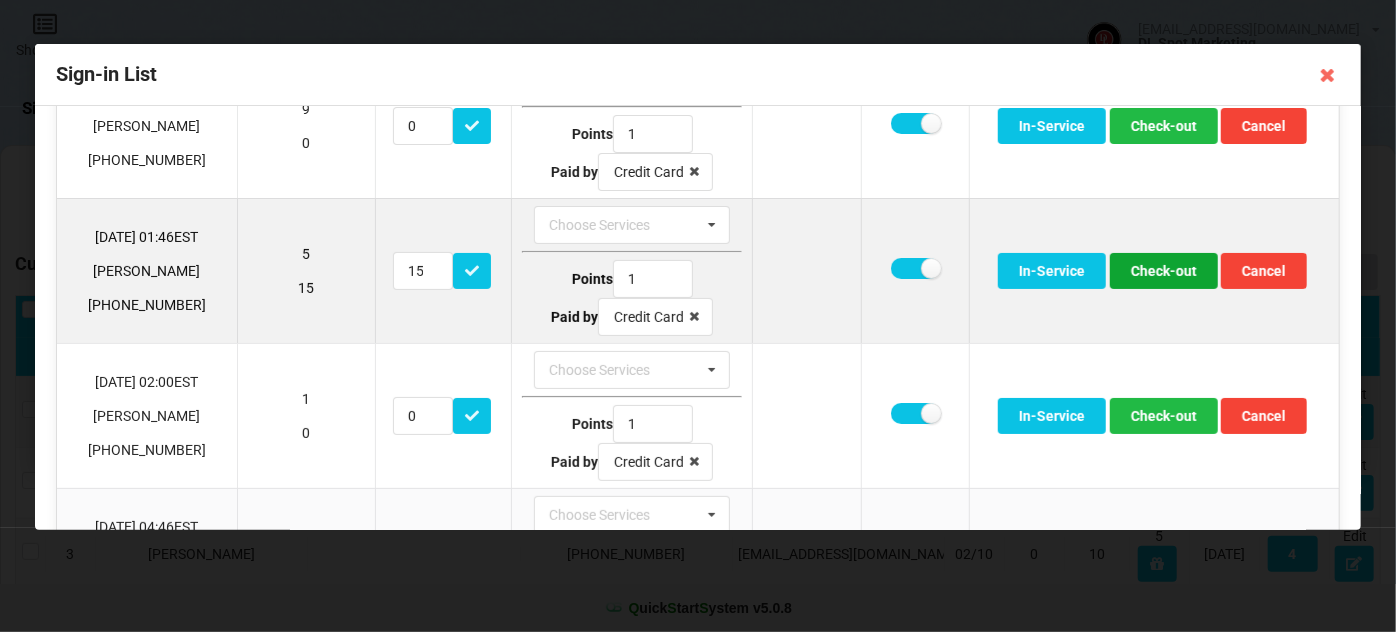 click on "Check-out" at bounding box center (1164, 271) 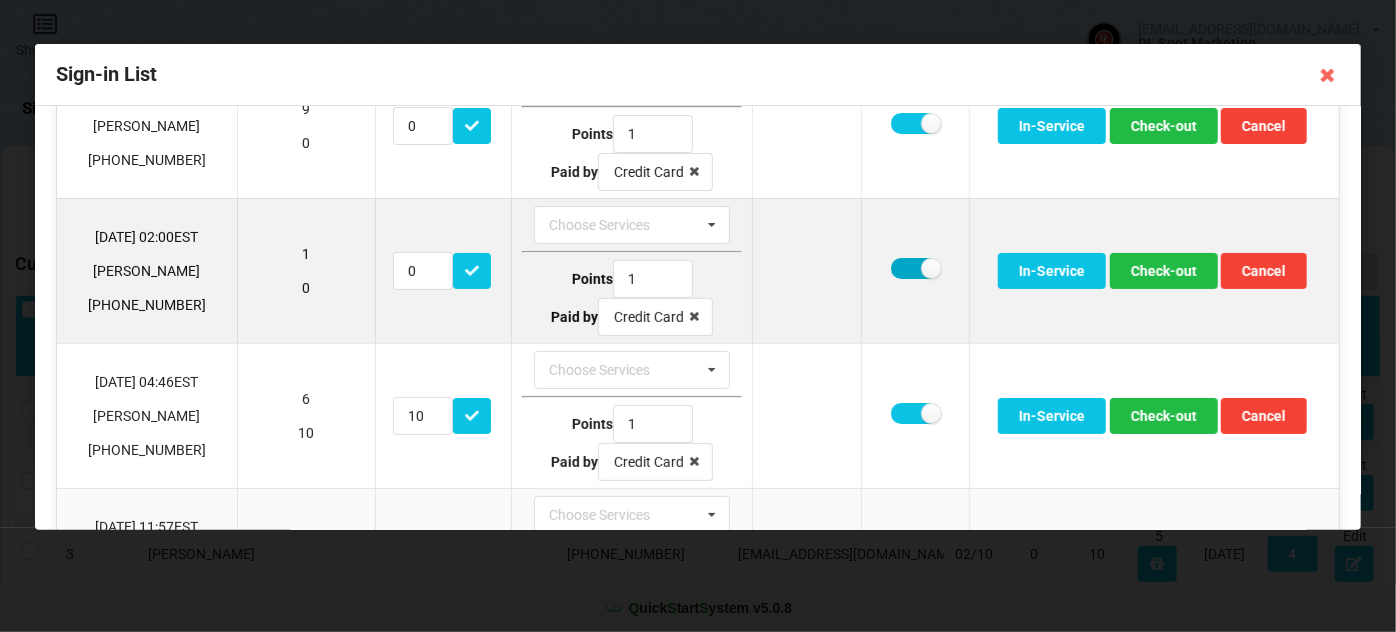 click at bounding box center [915, 268] 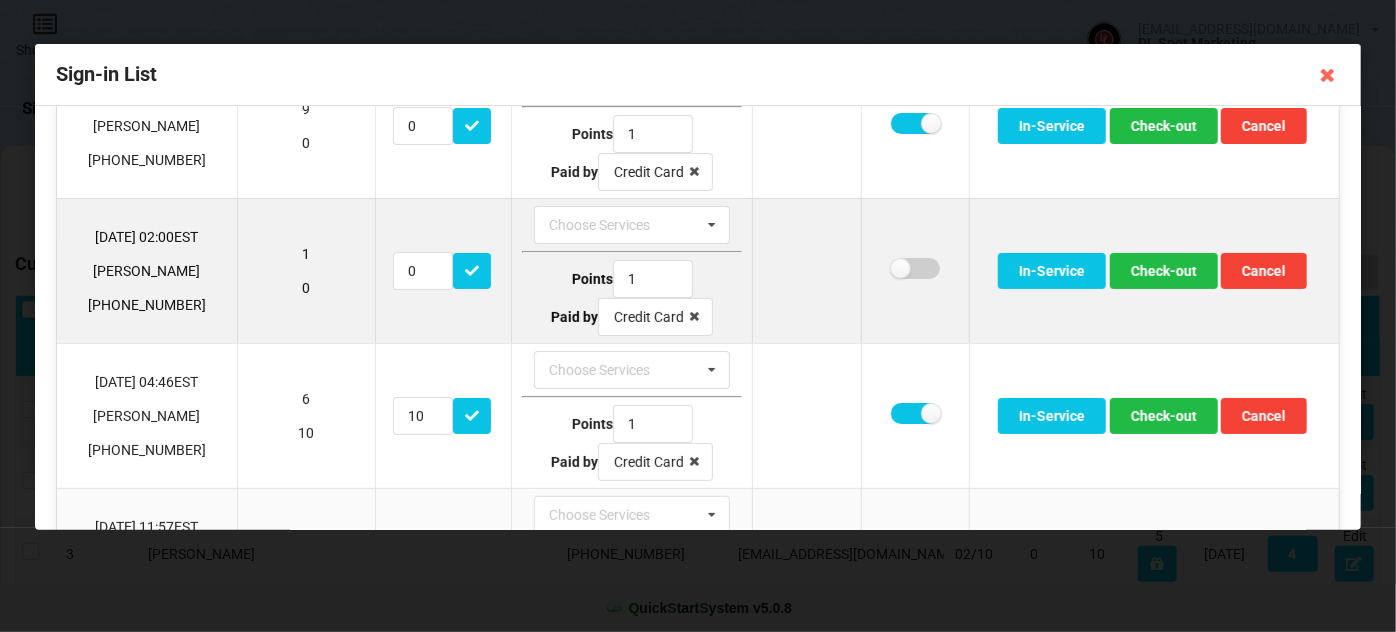 checkbox on "false" 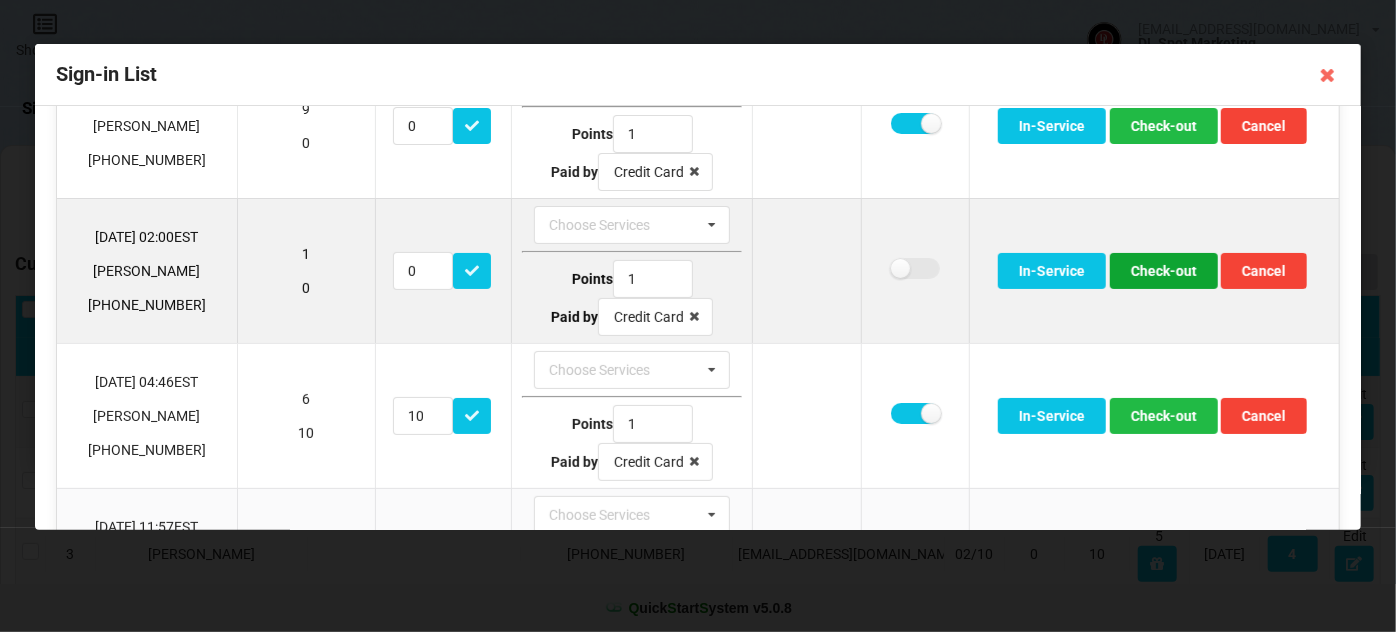 click on "Check-out" at bounding box center [1164, 271] 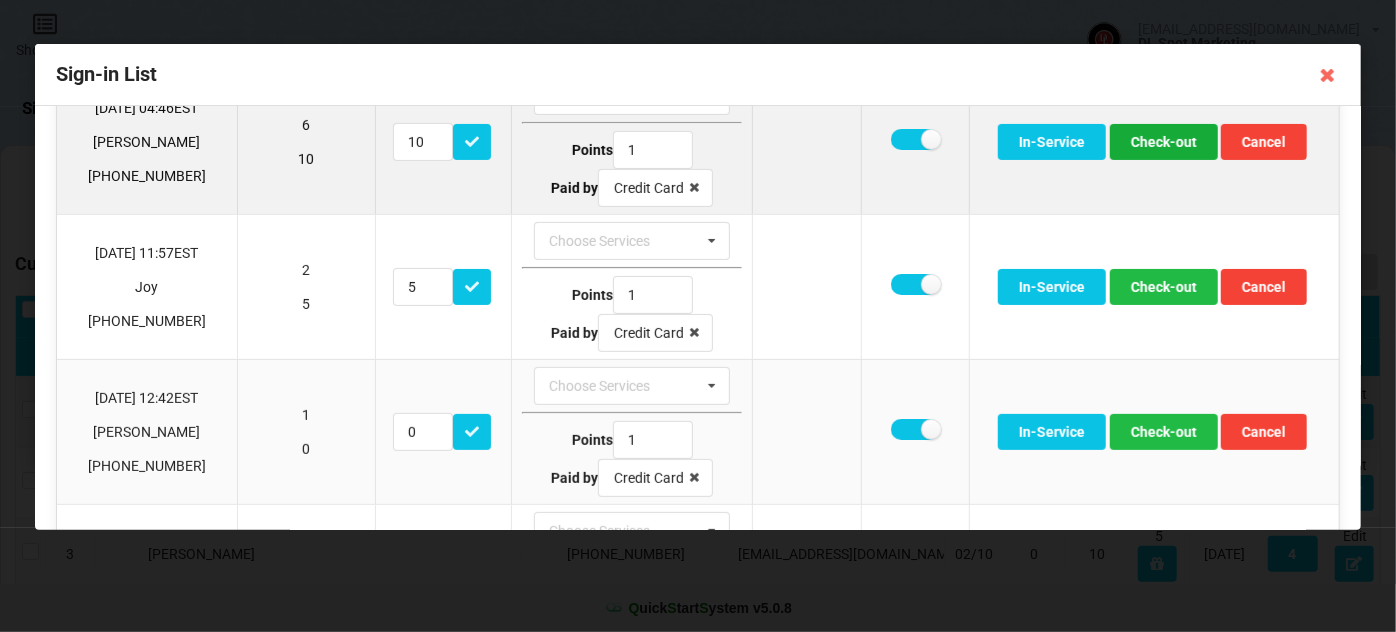 scroll, scrollTop: 242, scrollLeft: 0, axis: vertical 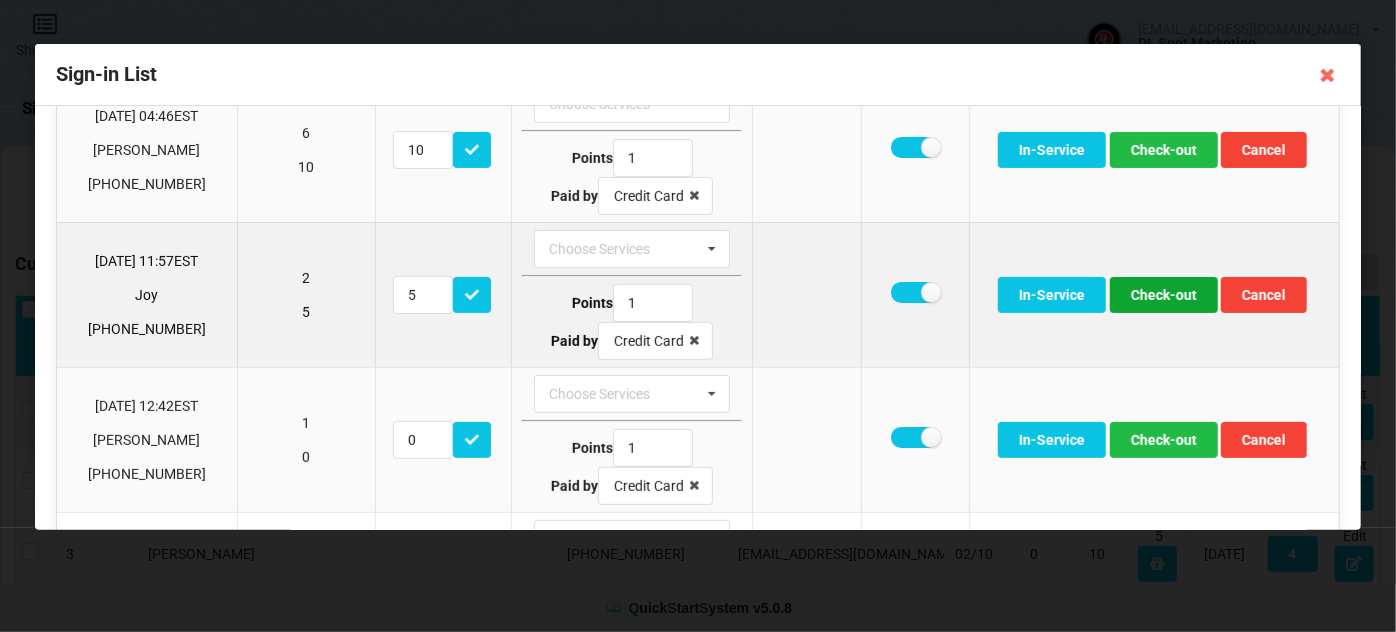 click on "Check-out" at bounding box center (1164, 295) 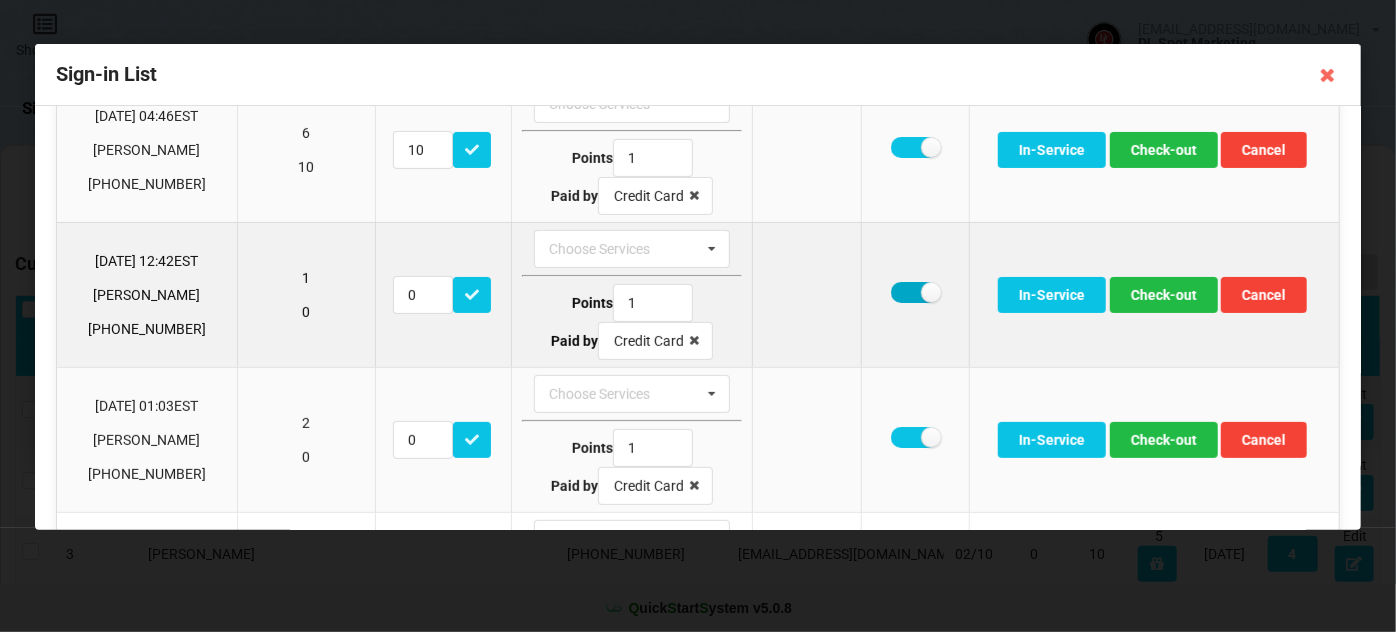 click at bounding box center (915, 292) 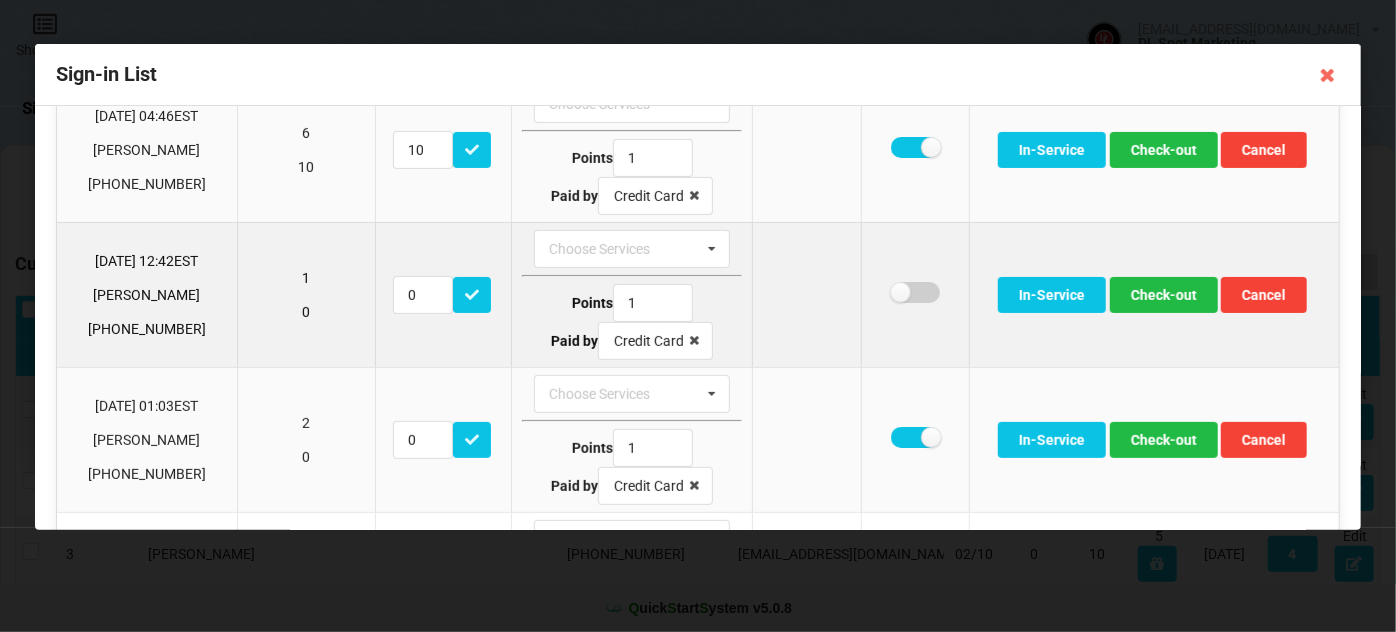 checkbox on "false" 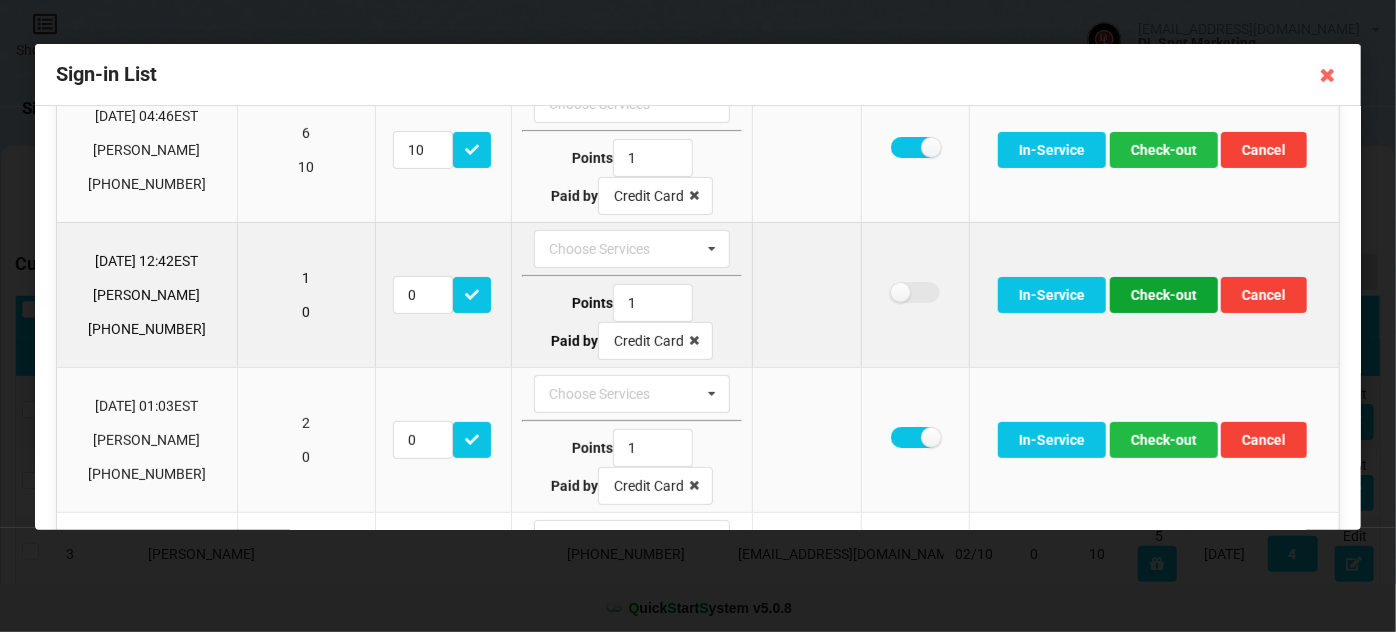 click on "Check-out" at bounding box center (1164, 295) 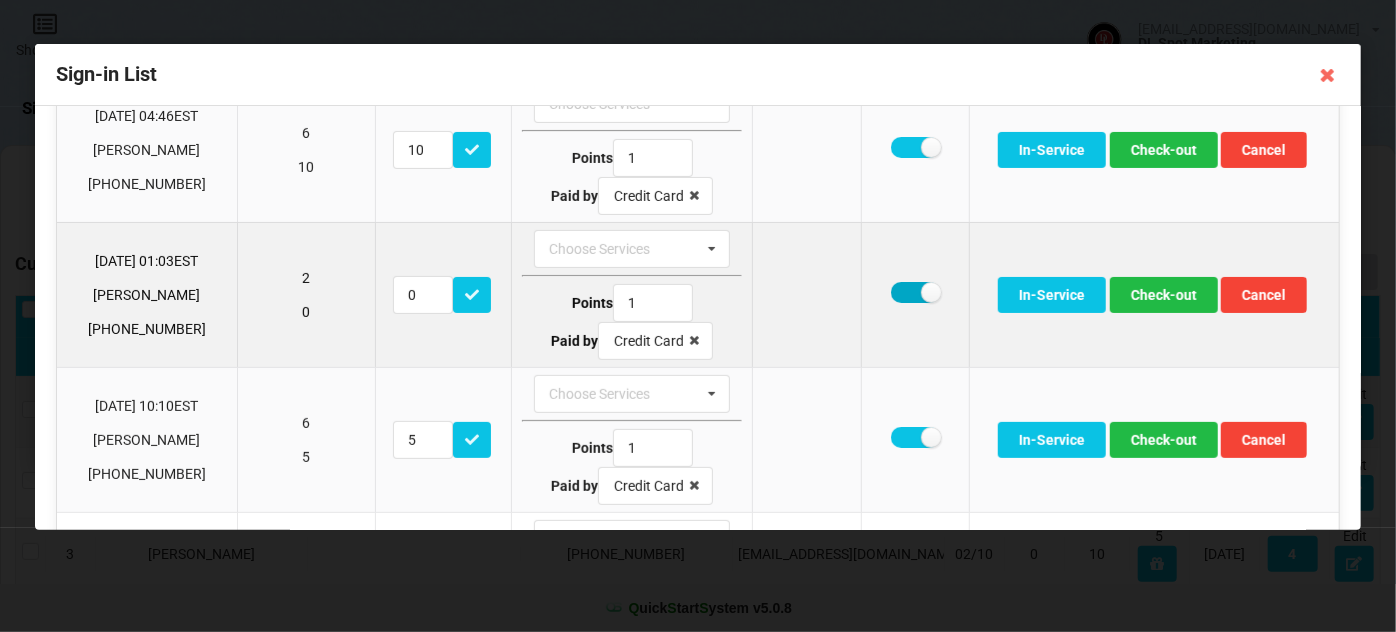 click at bounding box center (915, 292) 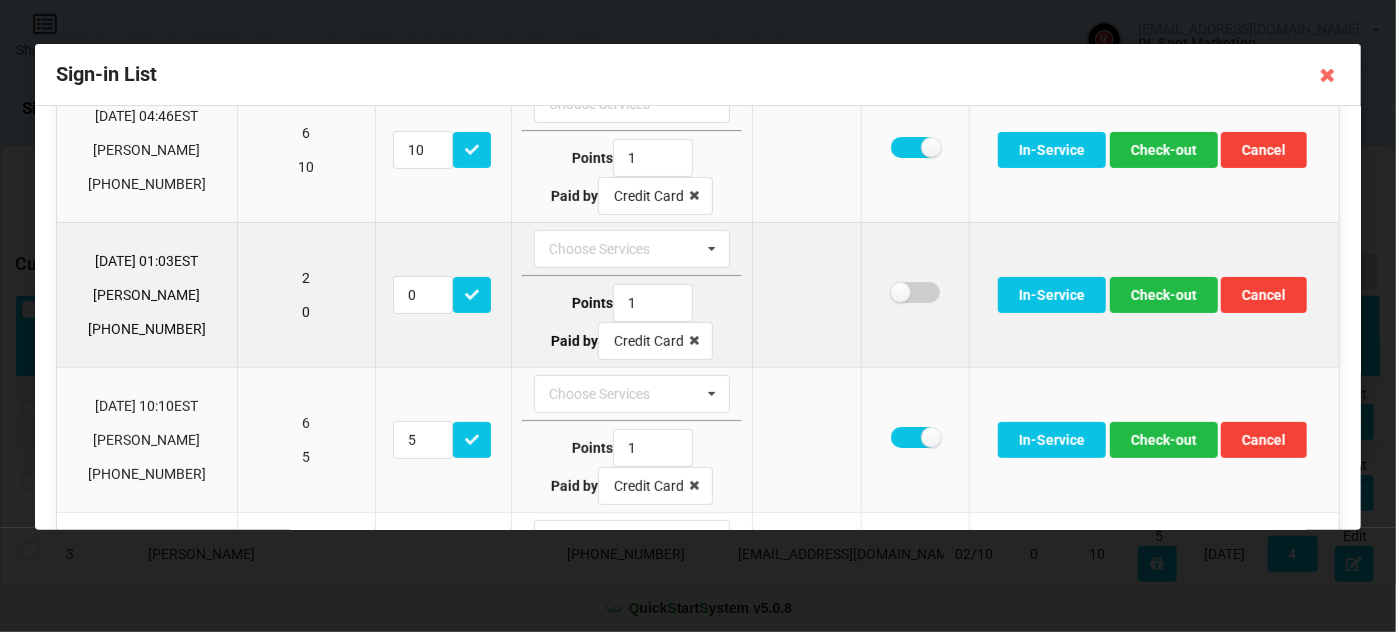 checkbox on "false" 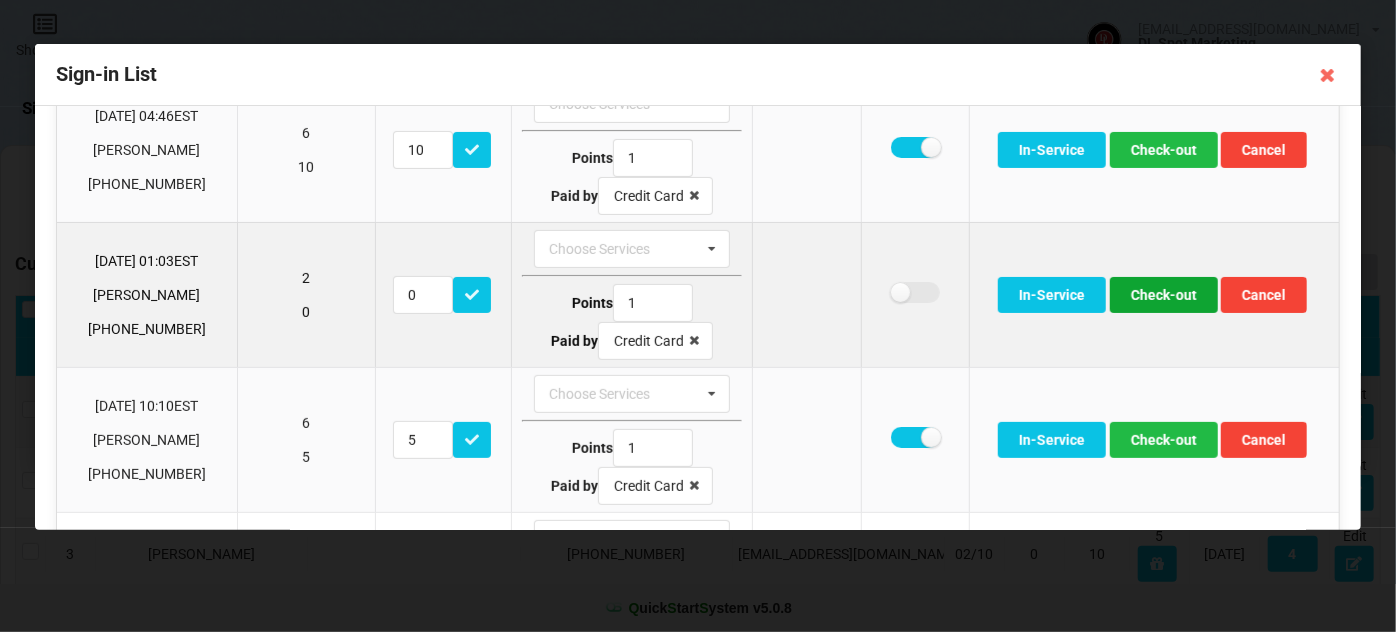 click on "Check-out" at bounding box center [1164, 295] 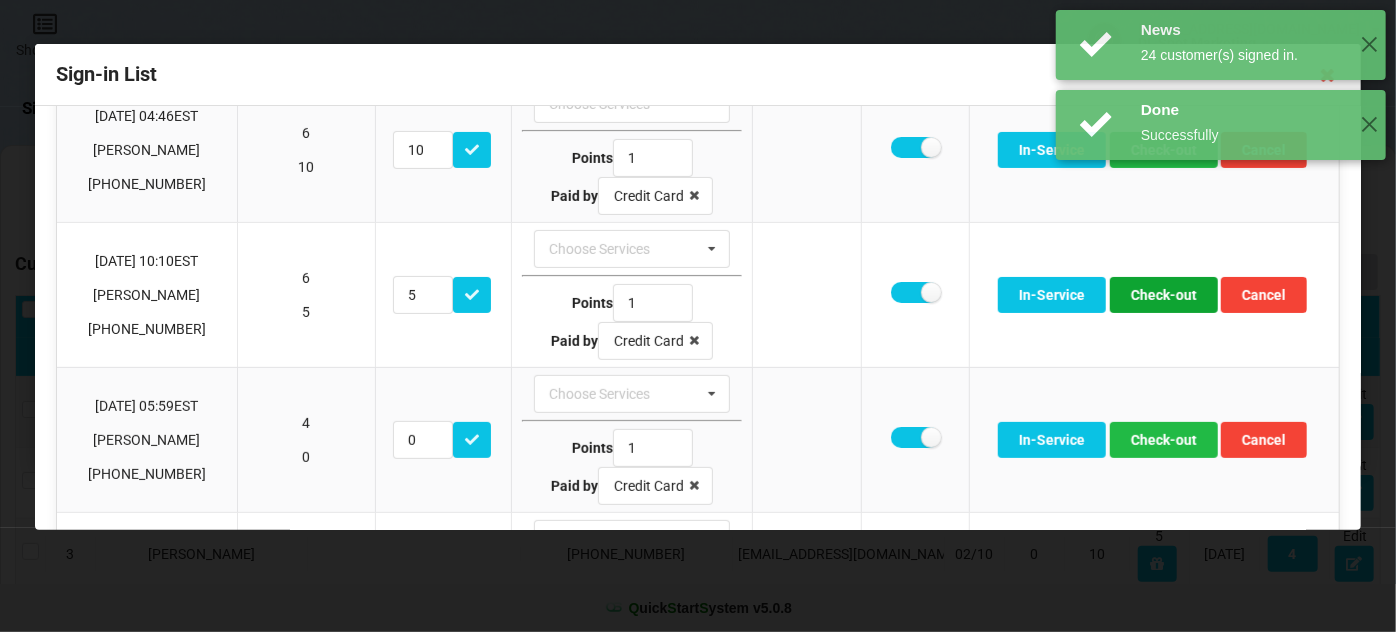 click on "Check-out" at bounding box center [1164, 295] 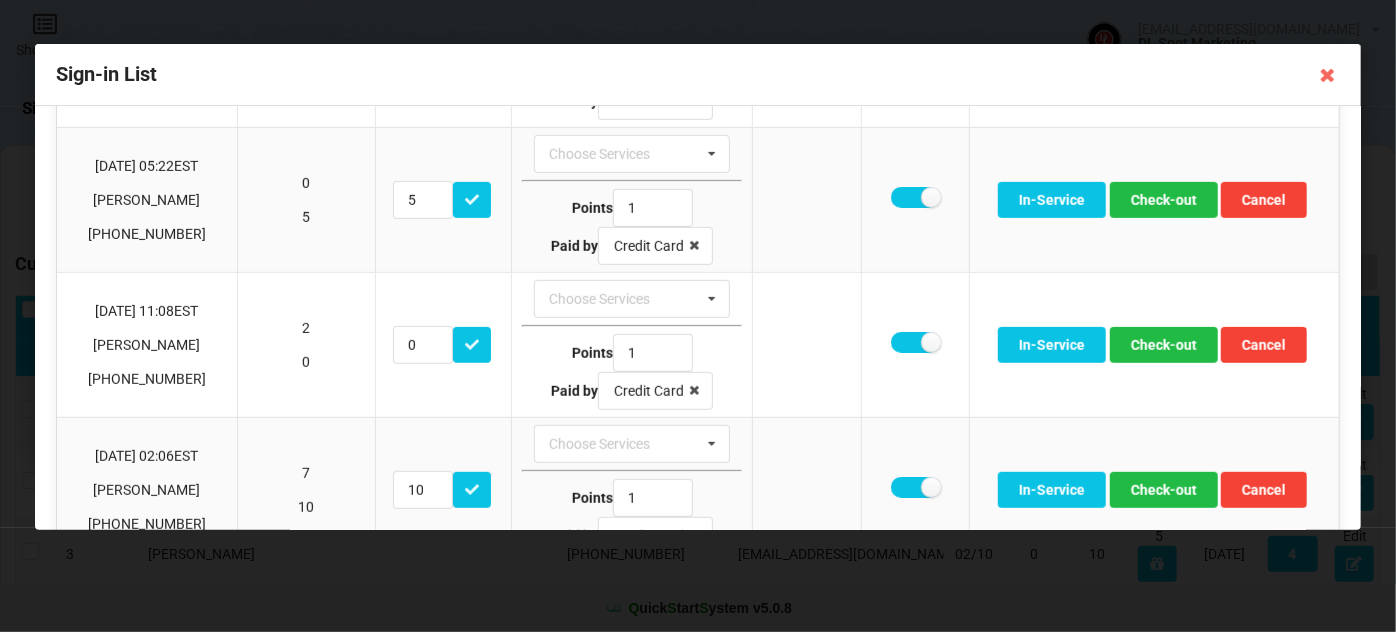 scroll, scrollTop: 485, scrollLeft: 0, axis: vertical 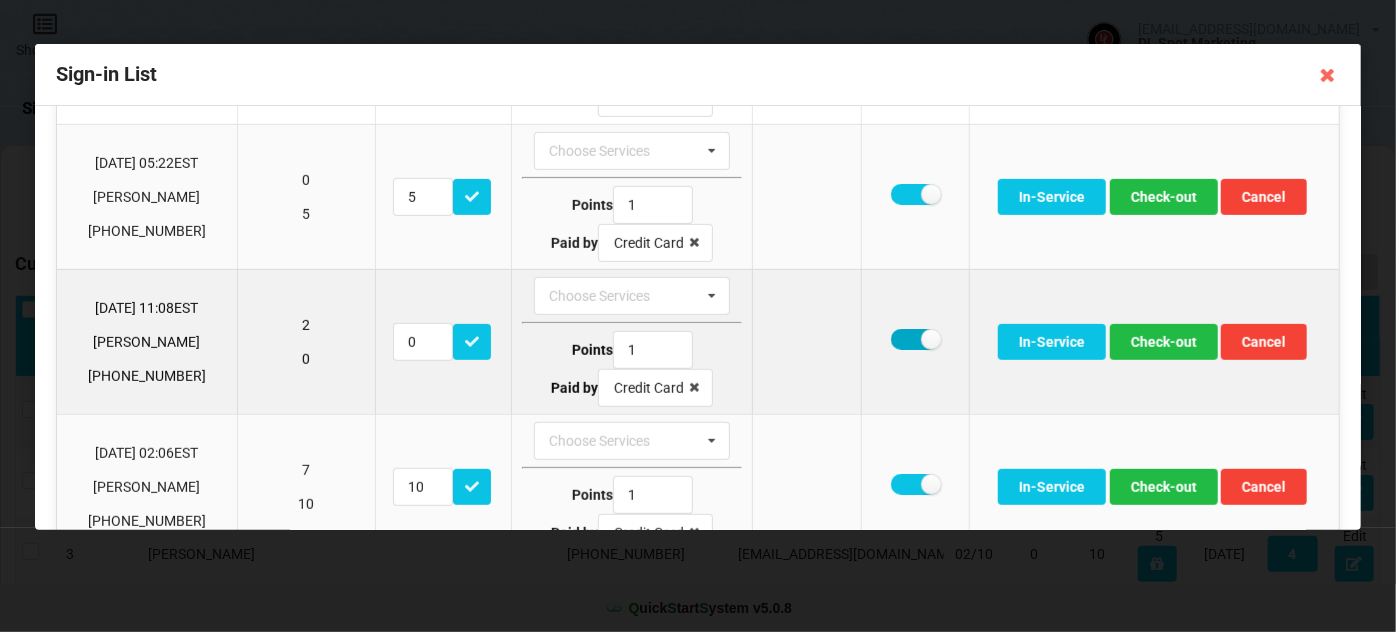 click at bounding box center (915, 339) 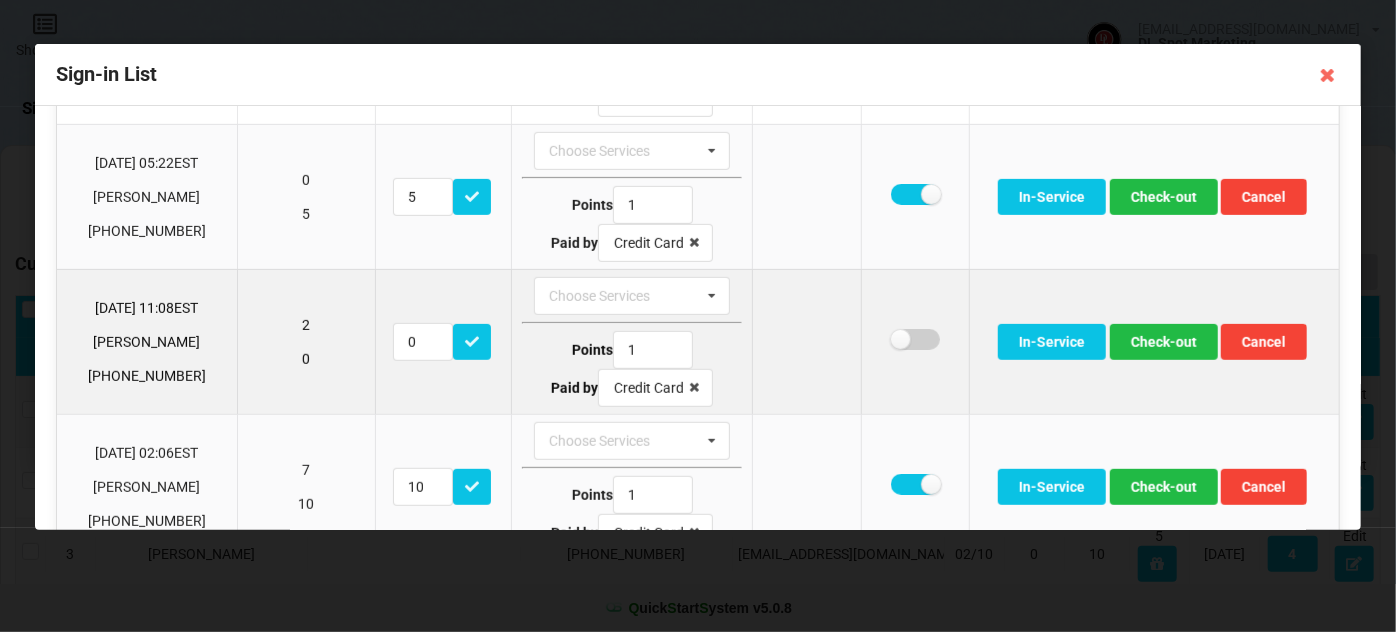 checkbox on "false" 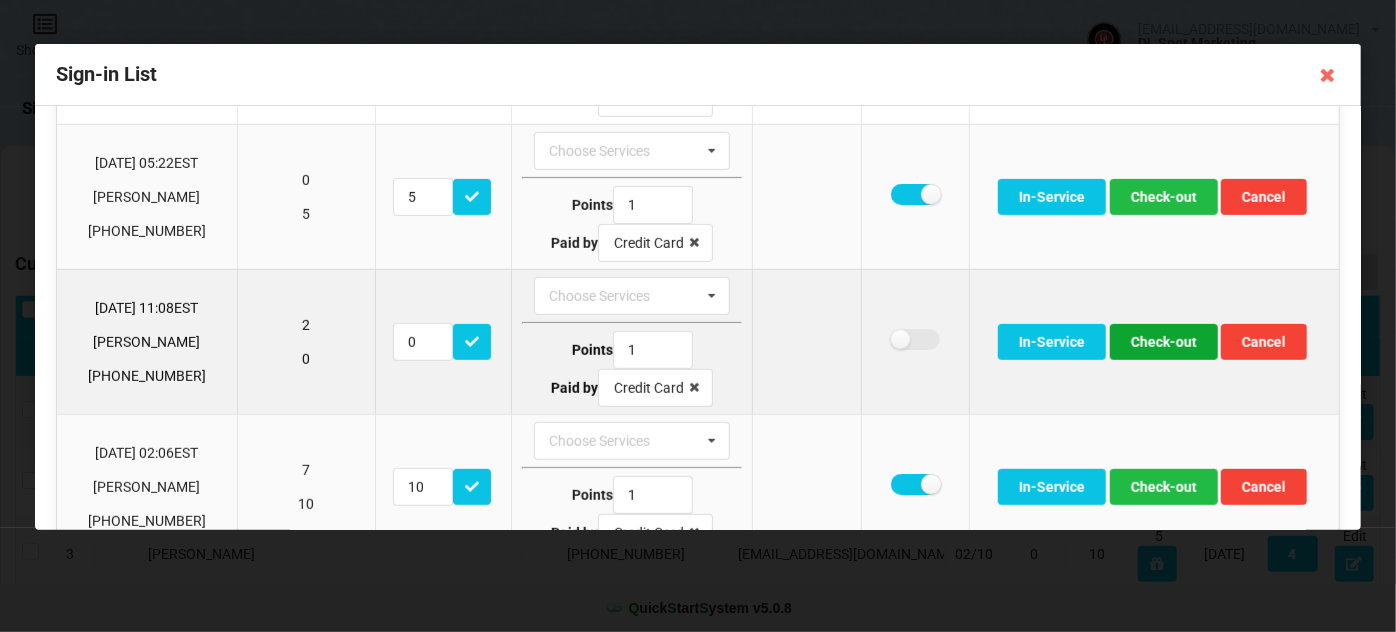 click on "Check-out" at bounding box center [1164, 342] 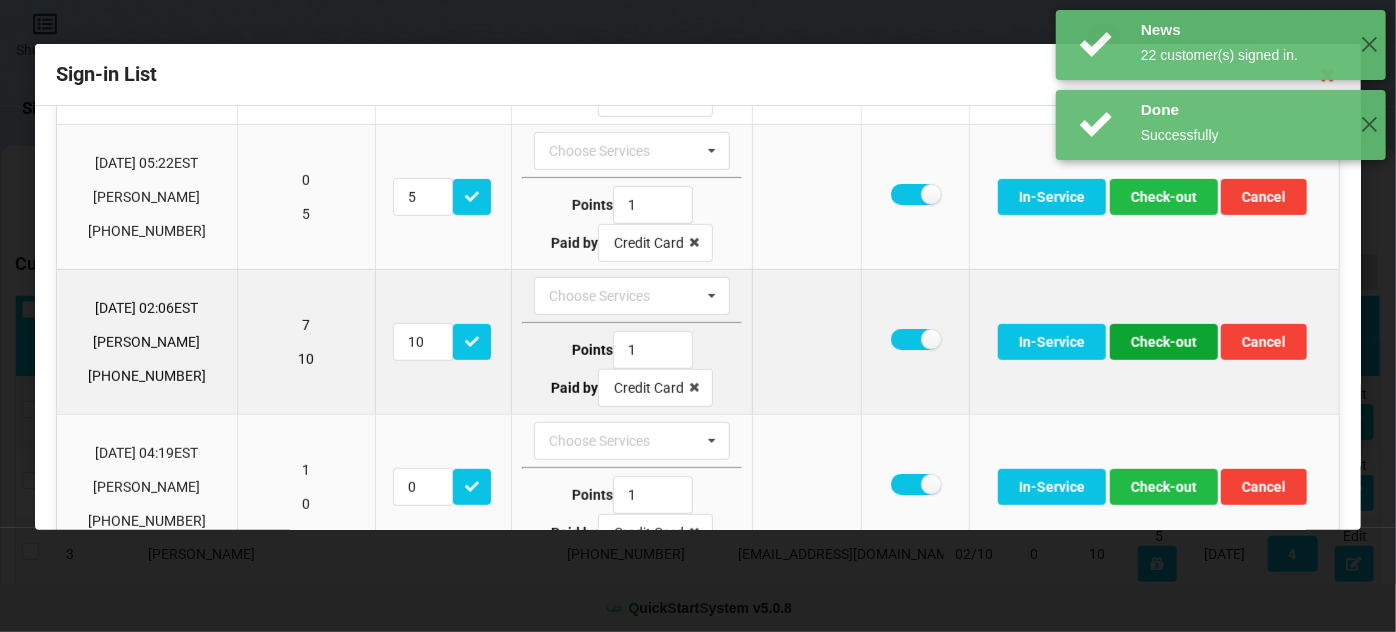click on "Check-out" at bounding box center [1164, 342] 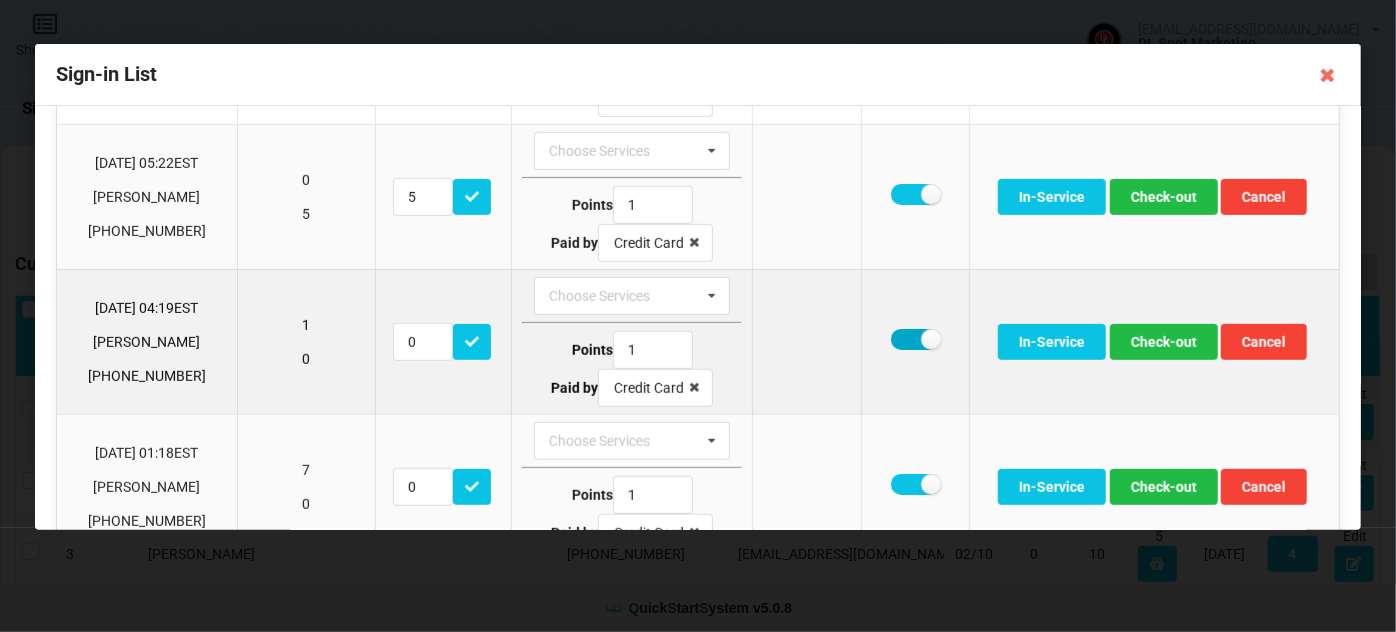 click at bounding box center (915, 339) 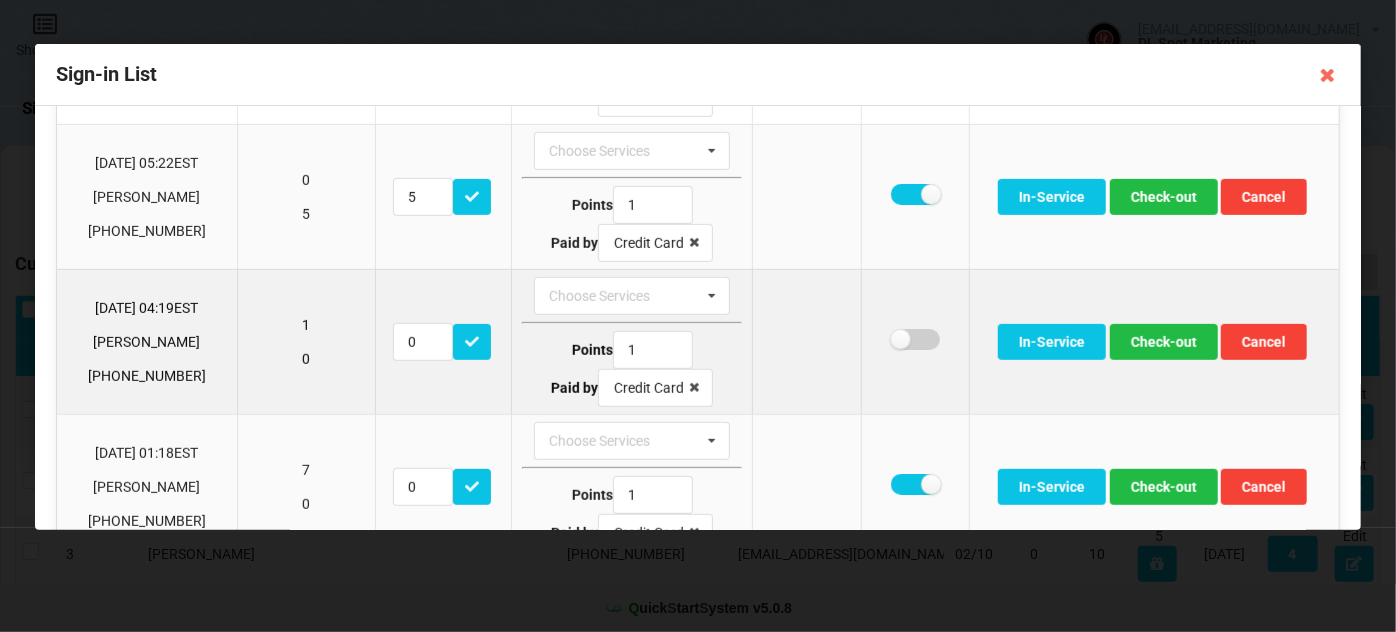 checkbox on "false" 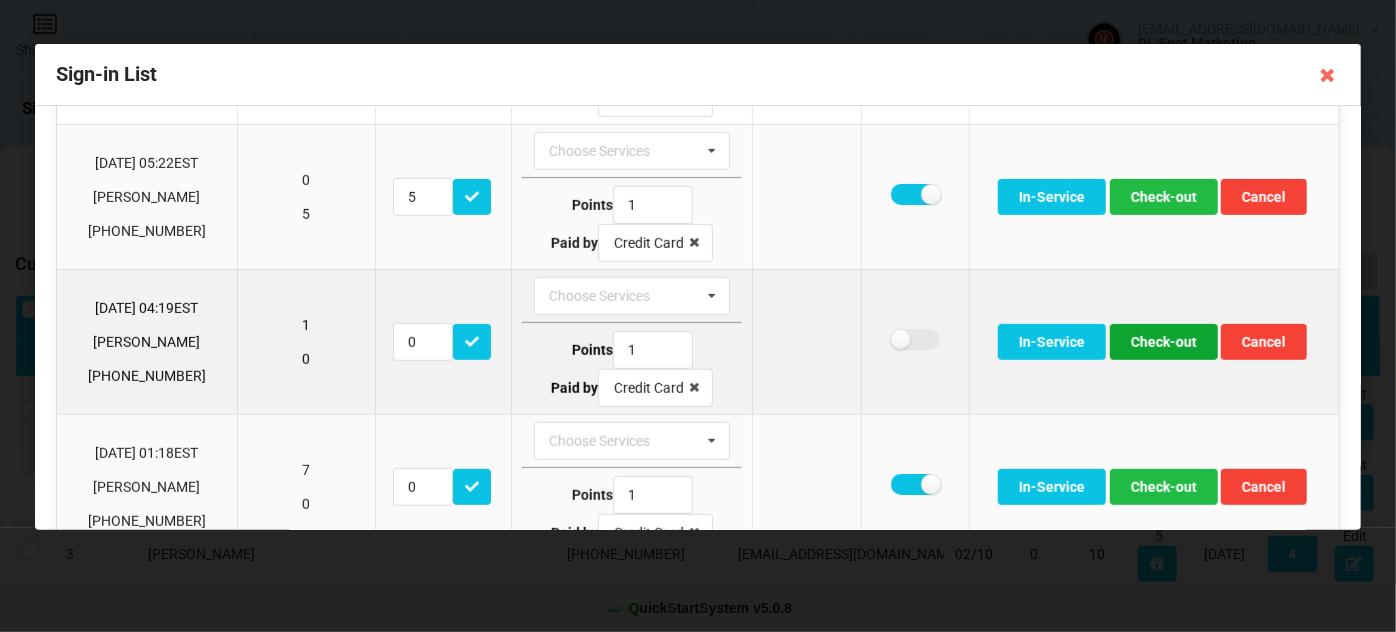 click on "Check-out" at bounding box center (1164, 342) 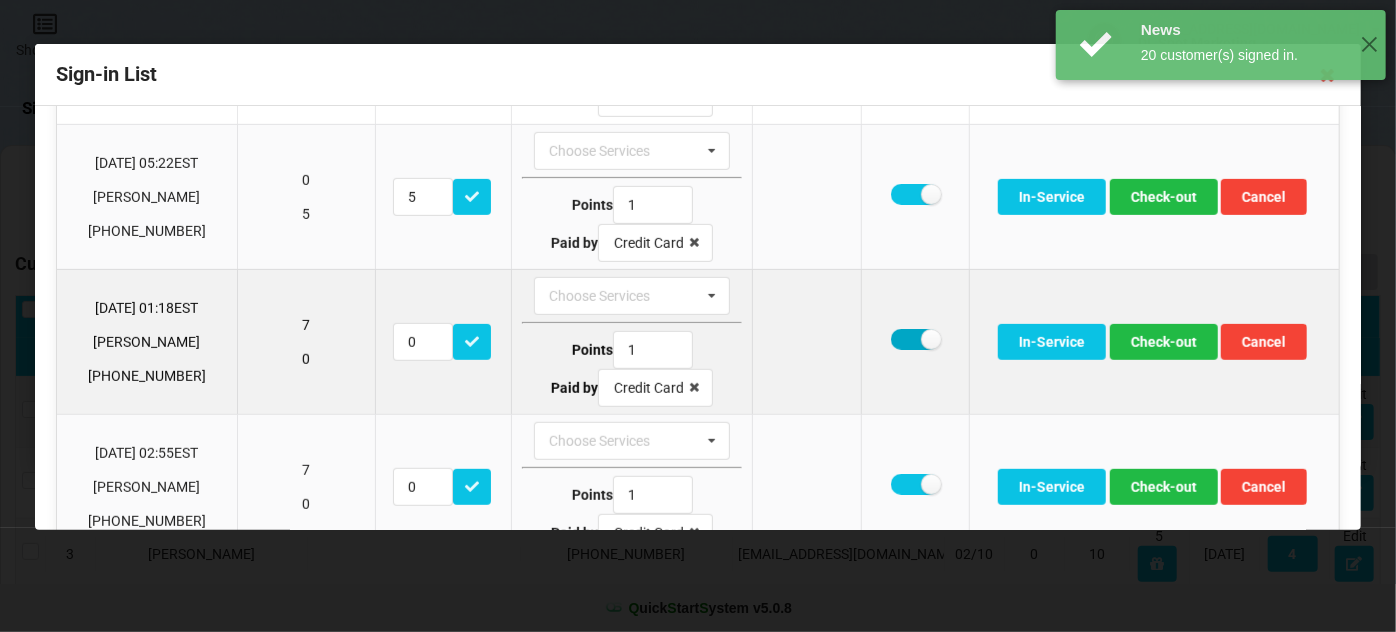 click at bounding box center [915, 339] 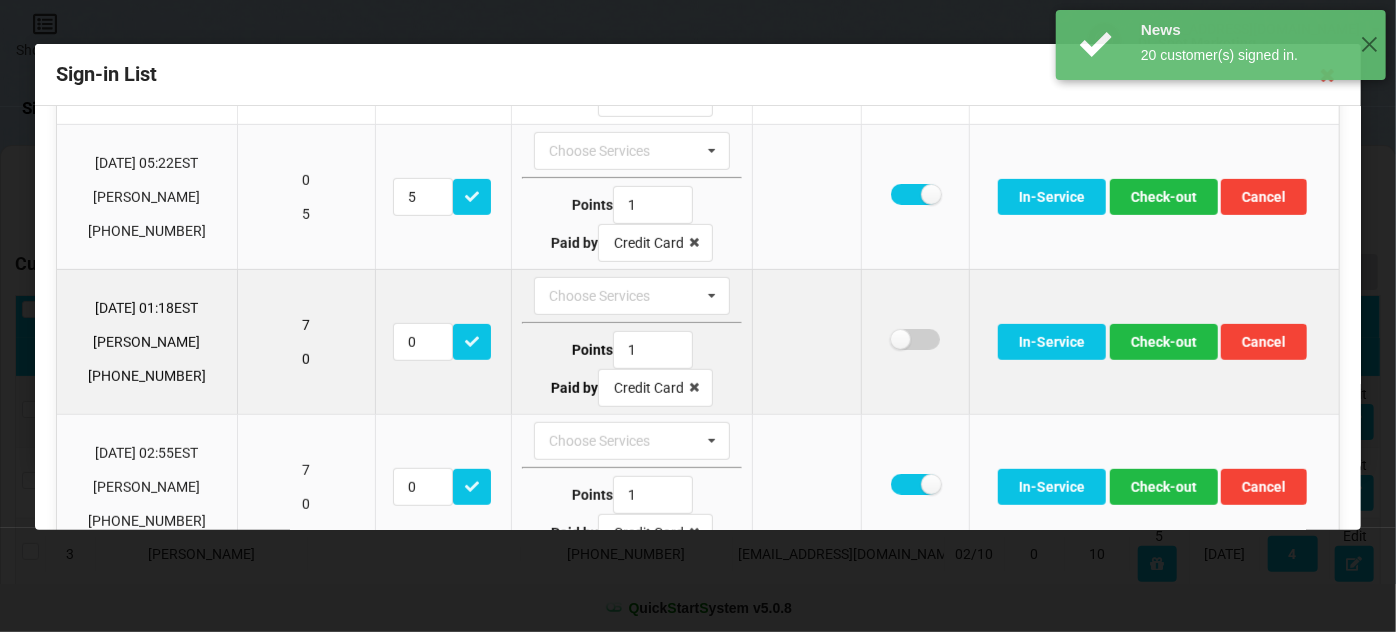 checkbox on "false" 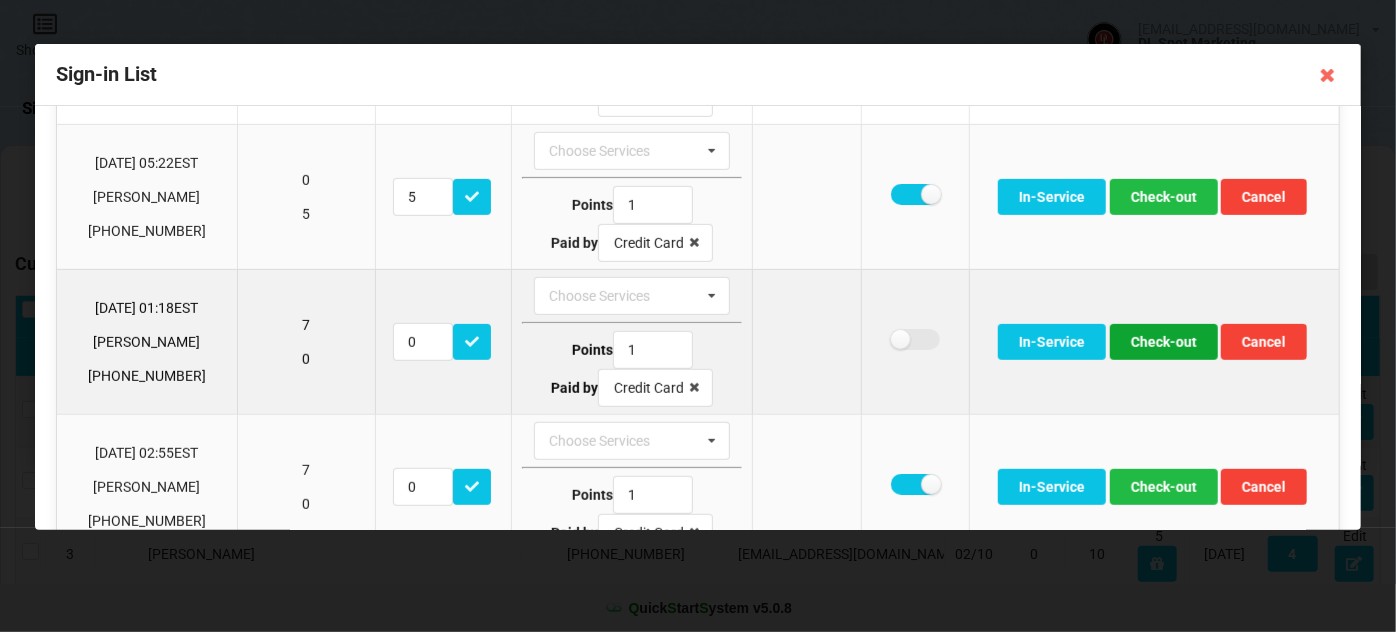 click on "Check-out" at bounding box center (1164, 342) 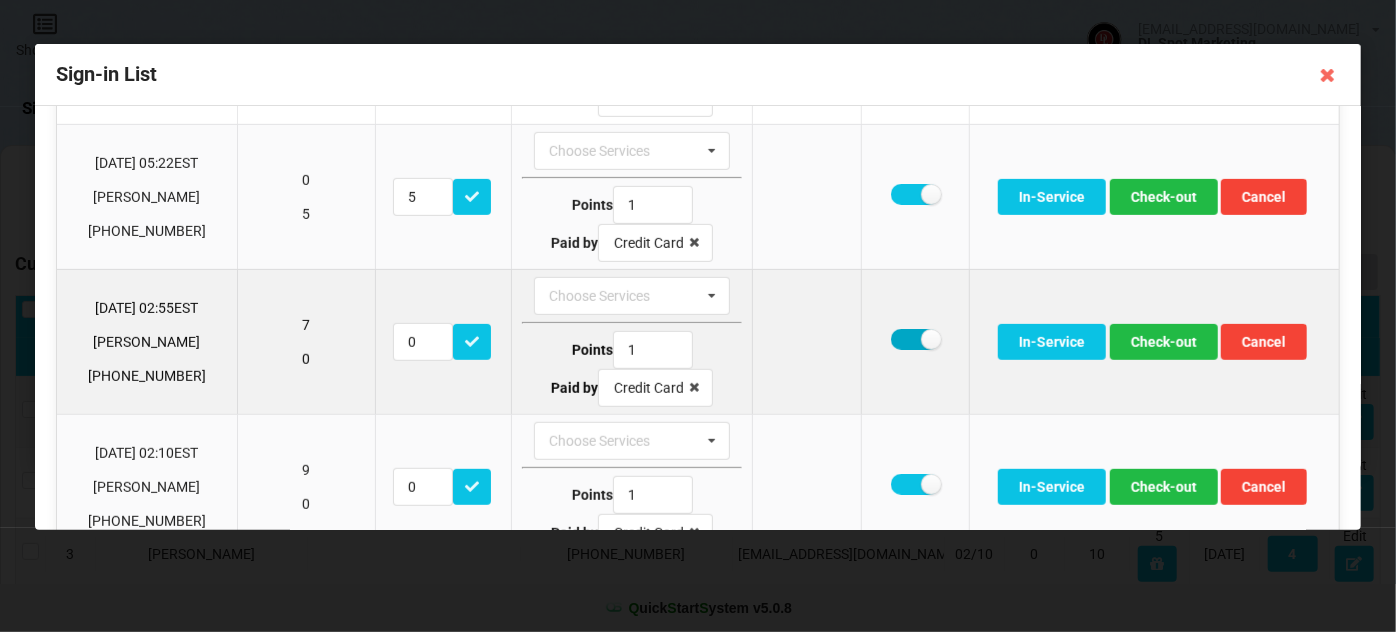 click at bounding box center [915, 339] 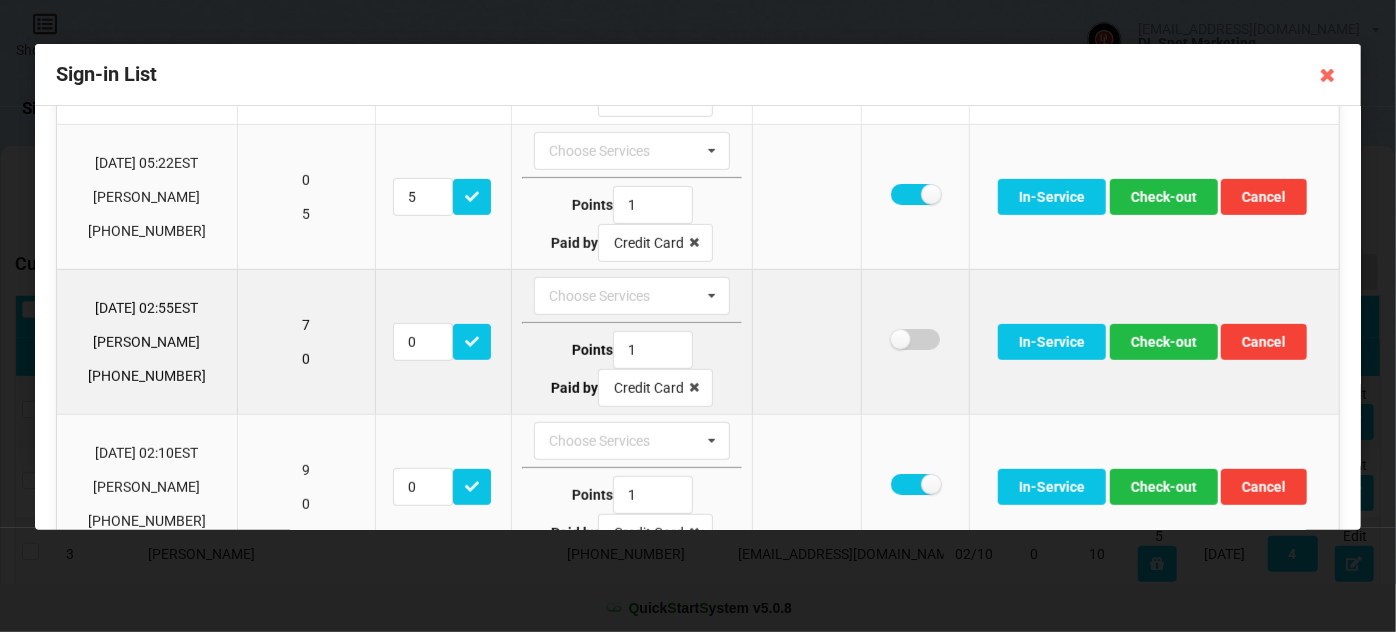 checkbox on "false" 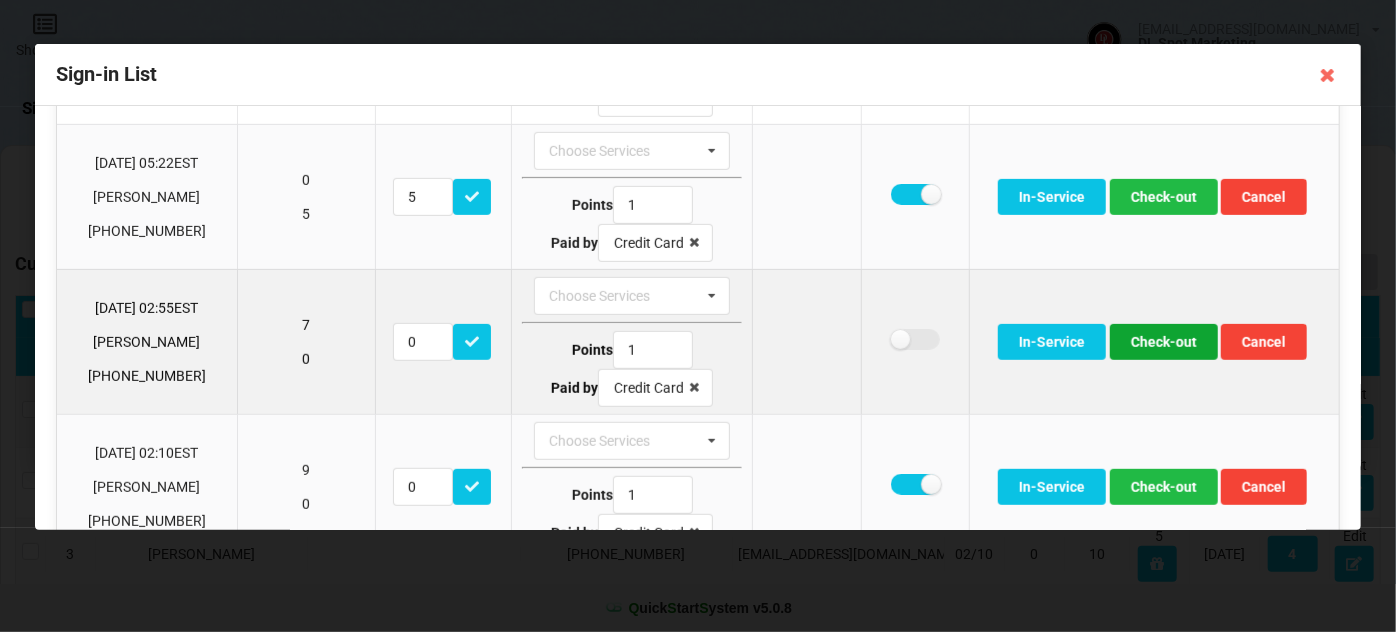 click on "Check-out" at bounding box center (1164, 342) 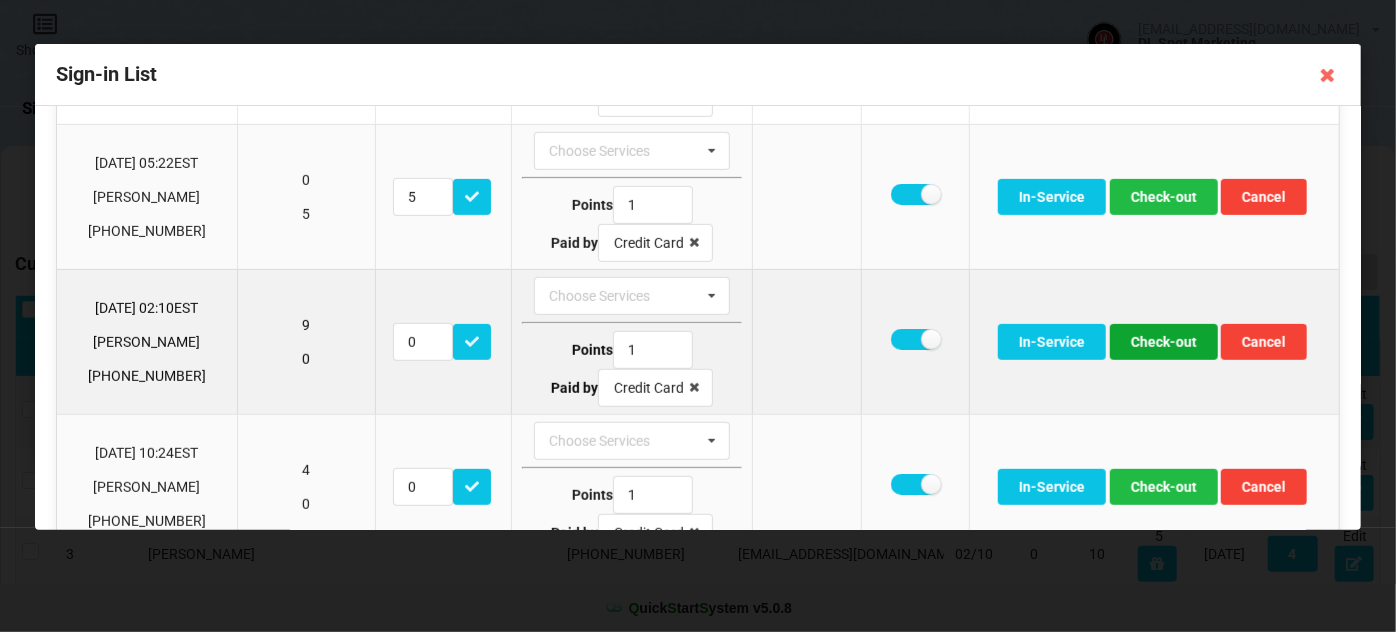 click on "Check-out" at bounding box center [1164, 342] 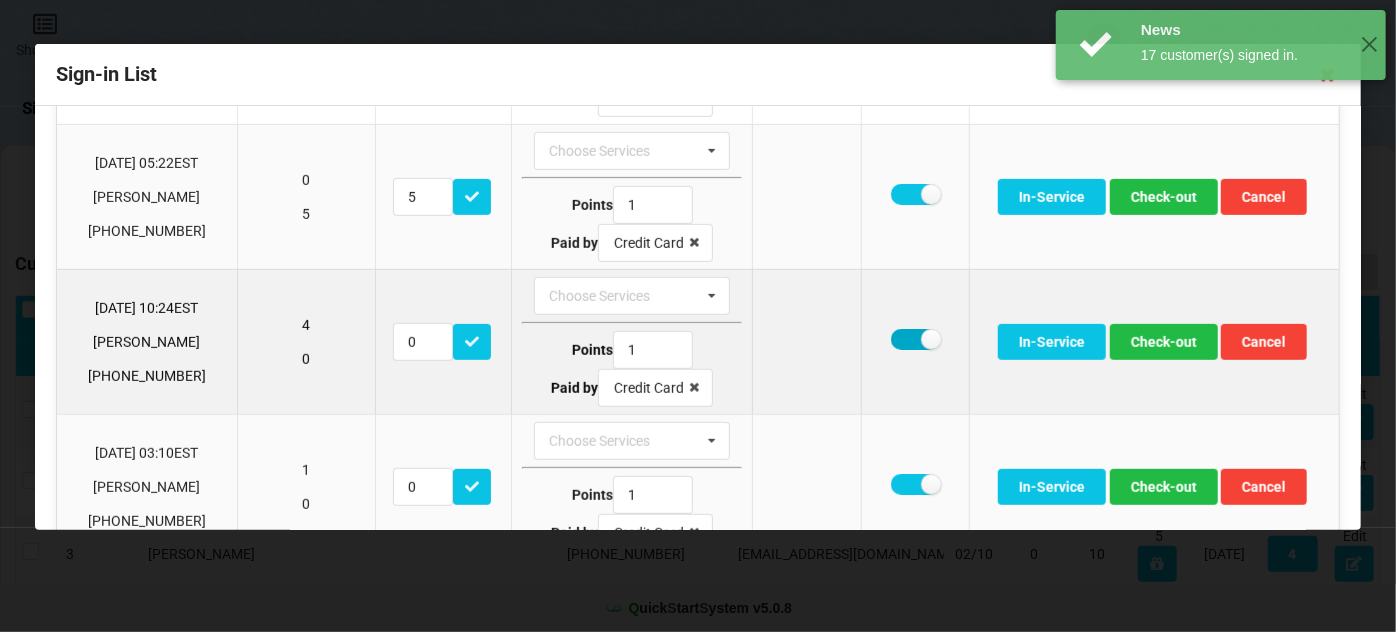 click at bounding box center (915, 339) 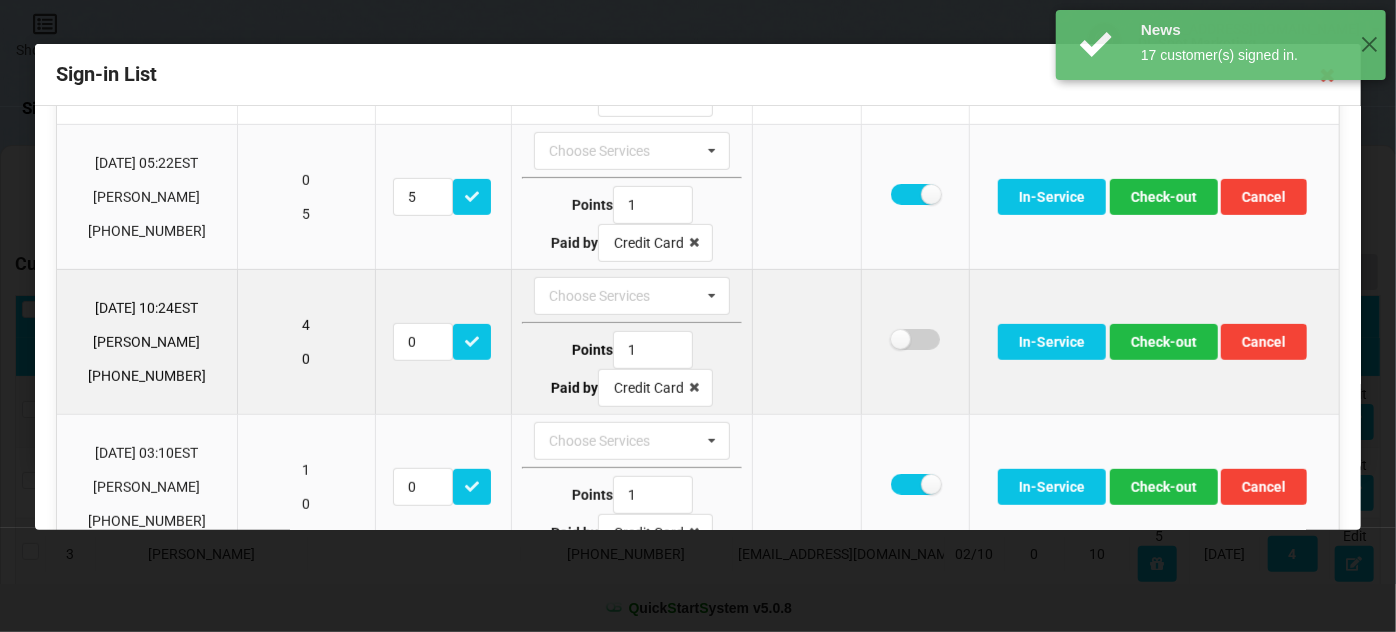 checkbox on "false" 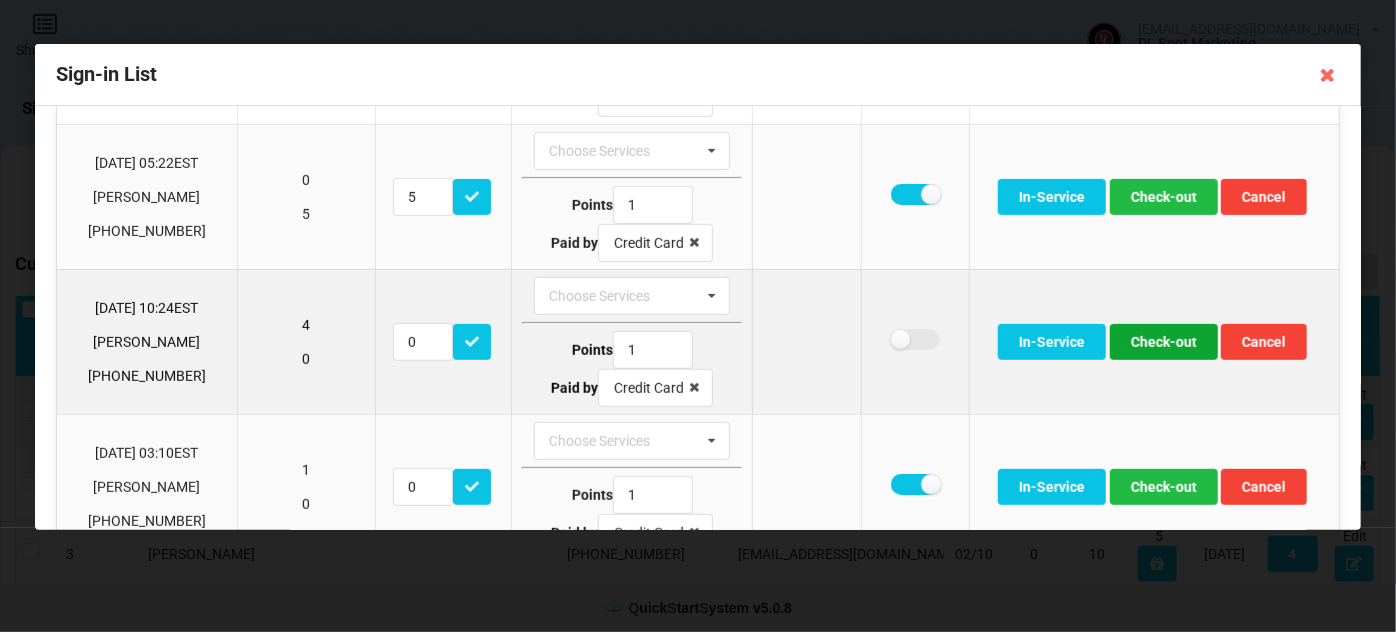 click on "Check-out" at bounding box center [1164, 342] 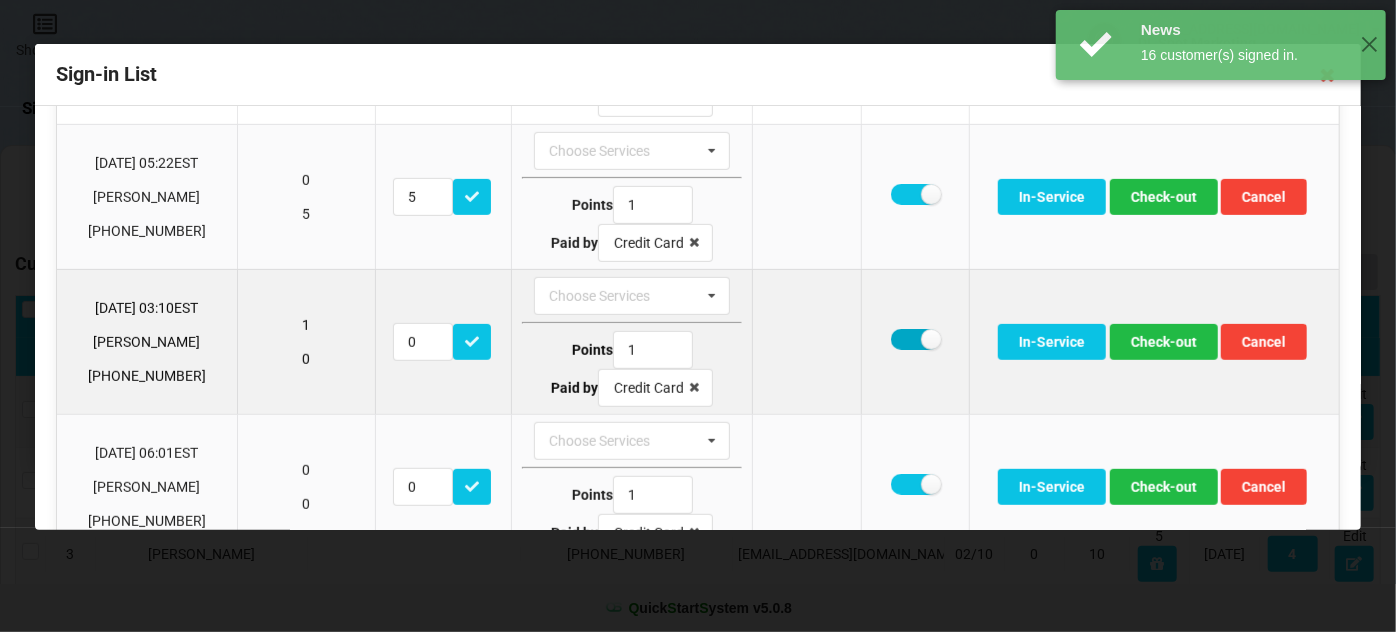 click at bounding box center [915, 339] 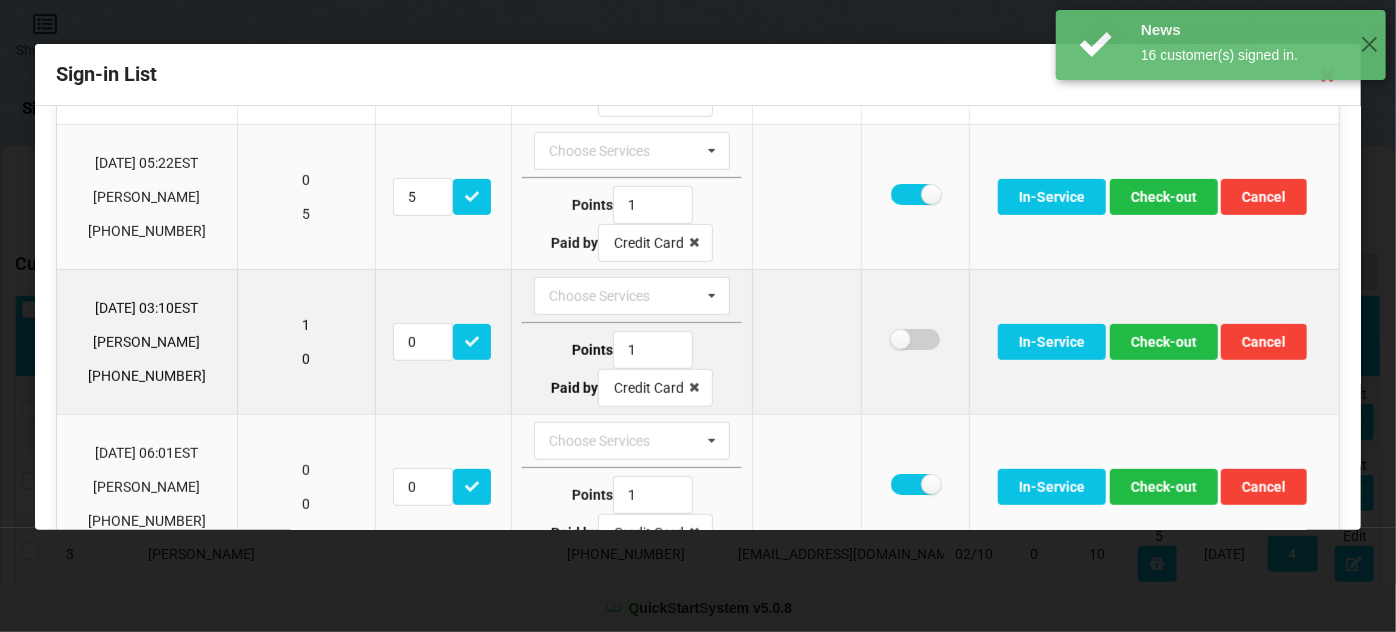 checkbox on "false" 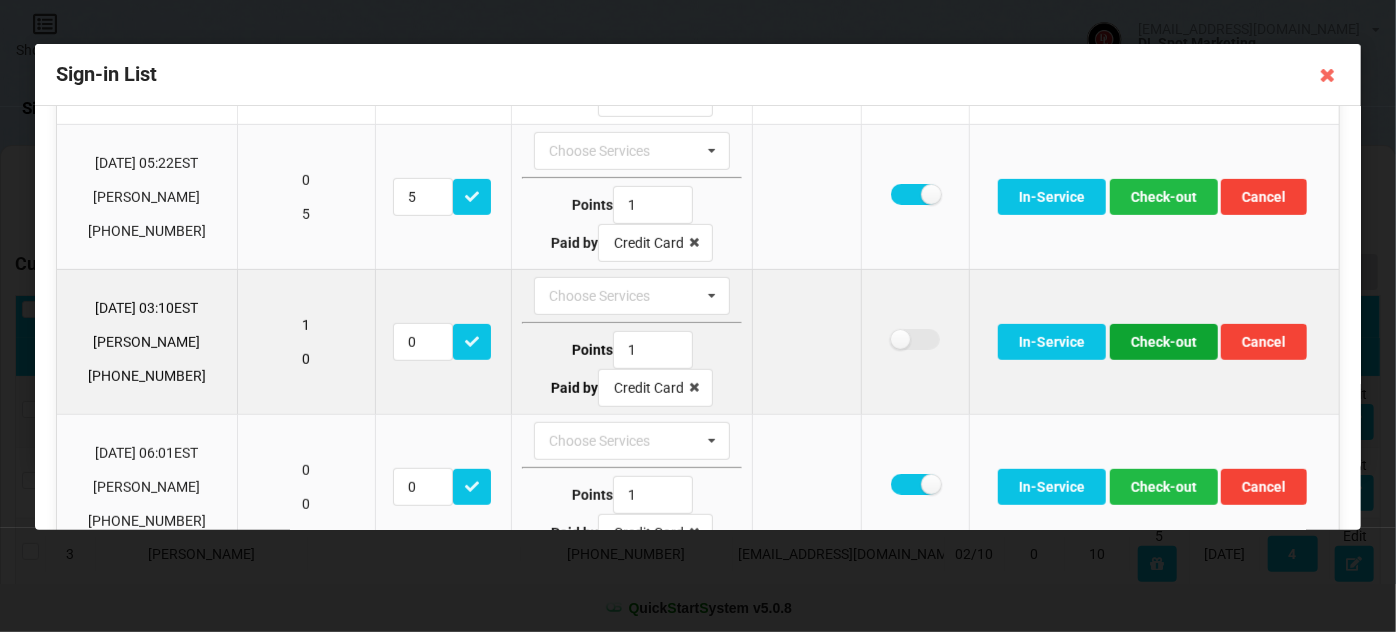 click on "Check-out" at bounding box center [1164, 342] 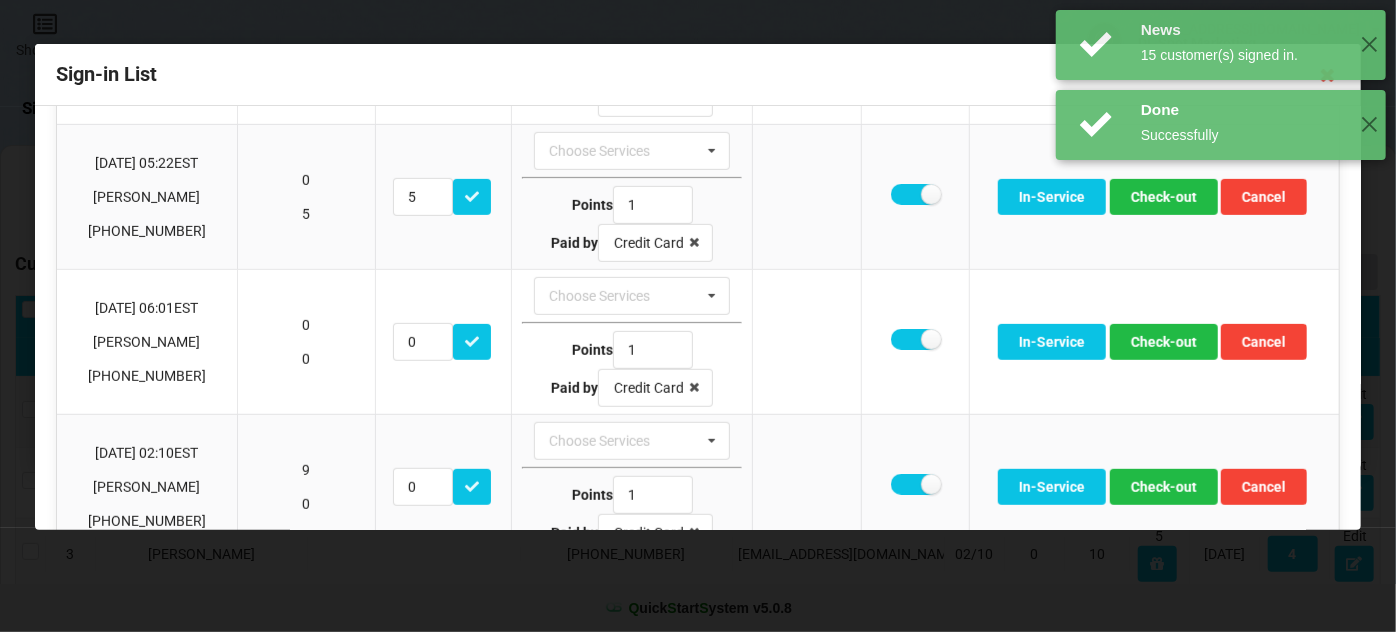 scroll, scrollTop: 605, scrollLeft: 0, axis: vertical 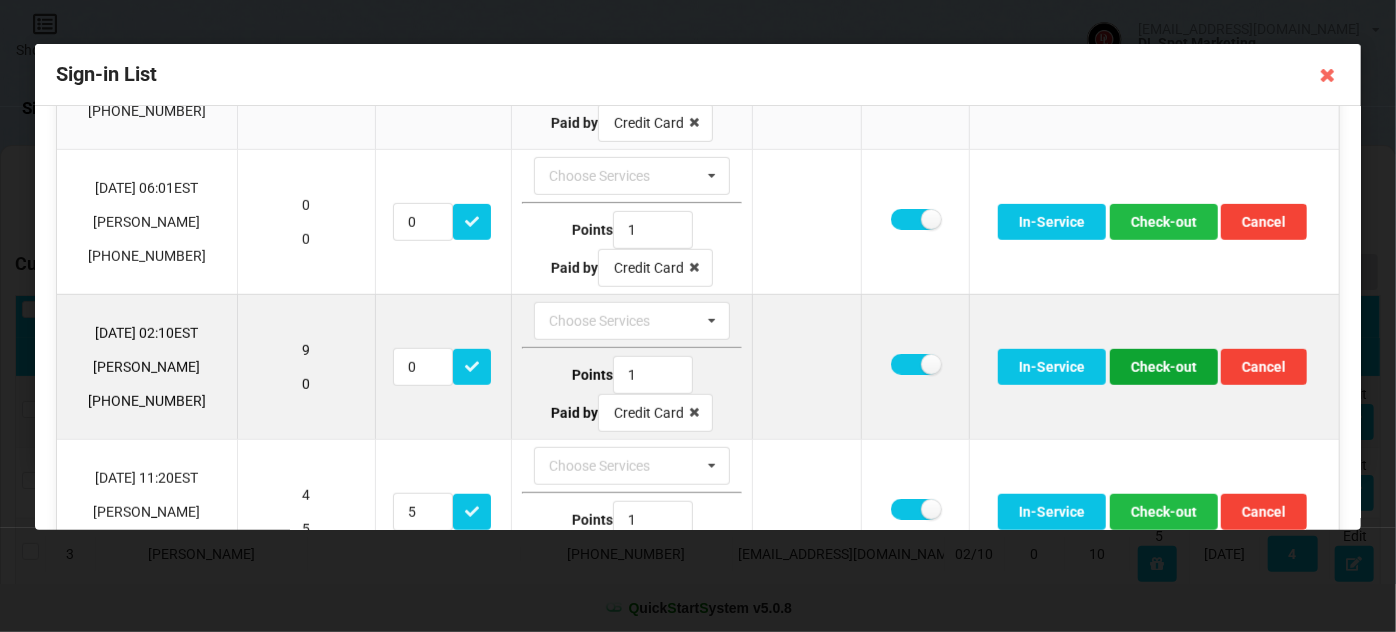 click on "Check-out" at bounding box center (1164, 367) 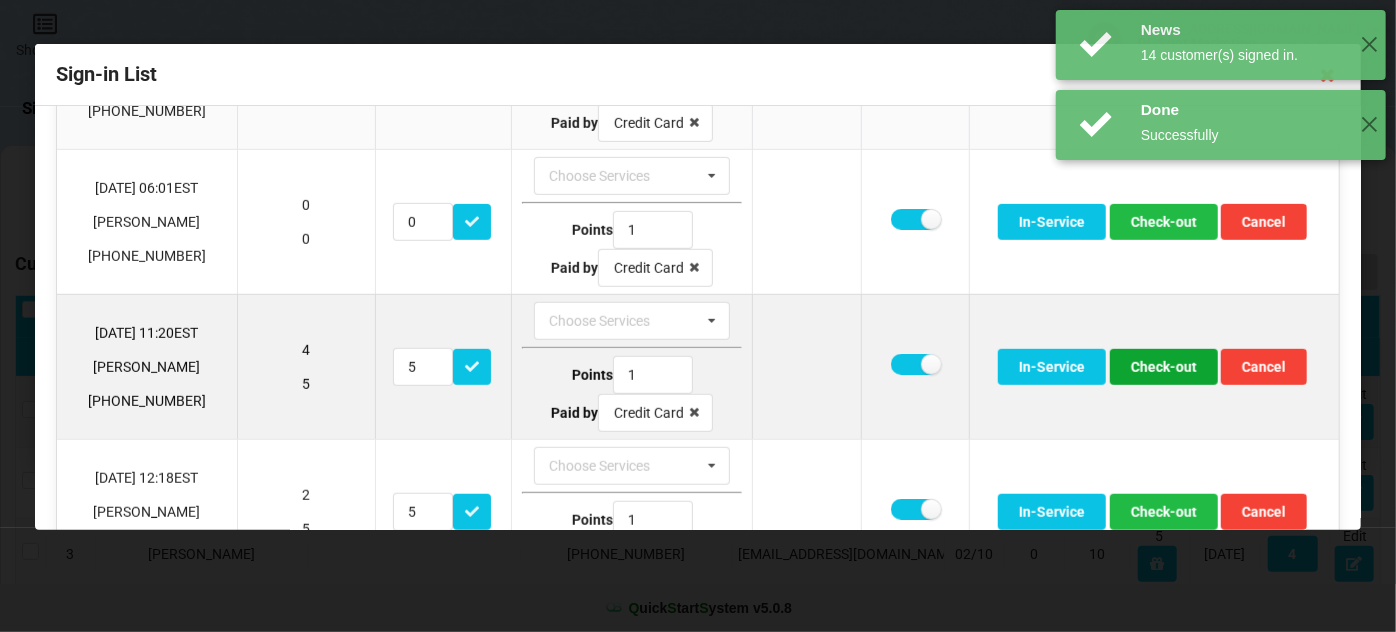 click on "Check-out" at bounding box center (1164, 367) 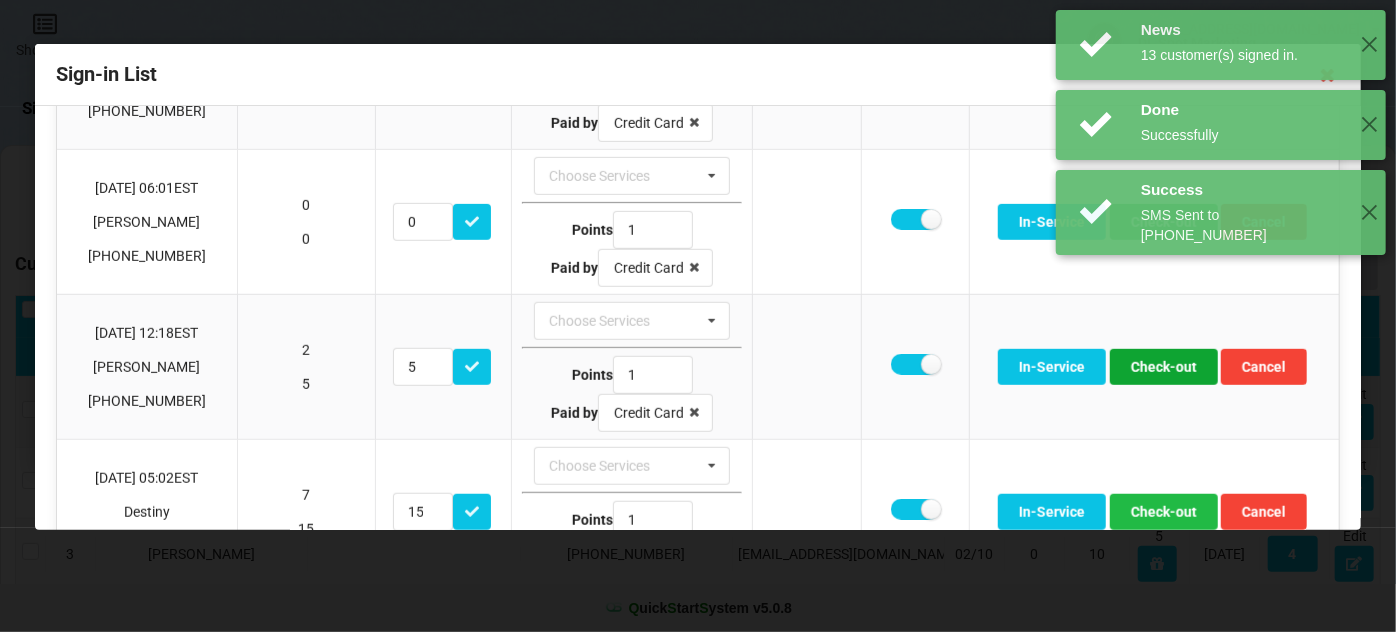 click on "Check-out" at bounding box center (1164, 367) 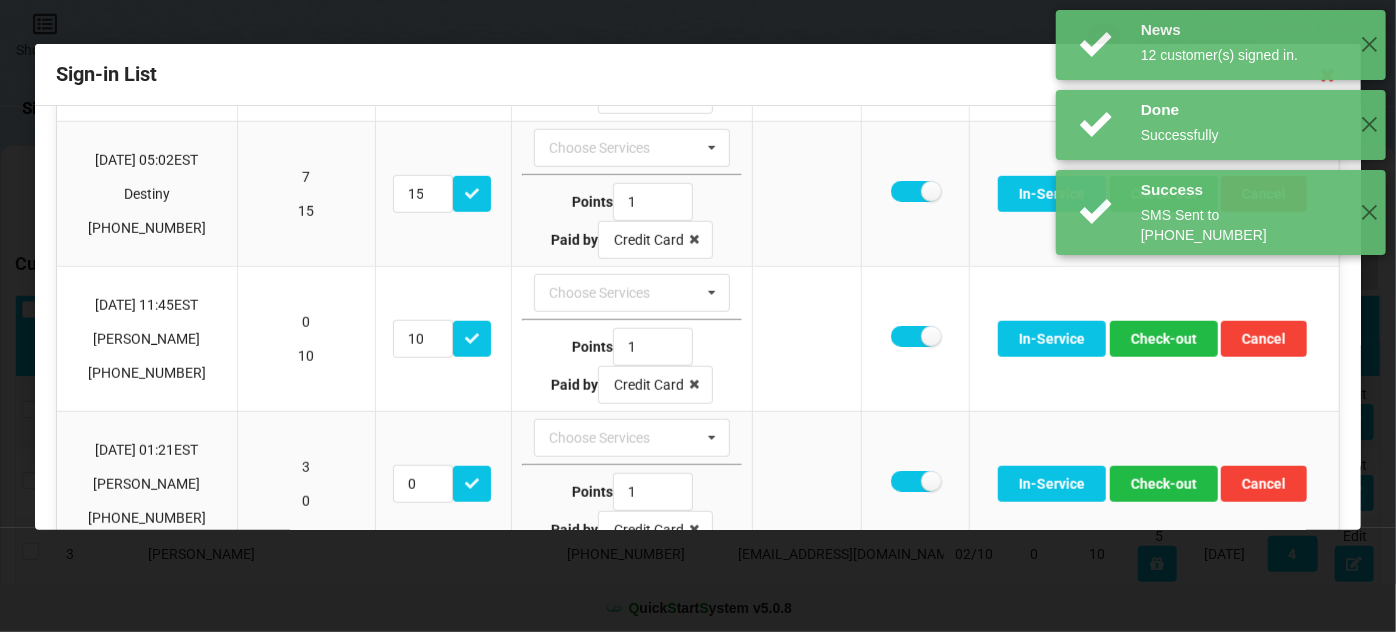 scroll, scrollTop: 848, scrollLeft: 0, axis: vertical 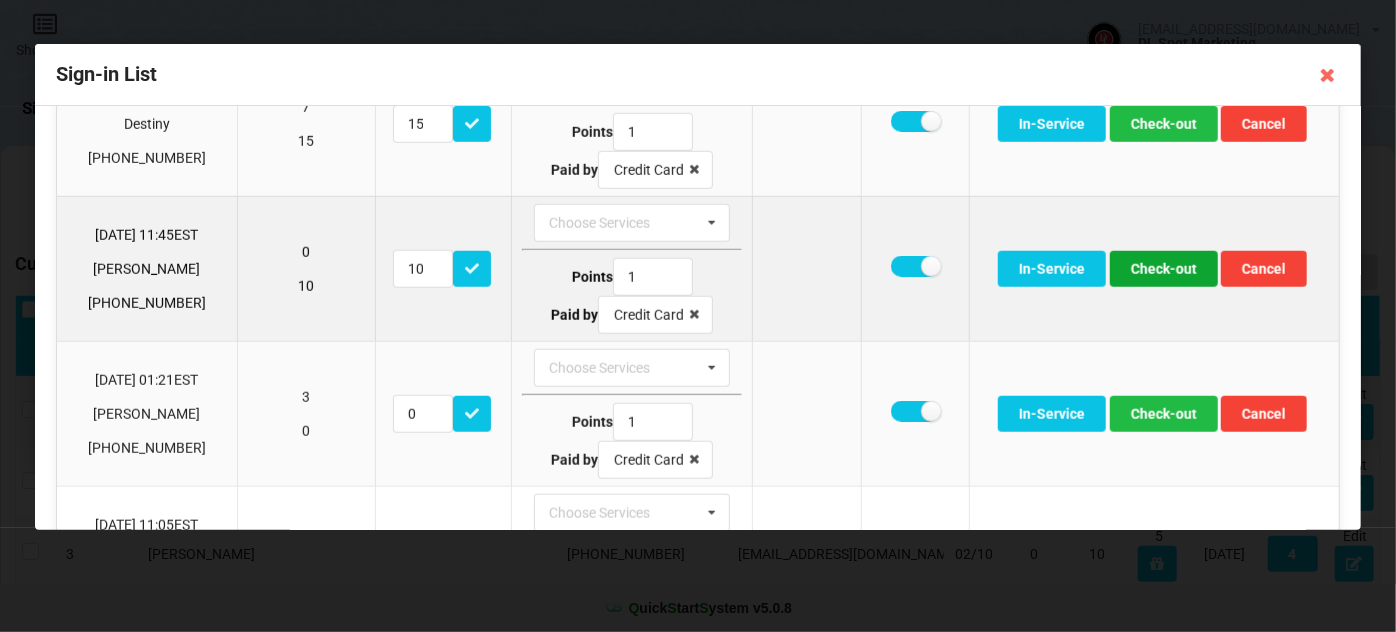 click on "Check-out" at bounding box center (1164, 269) 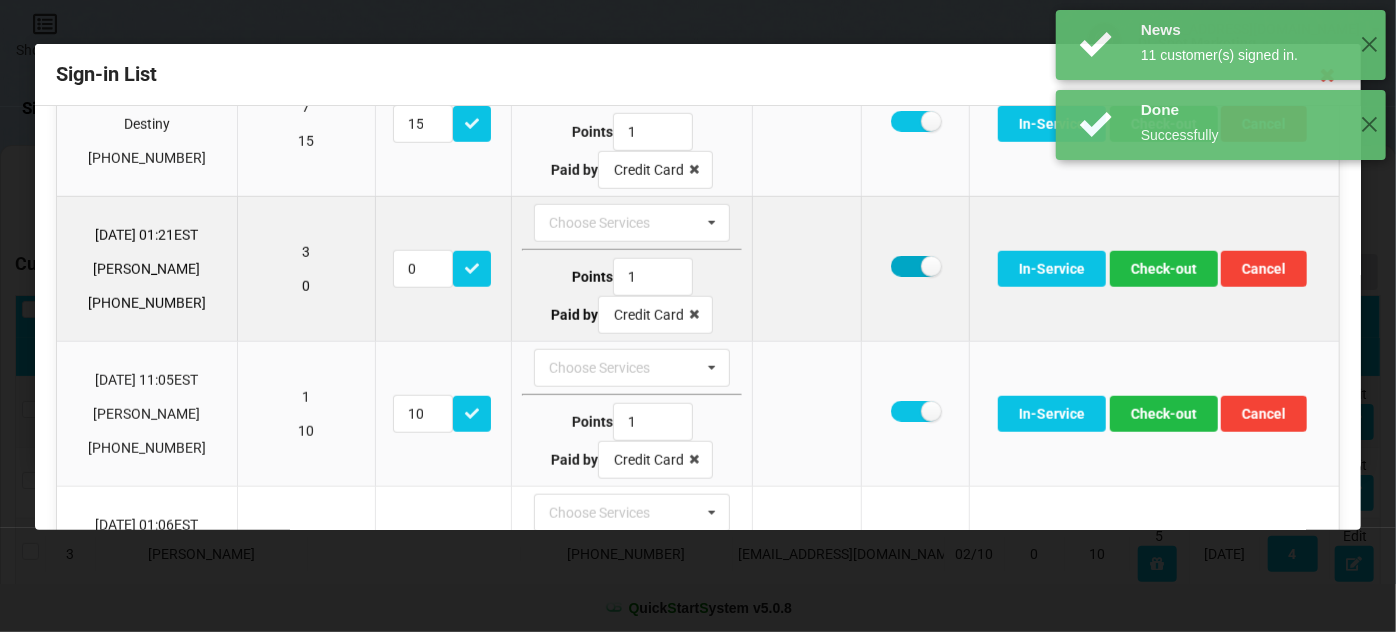 click at bounding box center [915, 266] 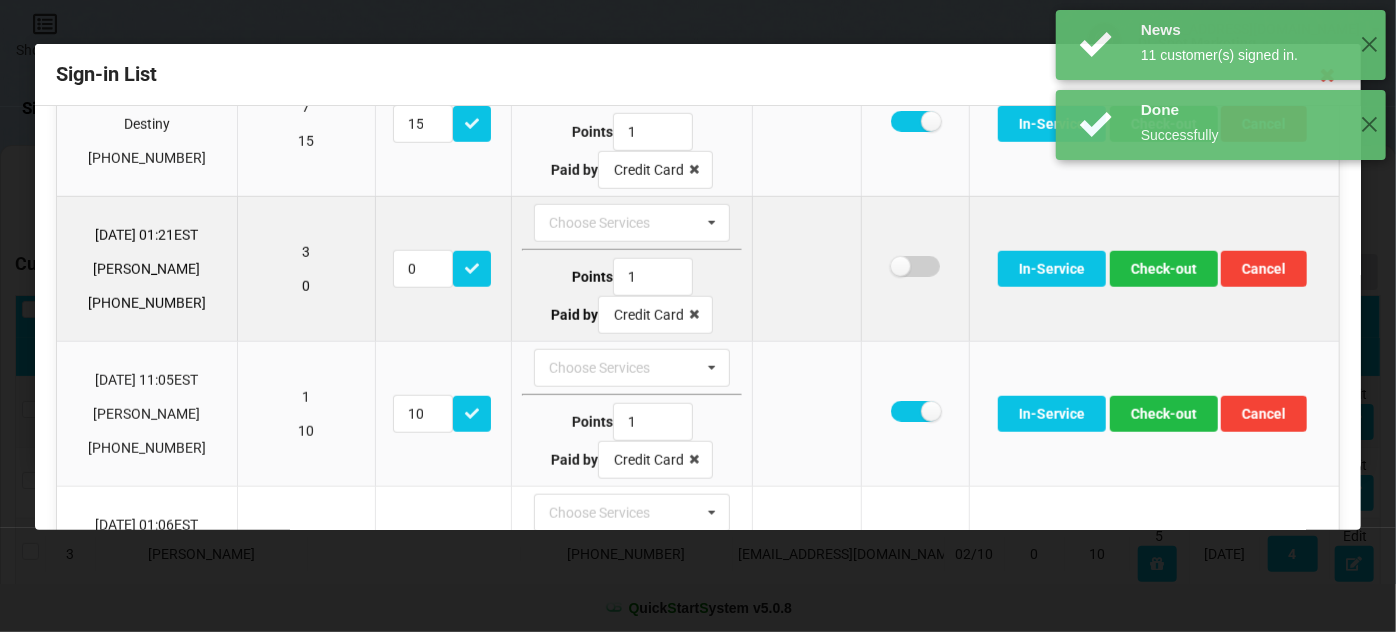 checkbox on "false" 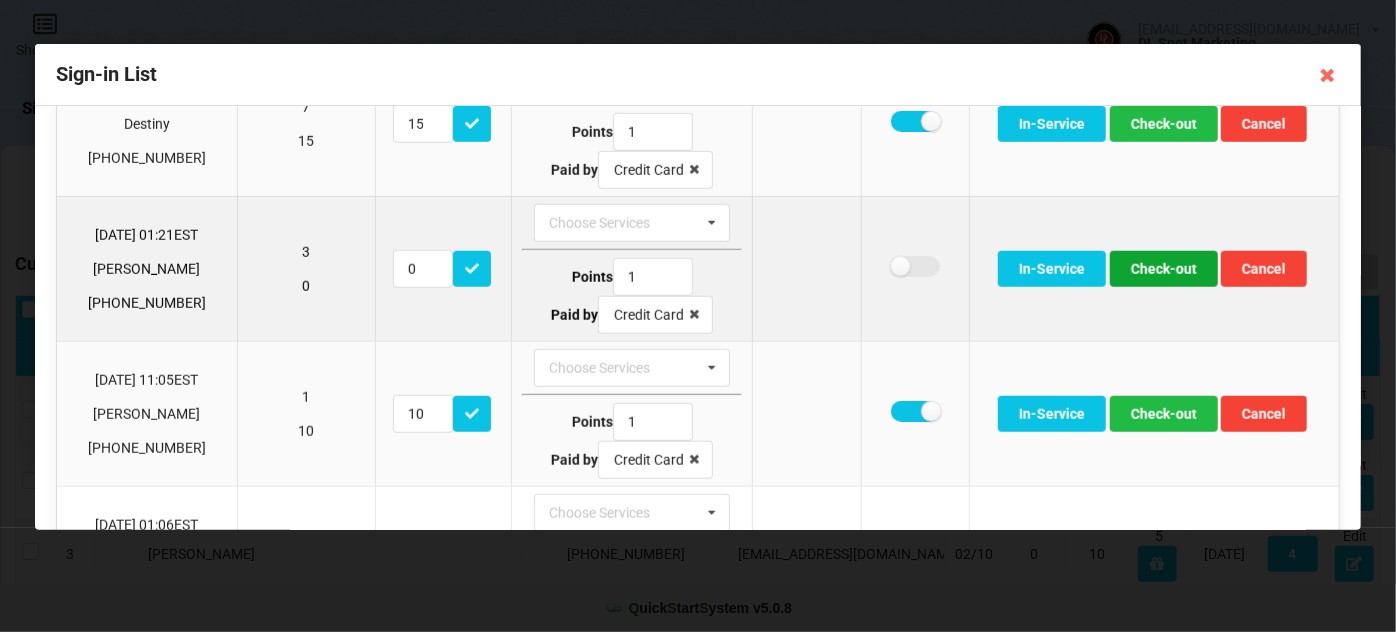 click on "Check-out" at bounding box center (1164, 269) 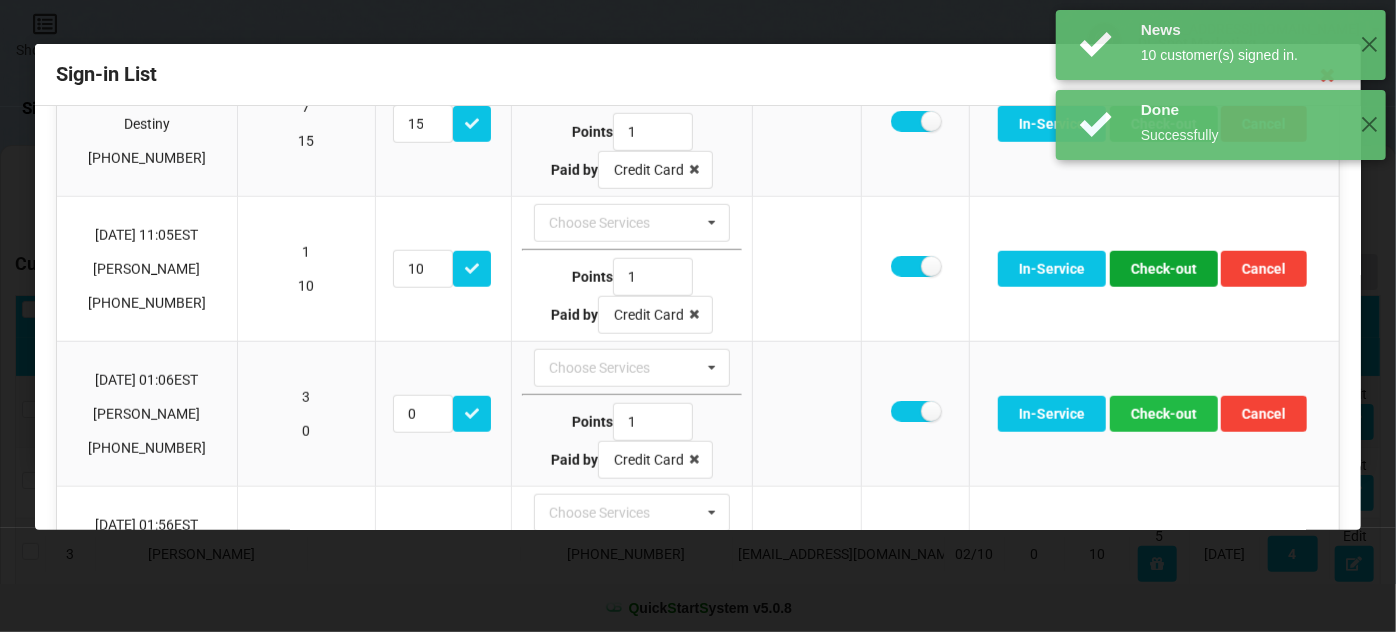 click on "Check-out" at bounding box center [1164, 269] 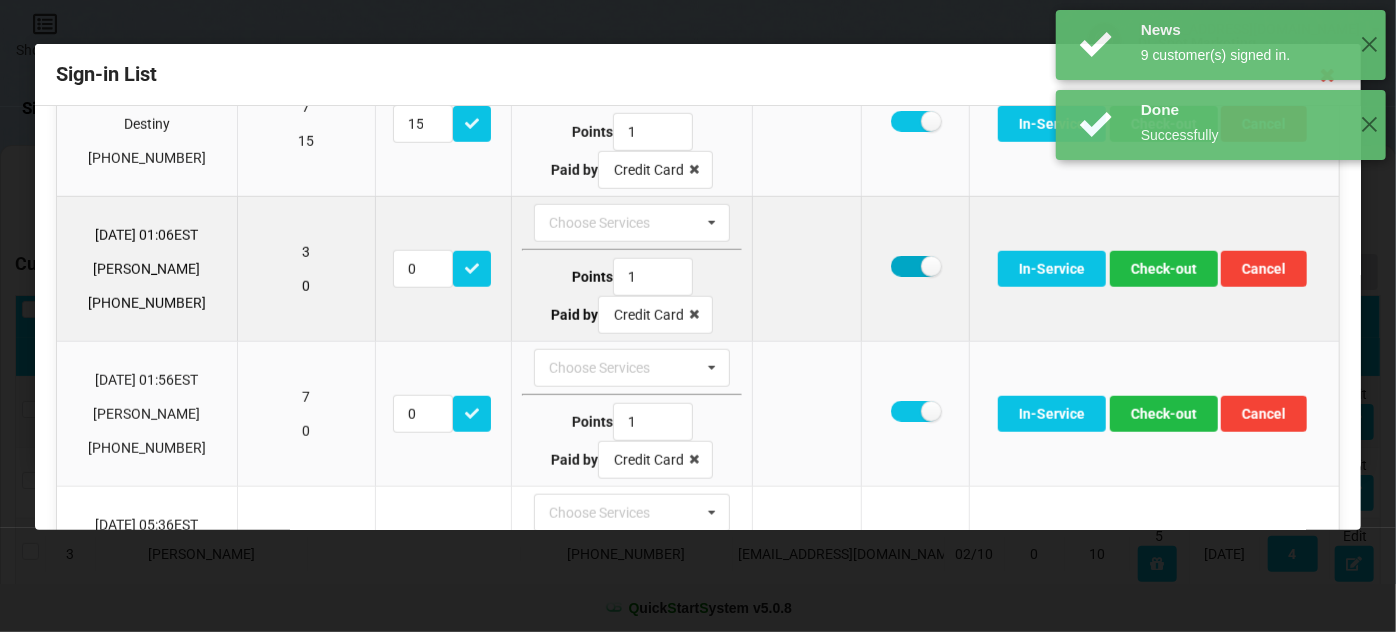 click at bounding box center [915, 266] 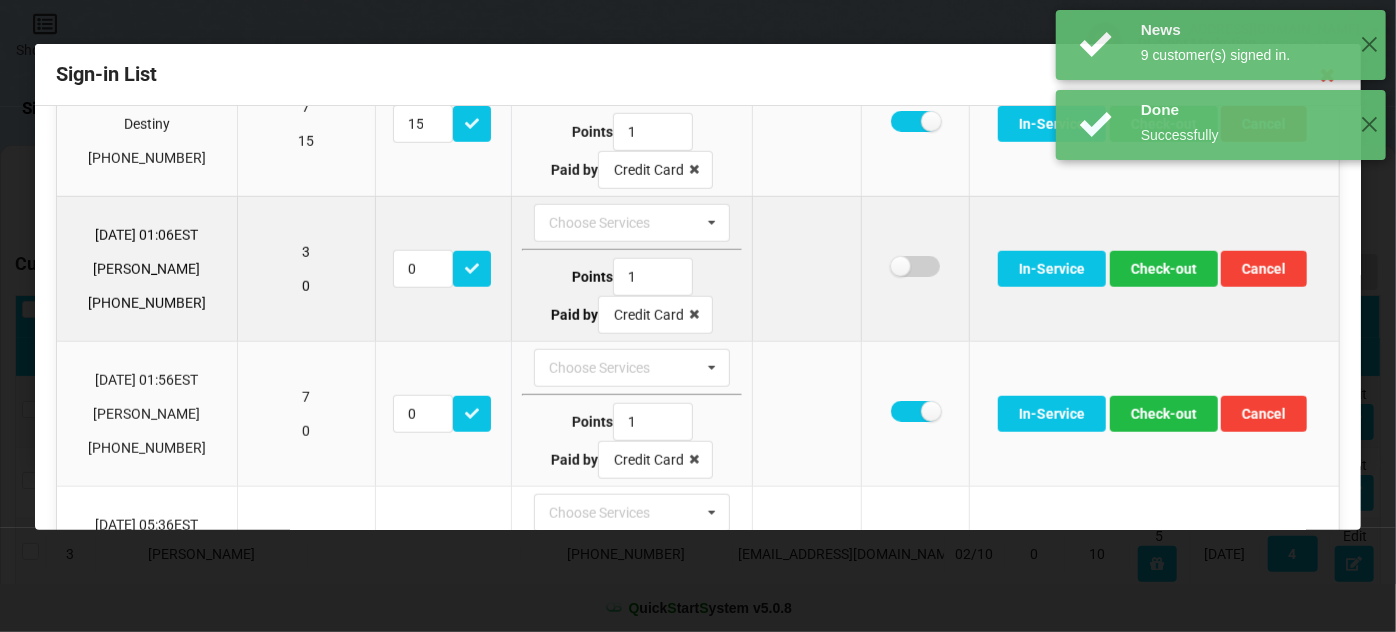 checkbox on "false" 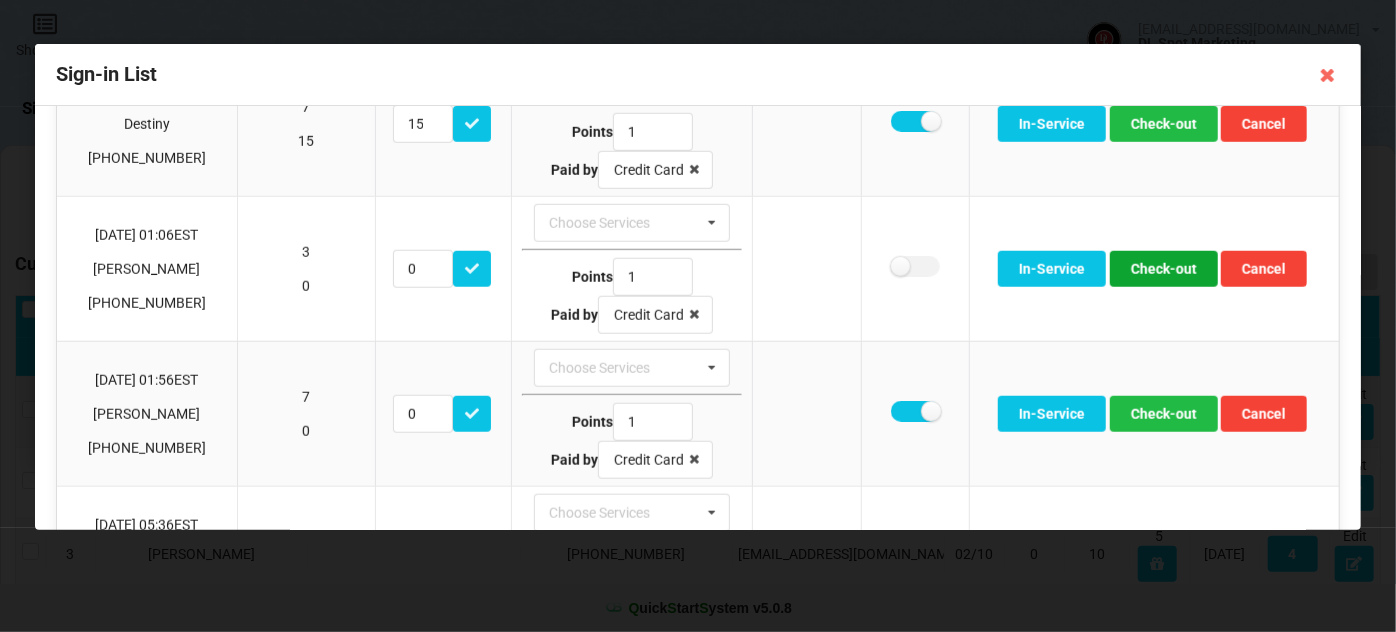 click on "Check-out" at bounding box center [1164, 269] 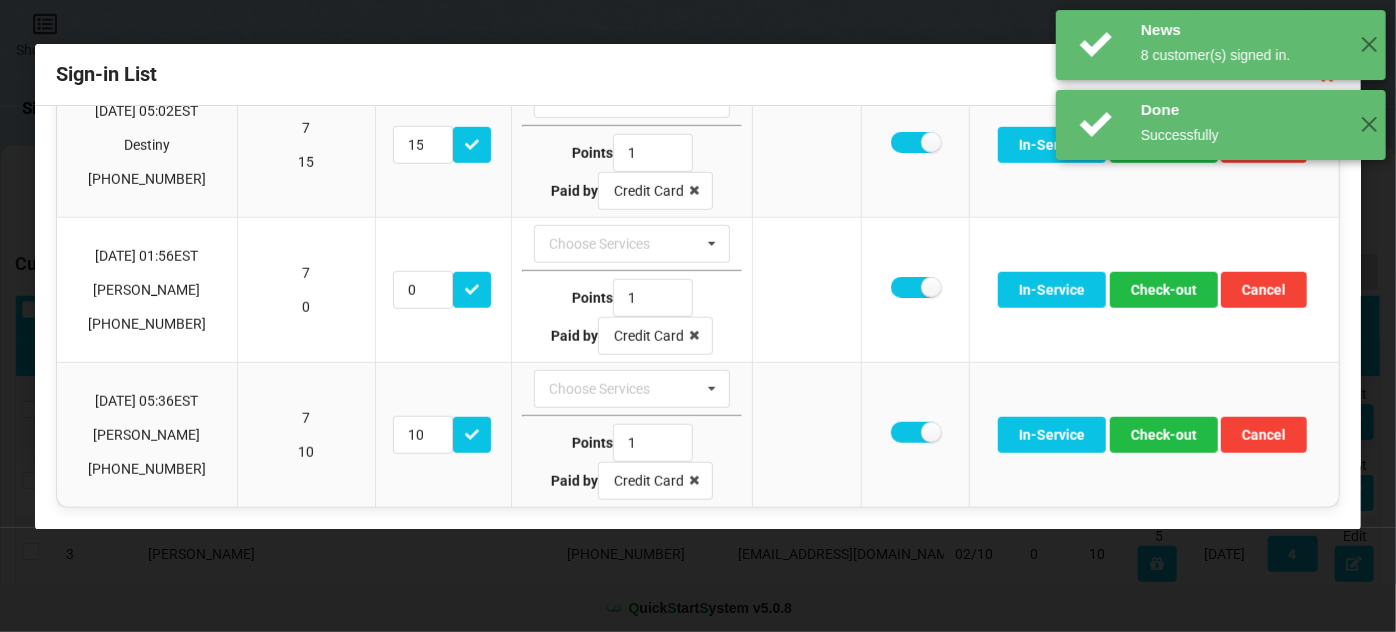 scroll, scrollTop: 815, scrollLeft: 0, axis: vertical 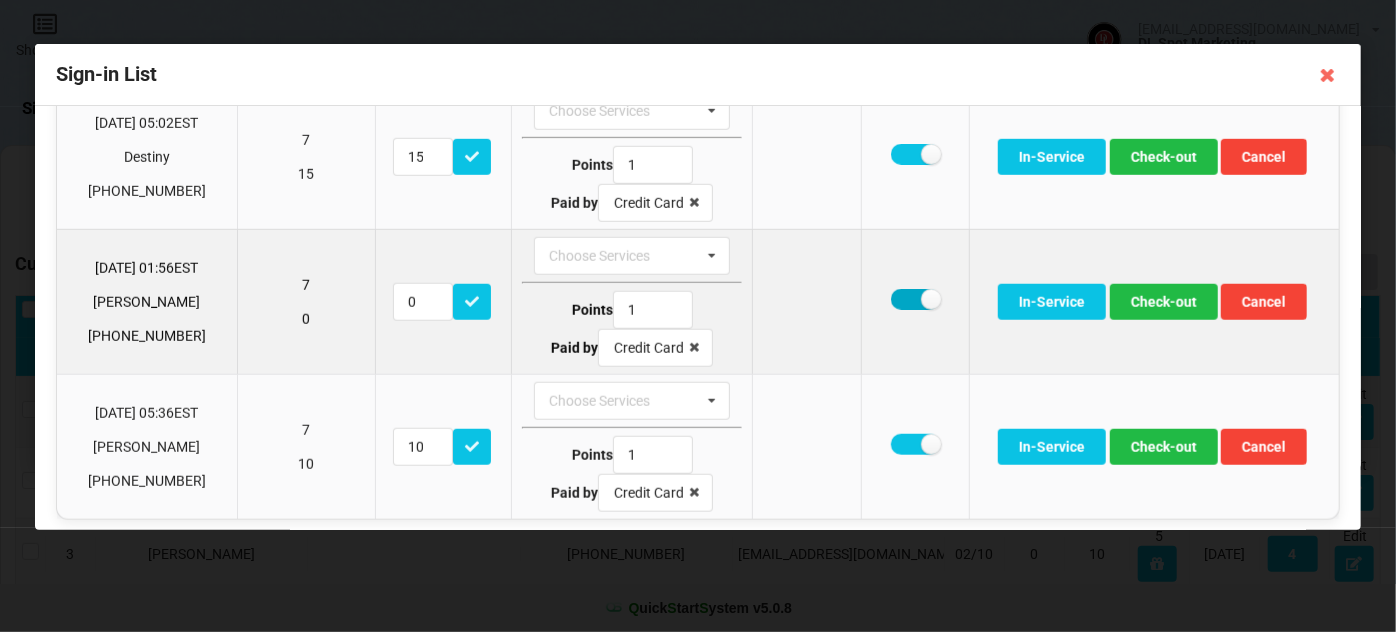 click at bounding box center (915, 299) 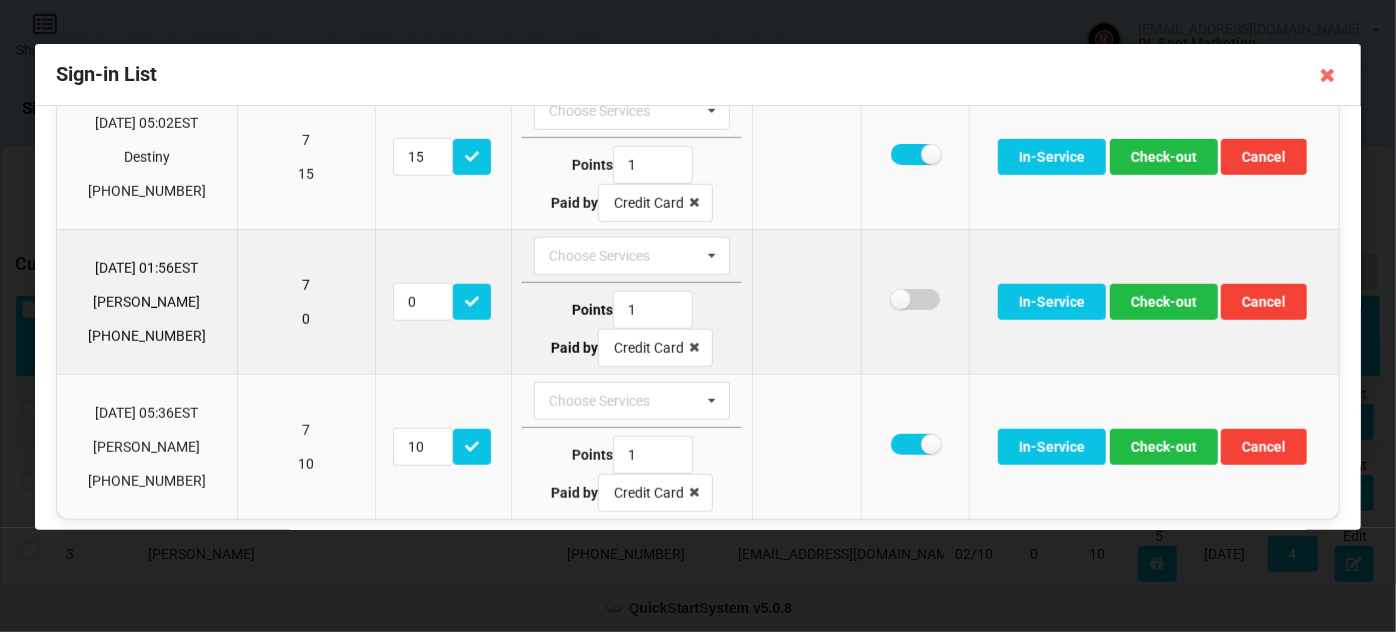 checkbox on "false" 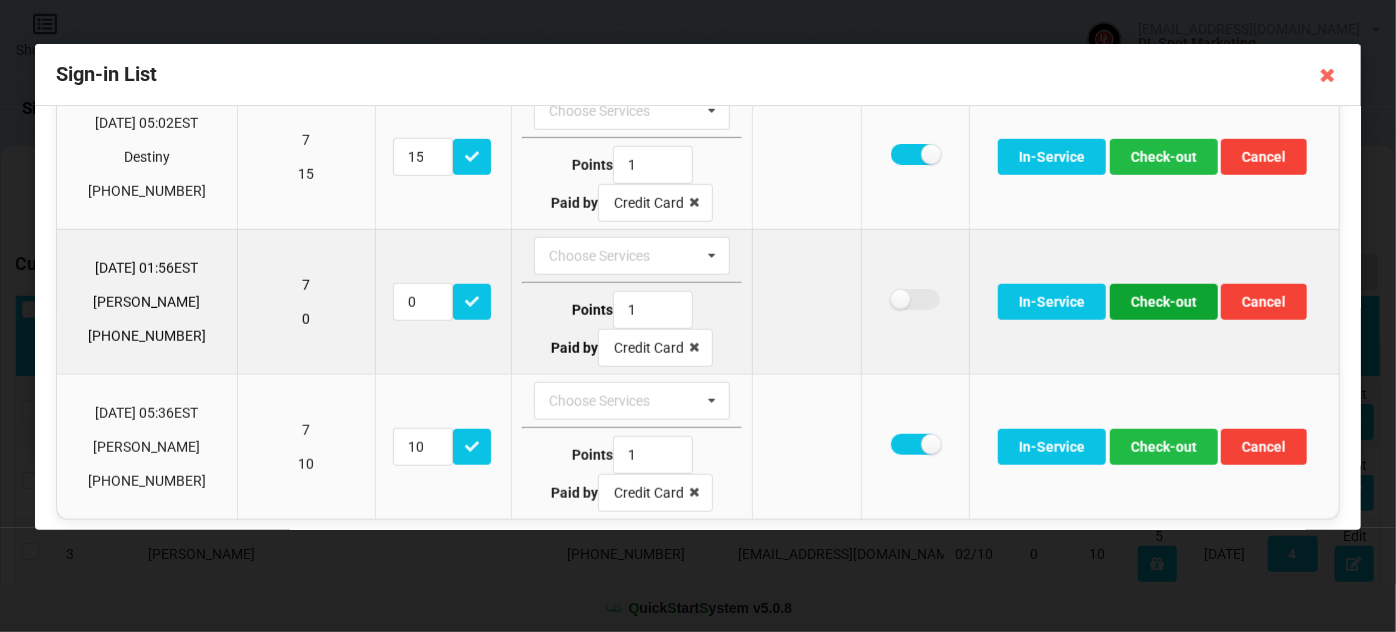 click on "Check-out" at bounding box center (1164, 302) 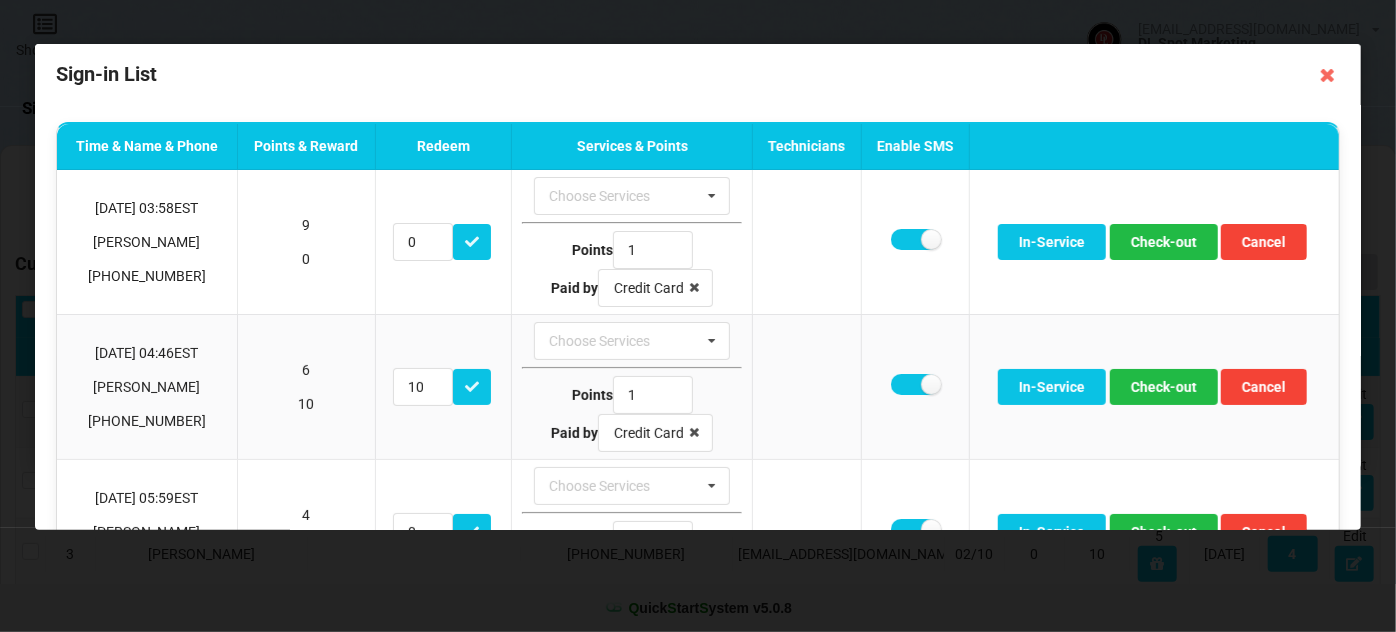 scroll, scrollTop: 0, scrollLeft: 0, axis: both 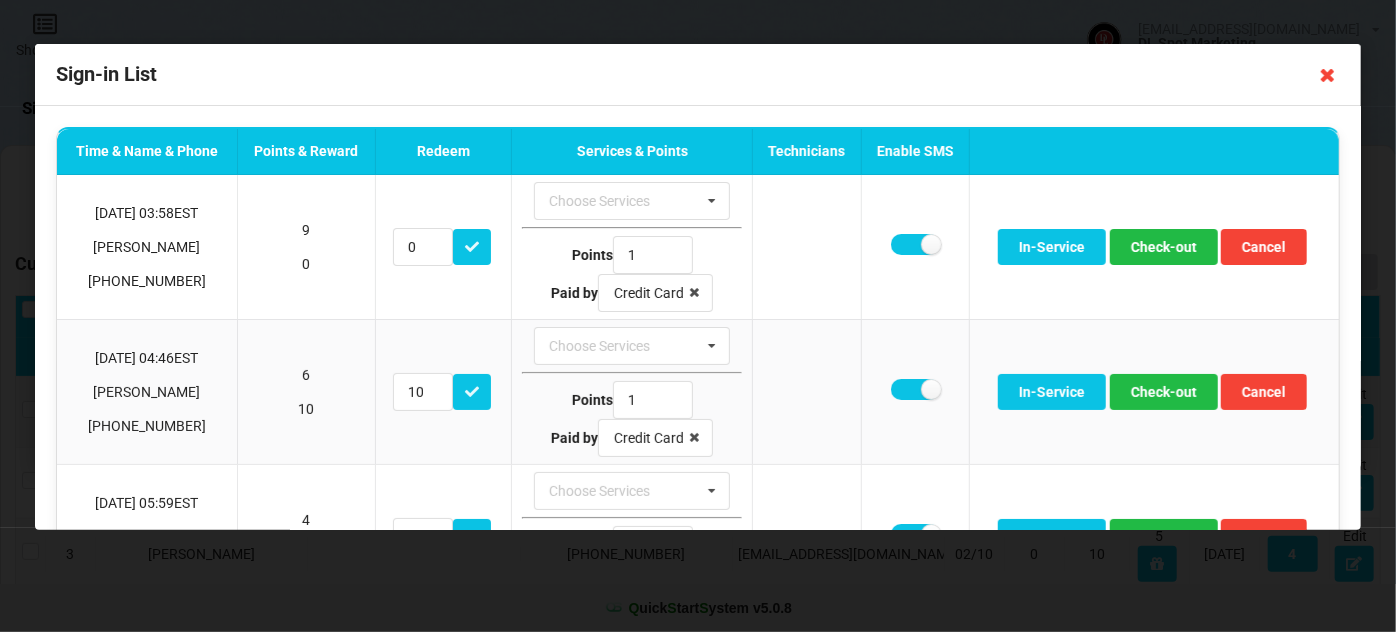 click at bounding box center [1328, 75] 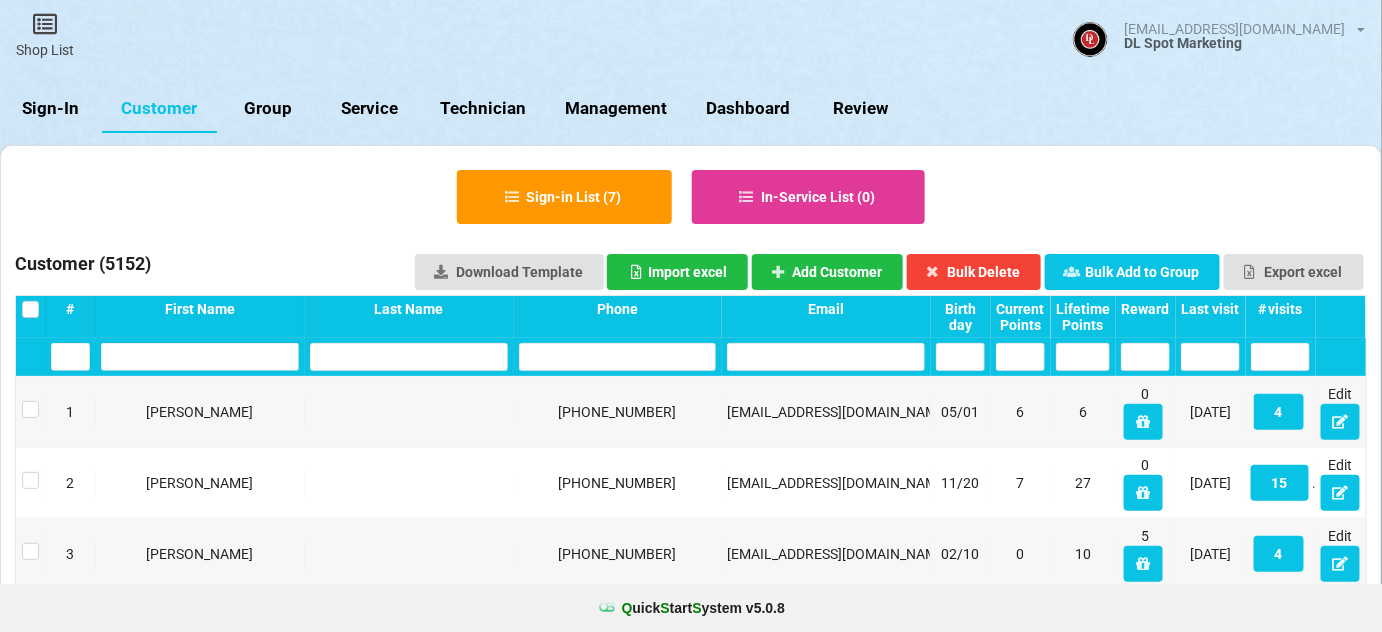 click on "Sign-In" at bounding box center [51, 109] 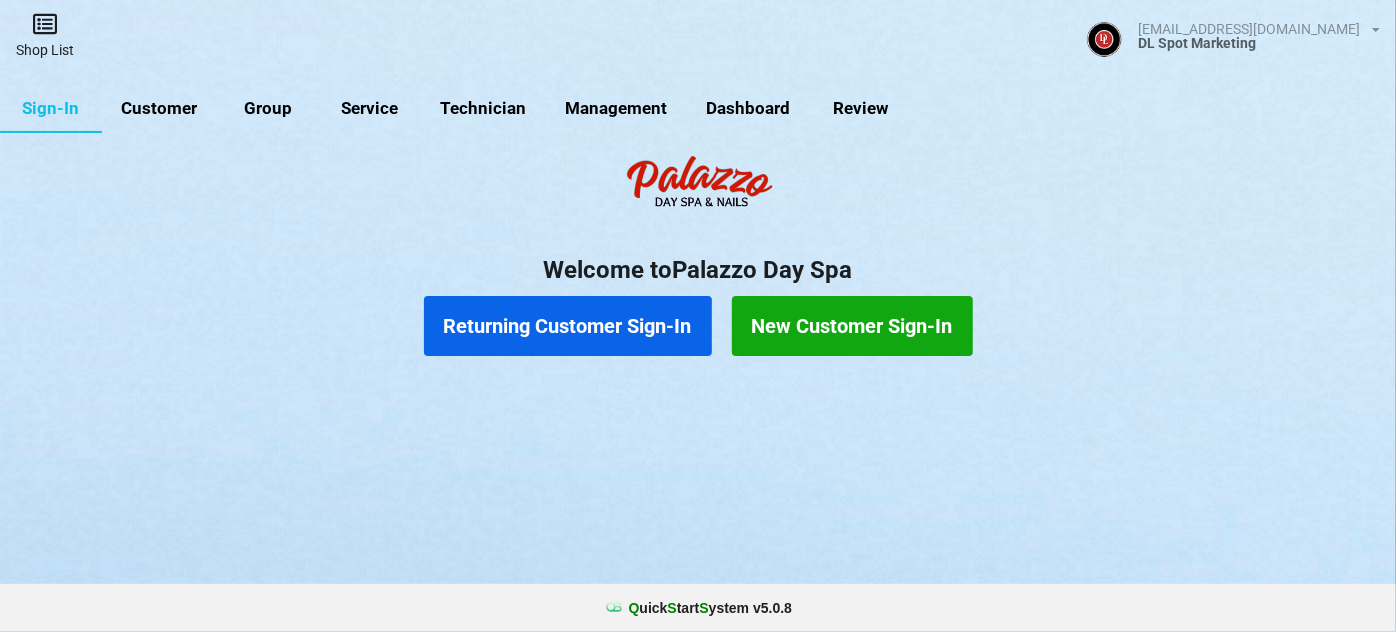 click on "Shop List" at bounding box center [45, 35] 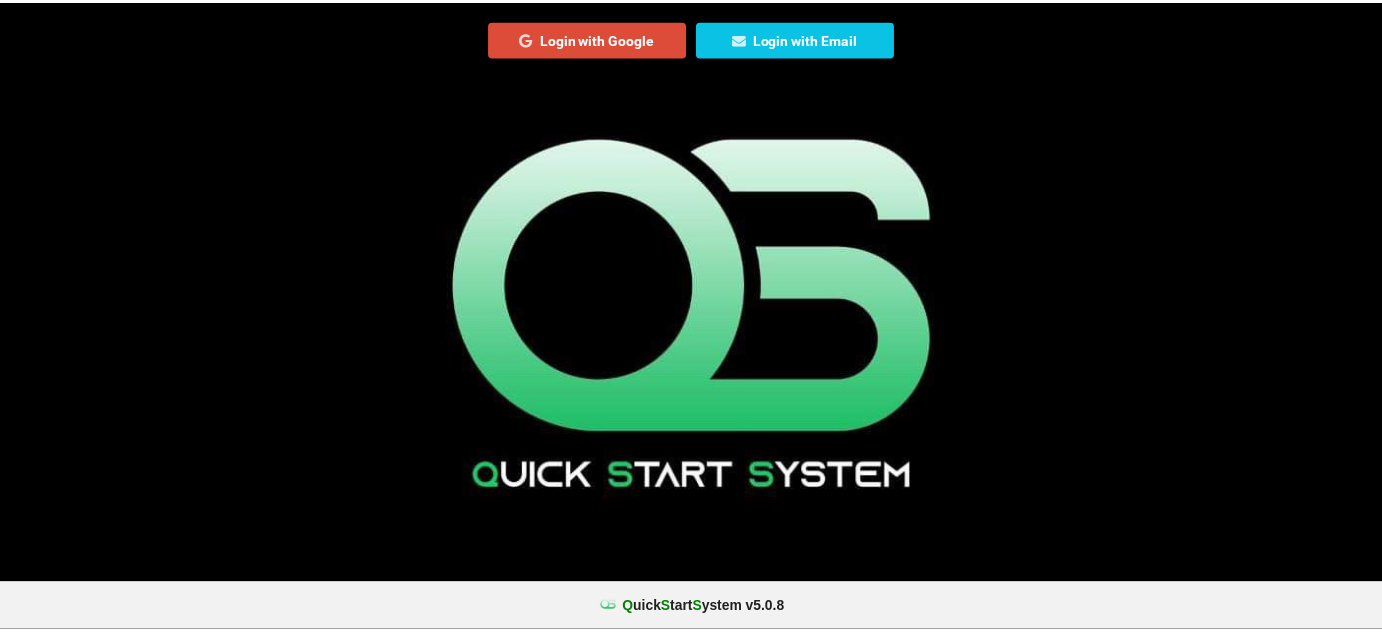 scroll, scrollTop: 0, scrollLeft: 0, axis: both 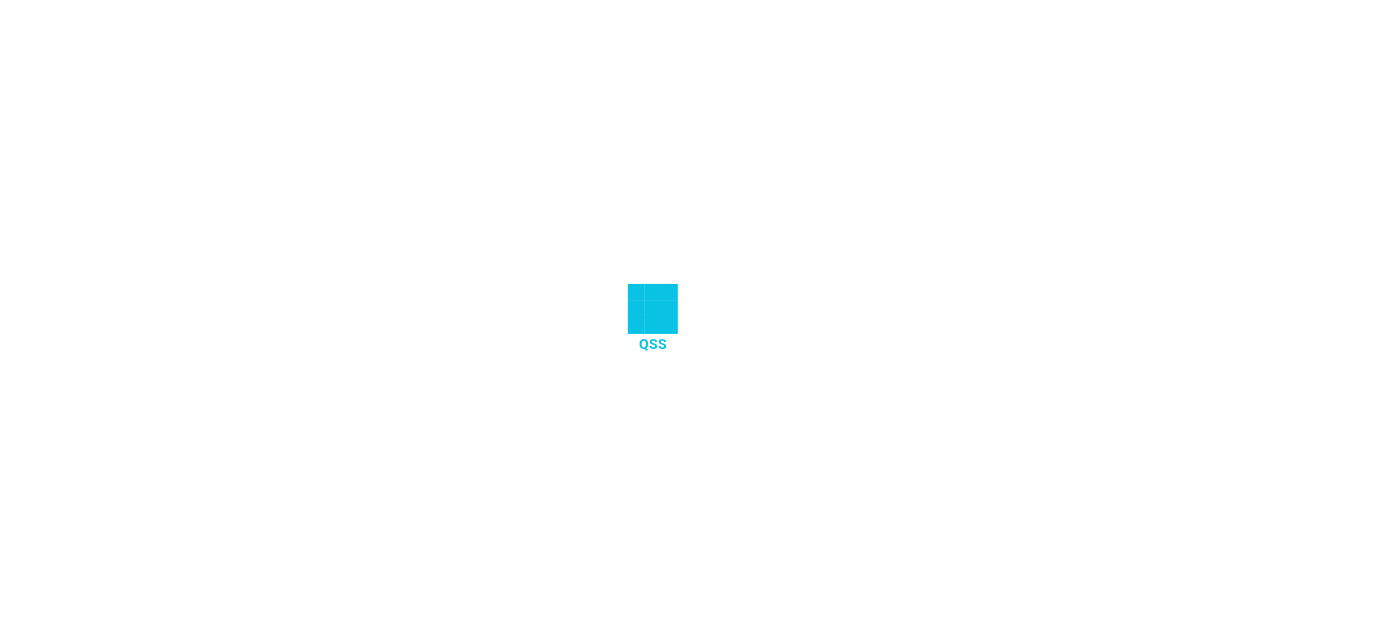 select on "25" 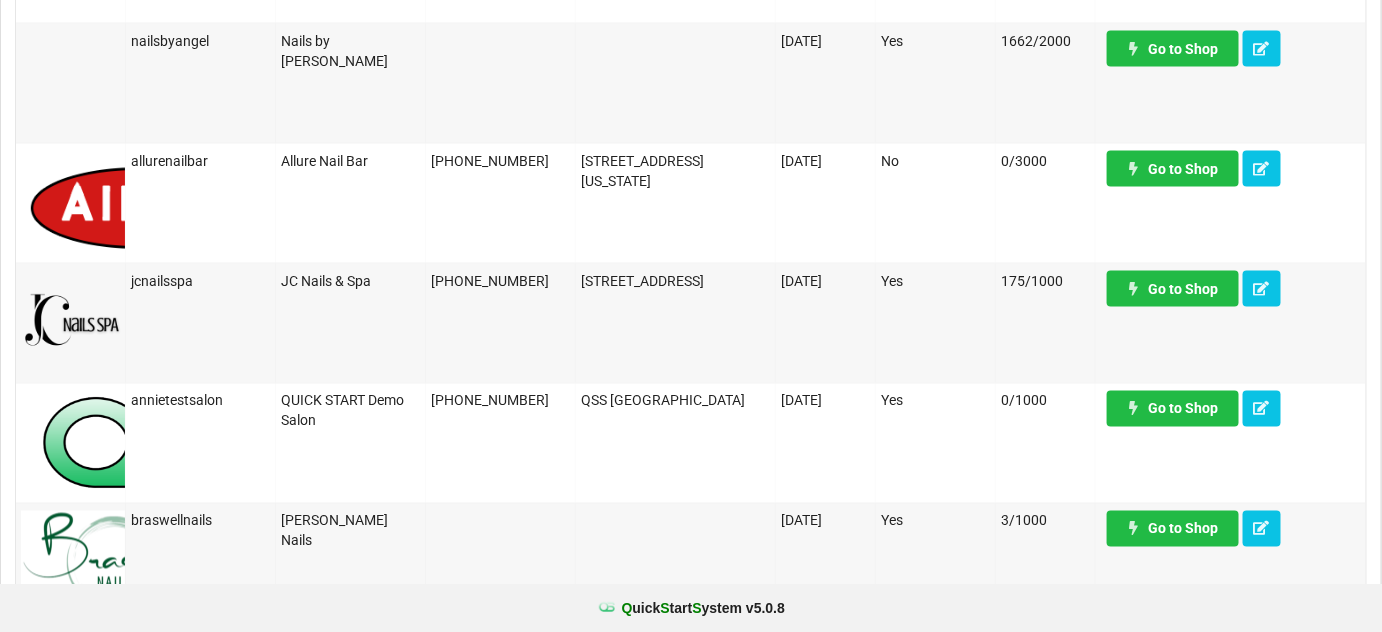 scroll, scrollTop: 969, scrollLeft: 0, axis: vertical 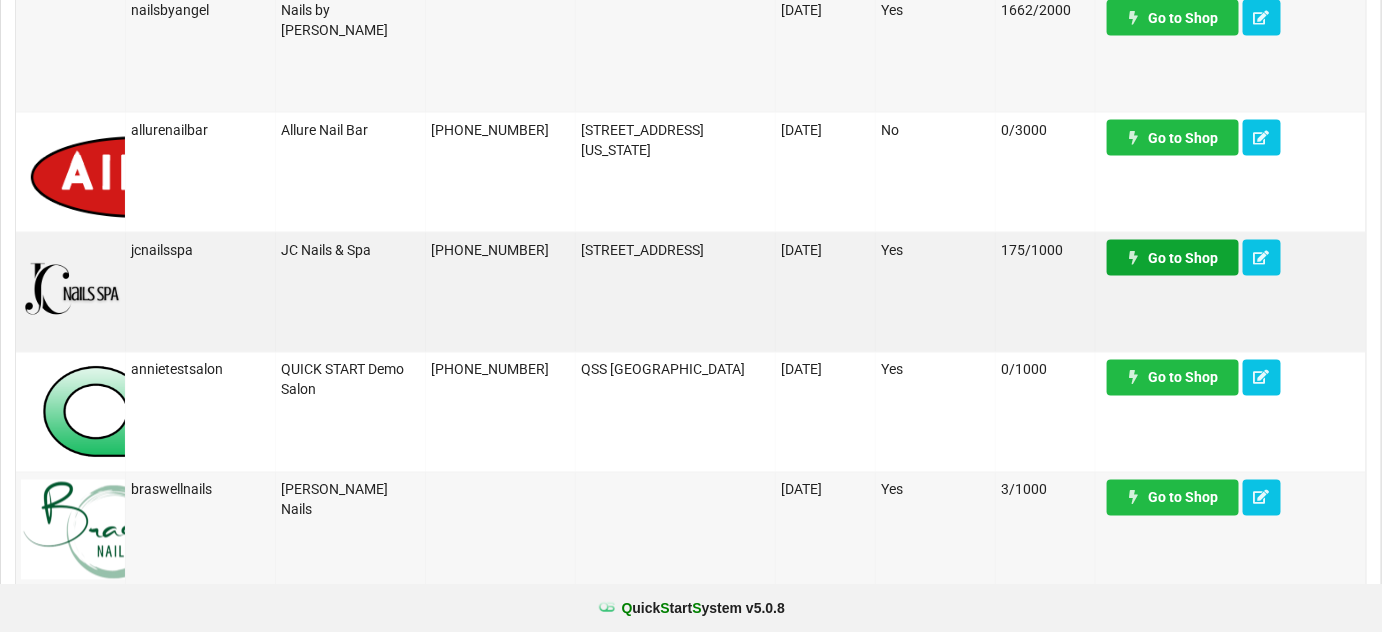 click on "Go to Shop" at bounding box center (1173, 258) 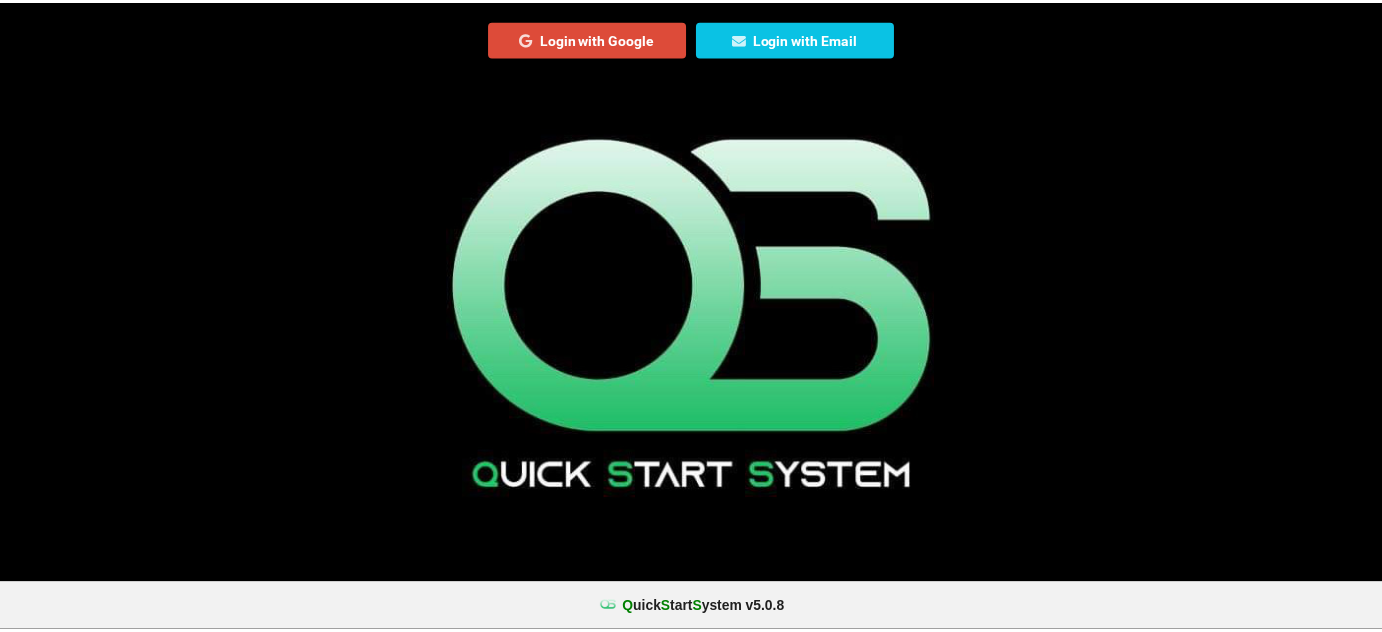 scroll, scrollTop: 0, scrollLeft: 0, axis: both 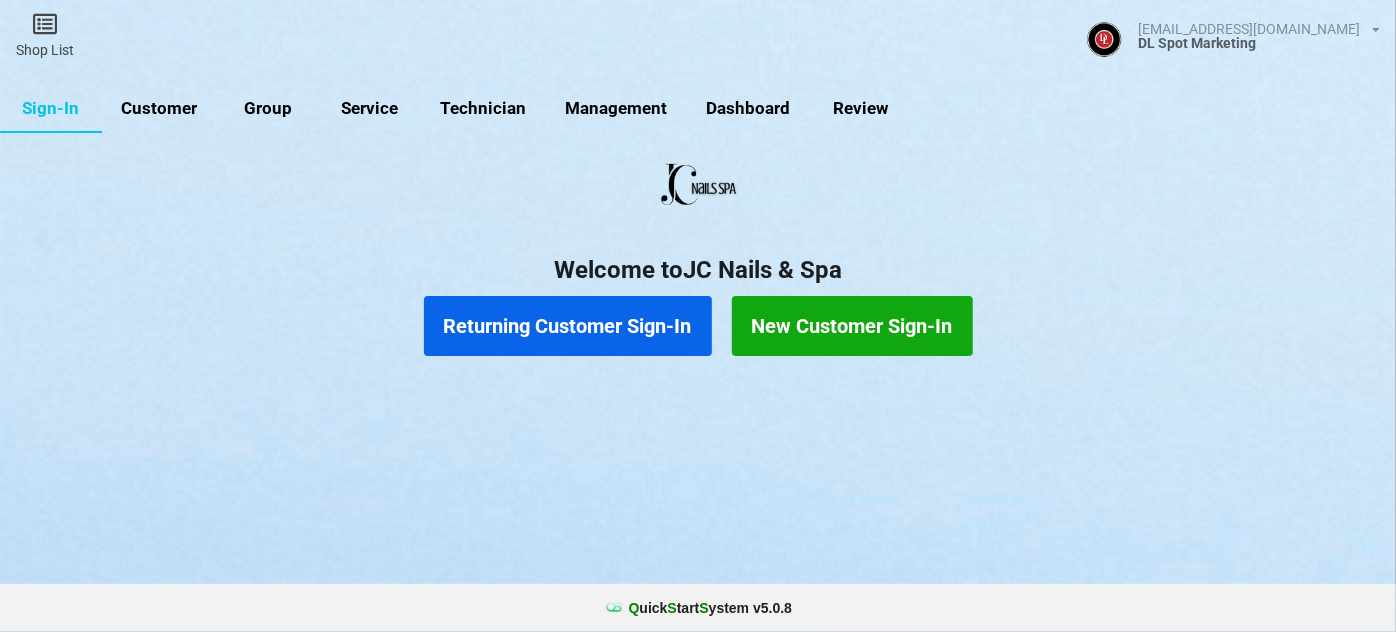 click on "Customer" at bounding box center (159, 109) 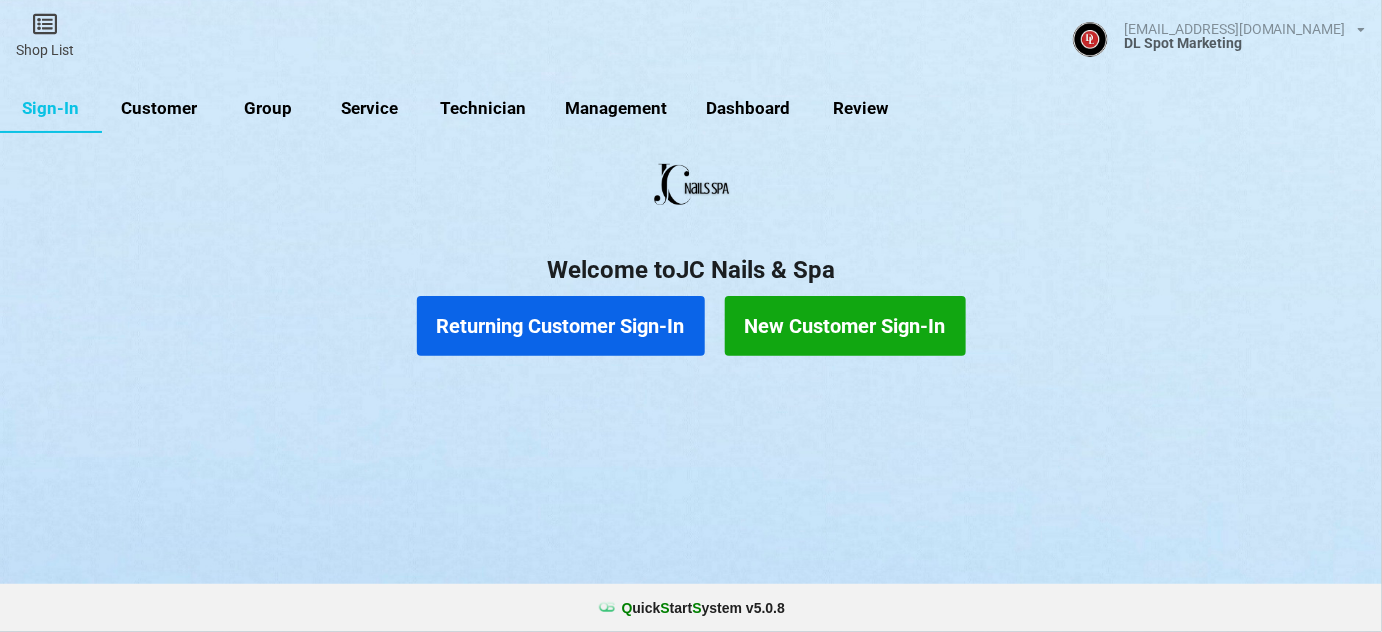 select on "25" 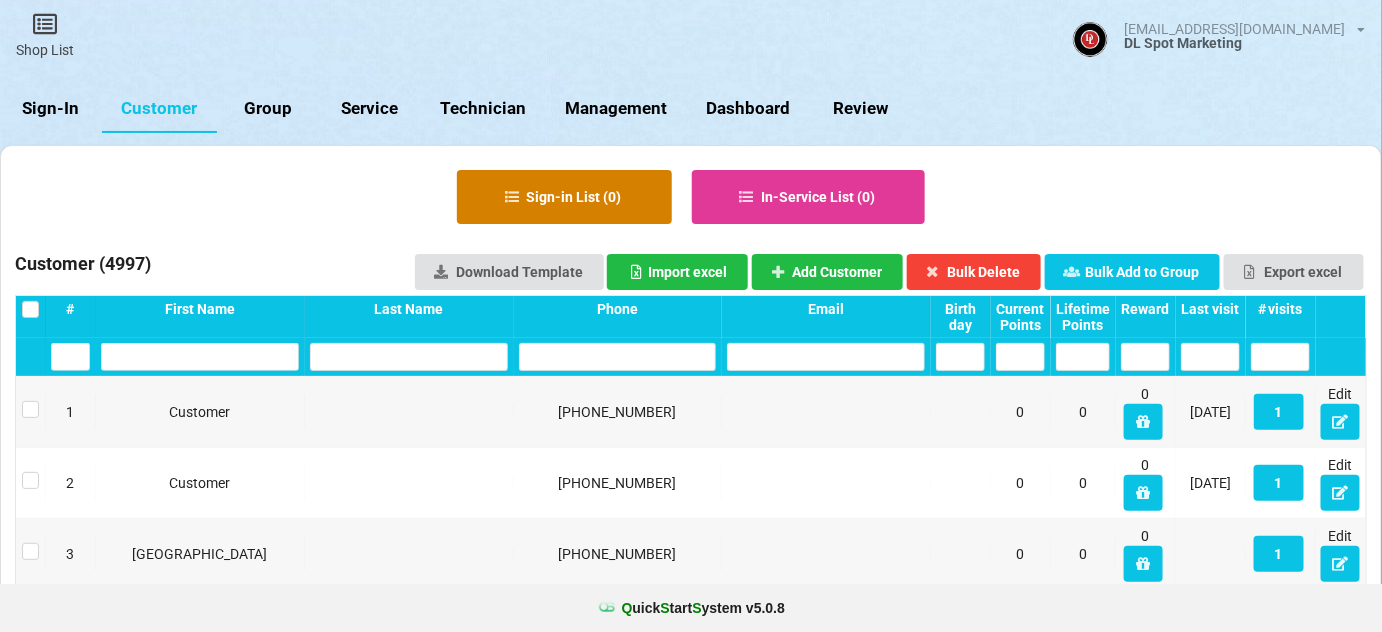 click on "Sign-in List ( 0 )" at bounding box center [564, 197] 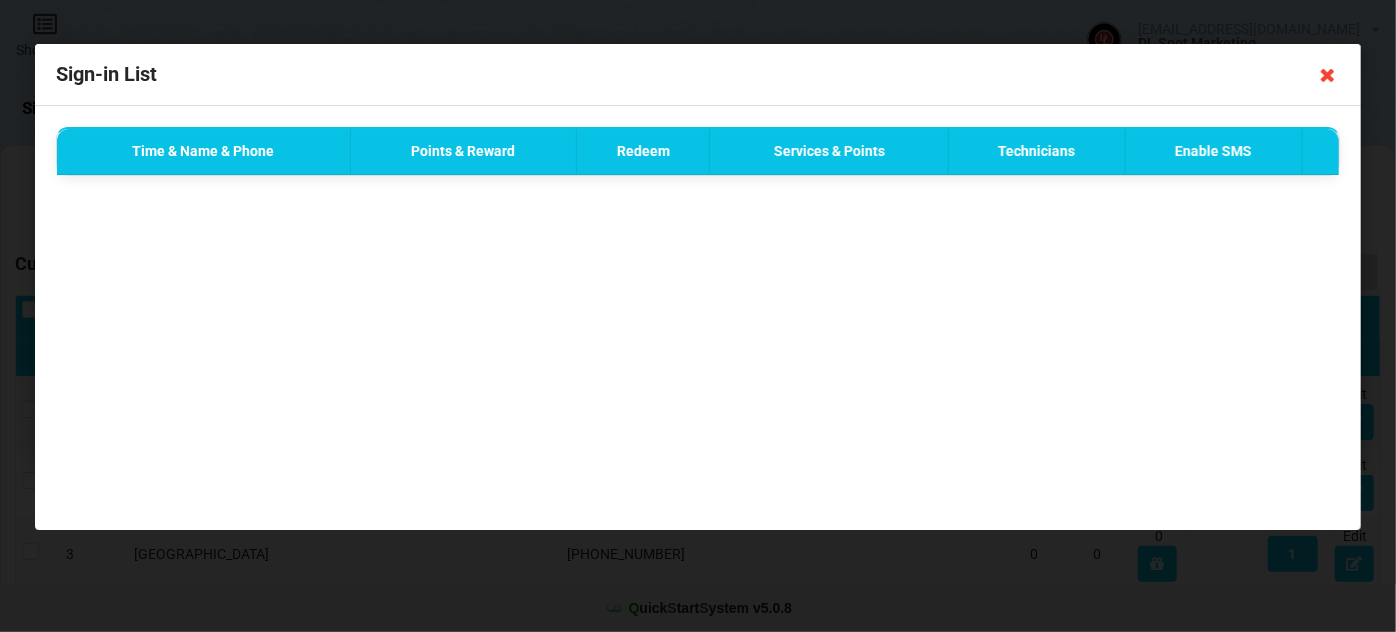 click at bounding box center [1328, 75] 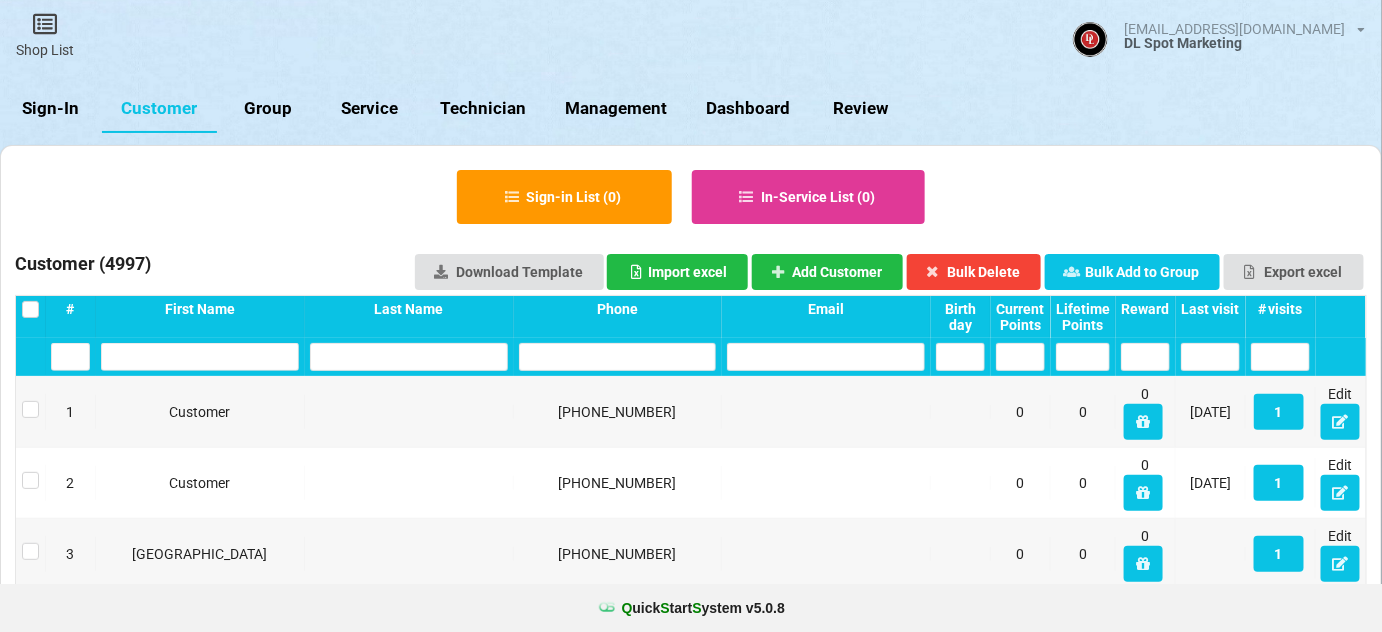 click on "Sign-In" at bounding box center [51, 109] 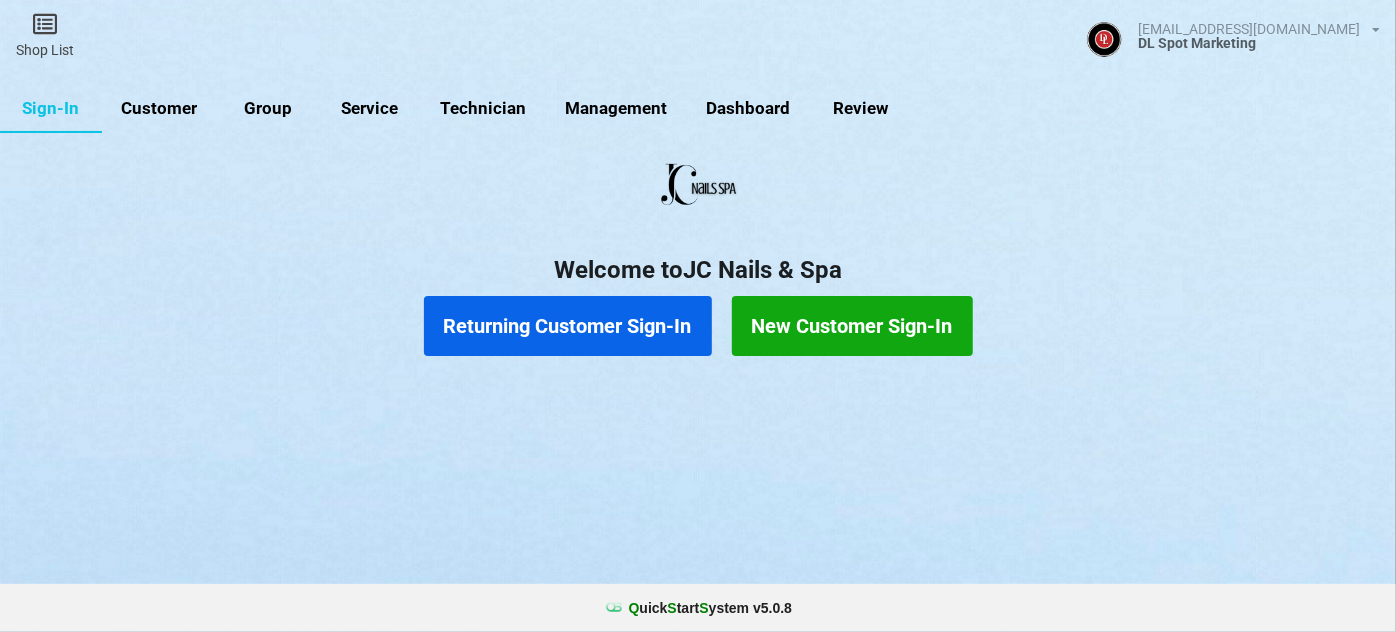 click on "Returning Customer Sign-In" at bounding box center [568, 326] 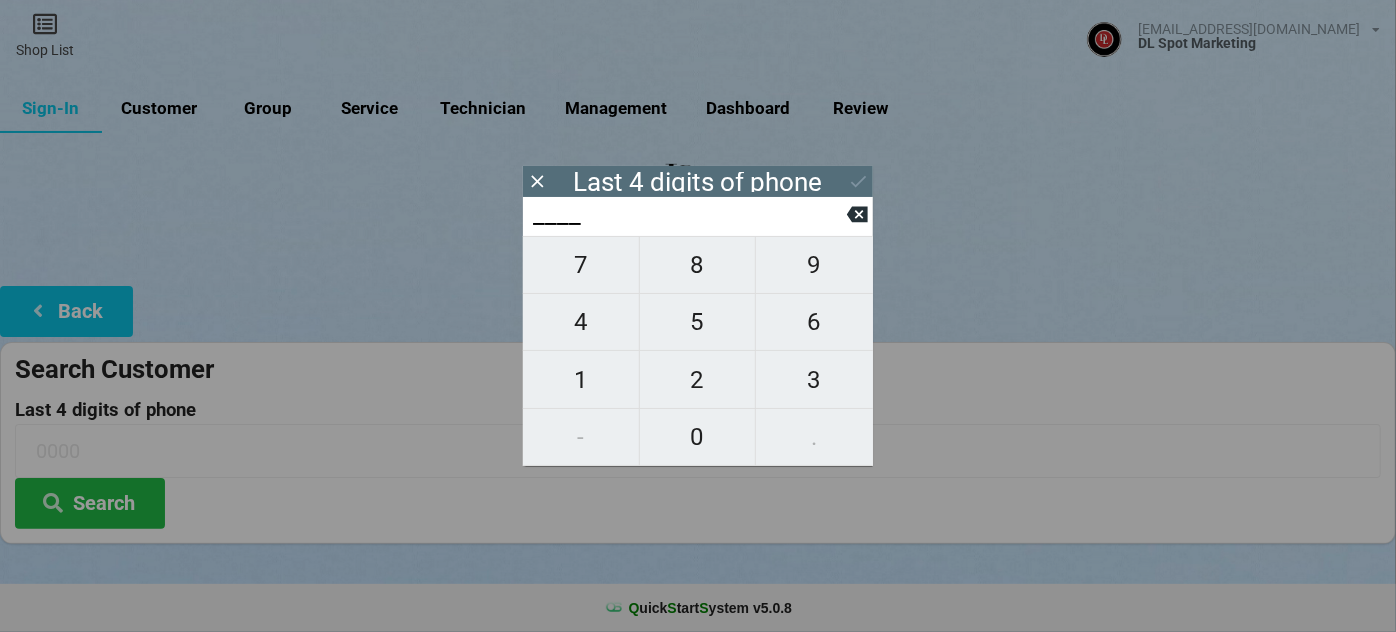 type on "7___" 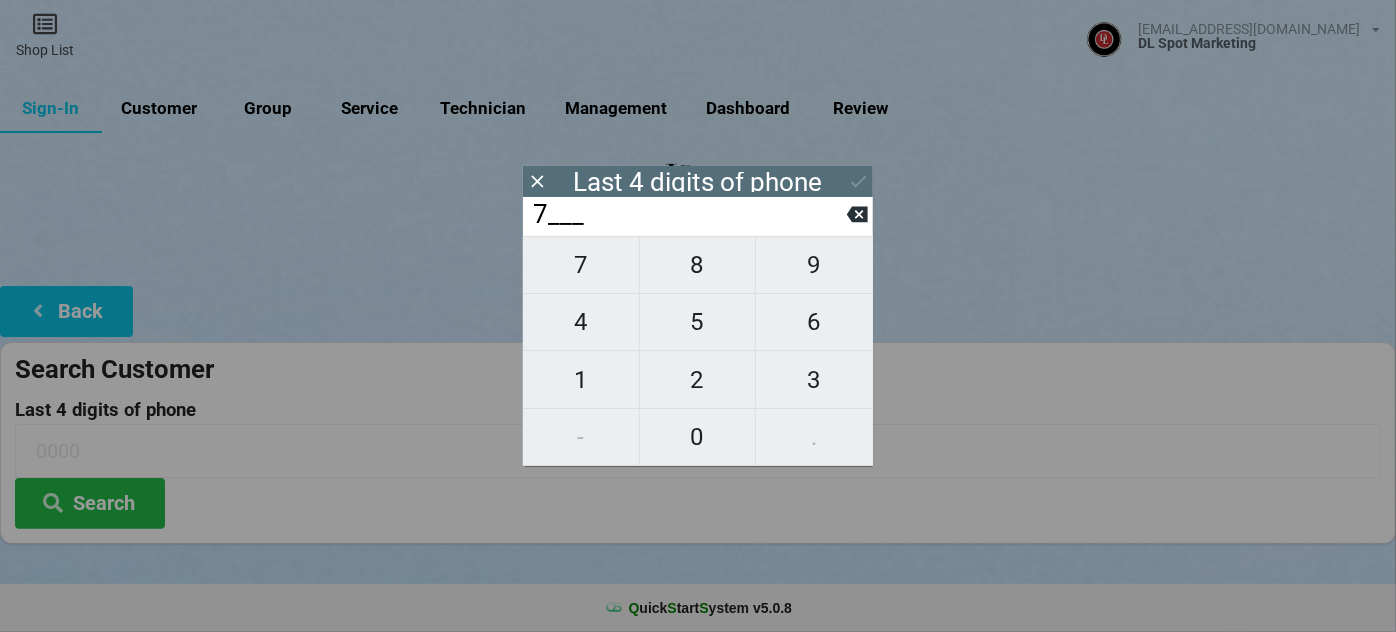 type on "7___" 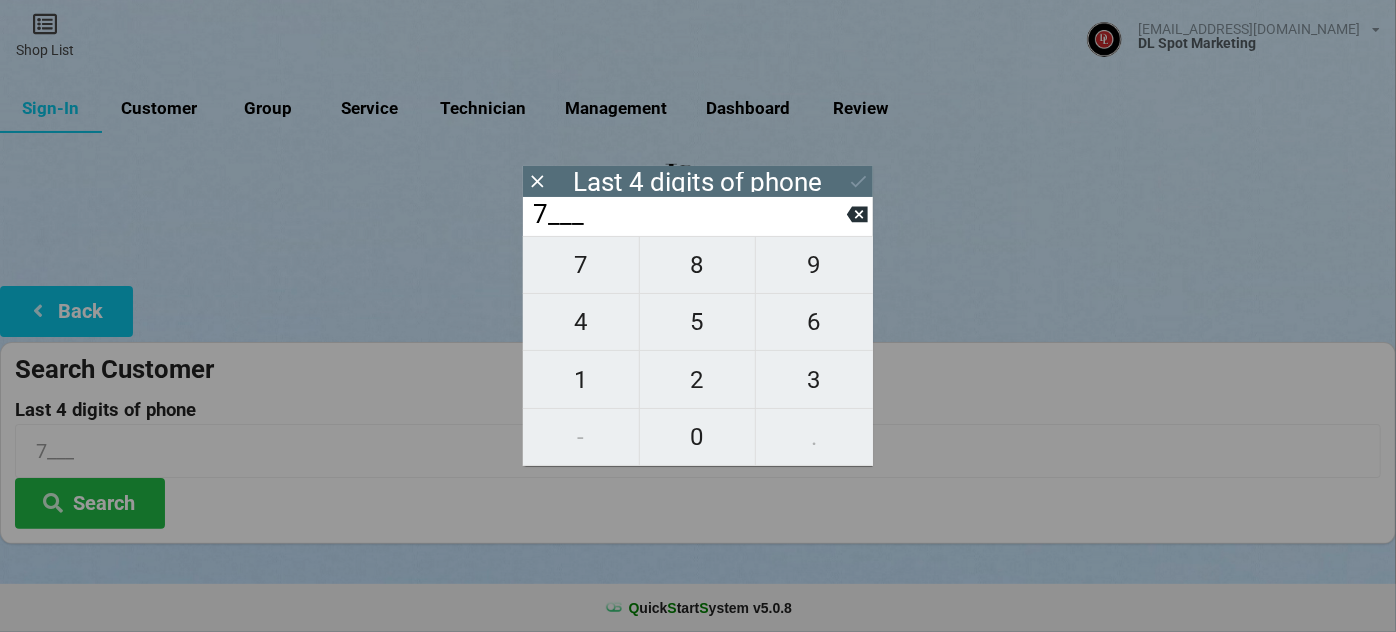 type on "70__" 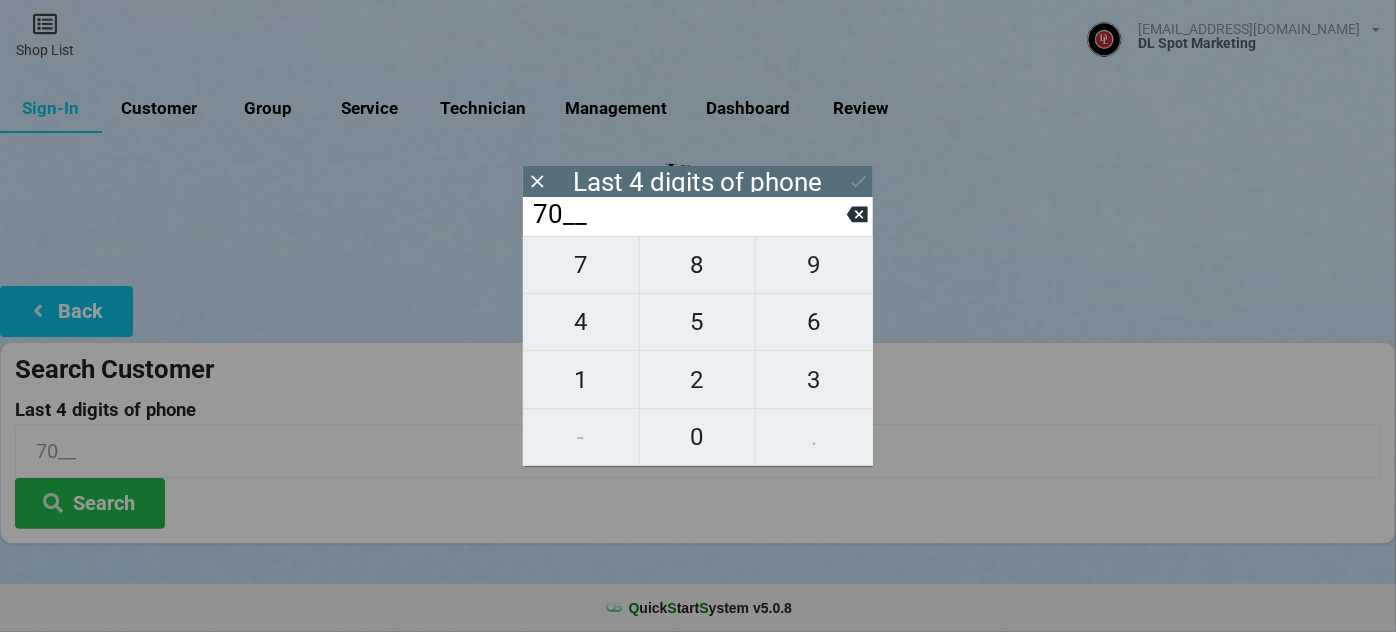 type on "708_" 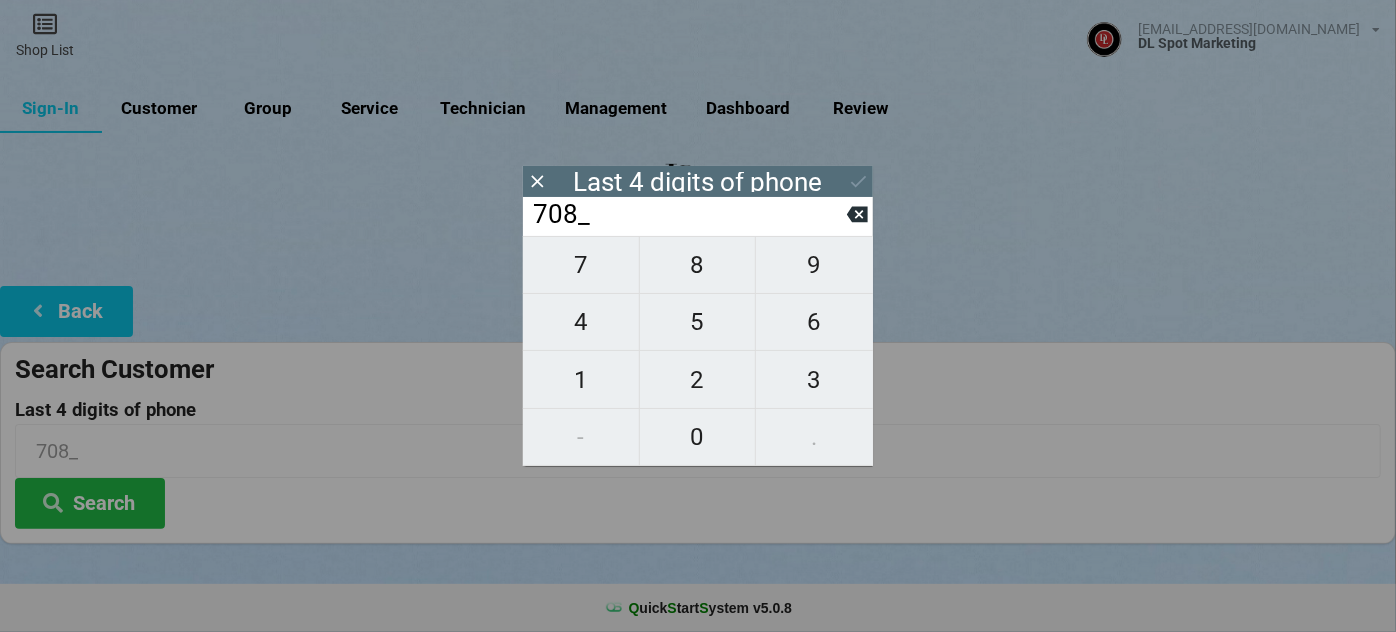 type on "7080" 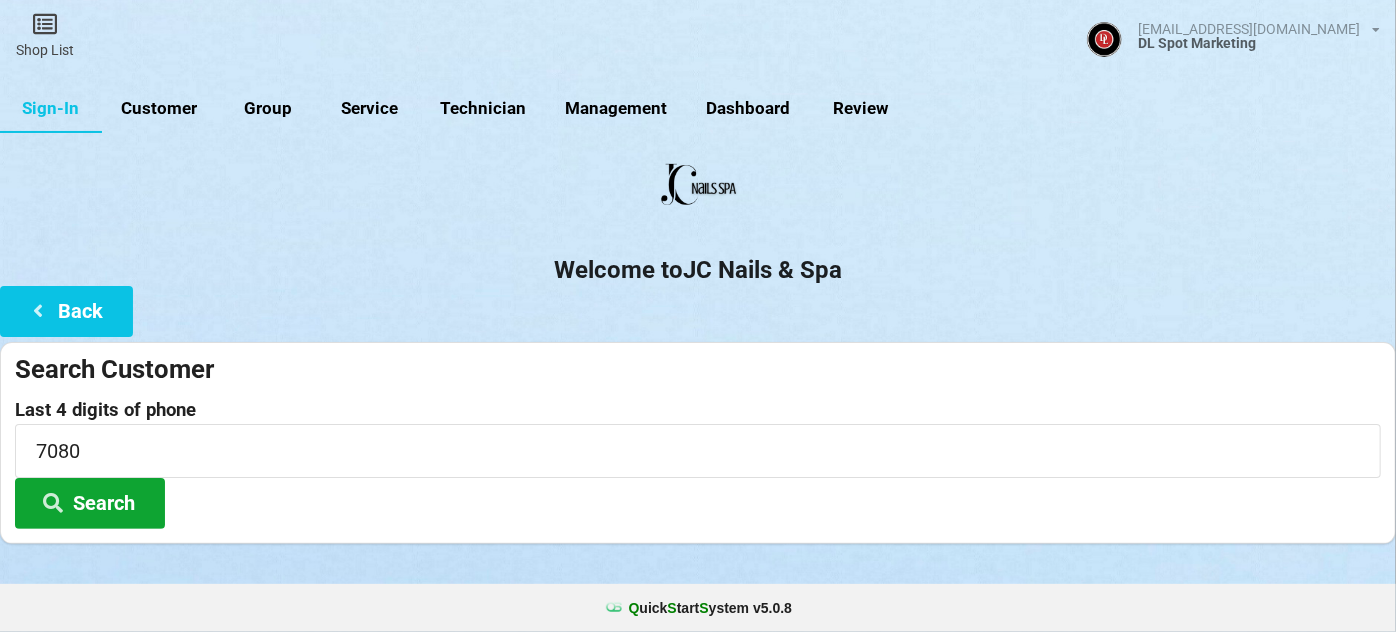 click on "Search" at bounding box center [90, 503] 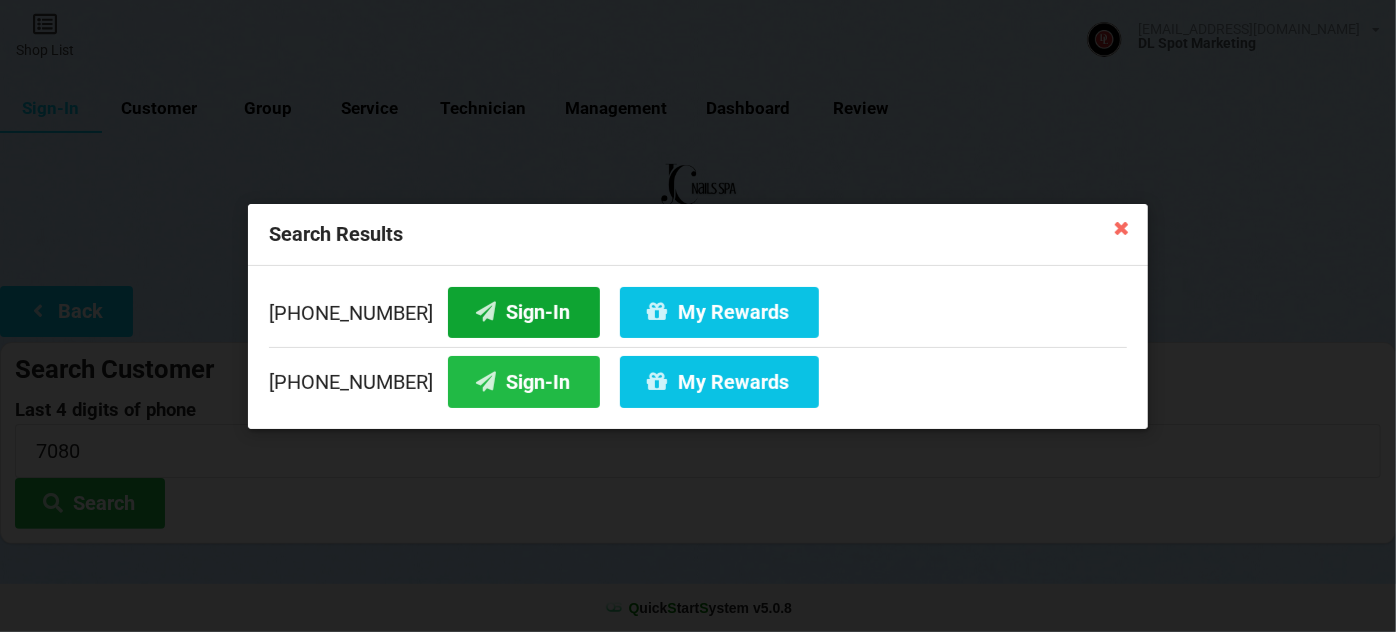 click on "Sign-In" at bounding box center (524, 311) 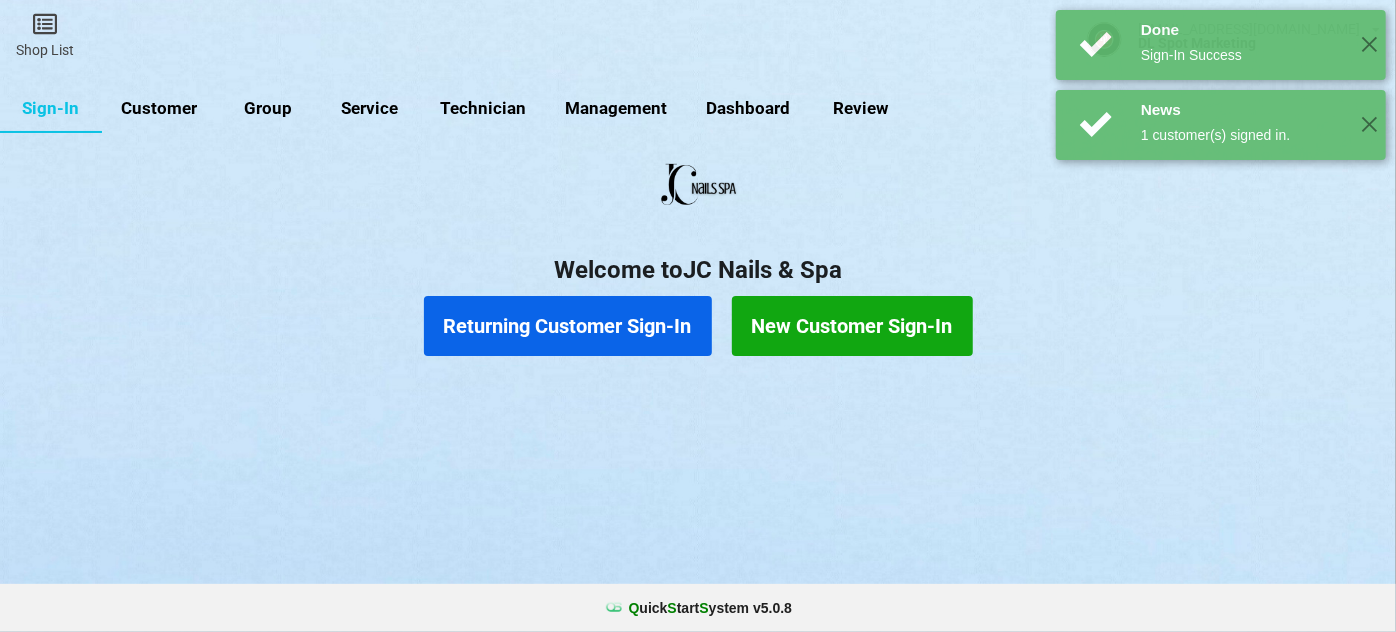 click on "Returning Customer Sign-In" at bounding box center [568, 326] 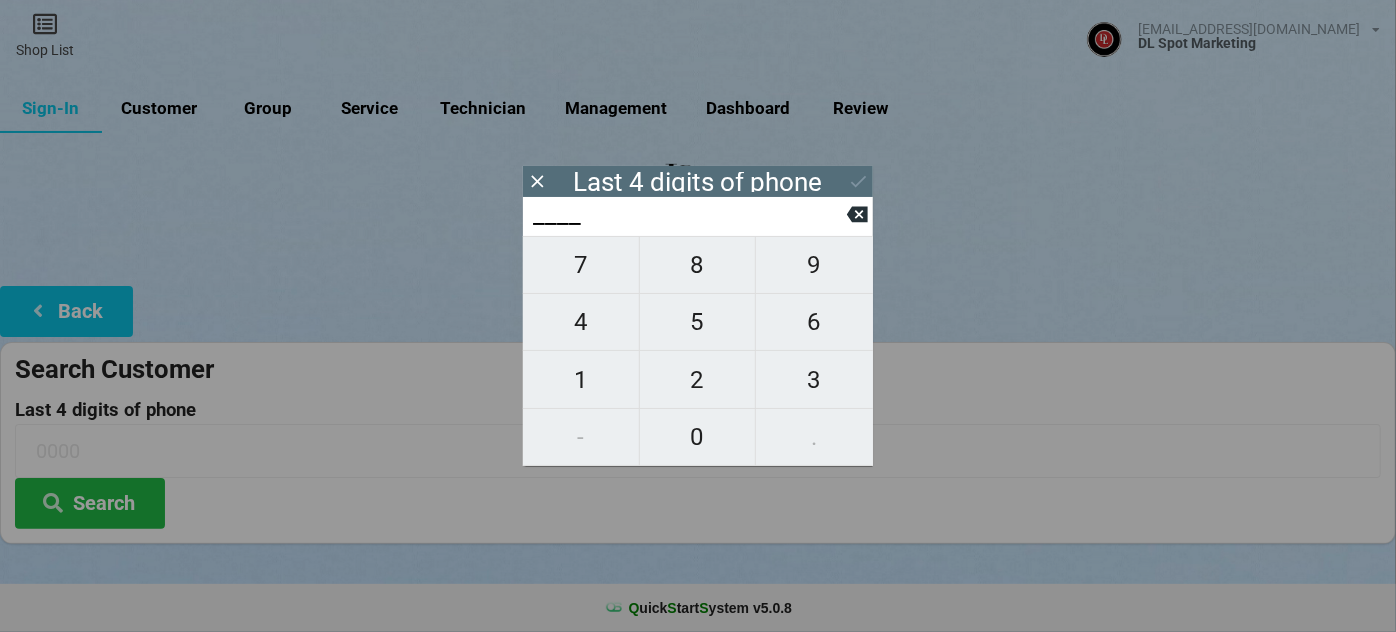 type on "3___" 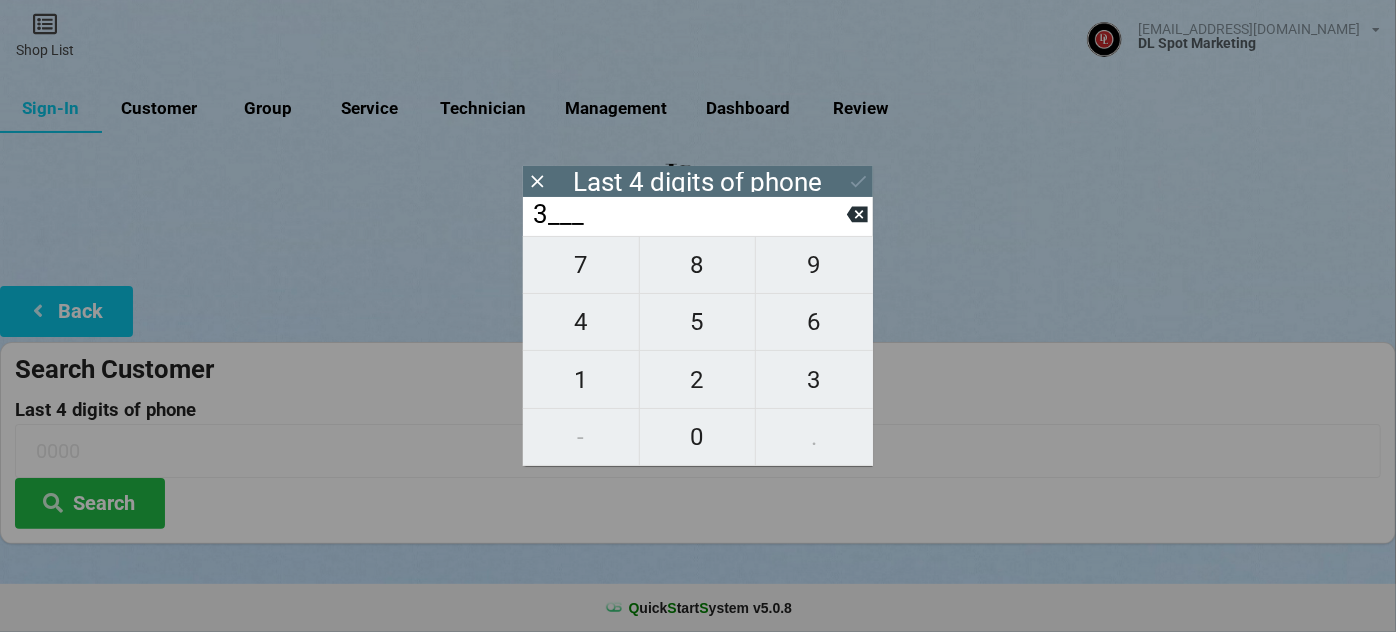 type on "3___" 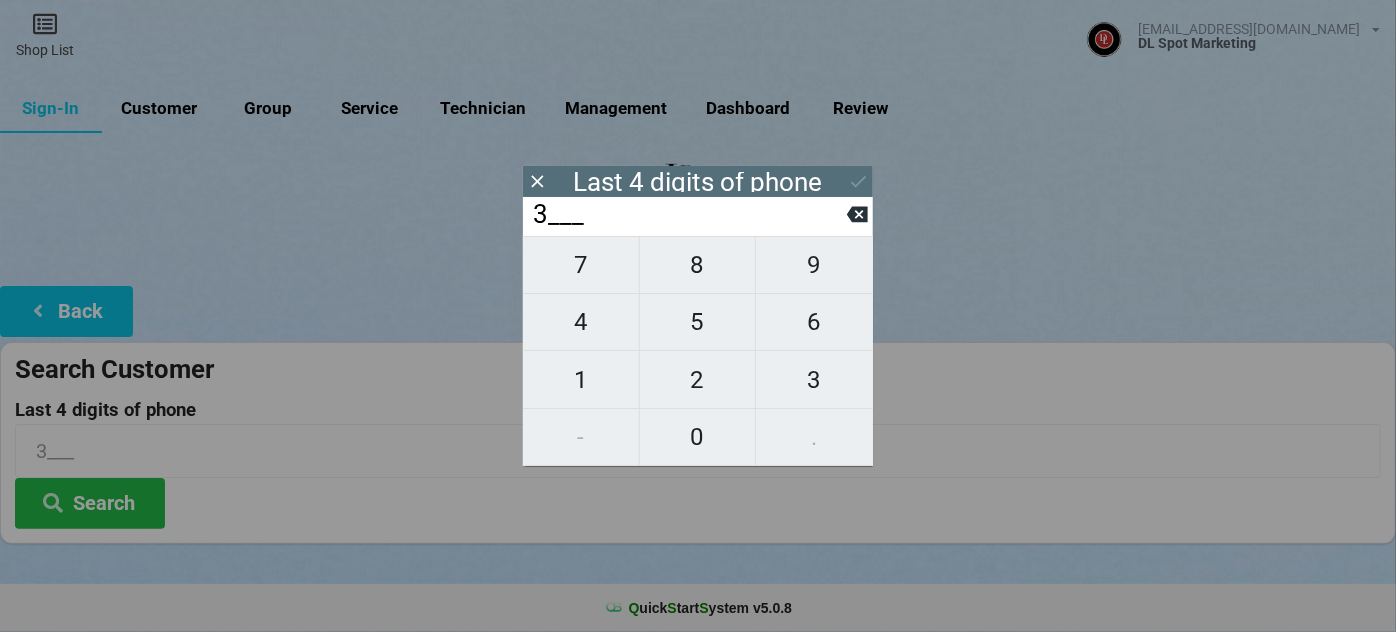 type on "31__" 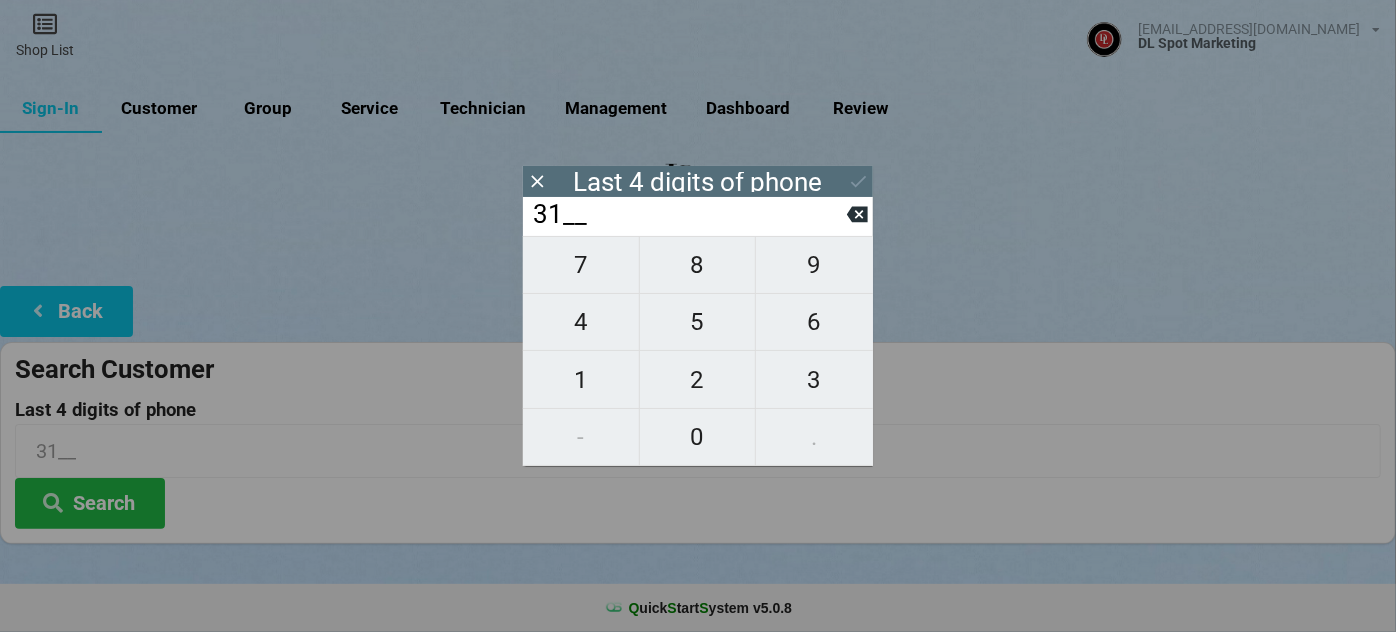 type on "312_" 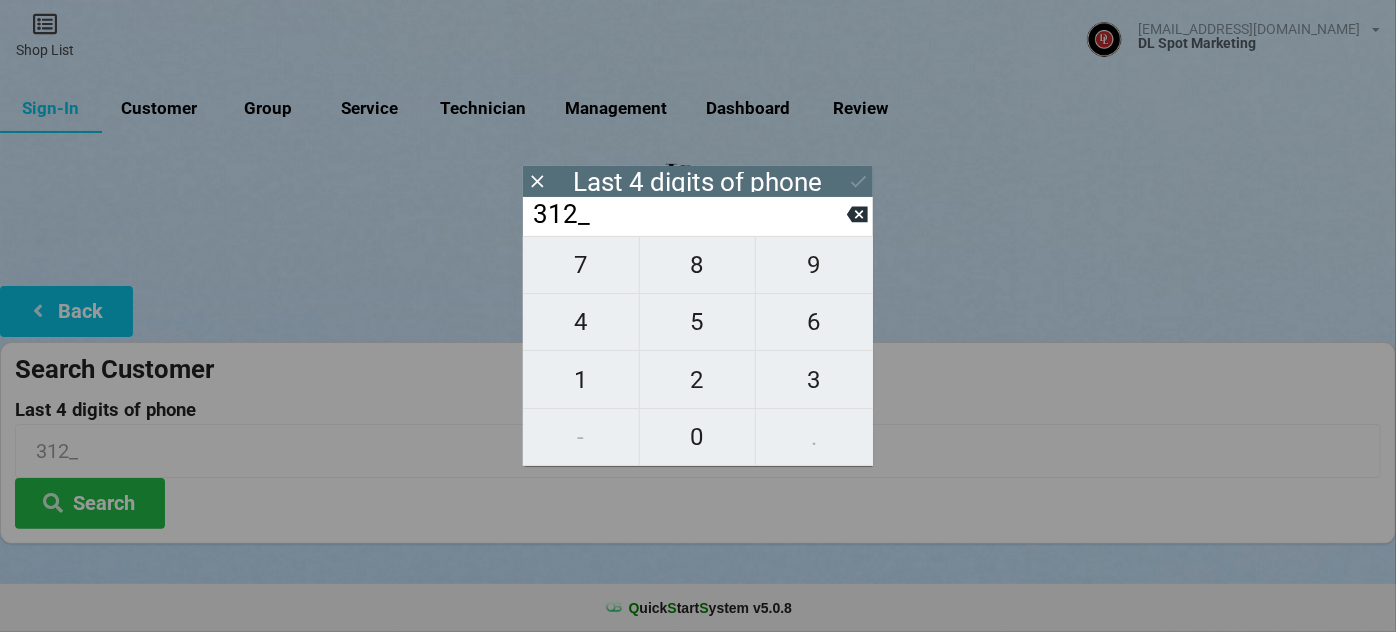 type on "3124" 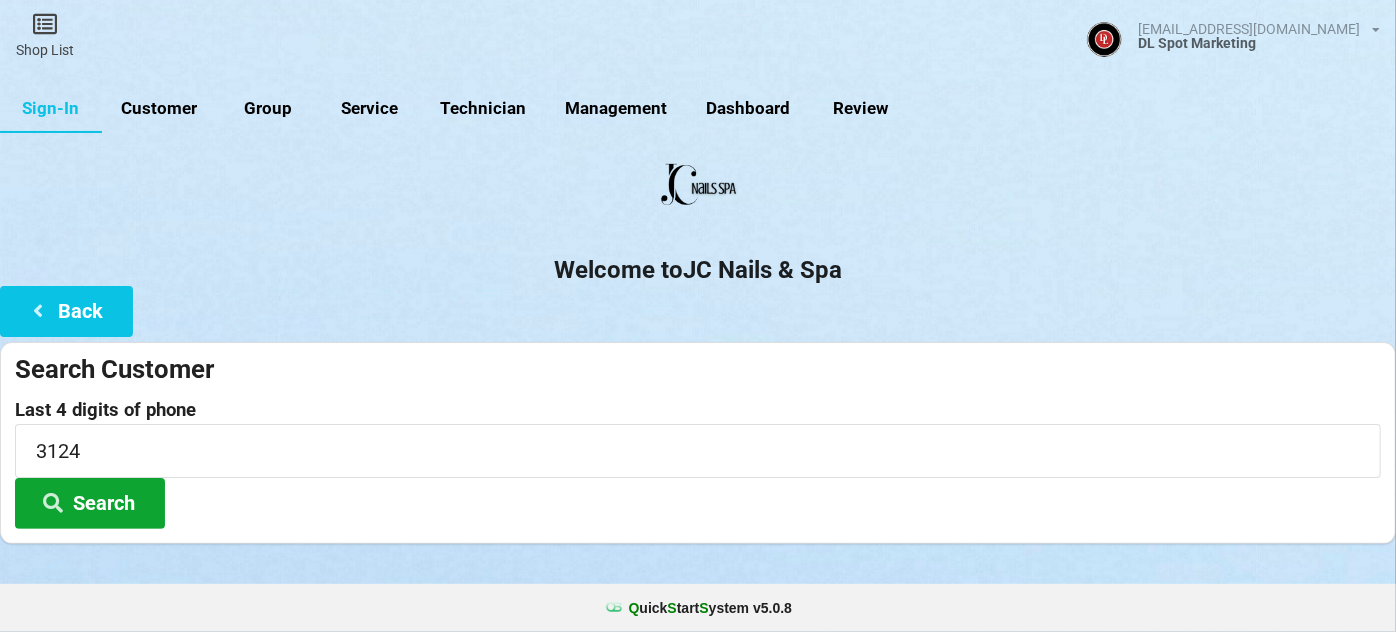 click on "Search" at bounding box center [90, 503] 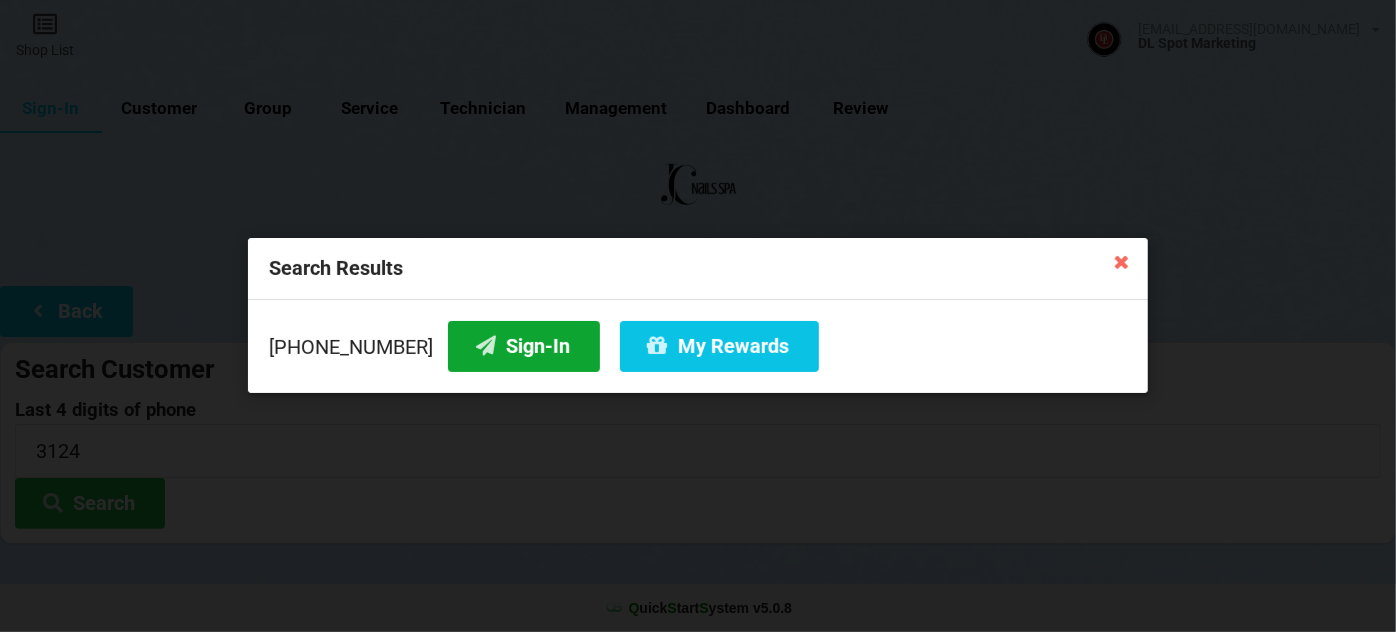 click on "Sign-In" at bounding box center [524, 346] 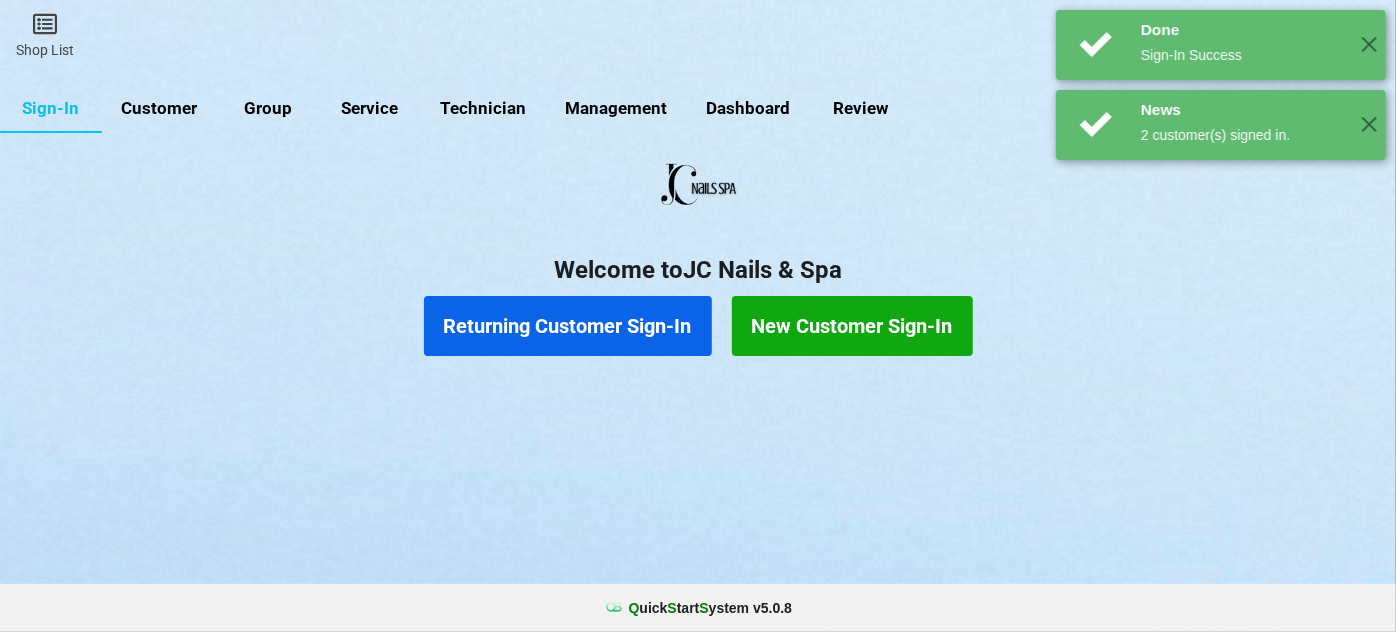 click on "Returning Customer Sign-In" at bounding box center [568, 326] 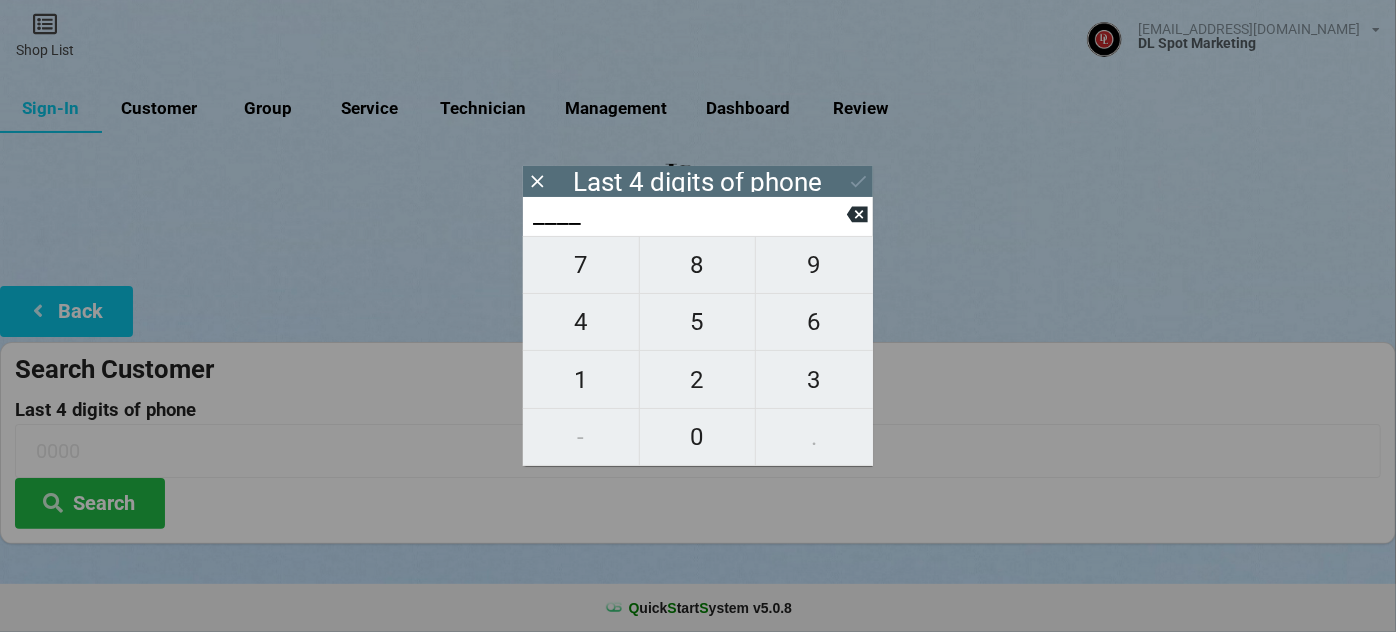 type on "1___" 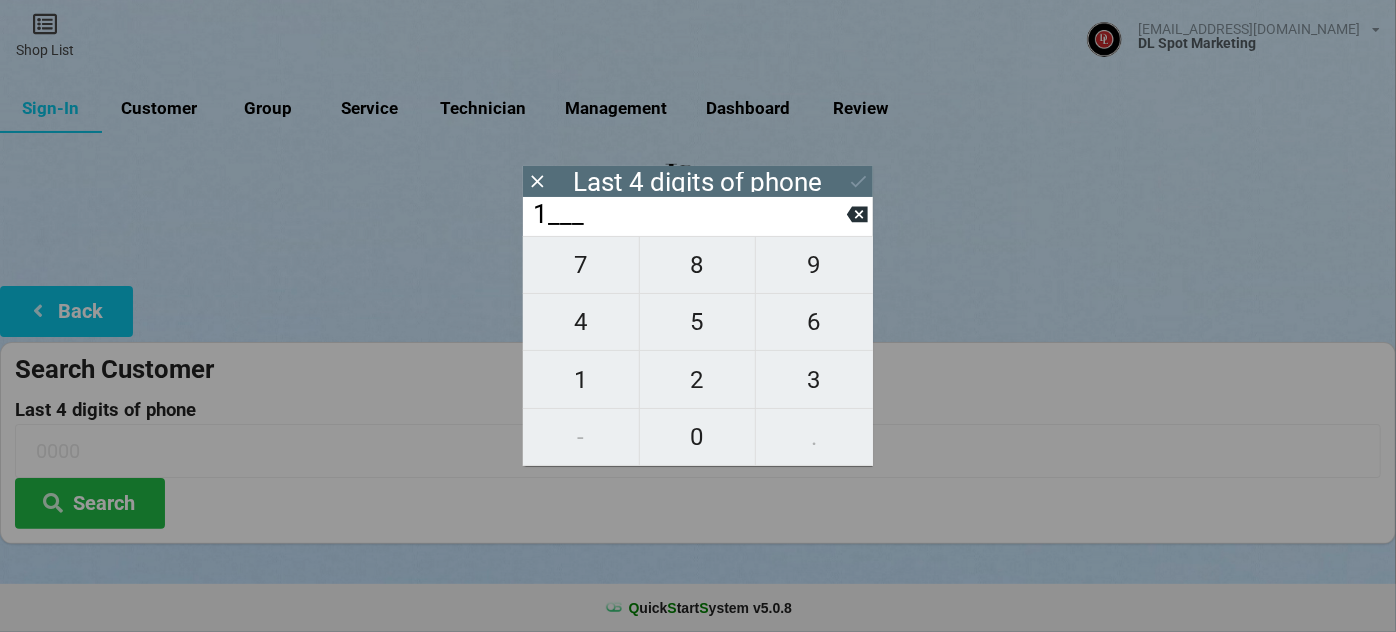type on "1___" 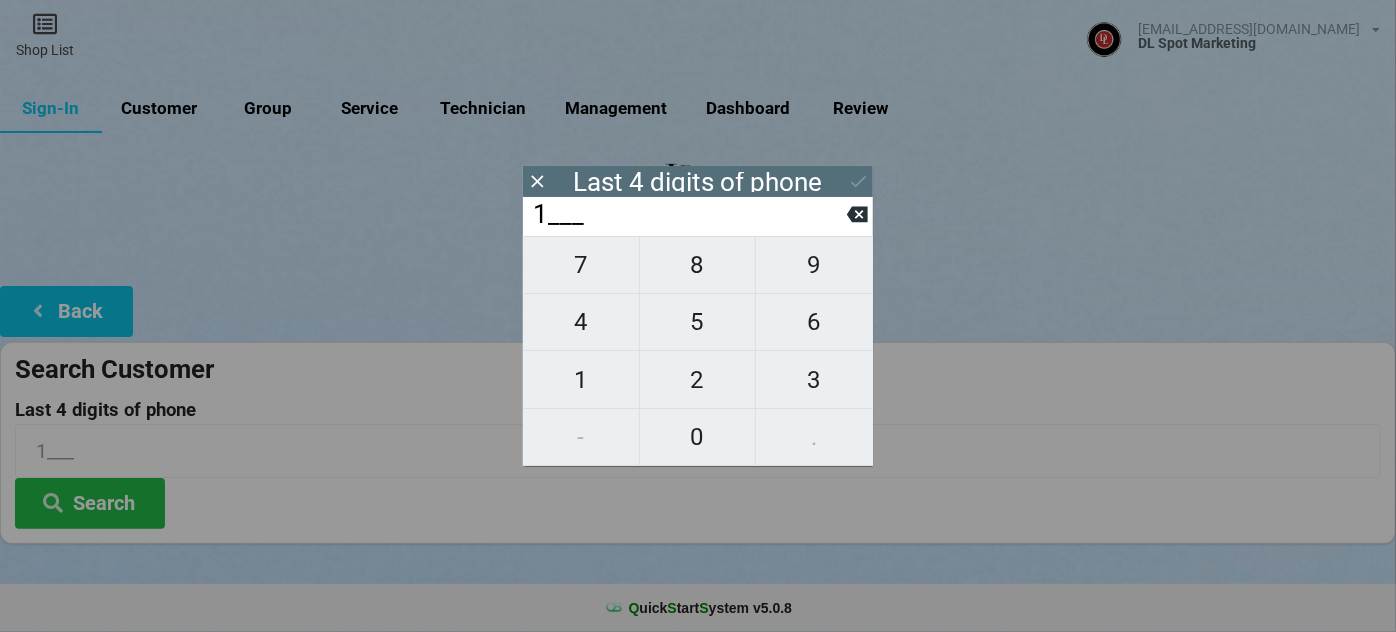 type on "16__" 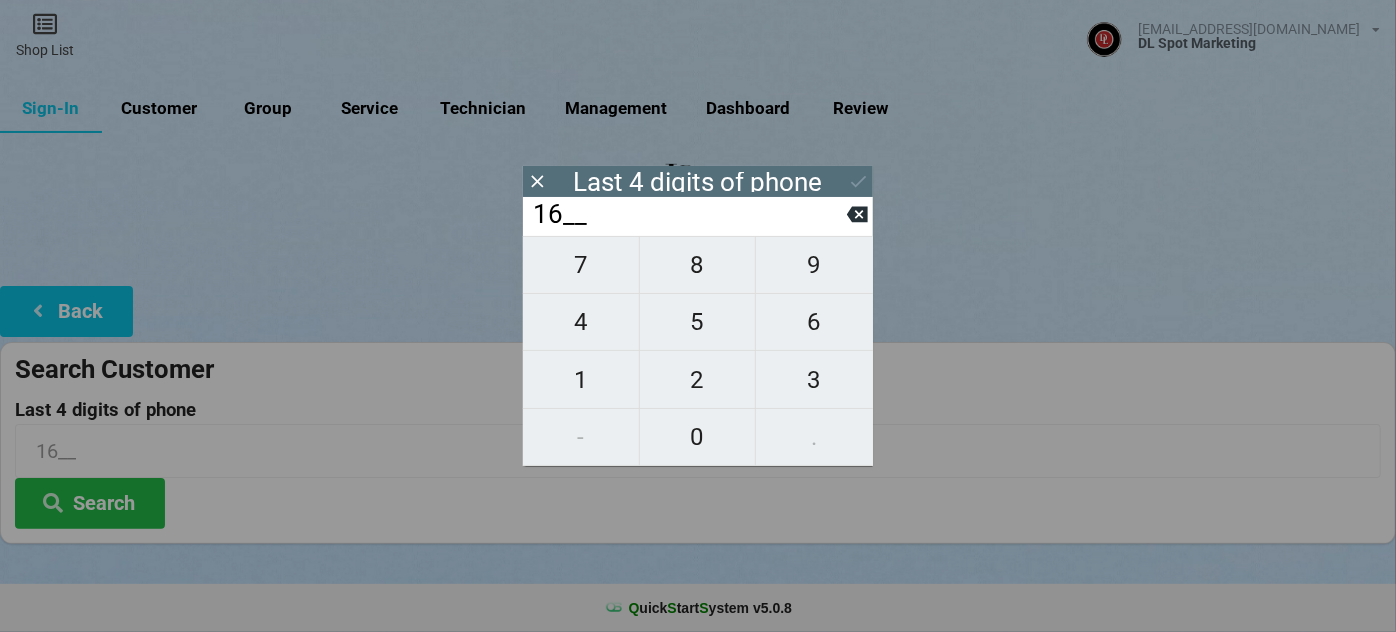 type on "163_" 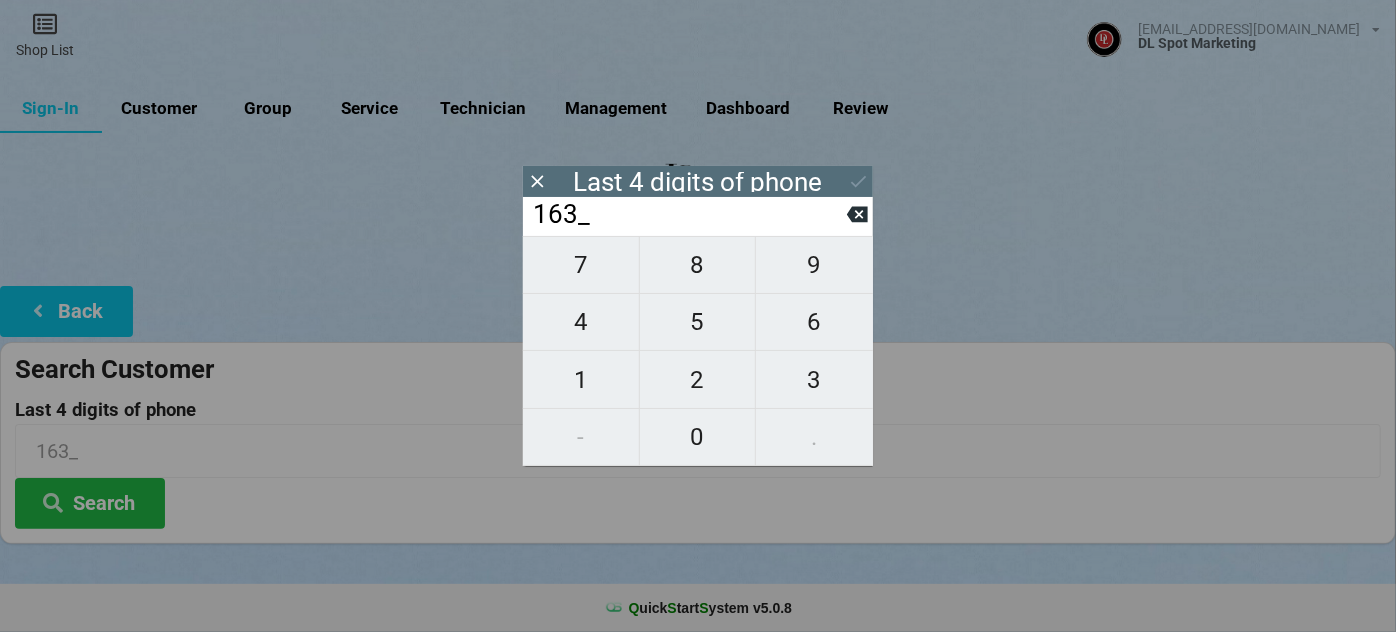 type on "1631" 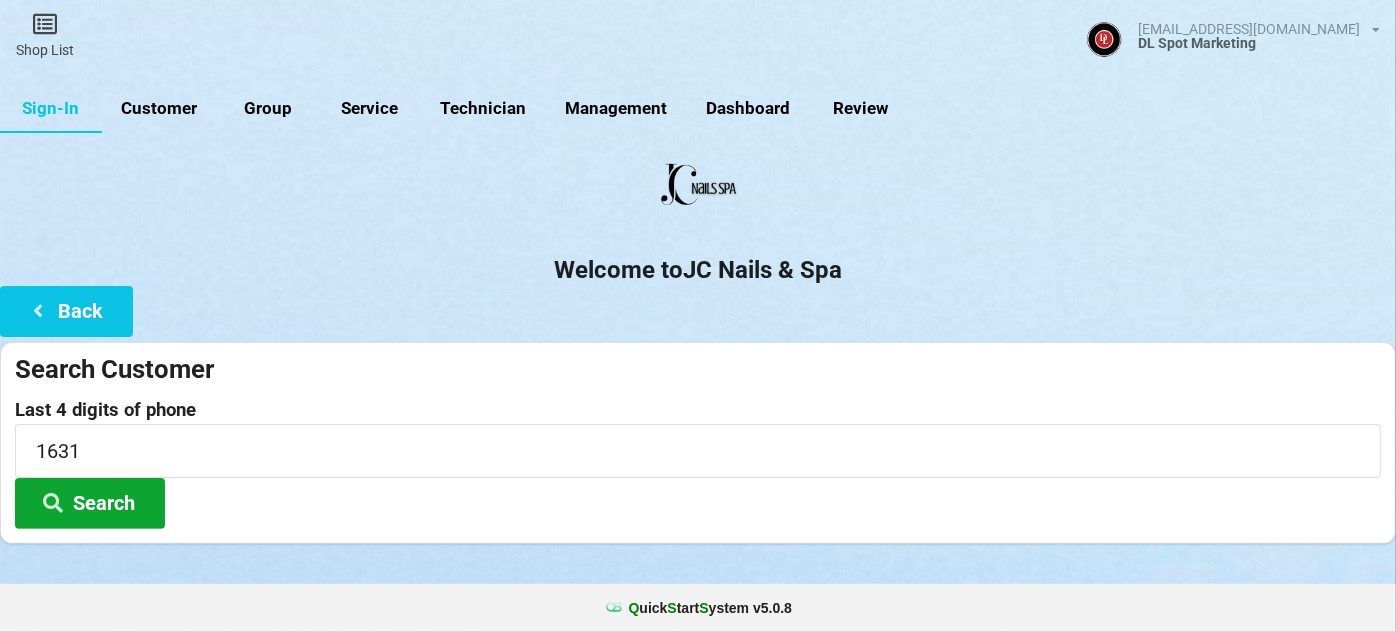 click on "Search" at bounding box center [90, 503] 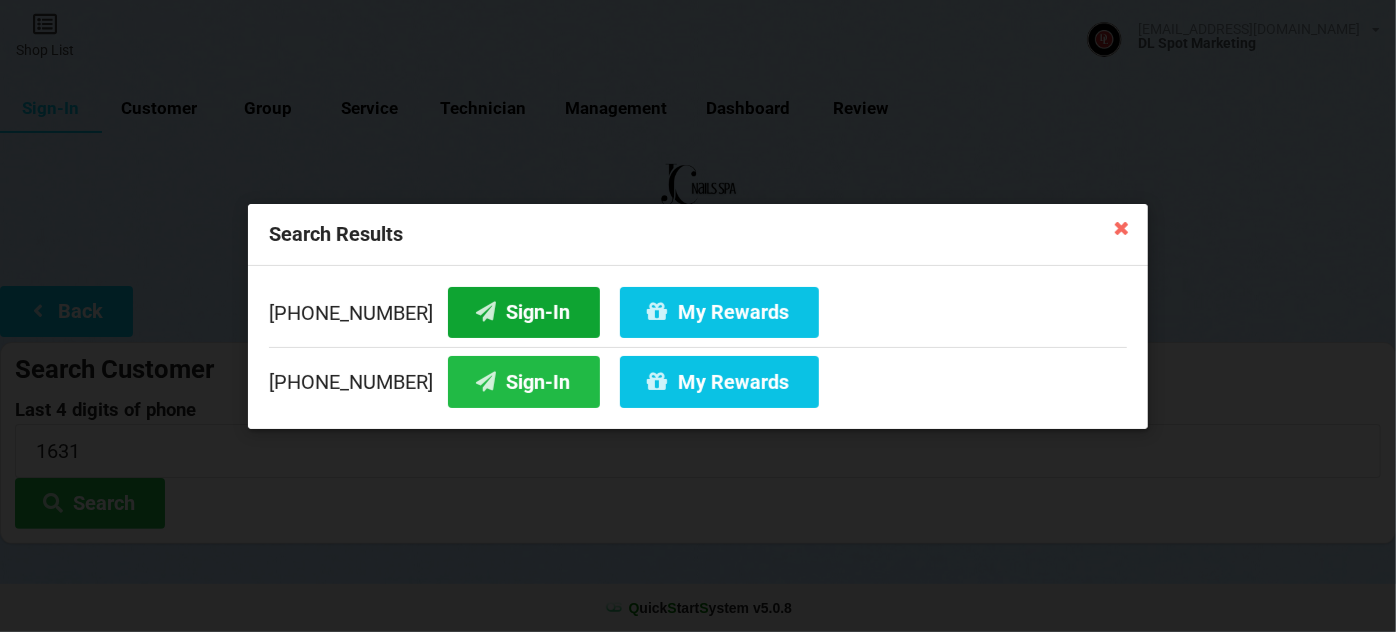 click on "Sign-In" at bounding box center [524, 311] 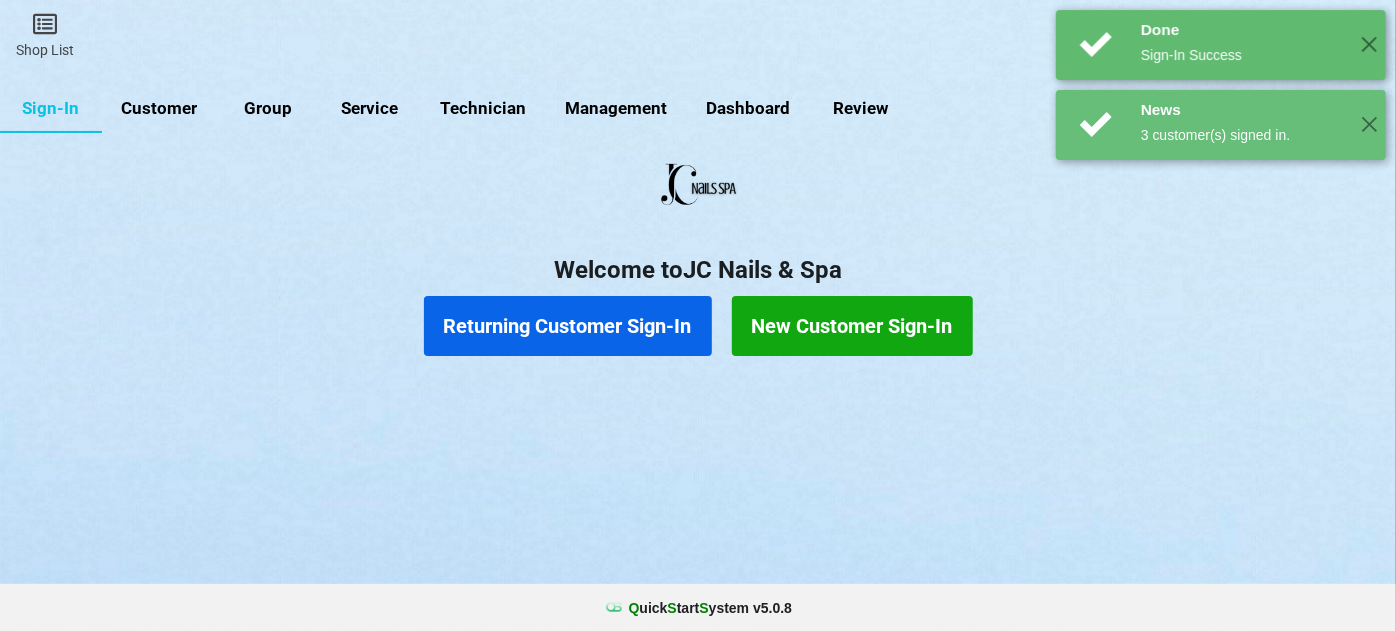 click on "Returning Customer Sign-In" at bounding box center (568, 326) 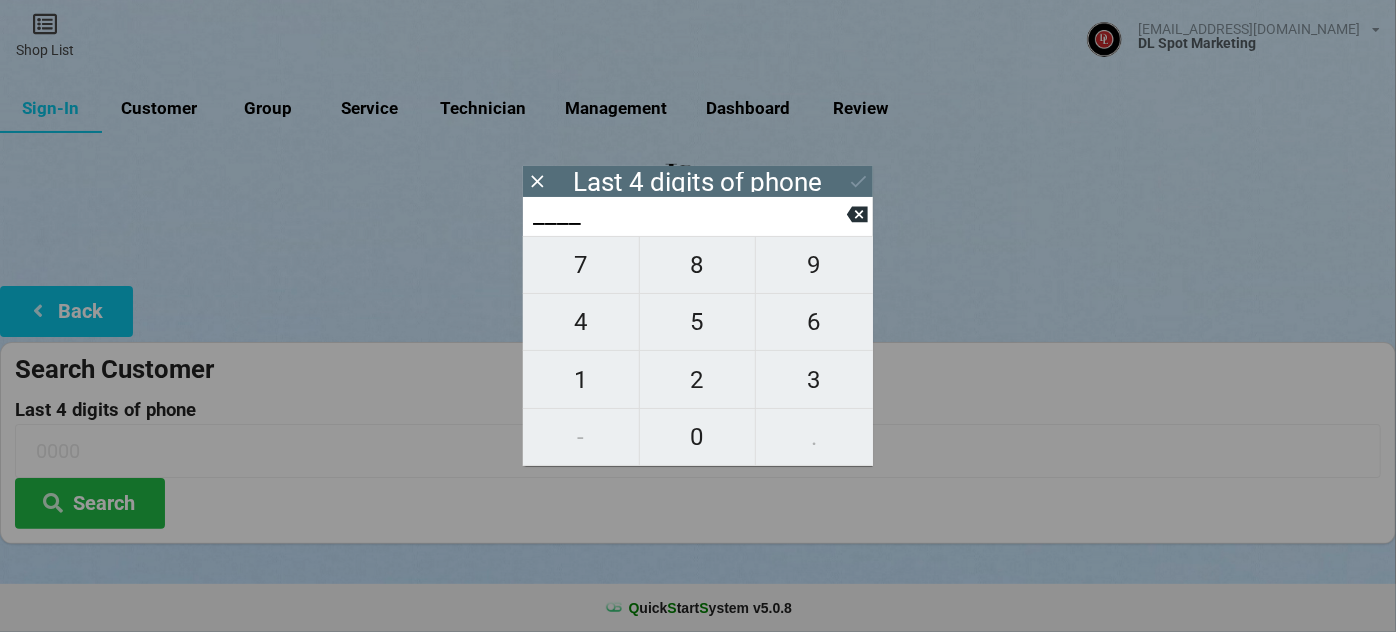 type on "5___" 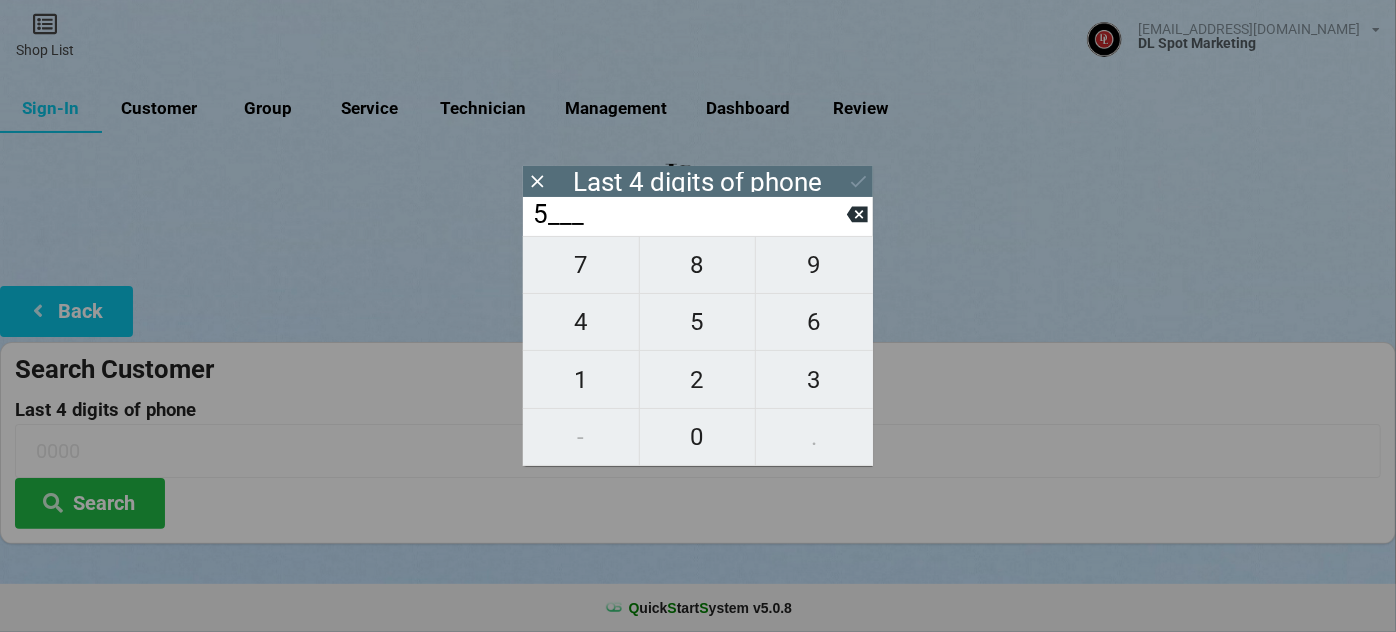 type on "5___" 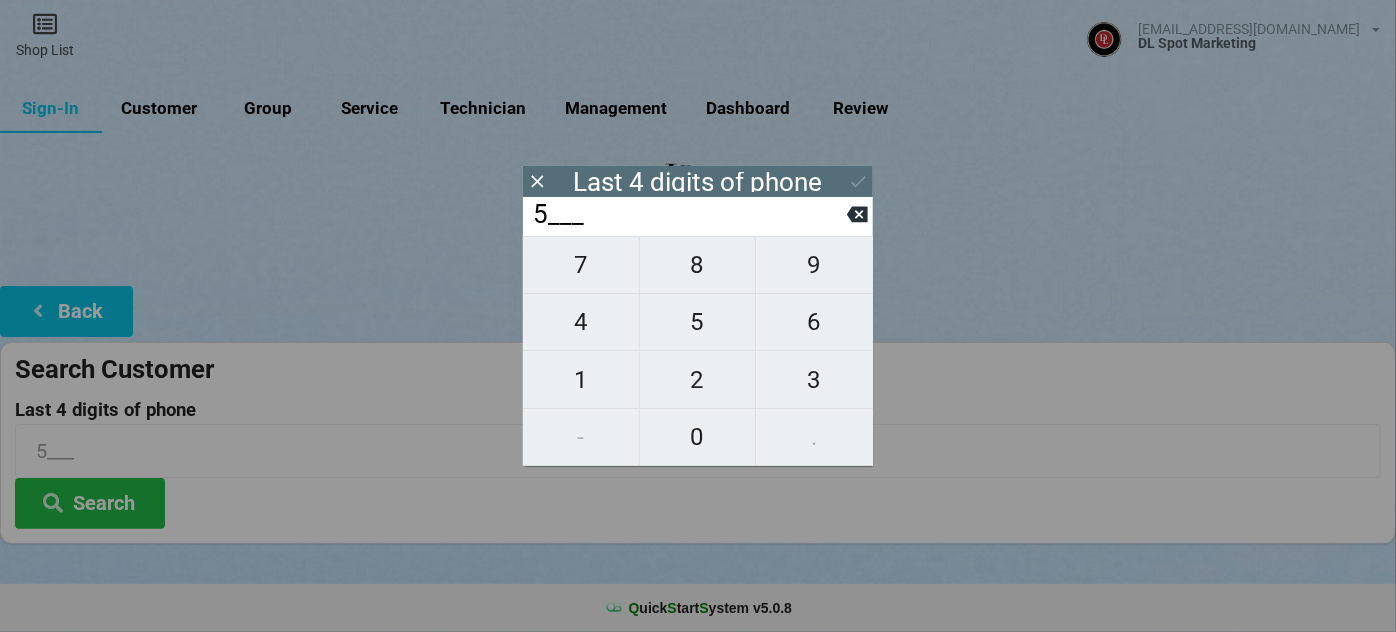 type on "55__" 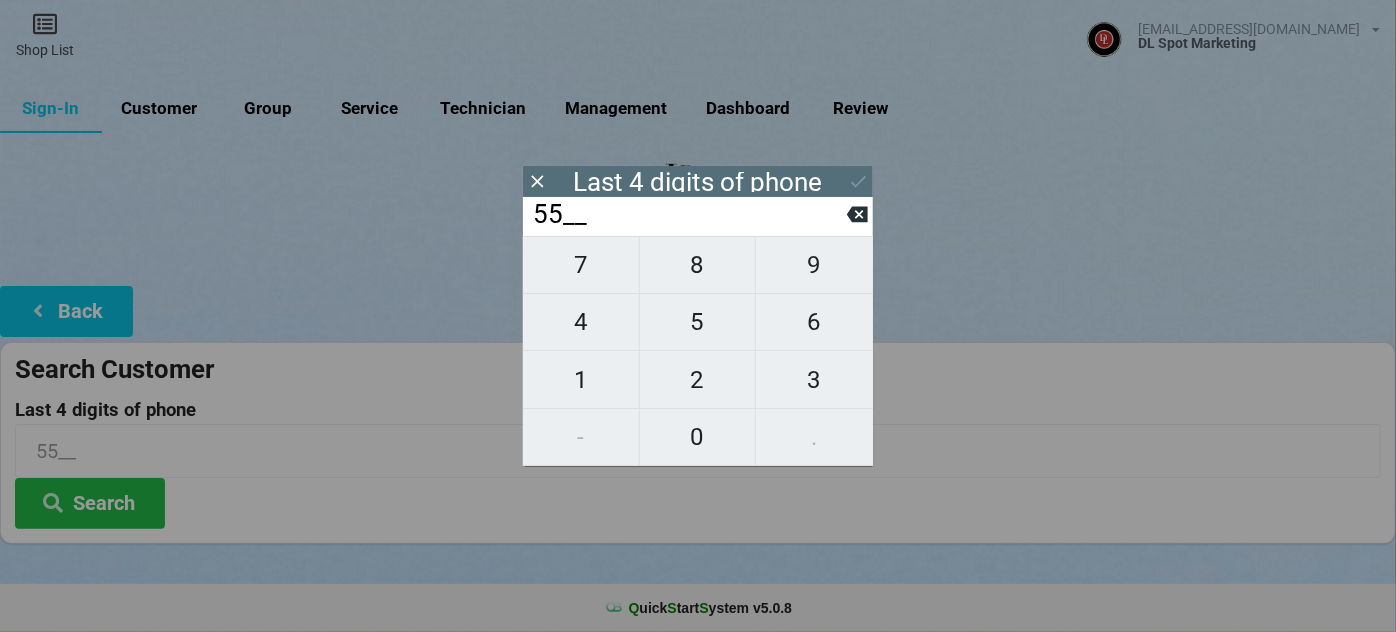 type on "557_" 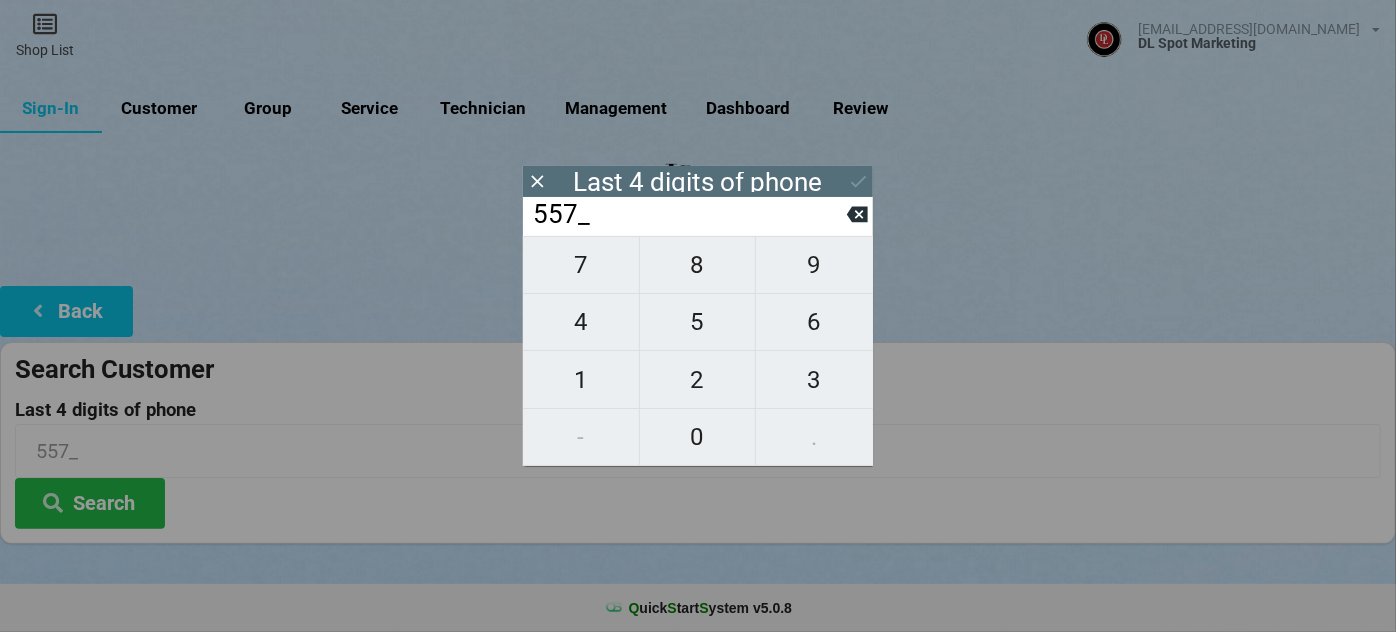 type on "5571" 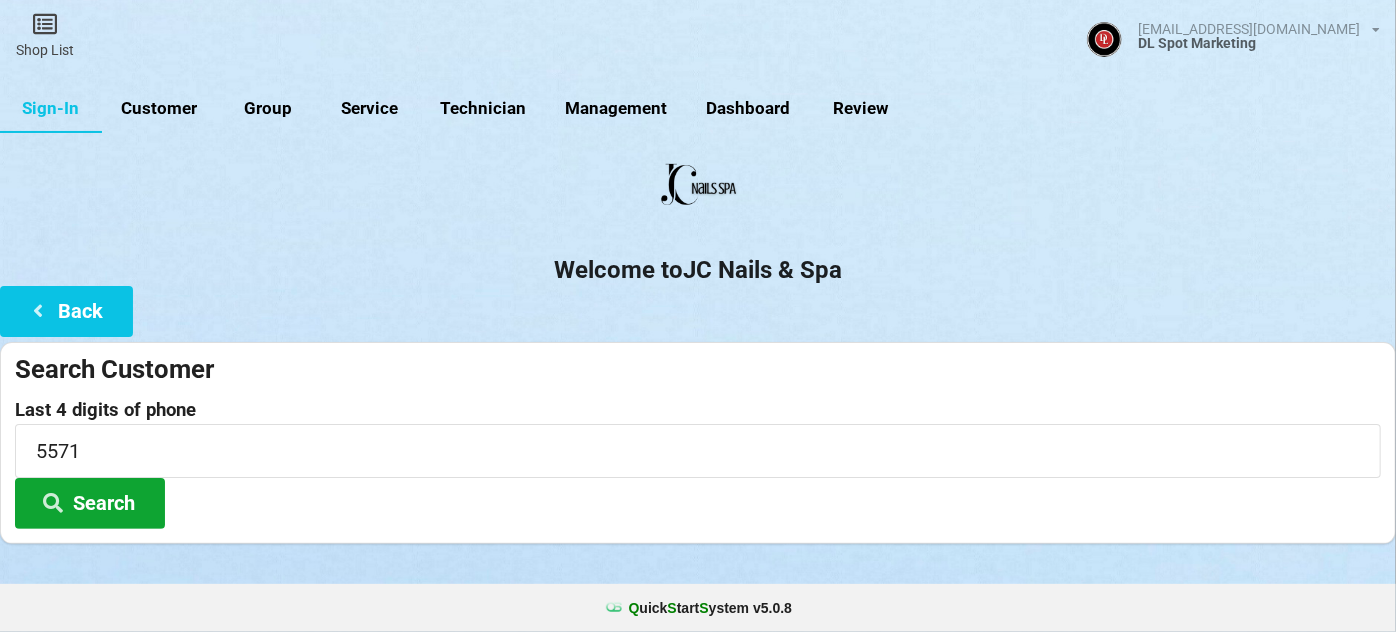 click on "Search" at bounding box center [90, 503] 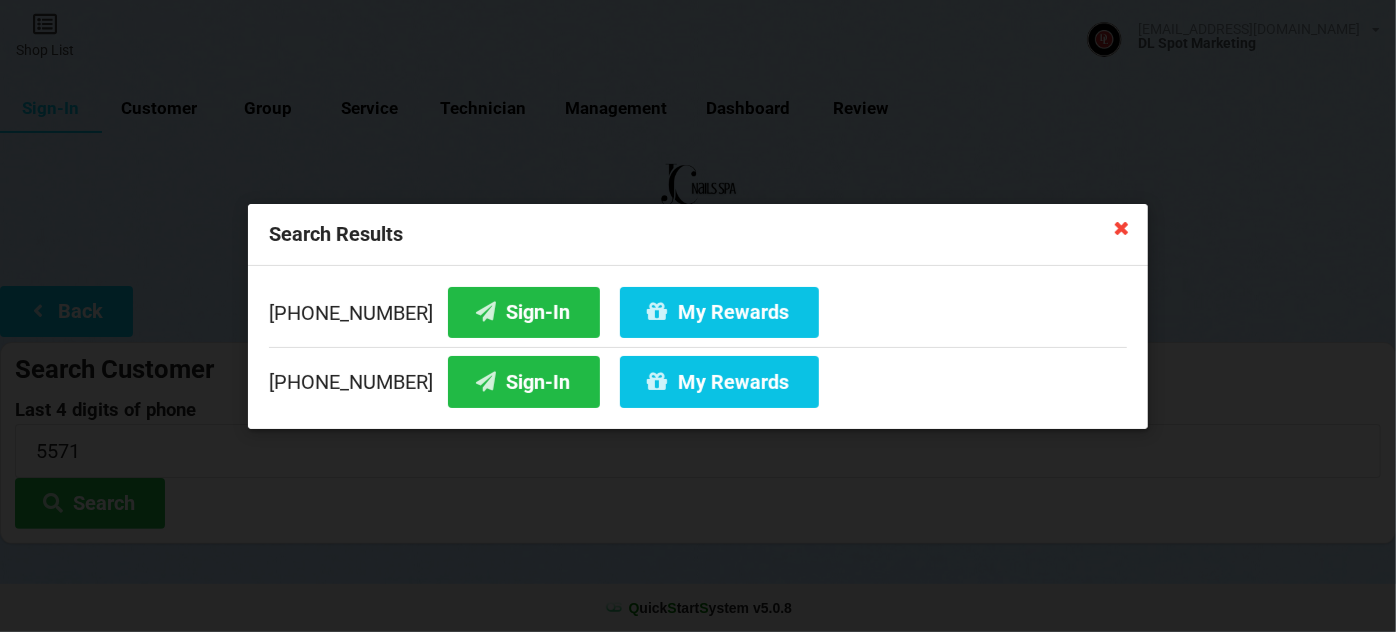 click at bounding box center (1122, 227) 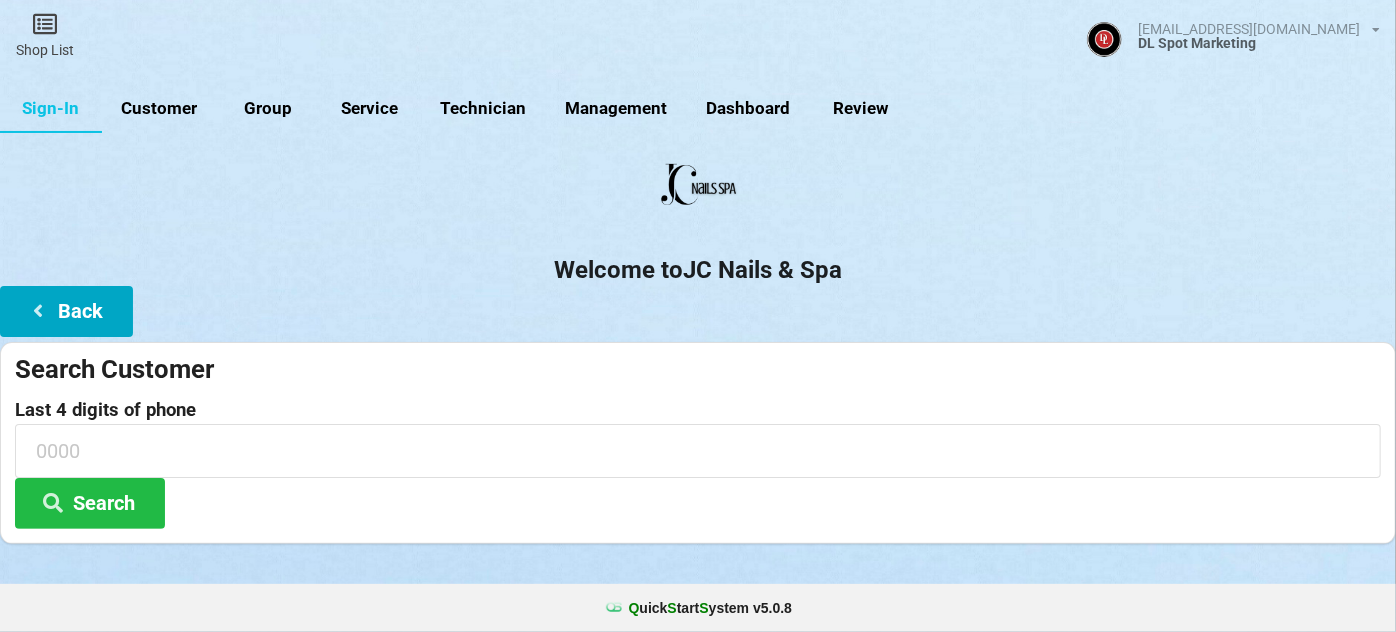 click on "Back" at bounding box center [66, 311] 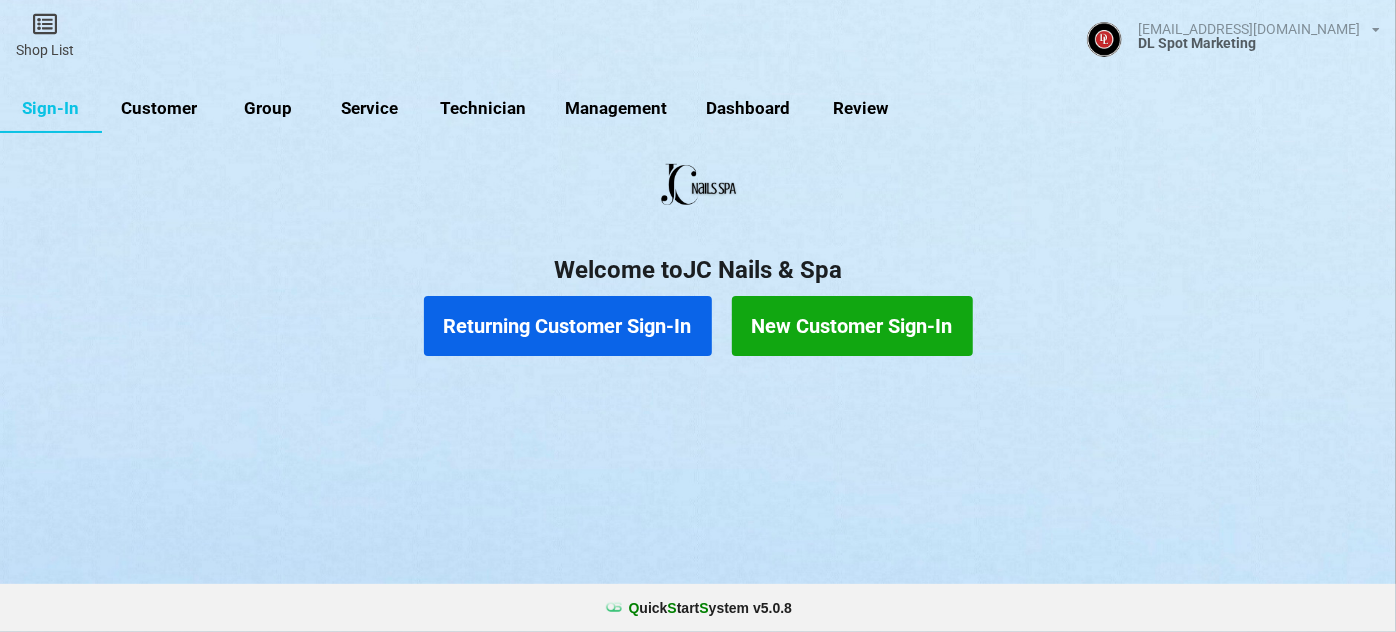 click on "New Customer Sign-In" at bounding box center (852, 326) 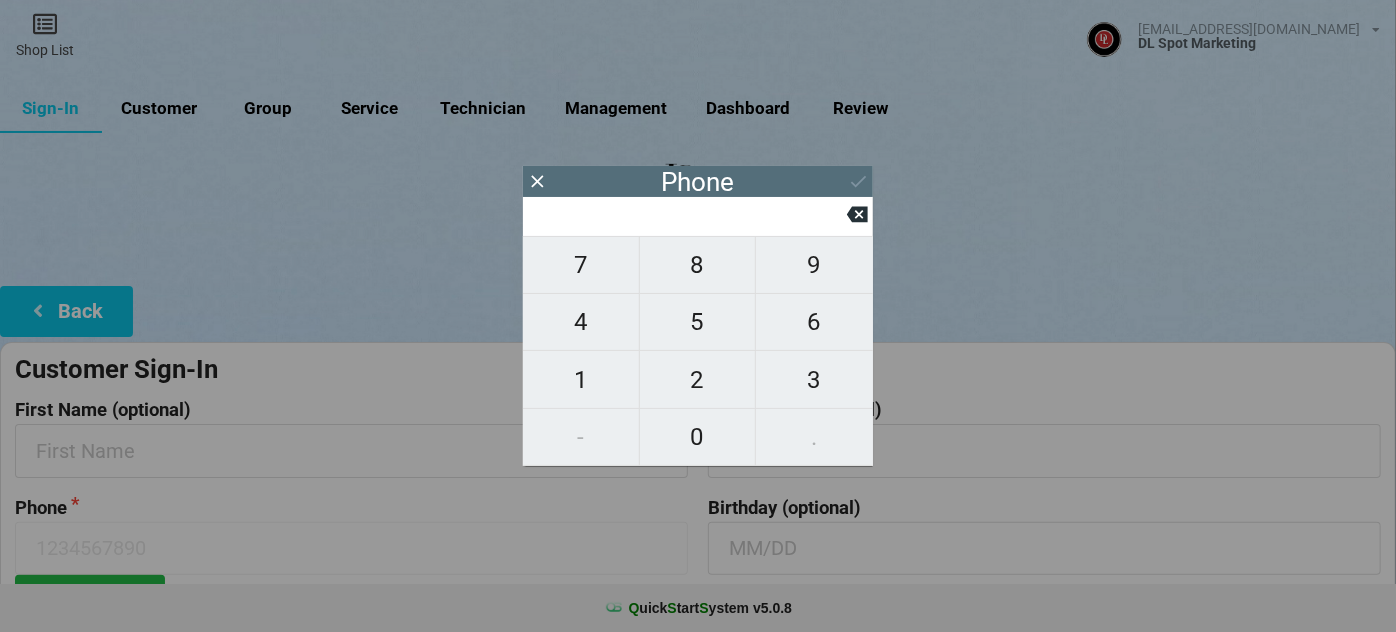 type on "9" 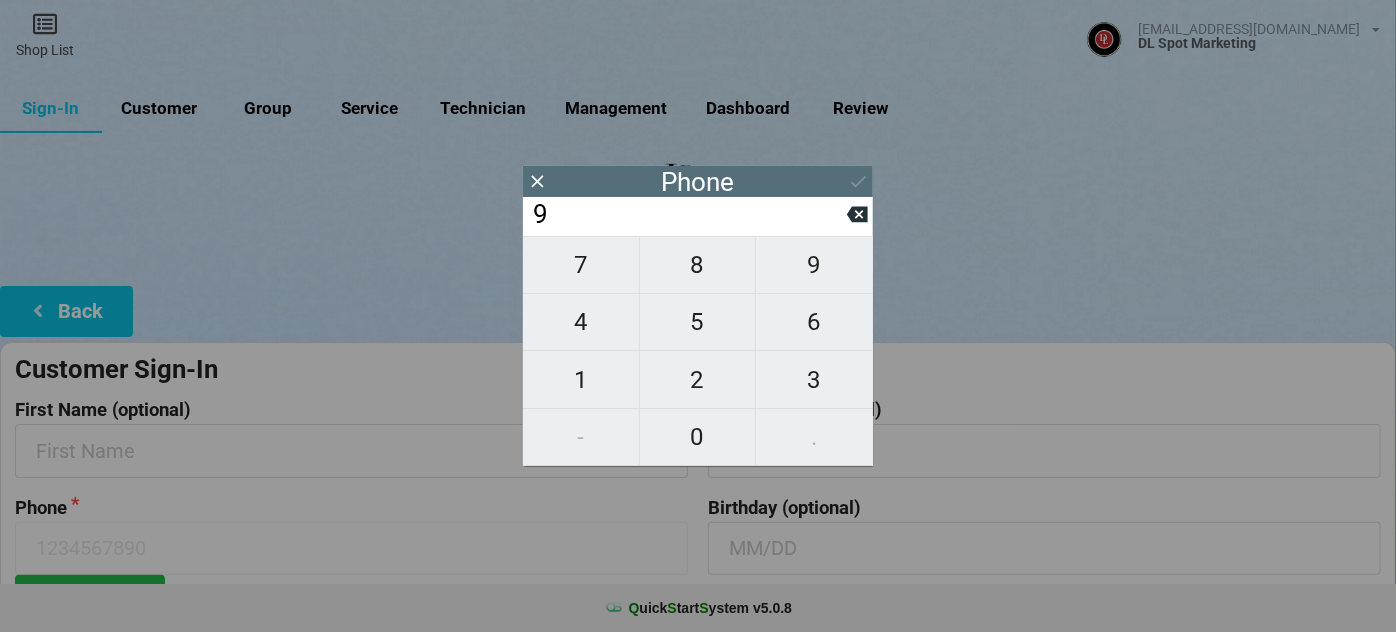 type on "9" 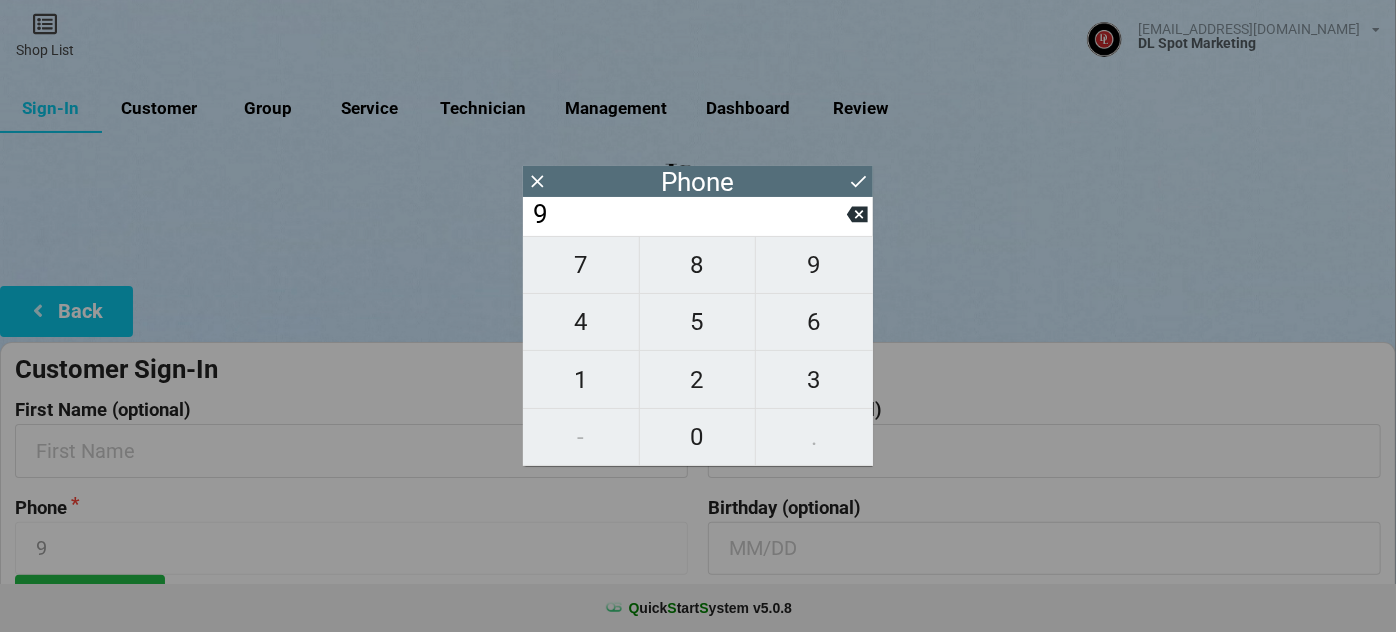 type on "92" 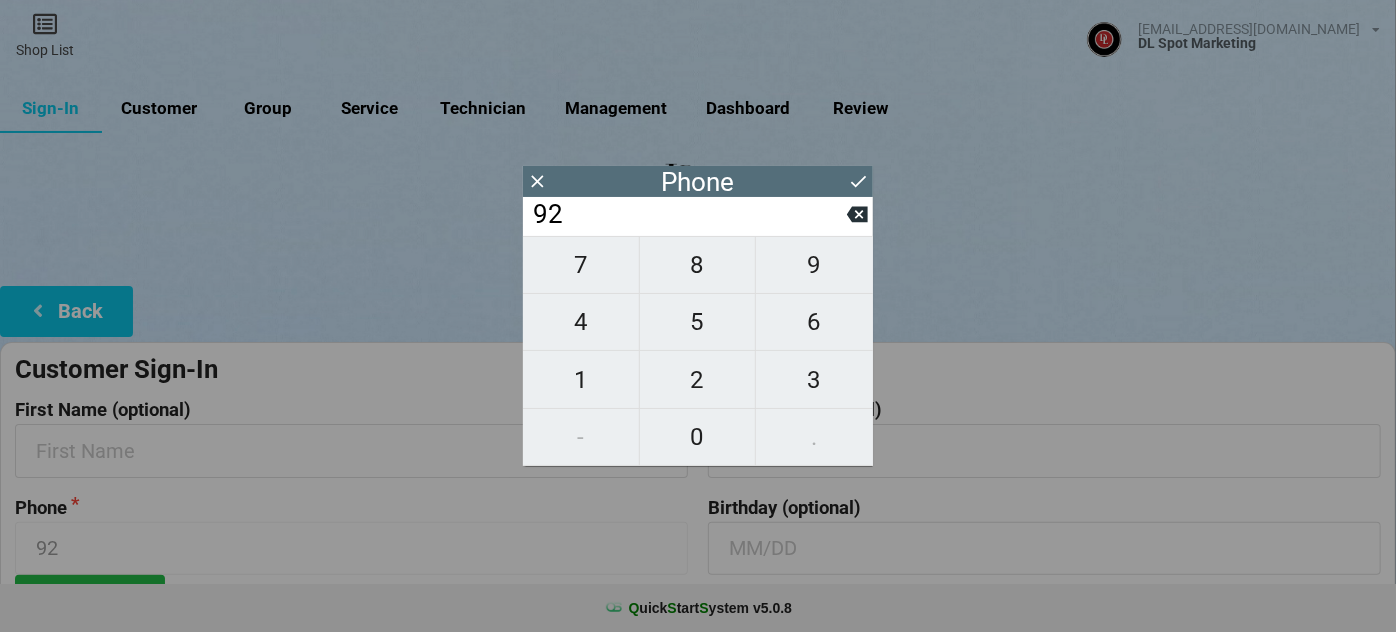type on "925" 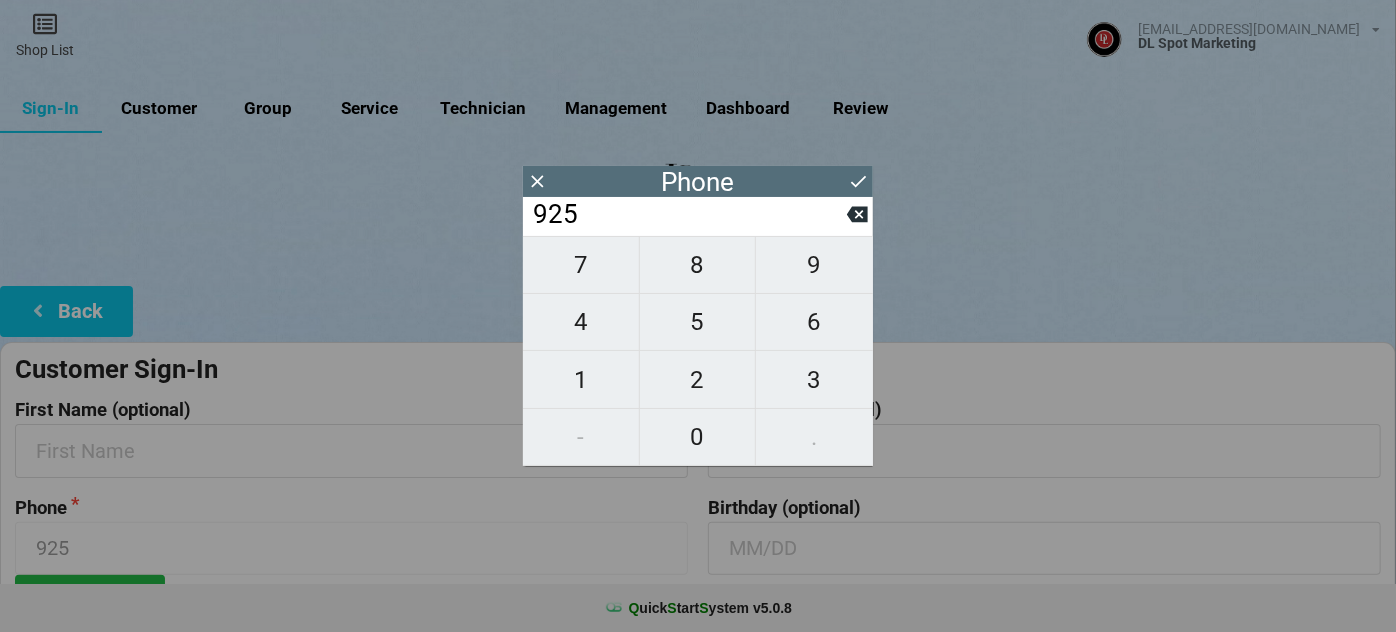 type on "9256" 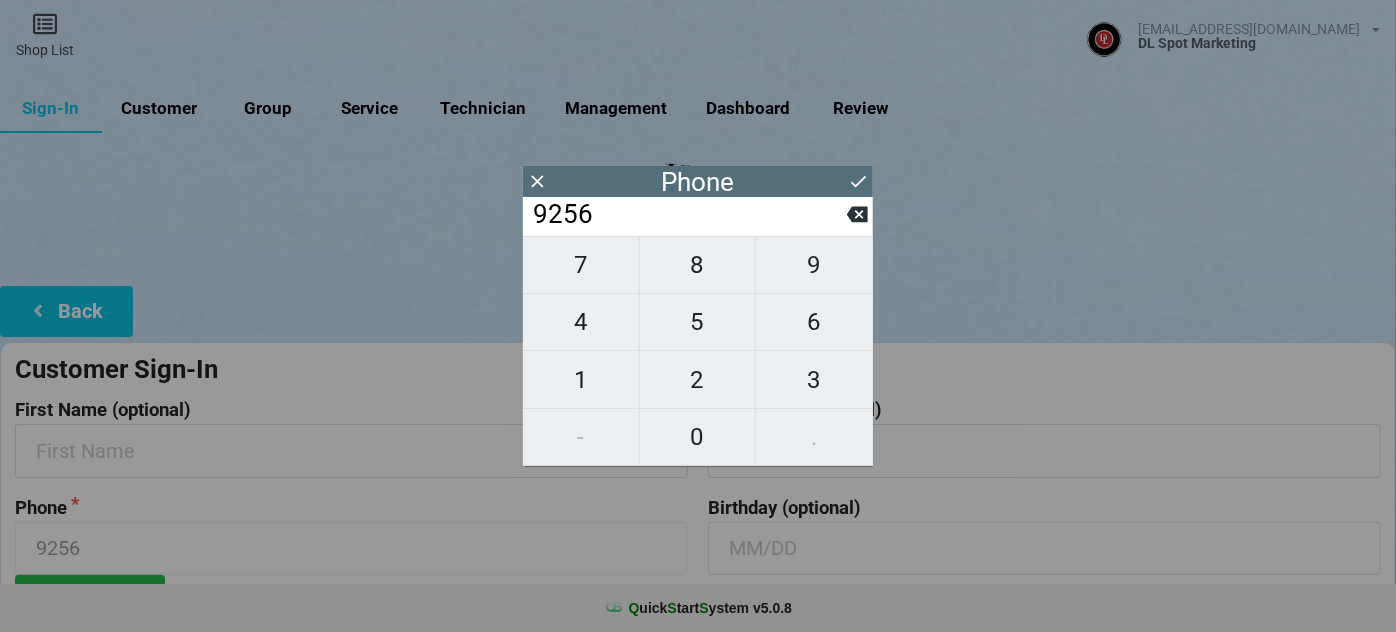 type on "92564" 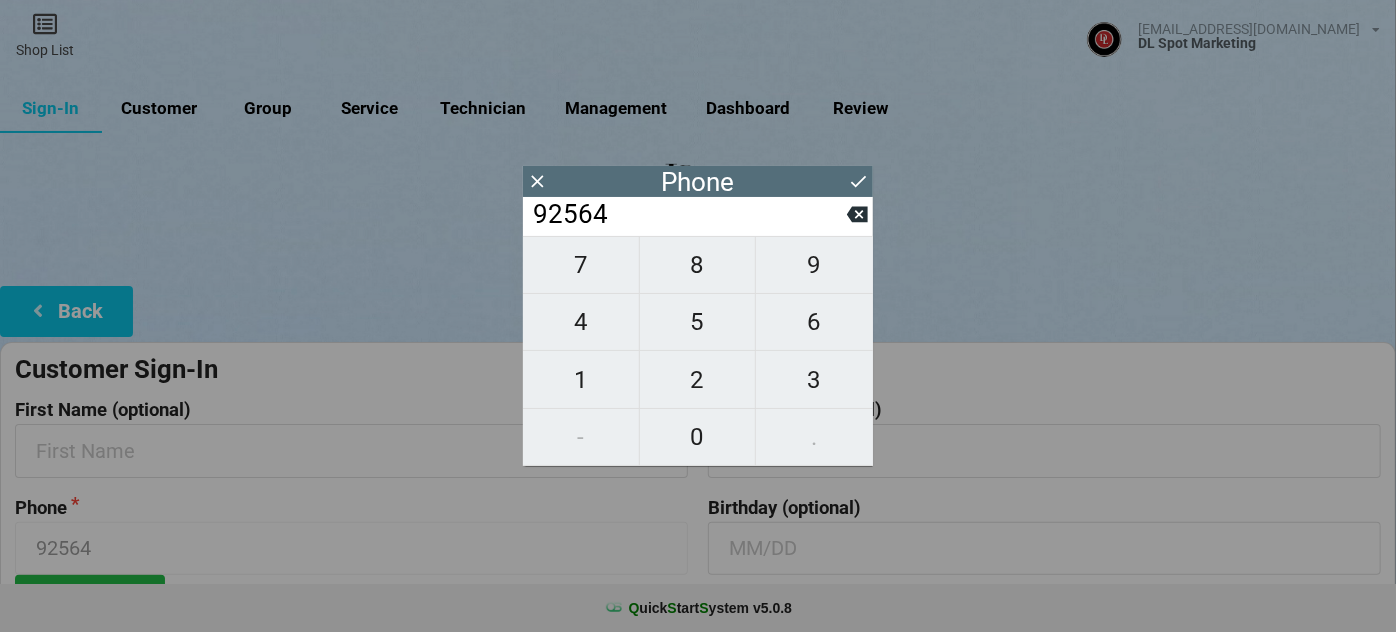 type on "925640" 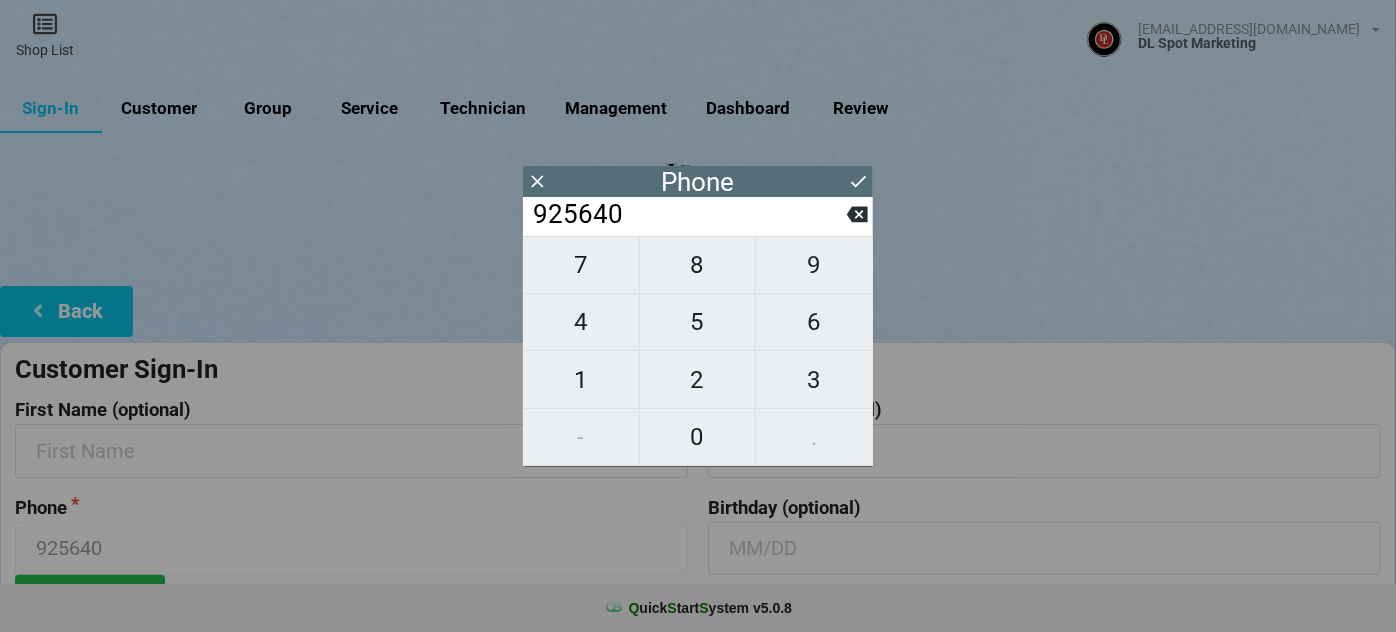 type on "9256405" 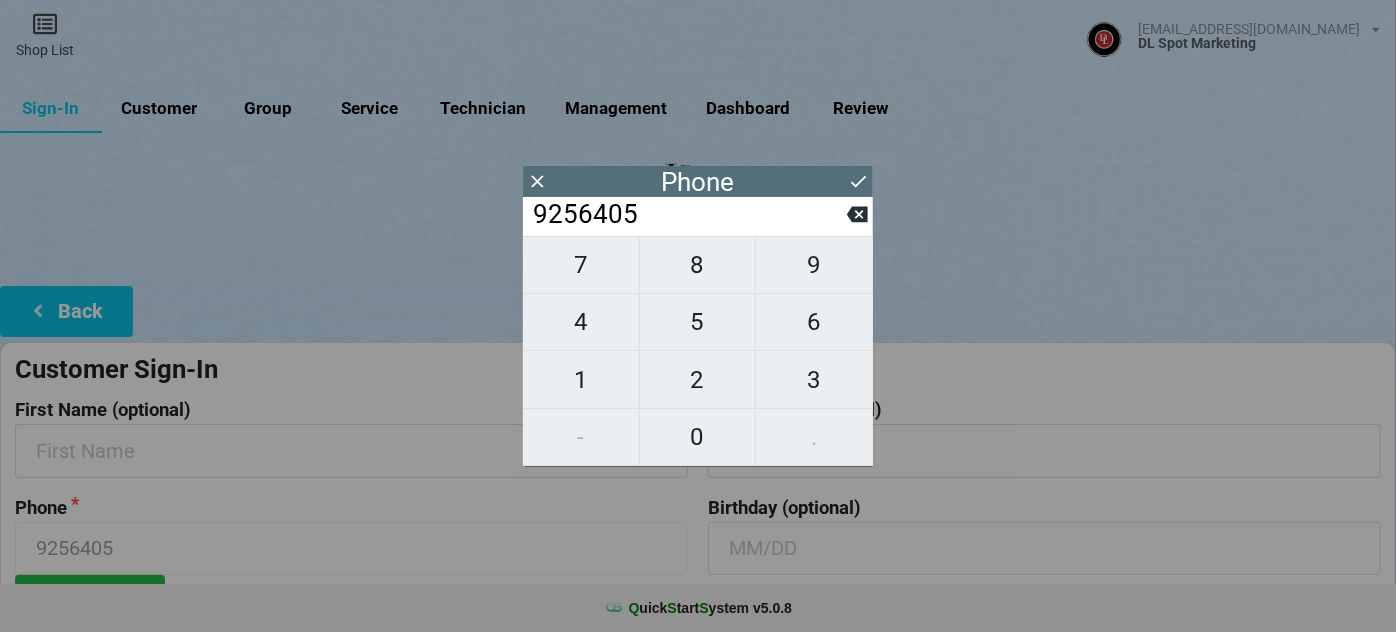 type on "92564055" 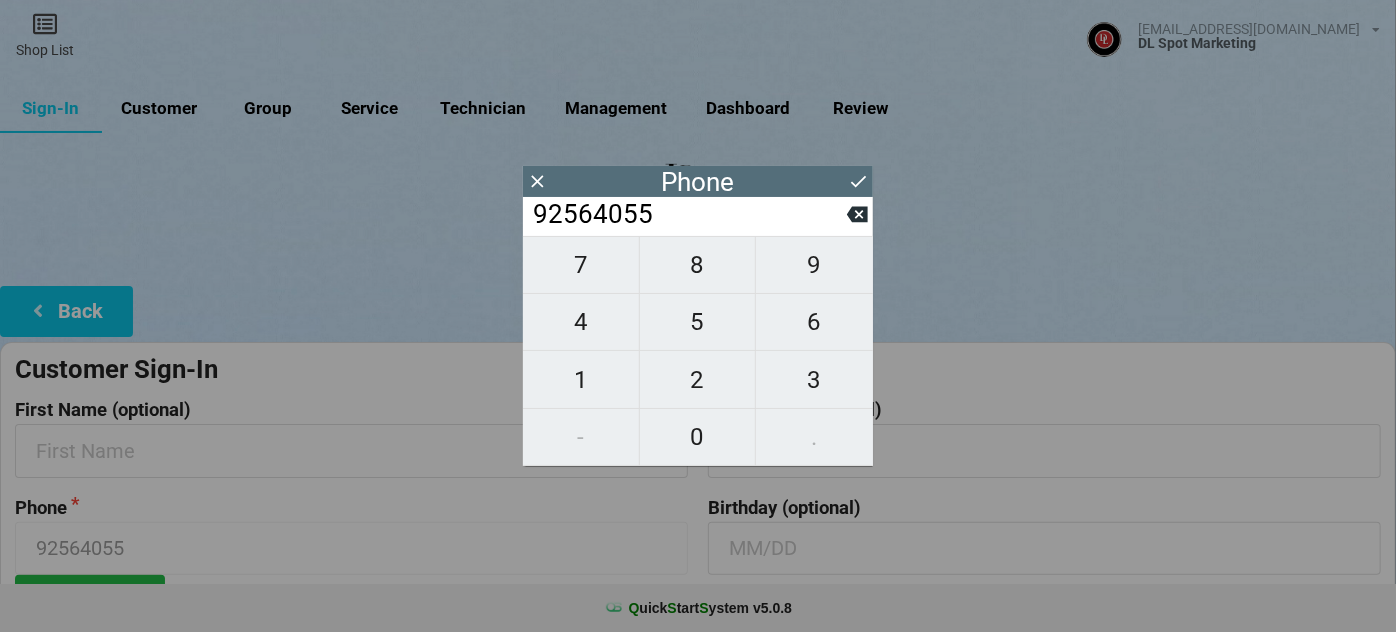 type on "925640557" 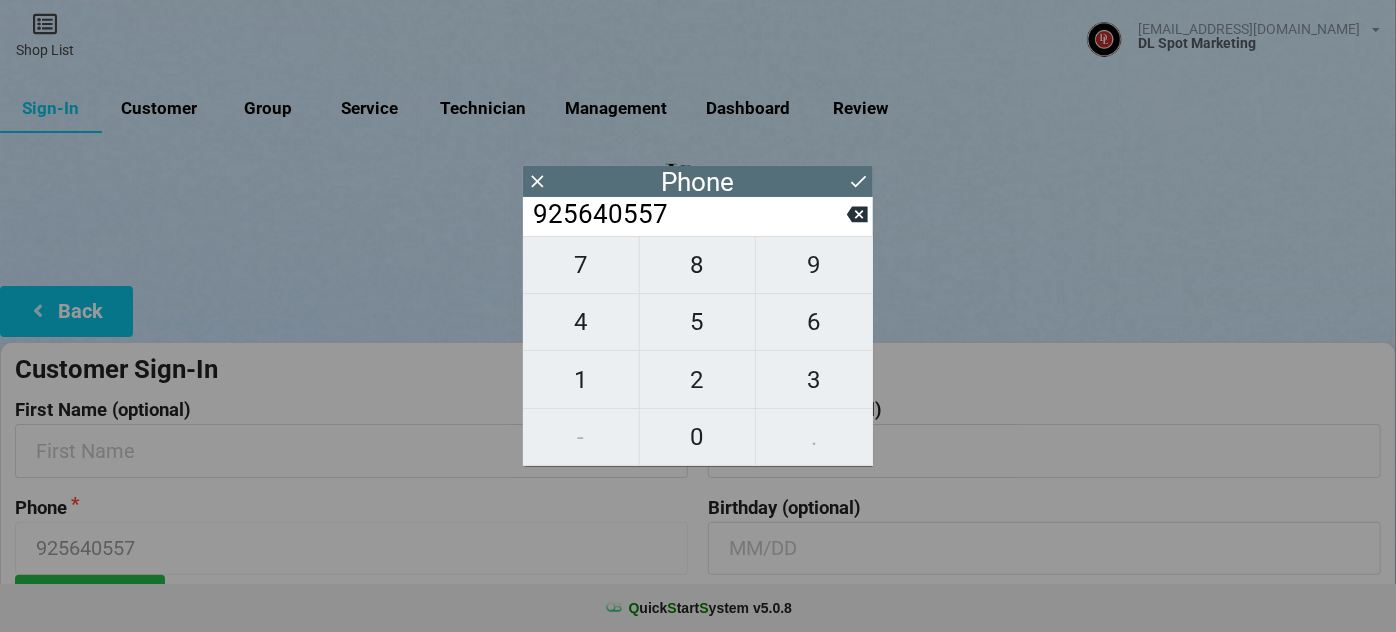 type on "9256405571" 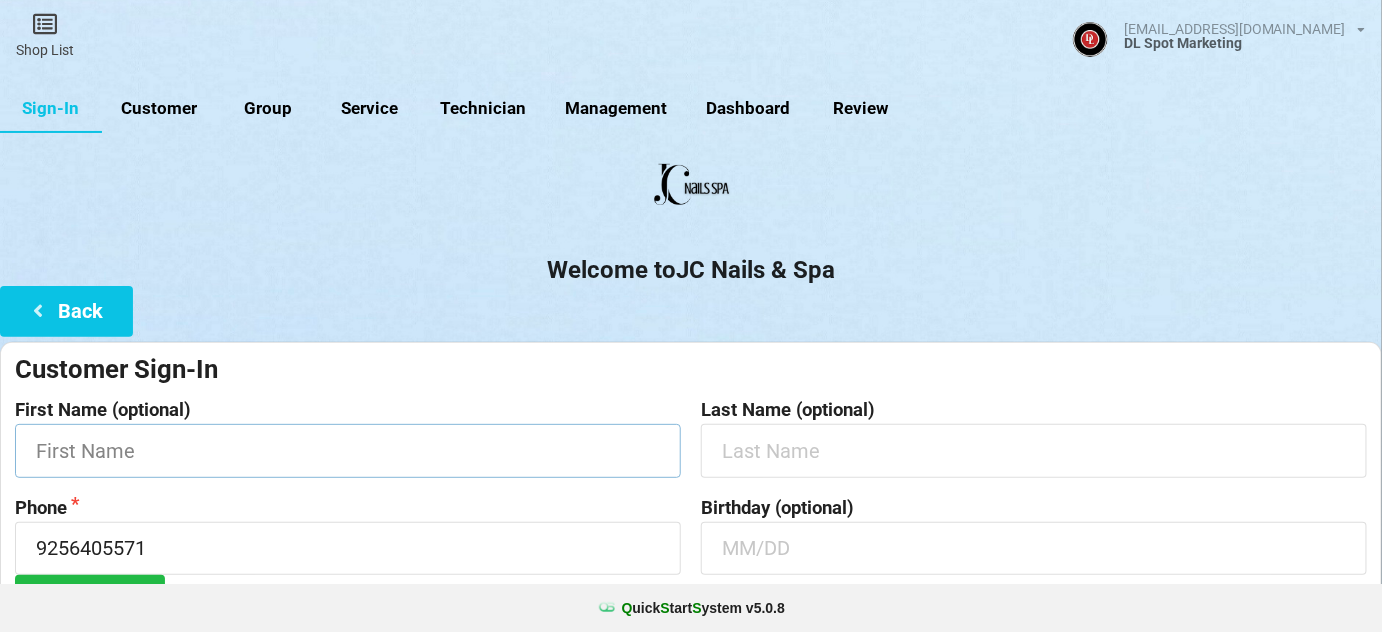 click at bounding box center (348, 450) 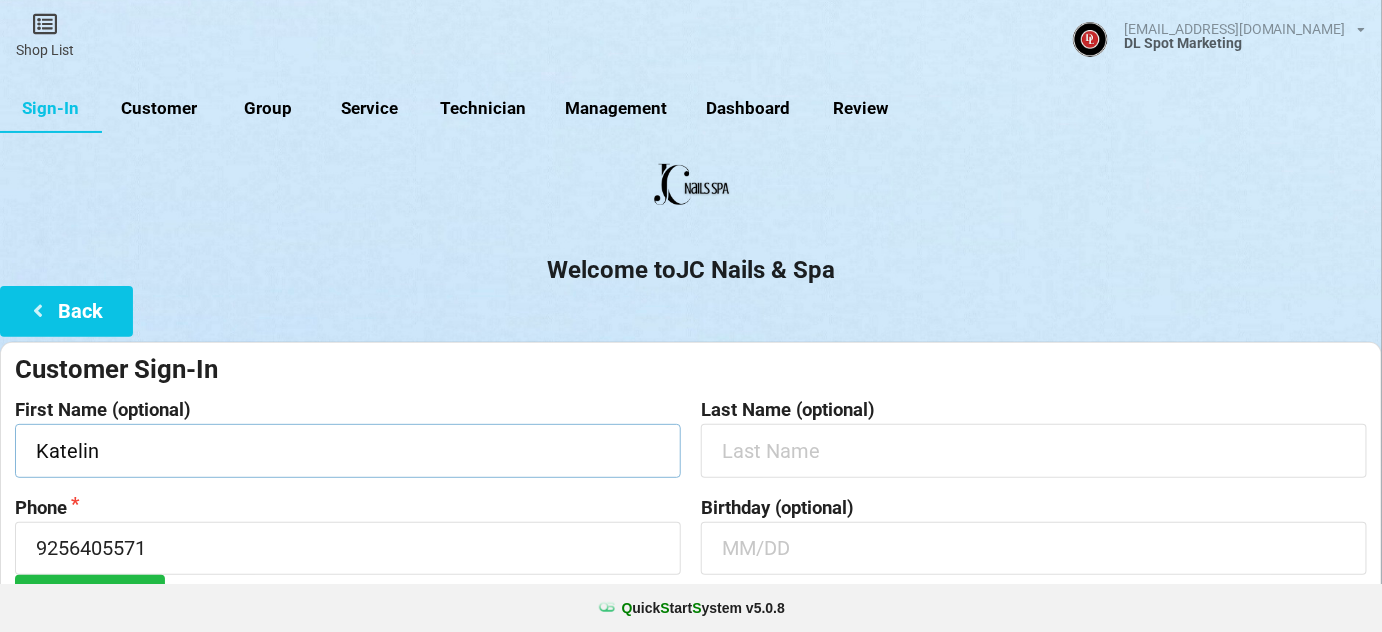 type on "Katelin" 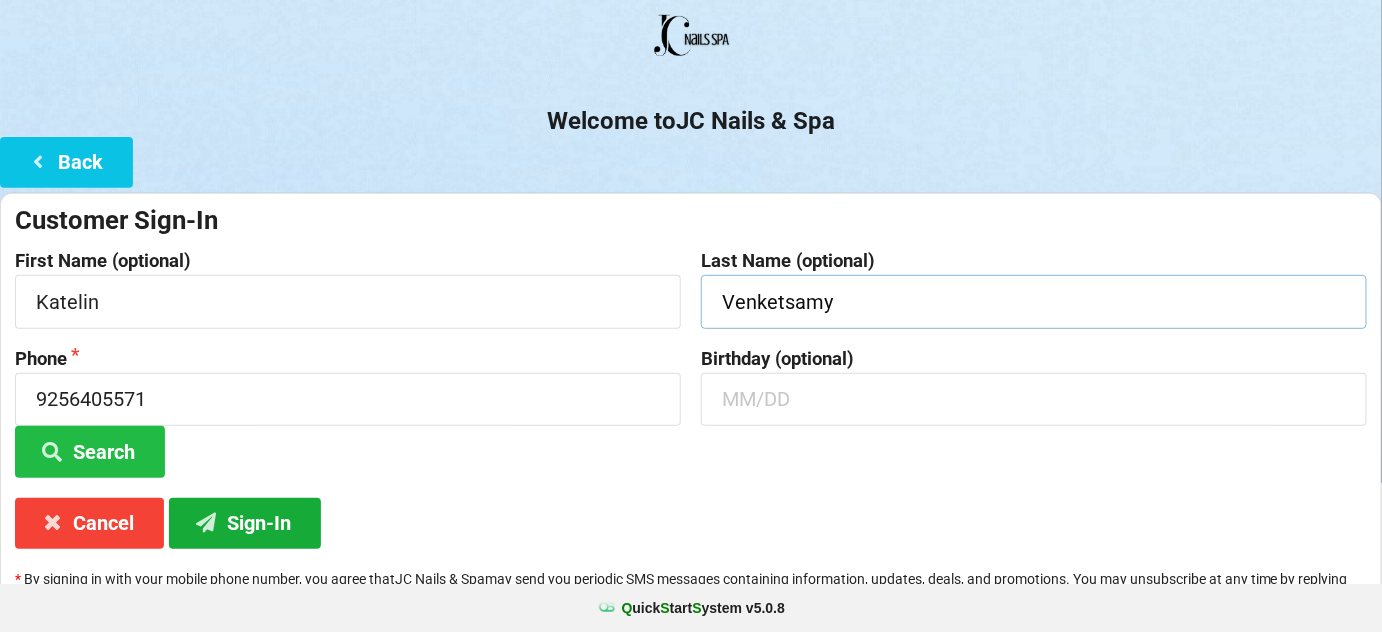 scroll, scrollTop: 191, scrollLeft: 0, axis: vertical 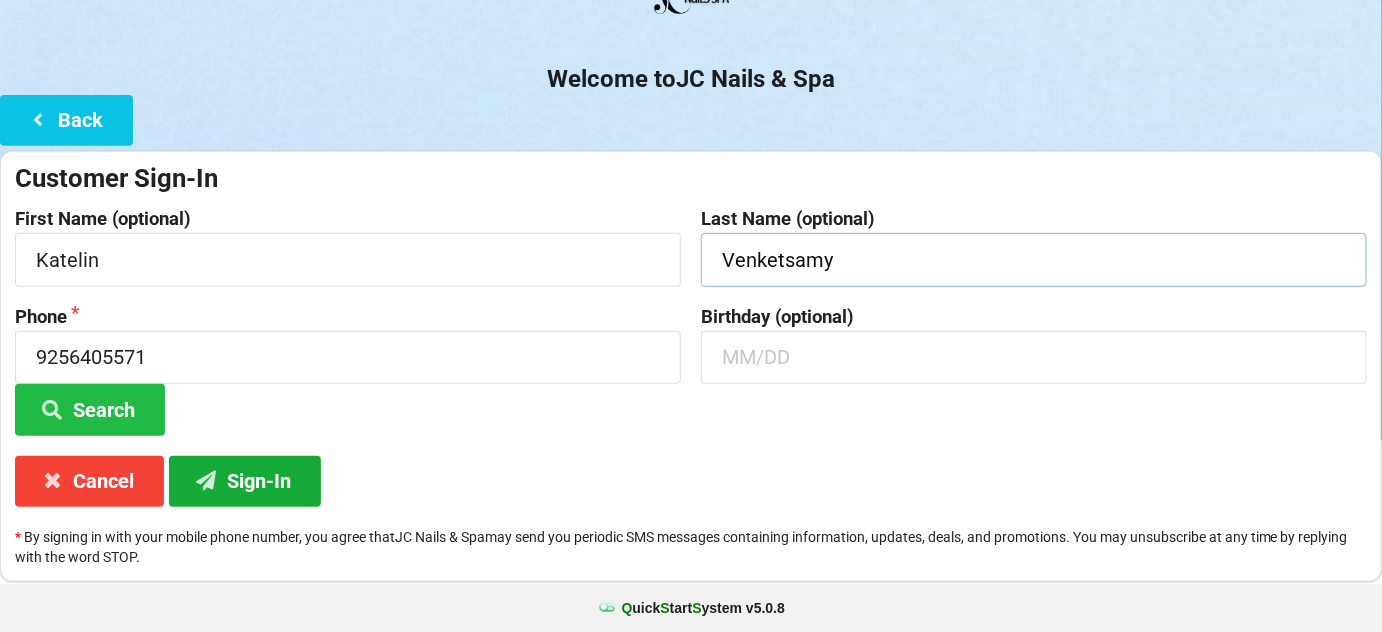 type on "Venketsamy" 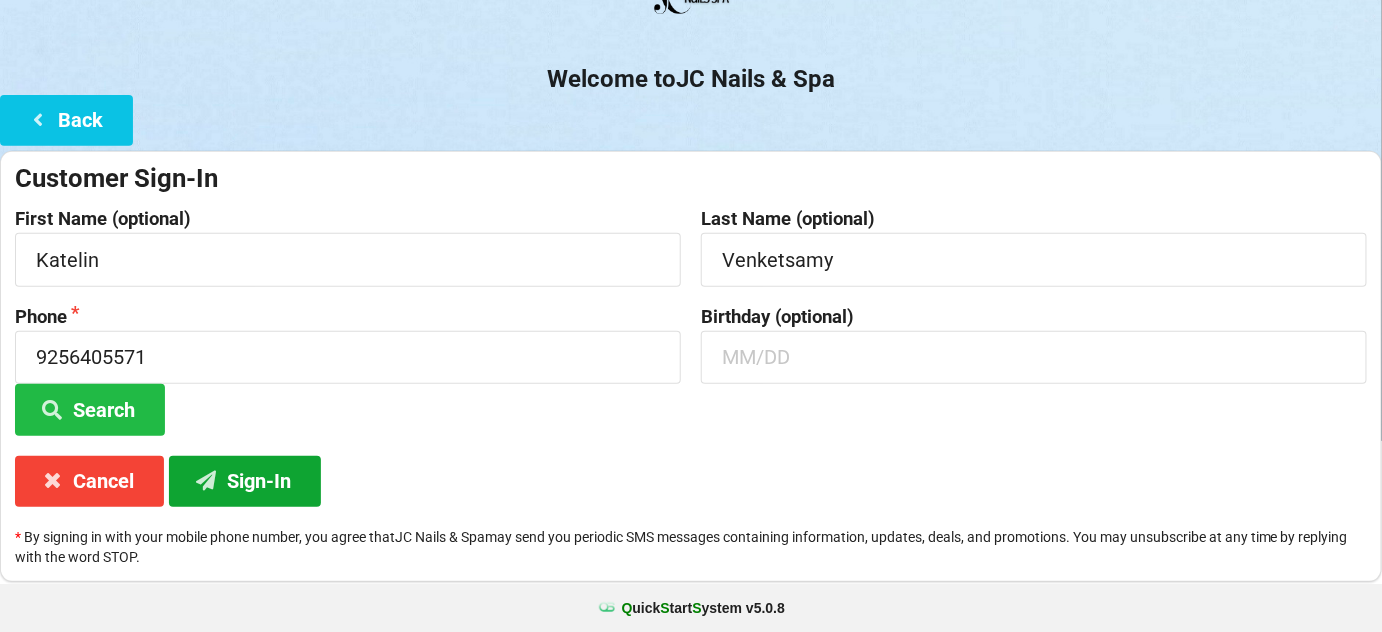 click on "Sign-In" at bounding box center [245, 481] 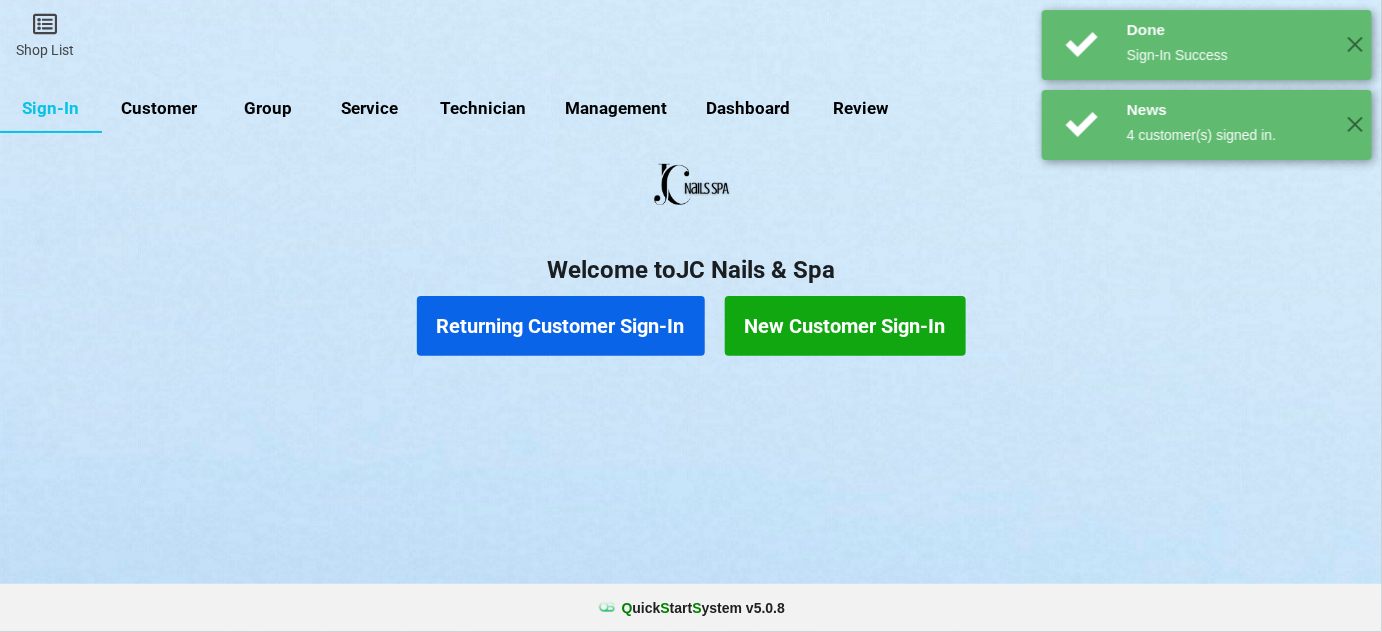 scroll, scrollTop: 0, scrollLeft: 0, axis: both 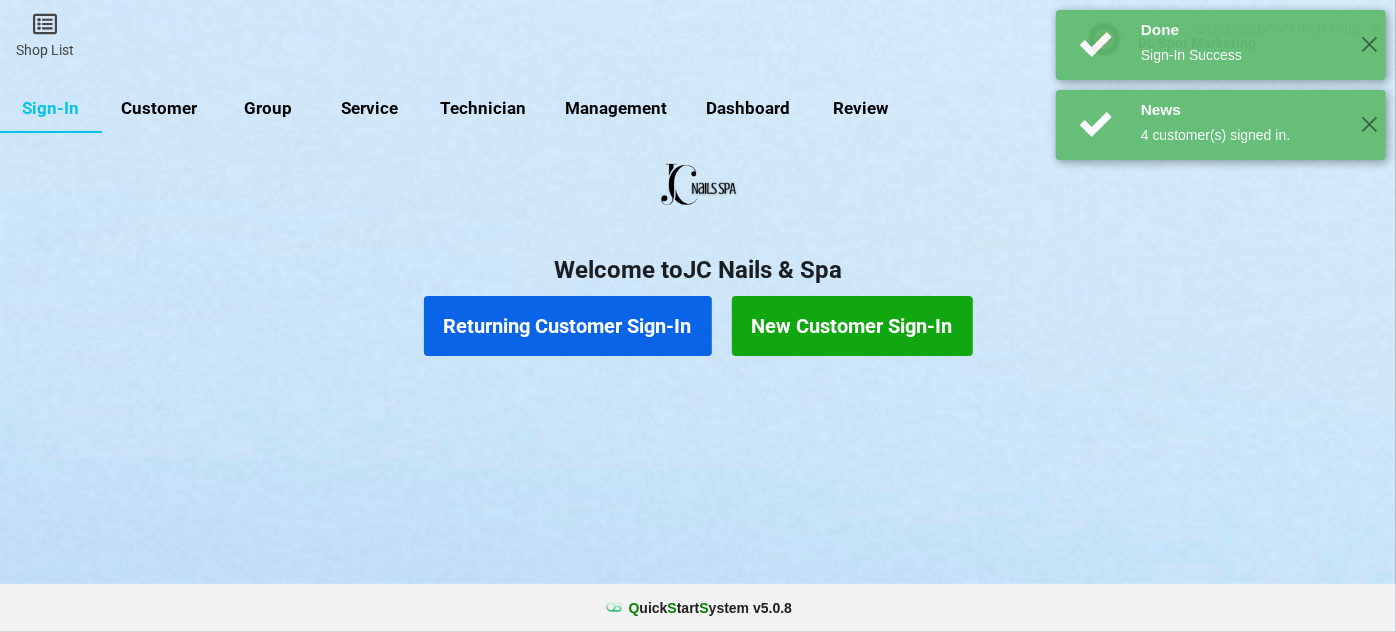 click on "Returning Customer Sign-In" at bounding box center (568, 326) 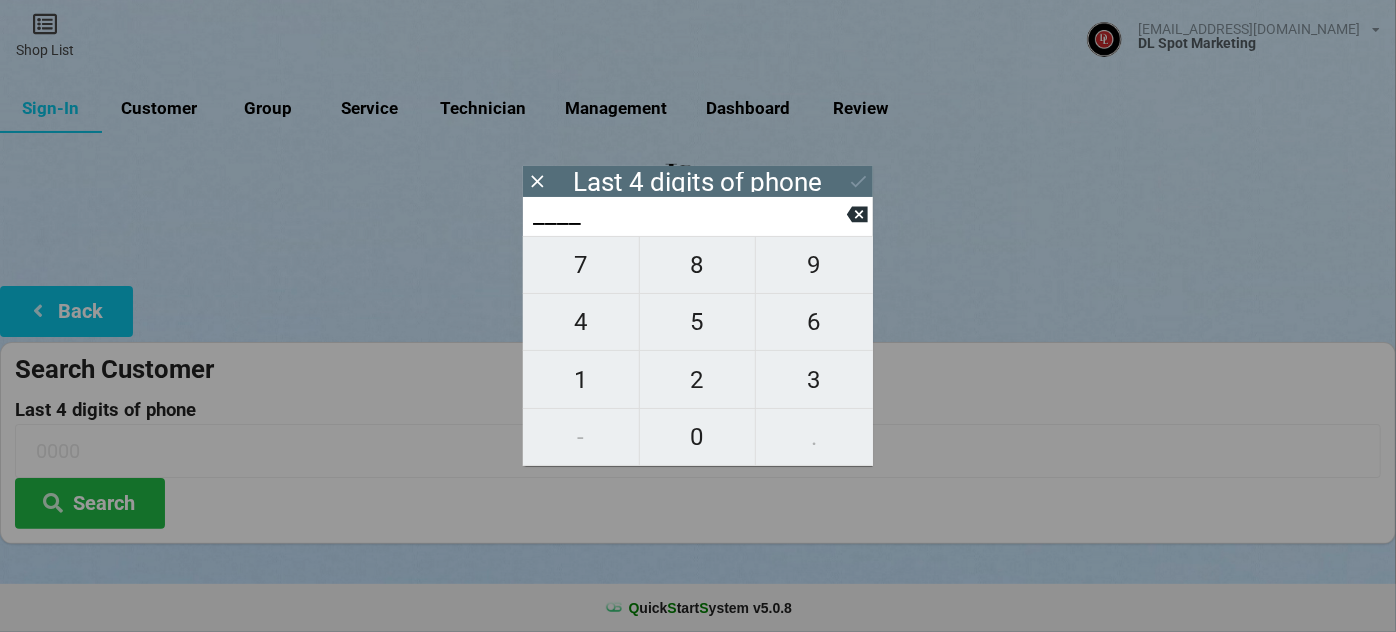 type on "0___" 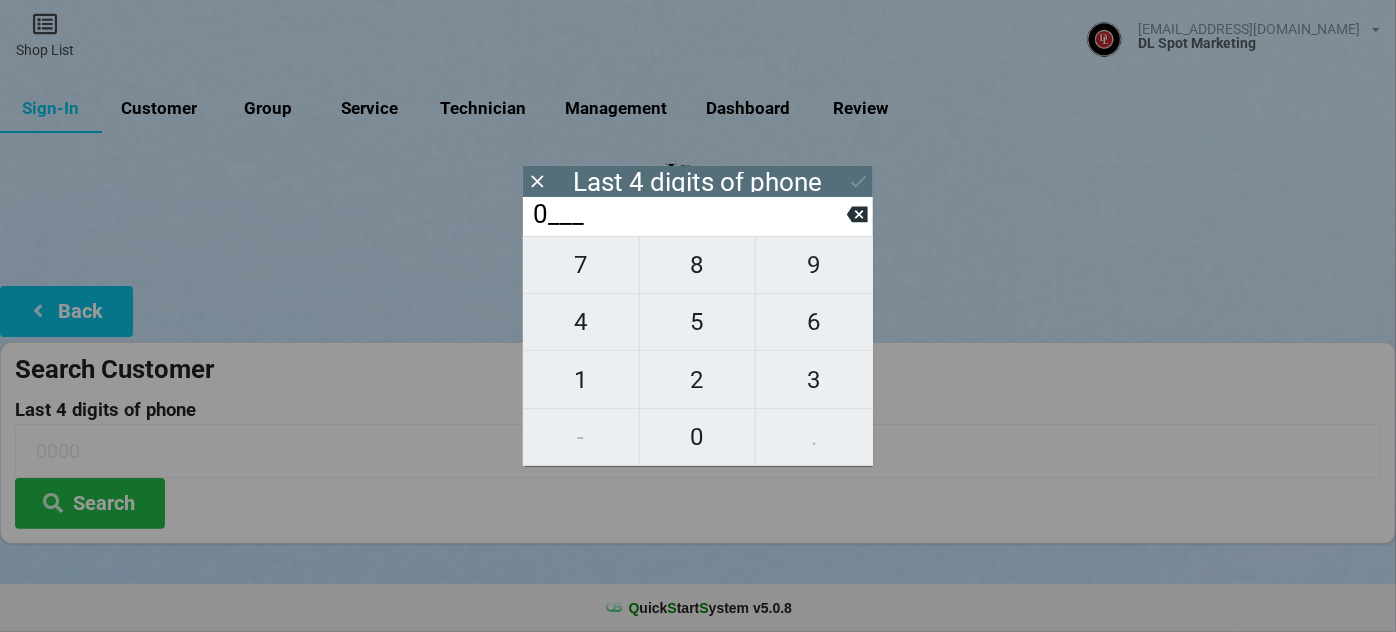 type on "0___" 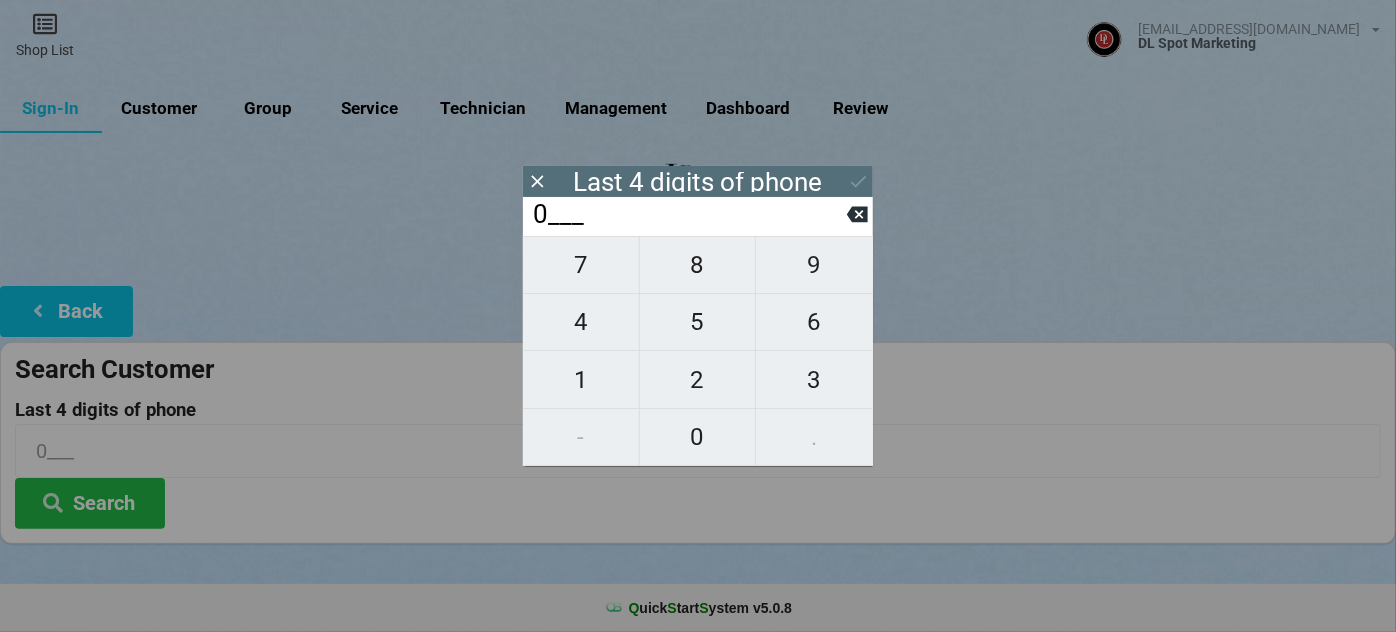 type on "08__" 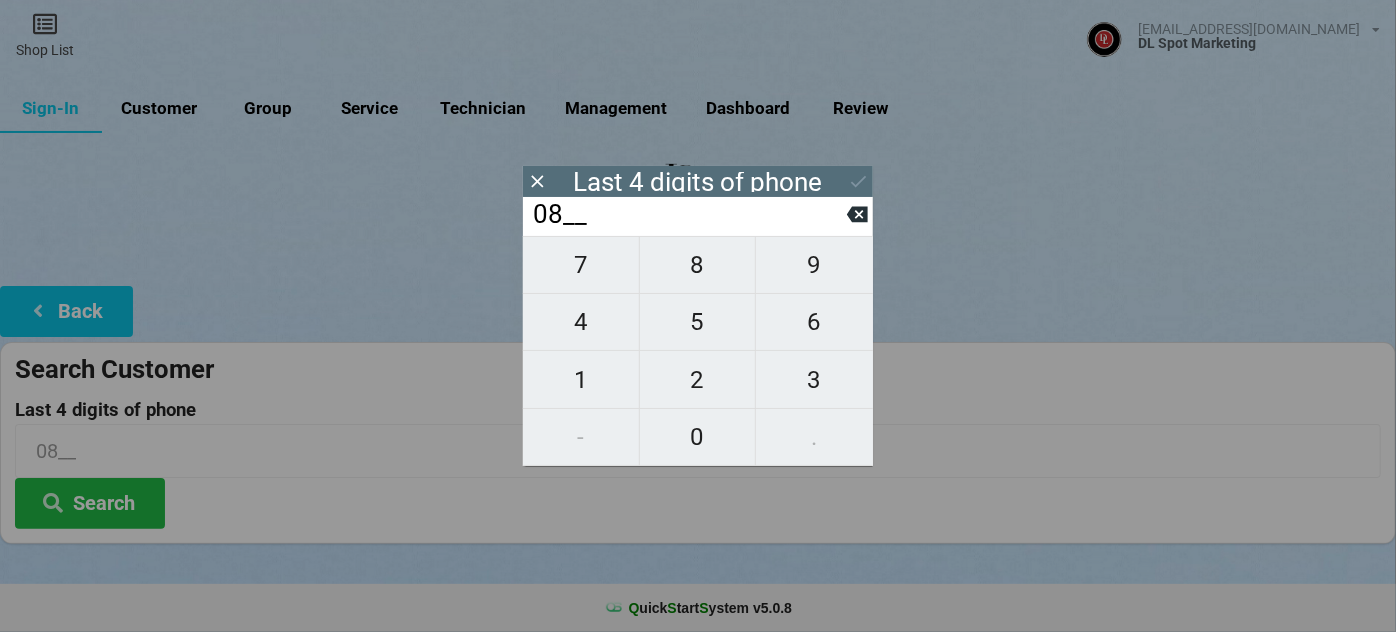 type on "084_" 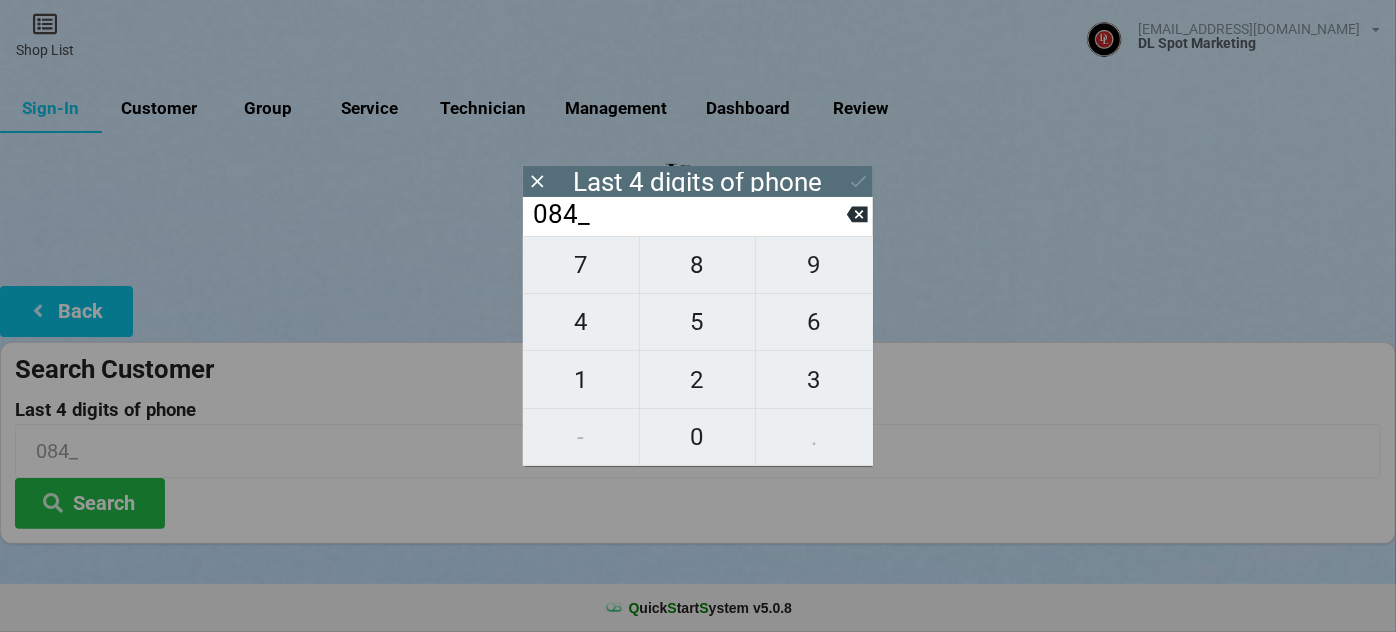 type on "0849" 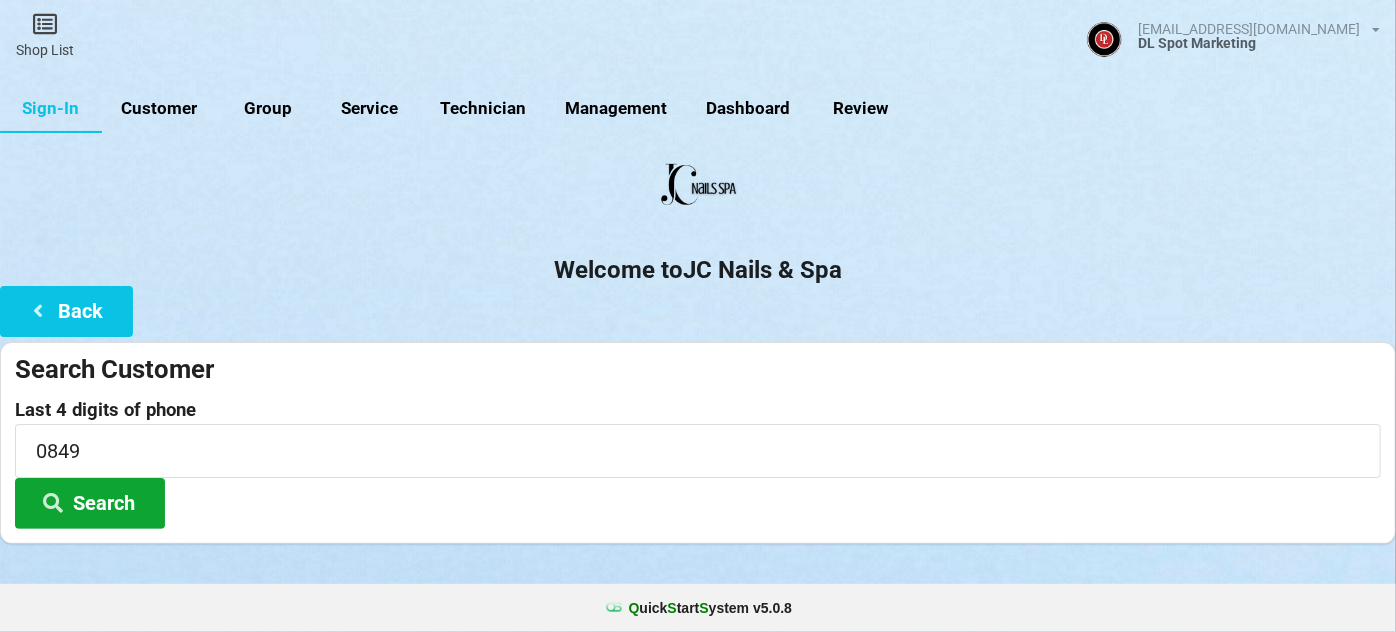 click on "Search" at bounding box center (90, 503) 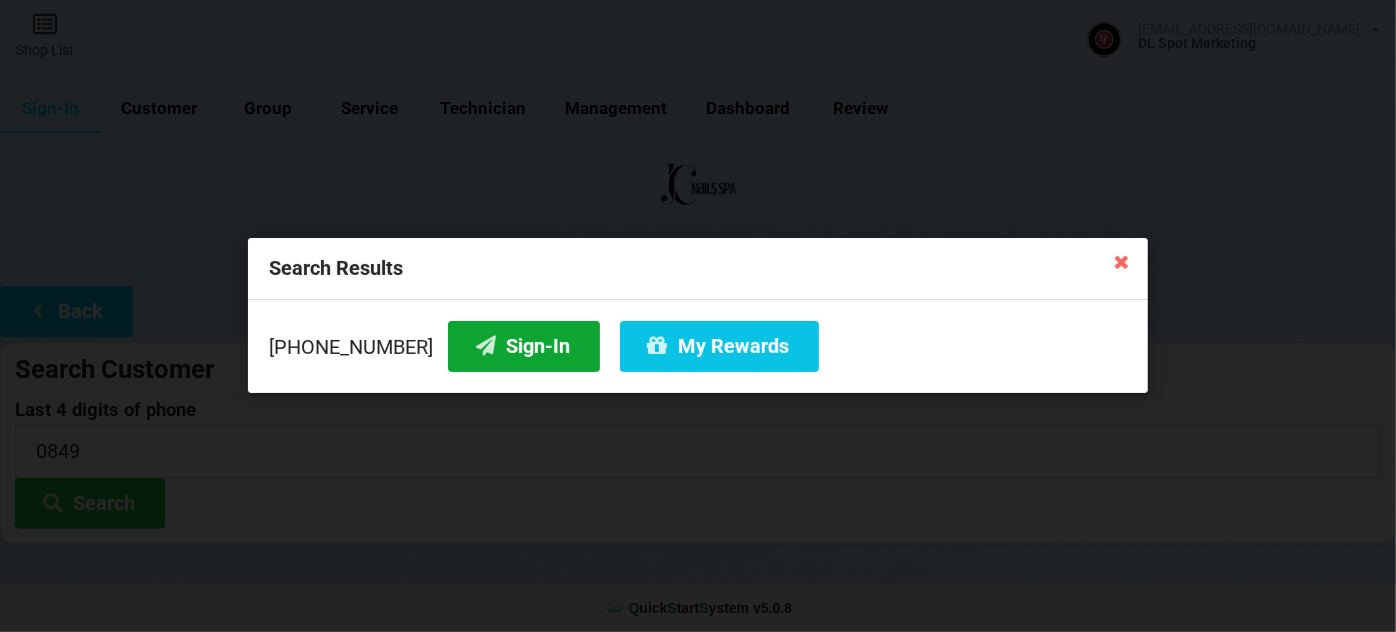 click on "Sign-In" at bounding box center [524, 346] 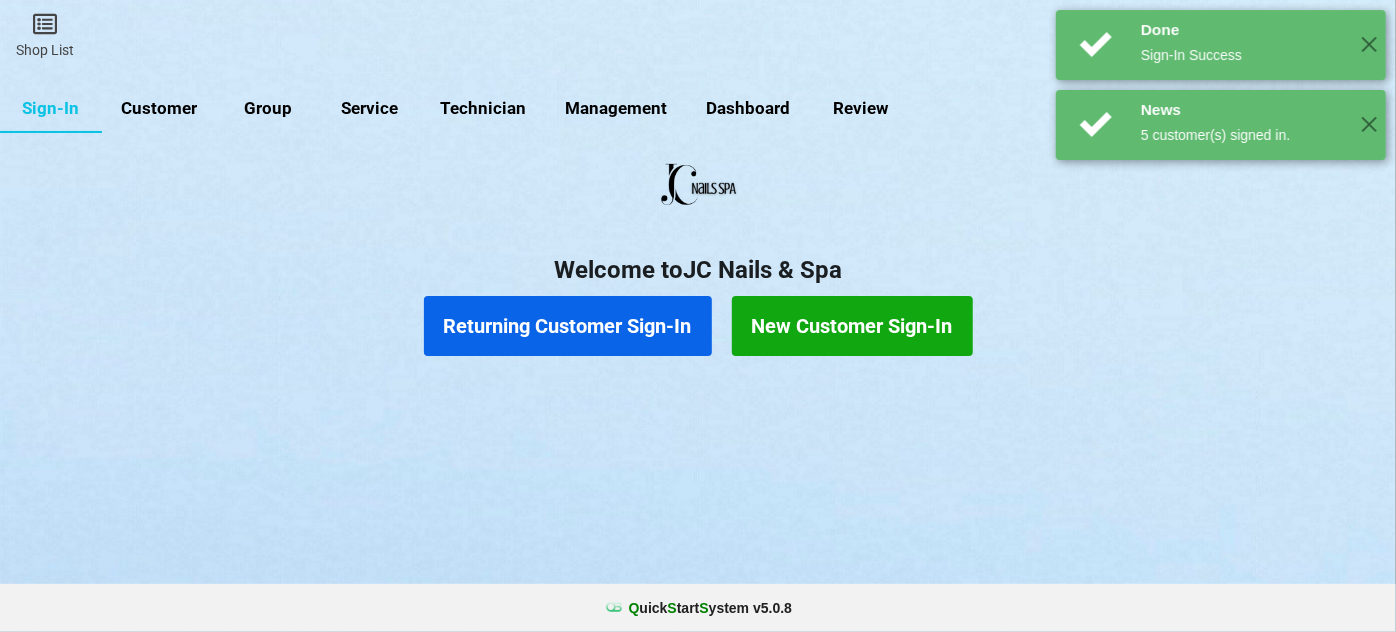 click on "Returning Customer Sign-In" at bounding box center (568, 326) 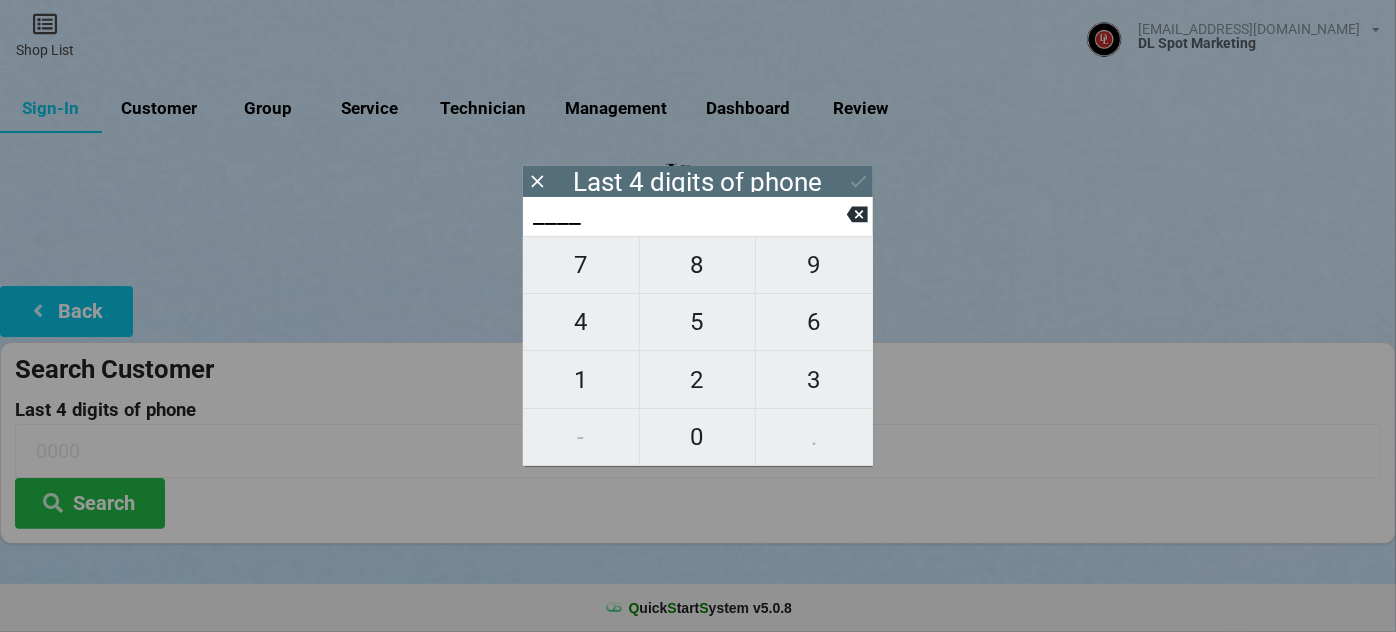 type on "1___" 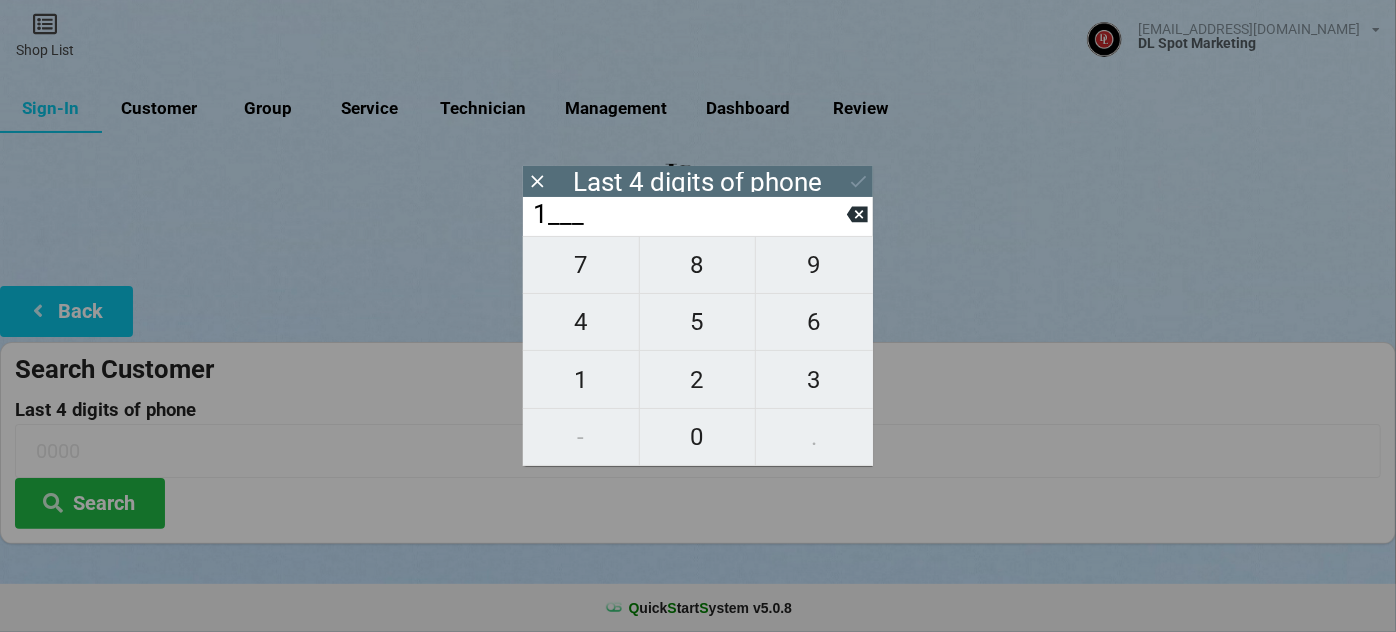 type on "1___" 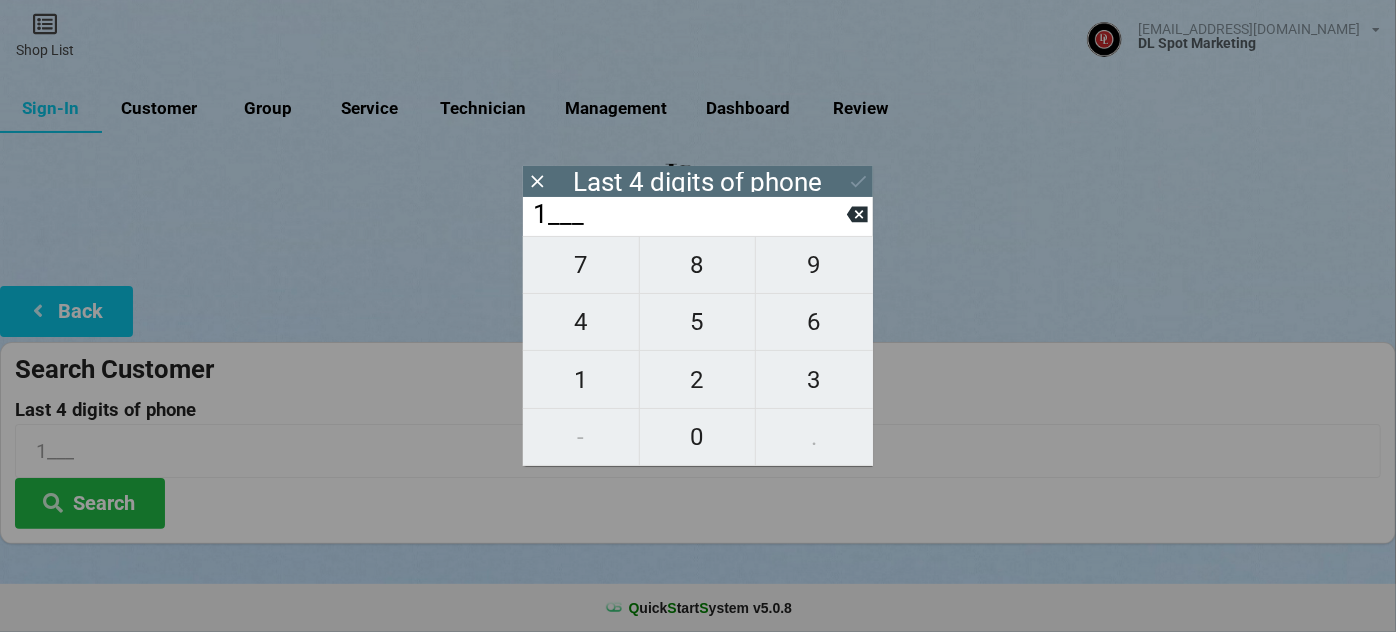 type on "16__" 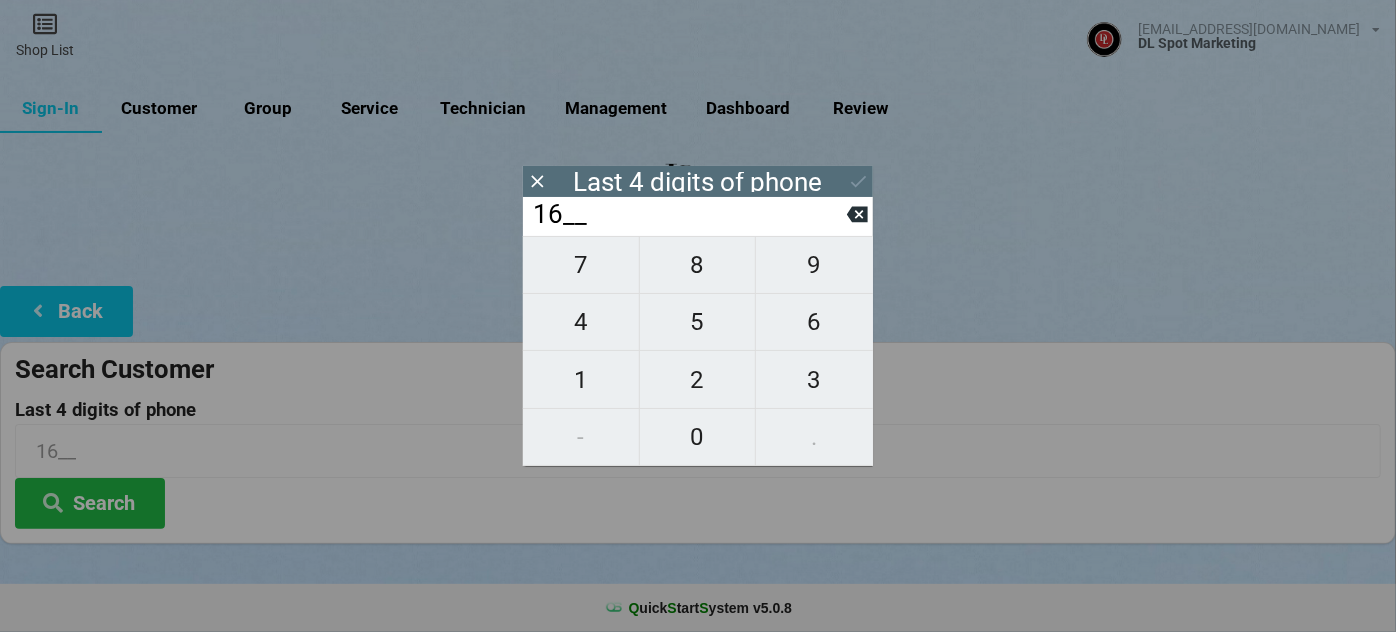 type on "169_" 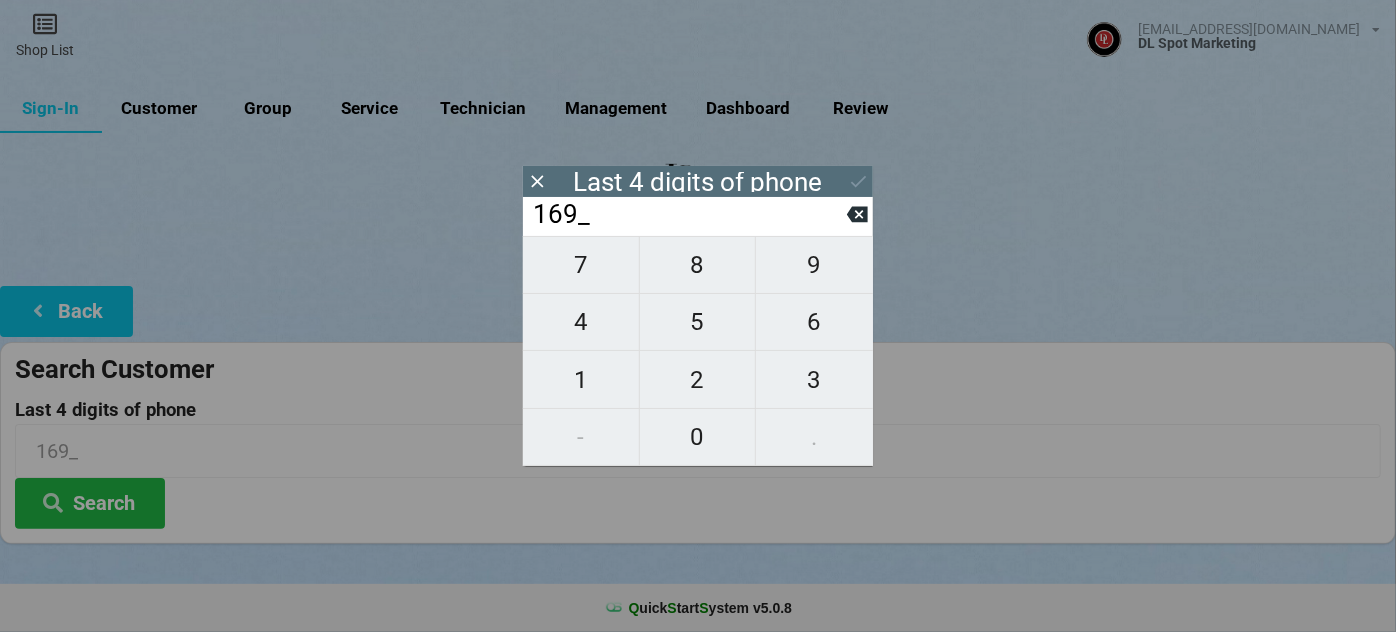 type on "1693" 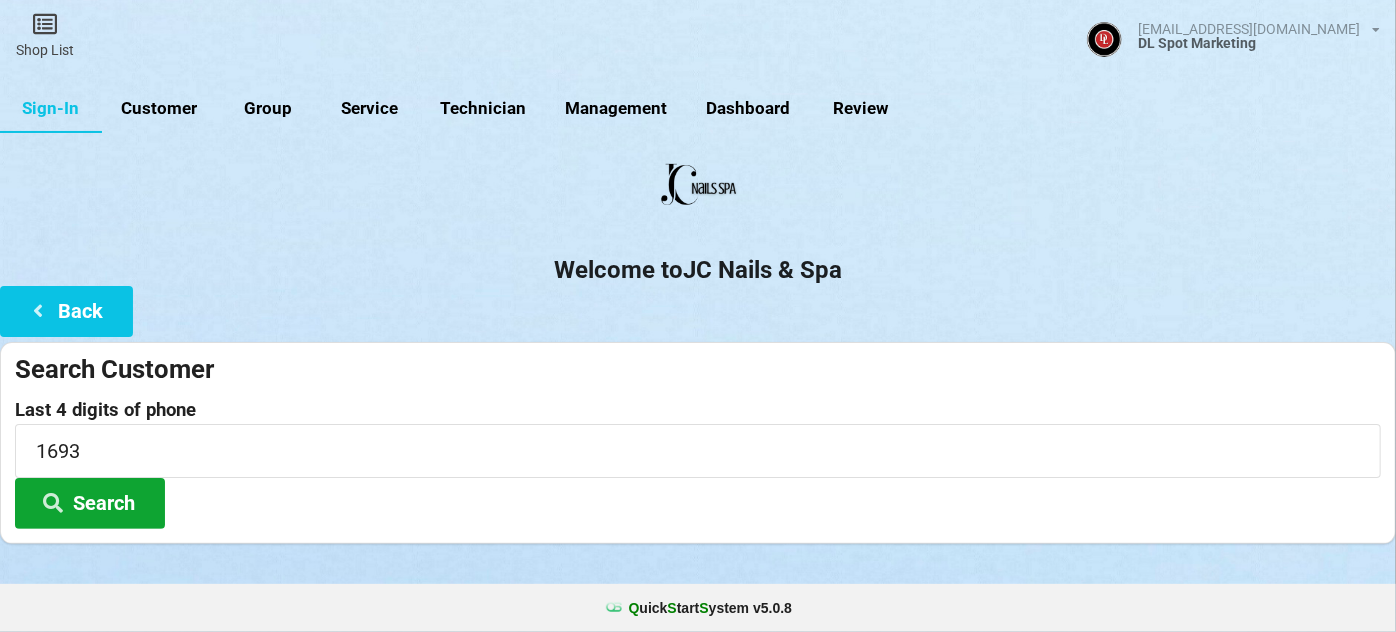 click on "Search" at bounding box center (90, 503) 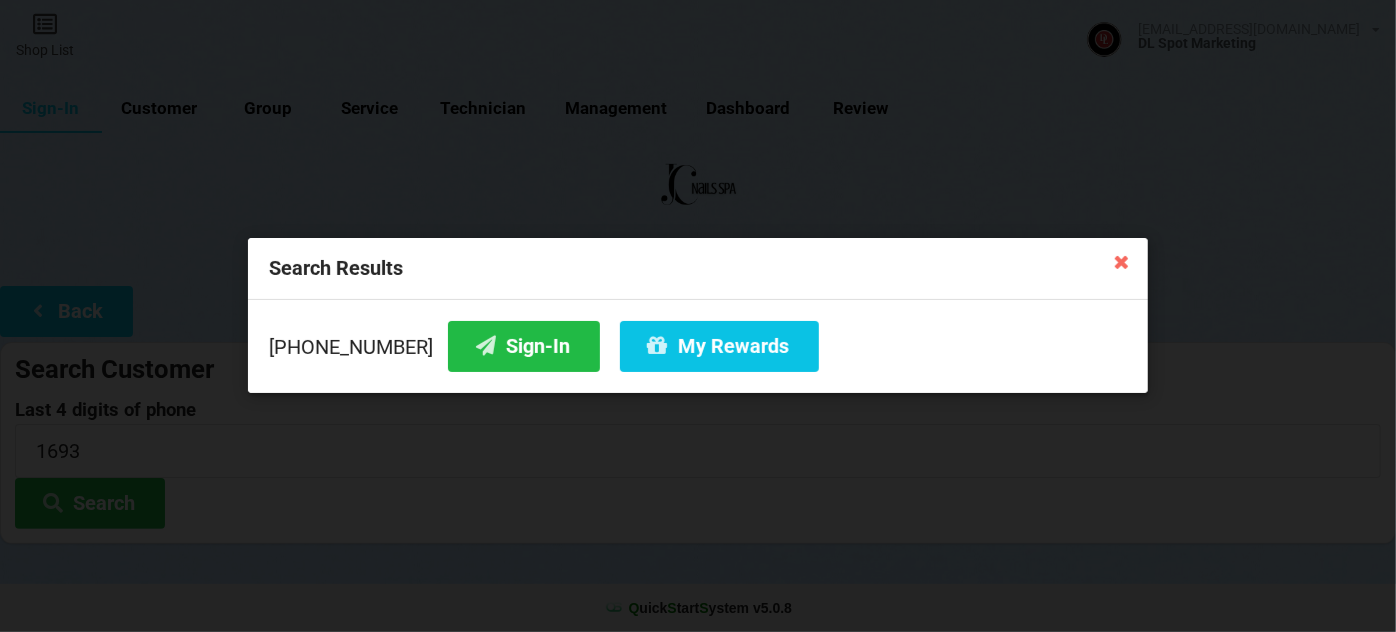 click at bounding box center (1122, 261) 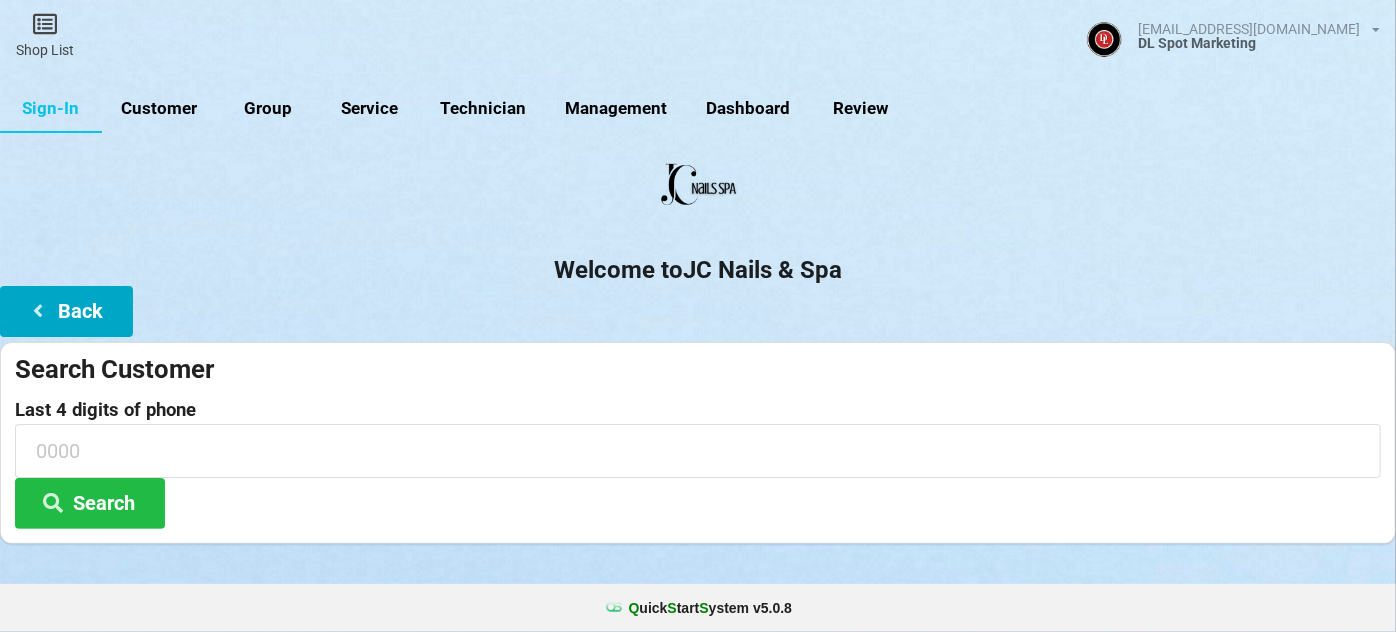 click on "Back" at bounding box center (66, 311) 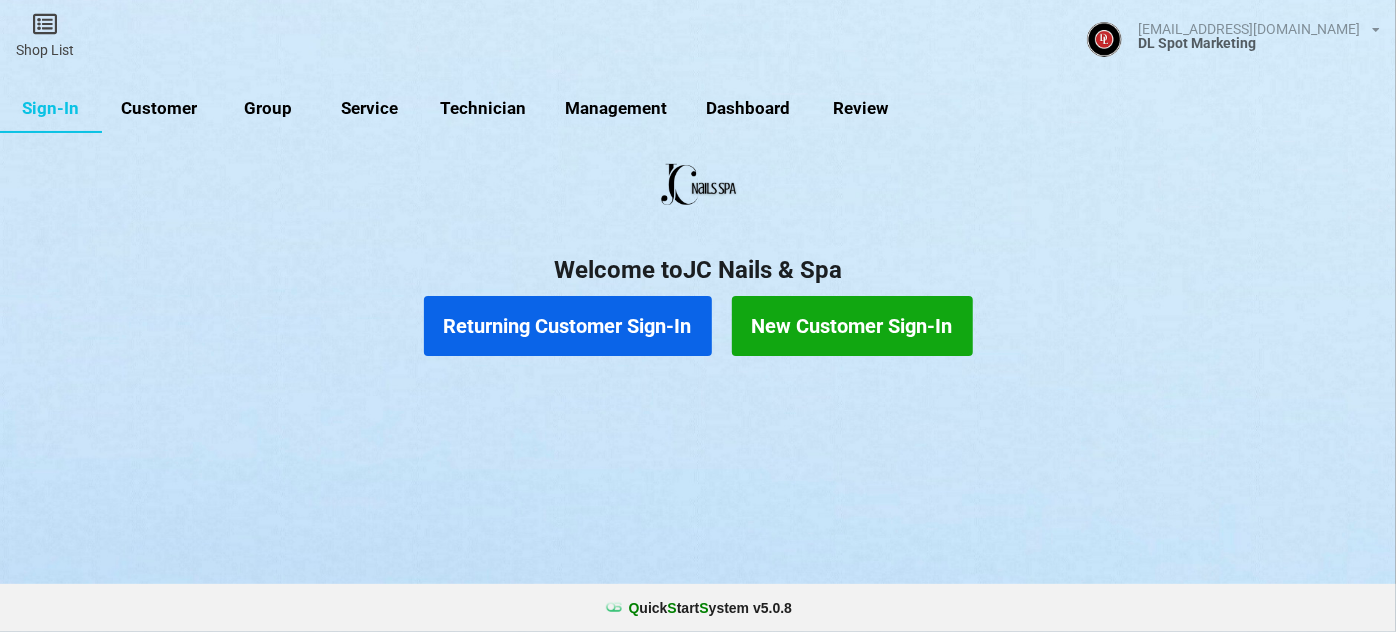 click on "New Customer Sign-In" at bounding box center [852, 326] 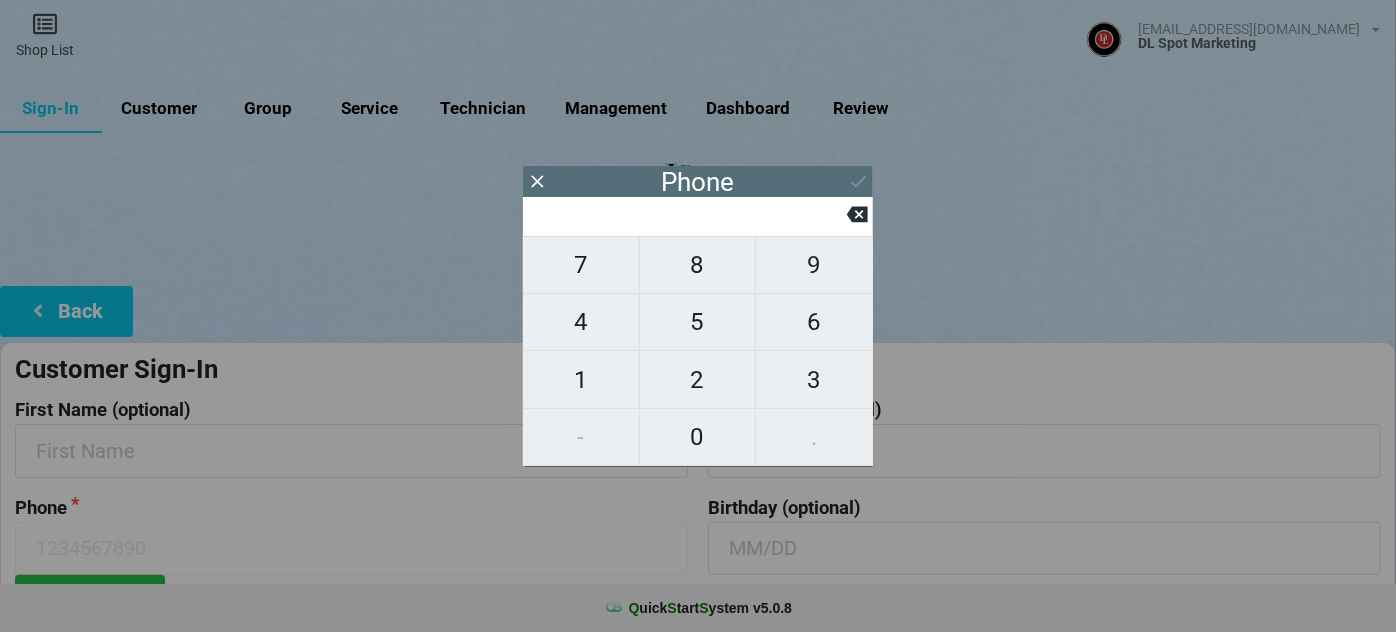type on "9" 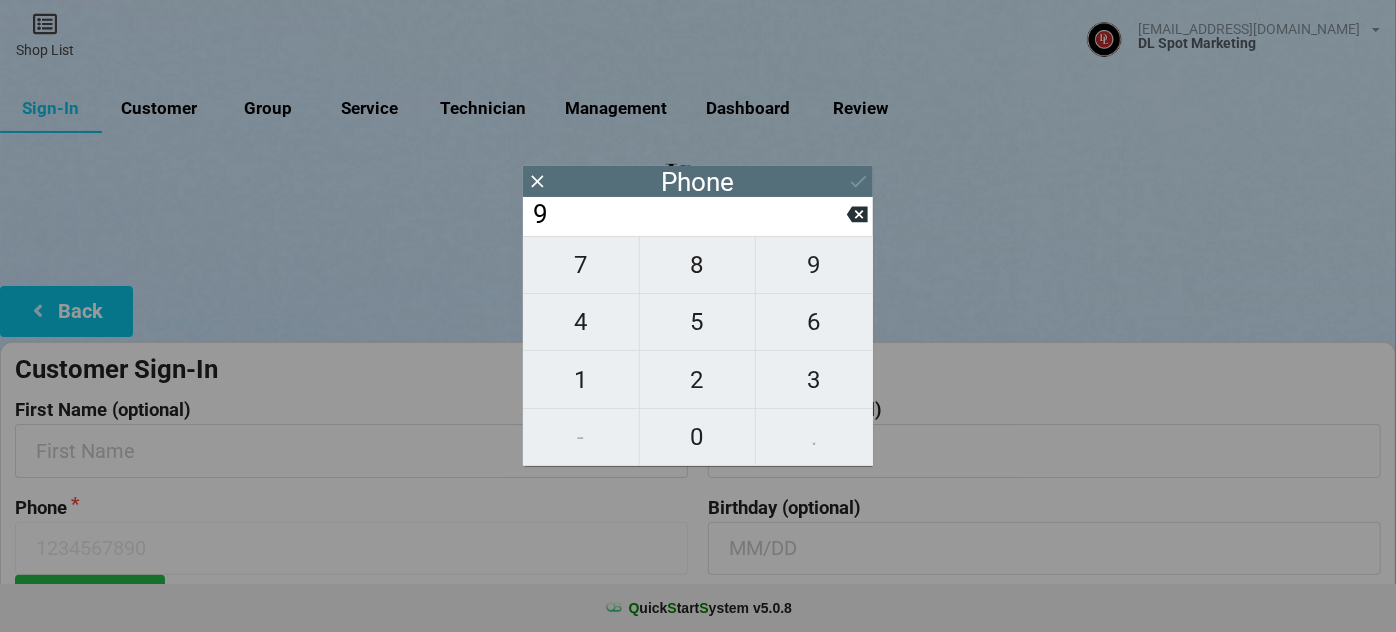 type on "9" 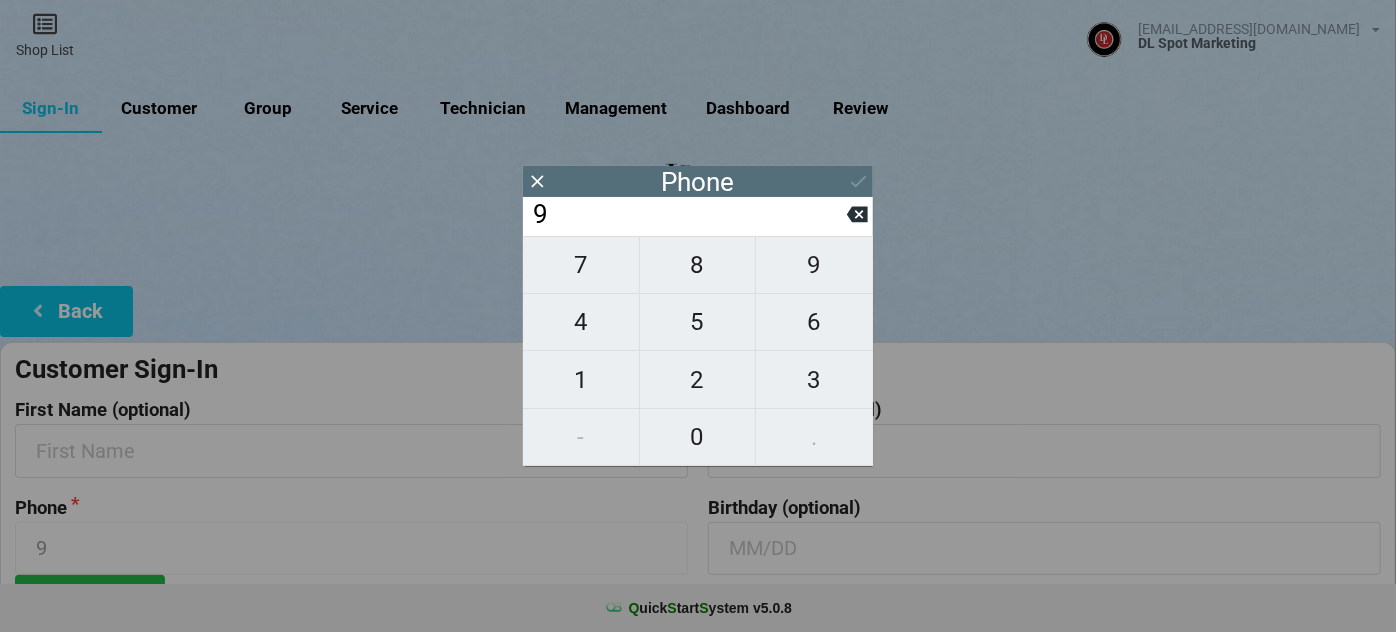type on "92" 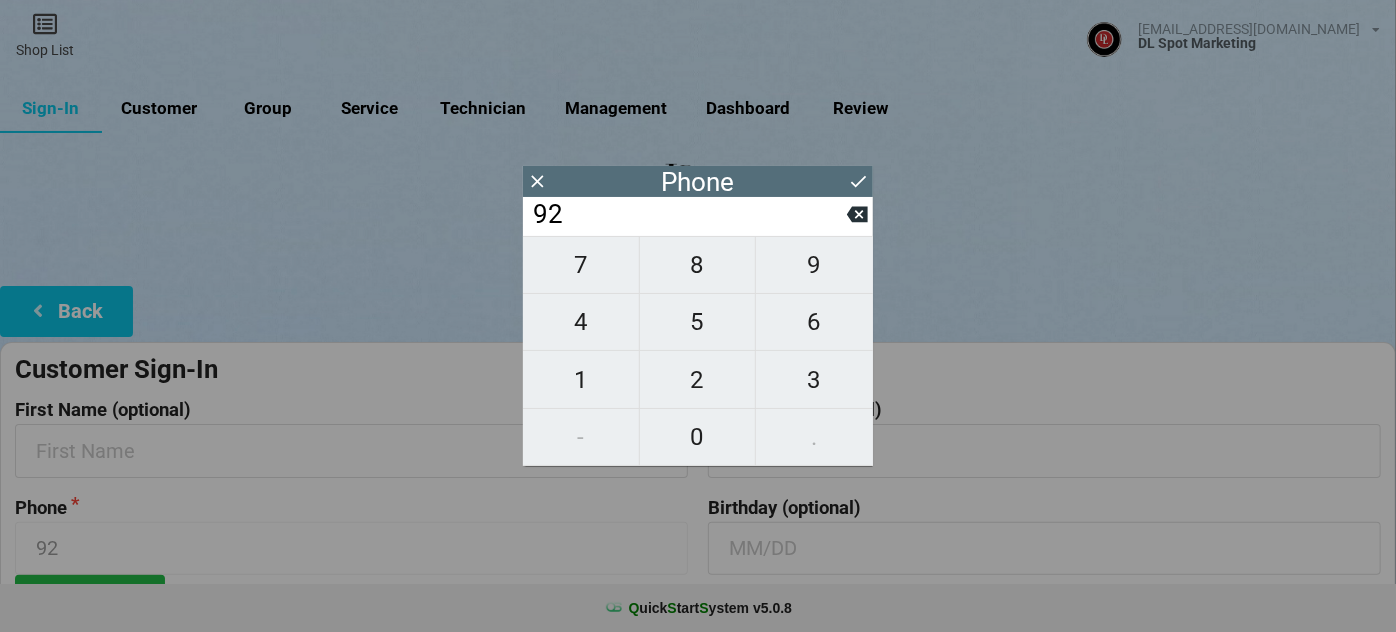 type on "925" 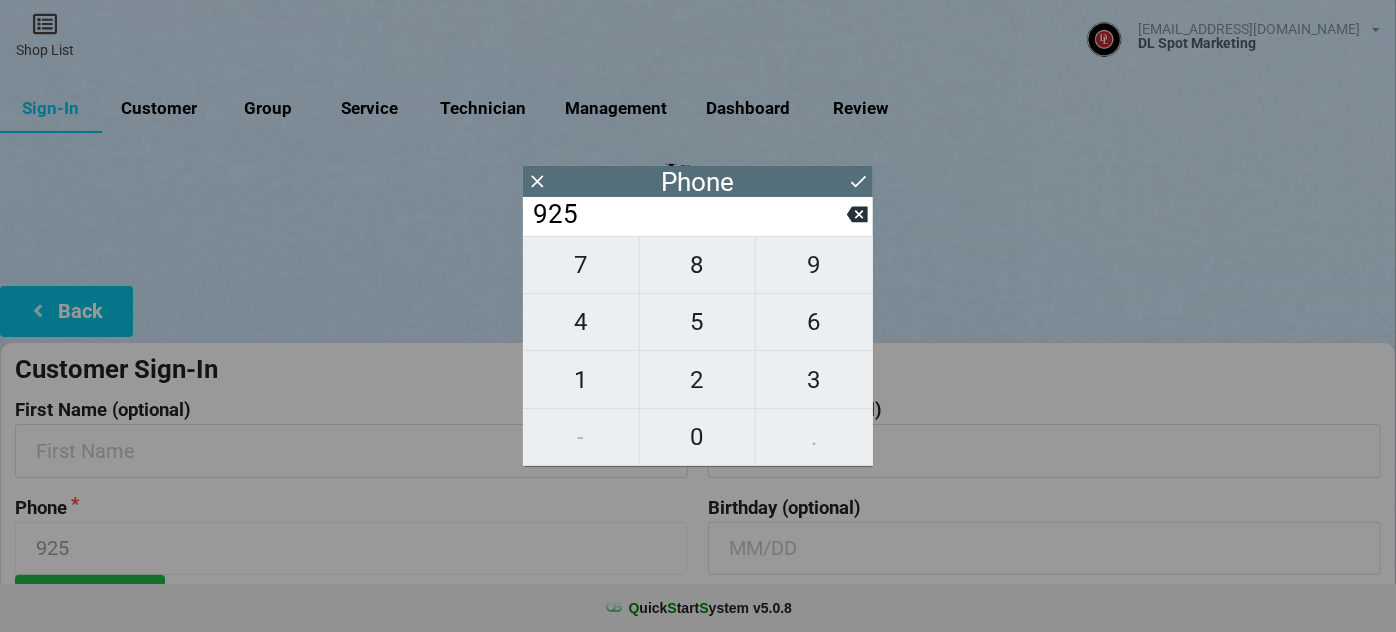 type on "9255" 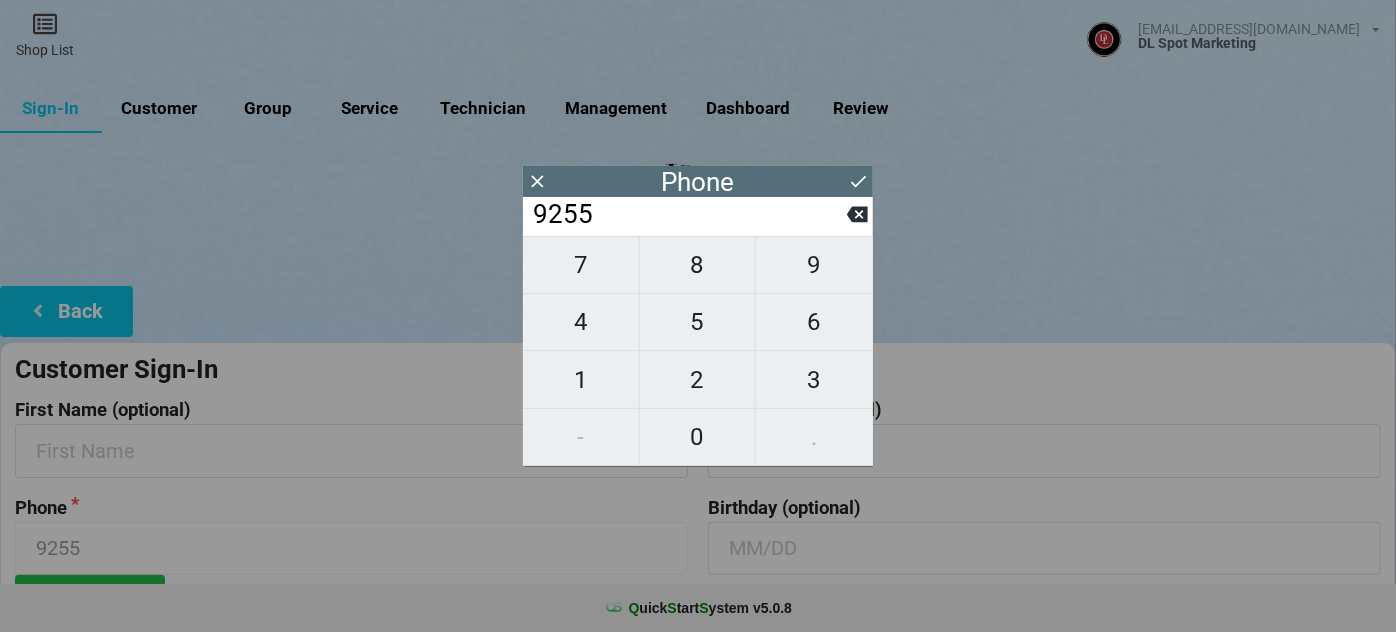 type on "92552" 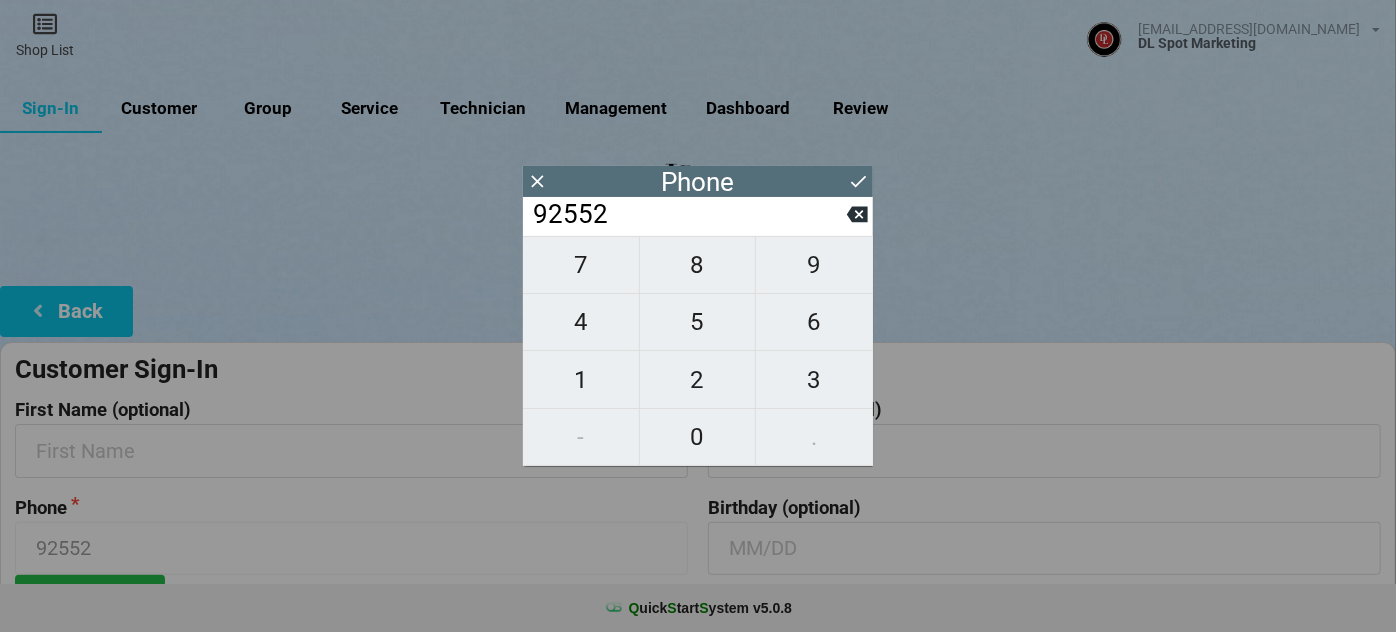 type on "925523" 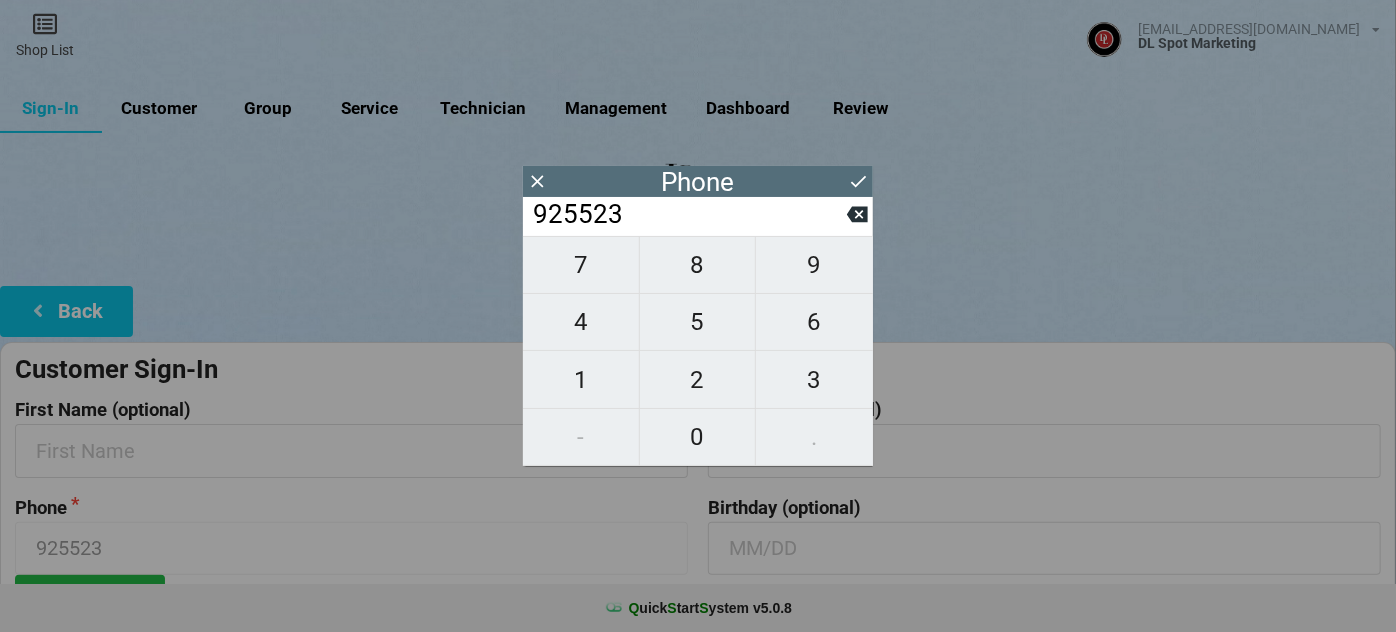 type on "9255231" 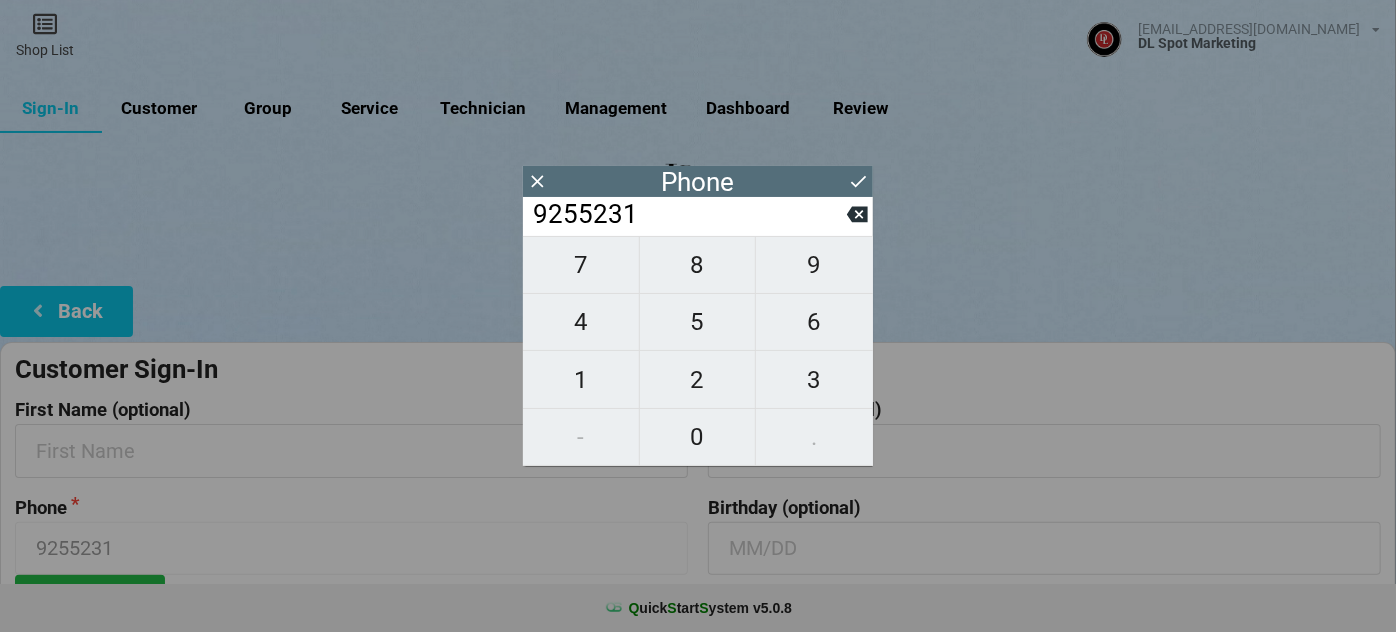 type on "92552316" 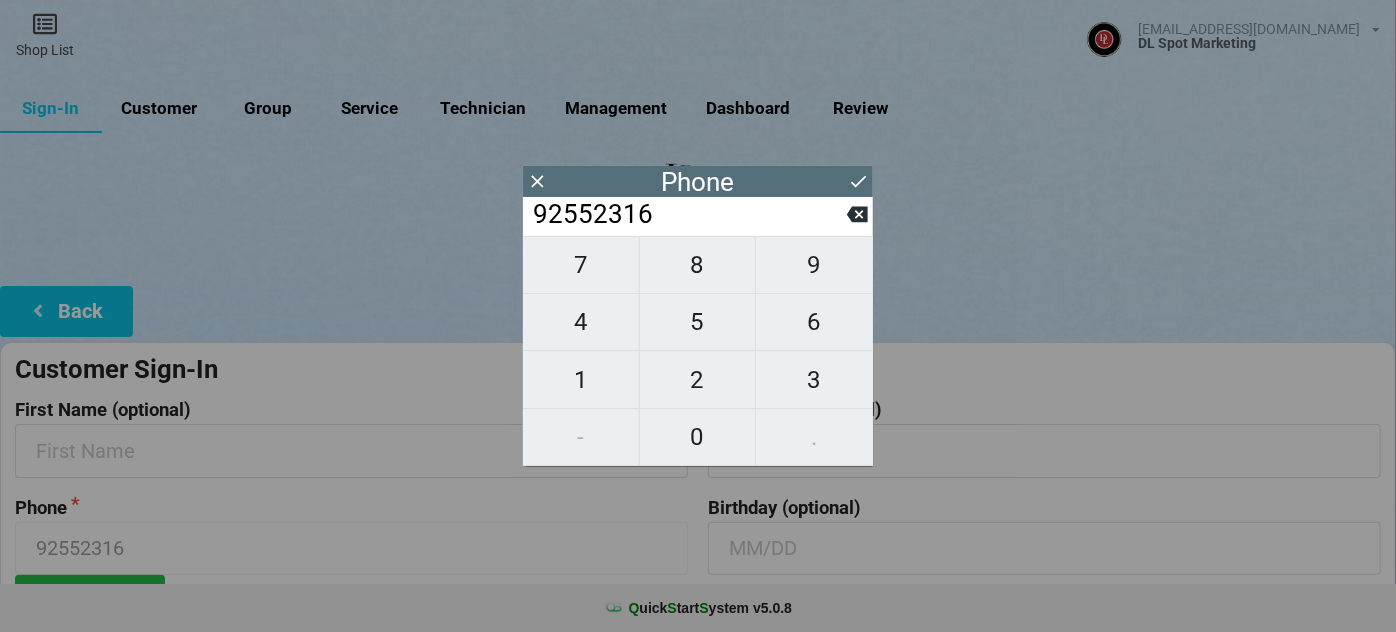 type on "925523169" 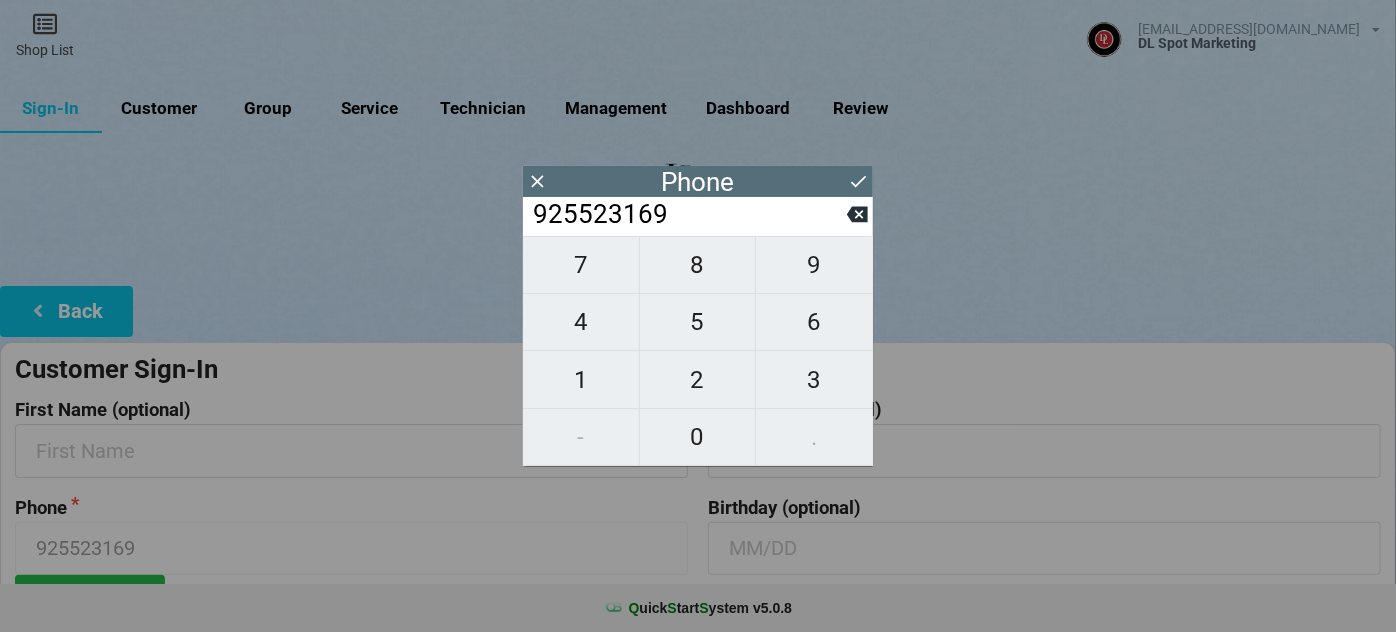 type on "9255231693" 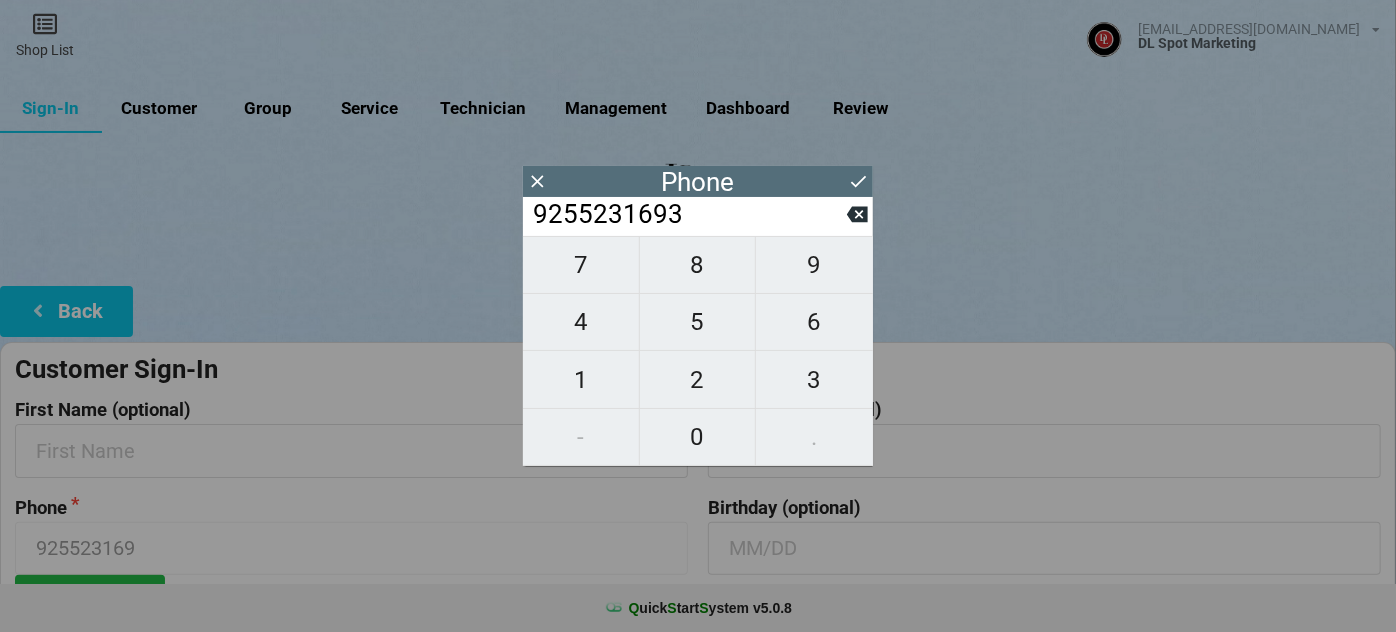 type on "9255231693" 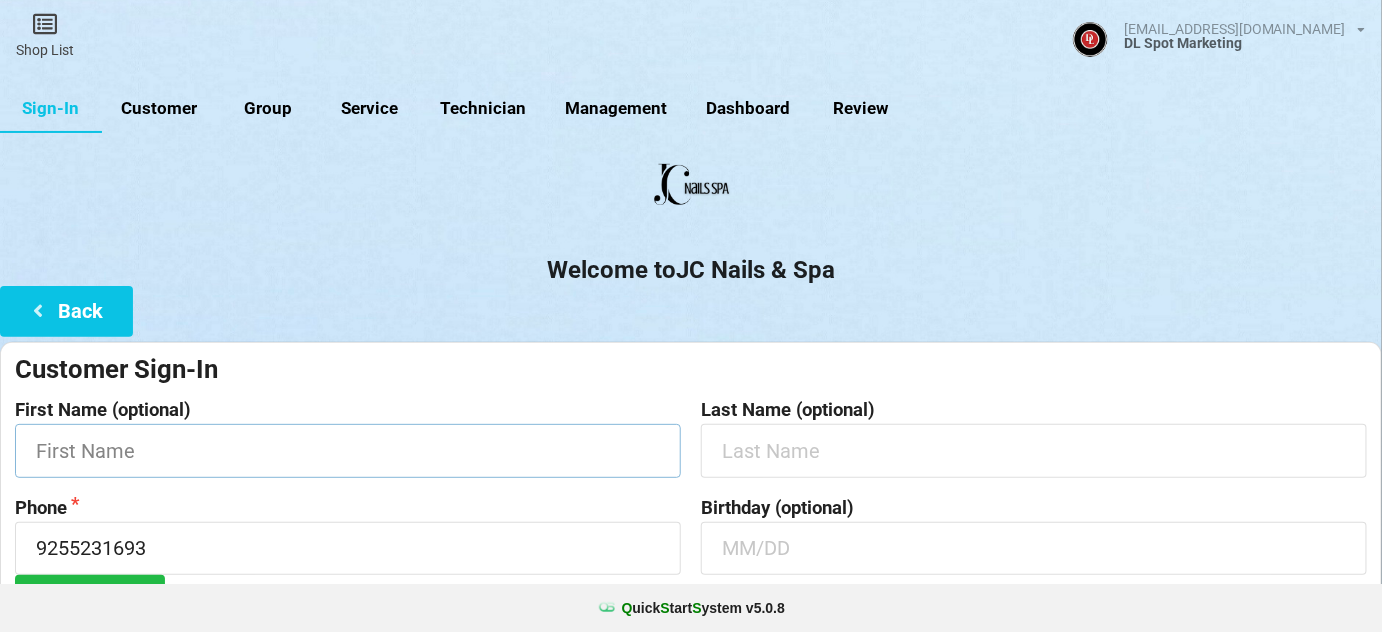click at bounding box center [348, 450] 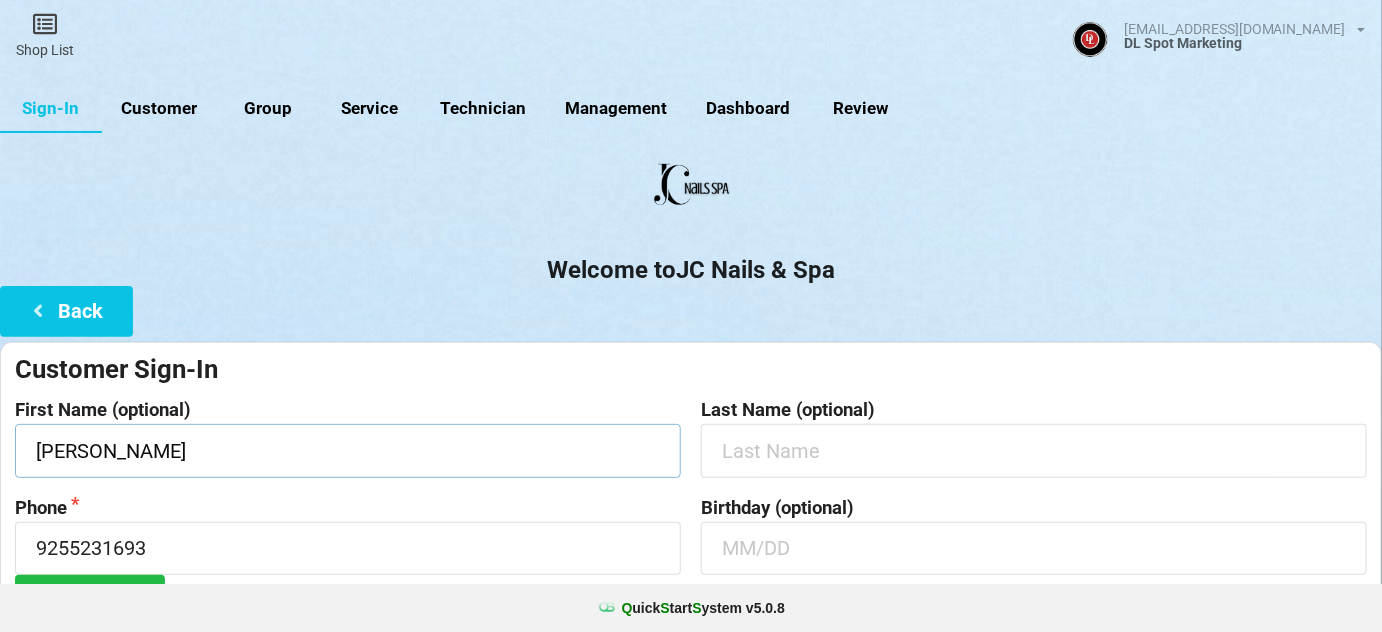 type on "[PERSON_NAME]" 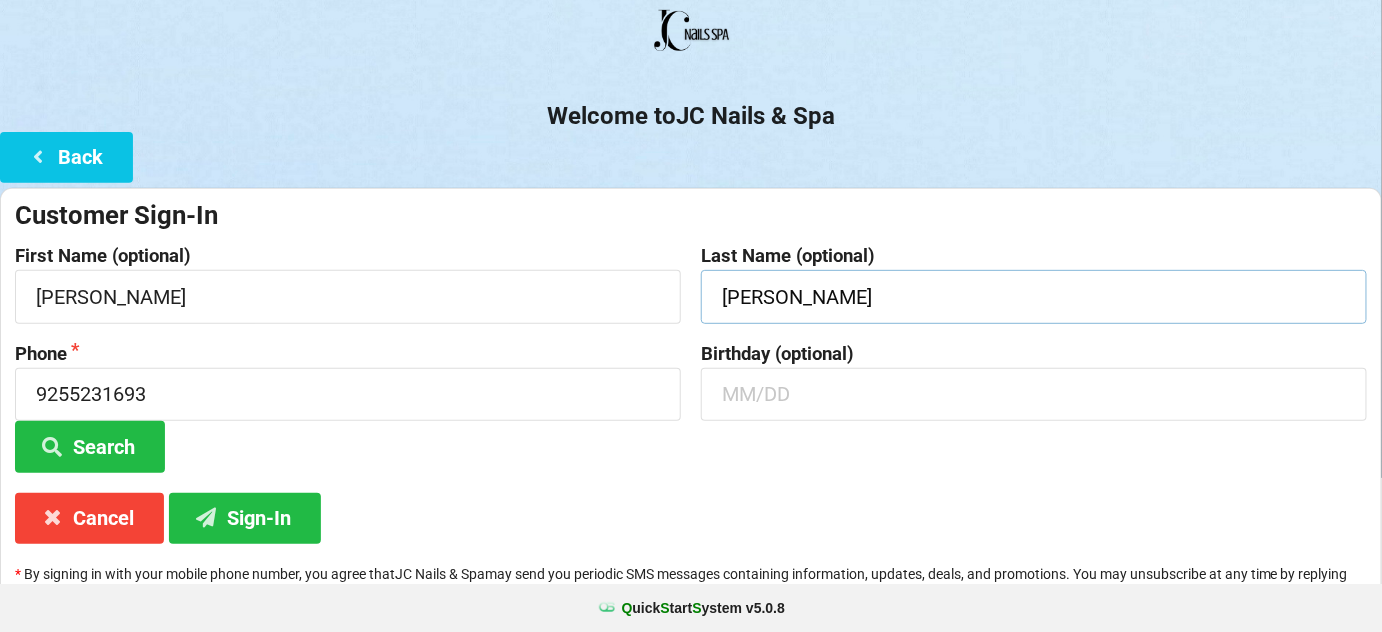 scroll, scrollTop: 191, scrollLeft: 0, axis: vertical 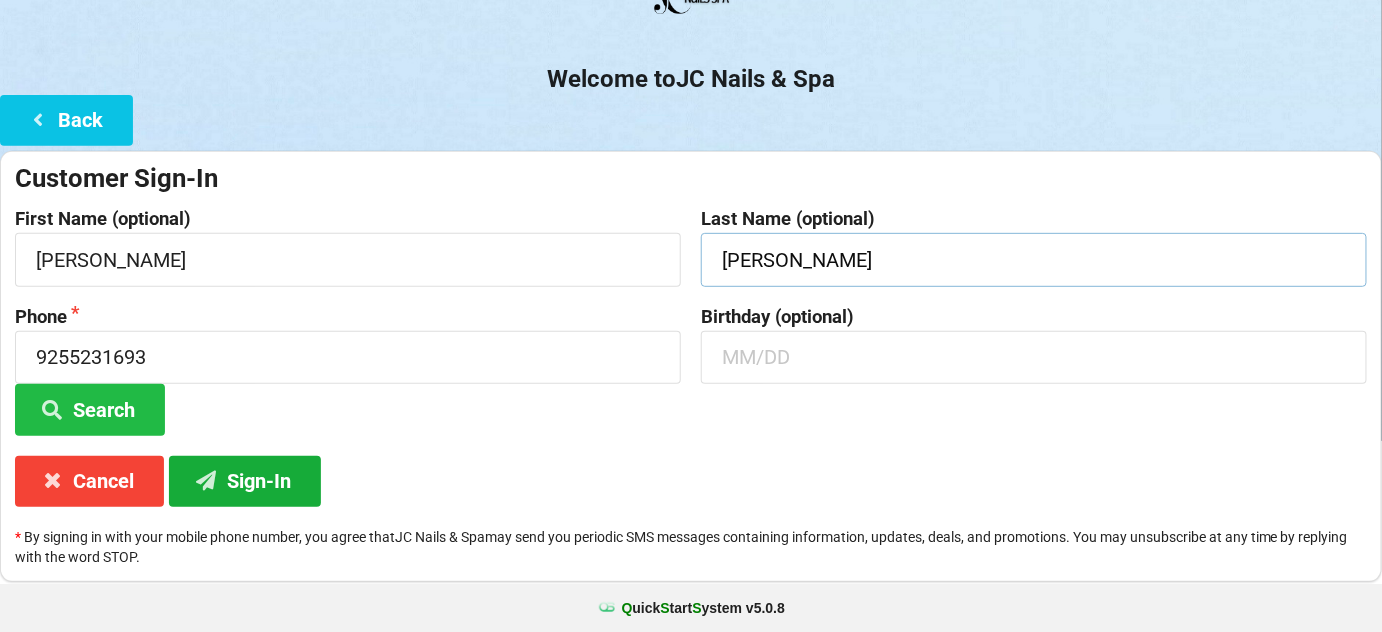 type on "[PERSON_NAME]" 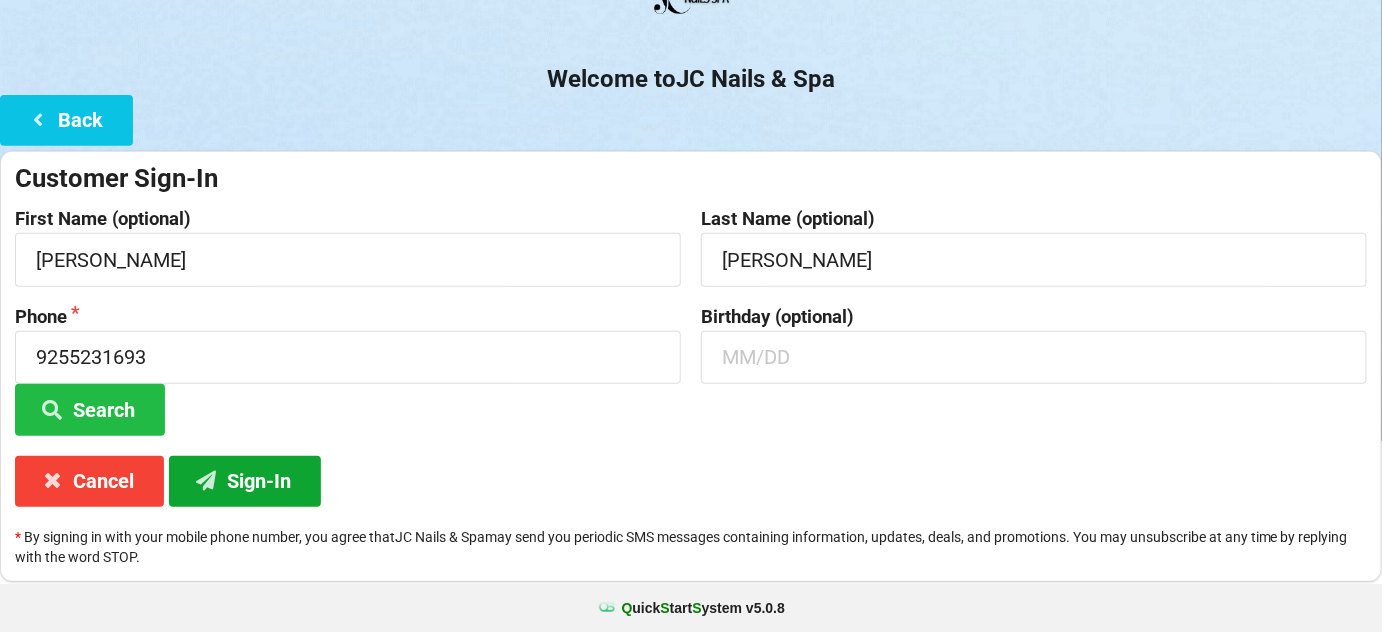 click on "Sign-In" at bounding box center [245, 481] 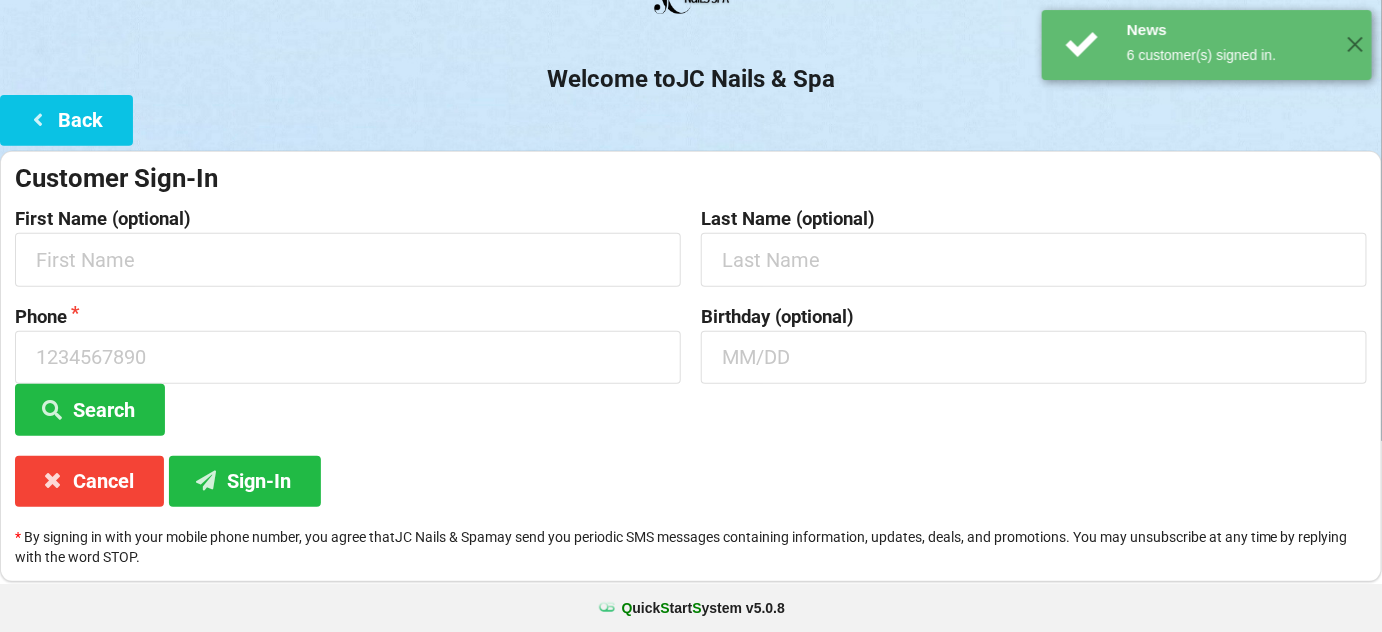 scroll, scrollTop: 0, scrollLeft: 0, axis: both 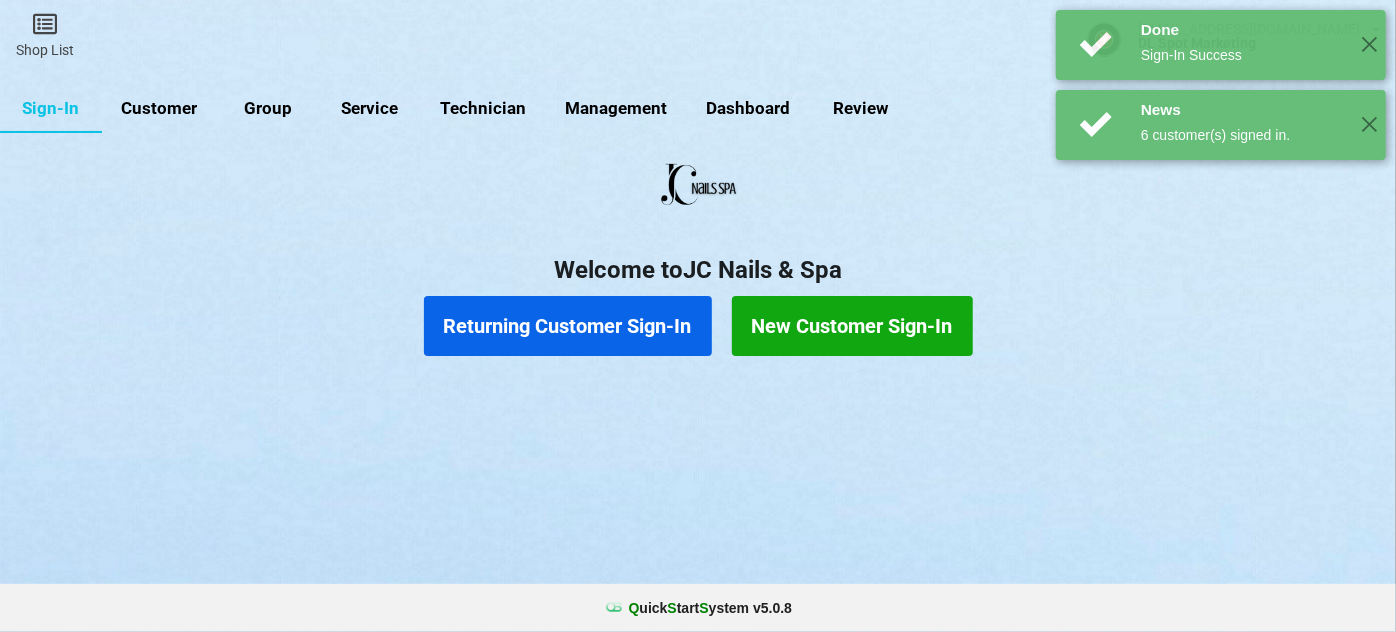 click on "Returning Customer Sign-In" at bounding box center (568, 326) 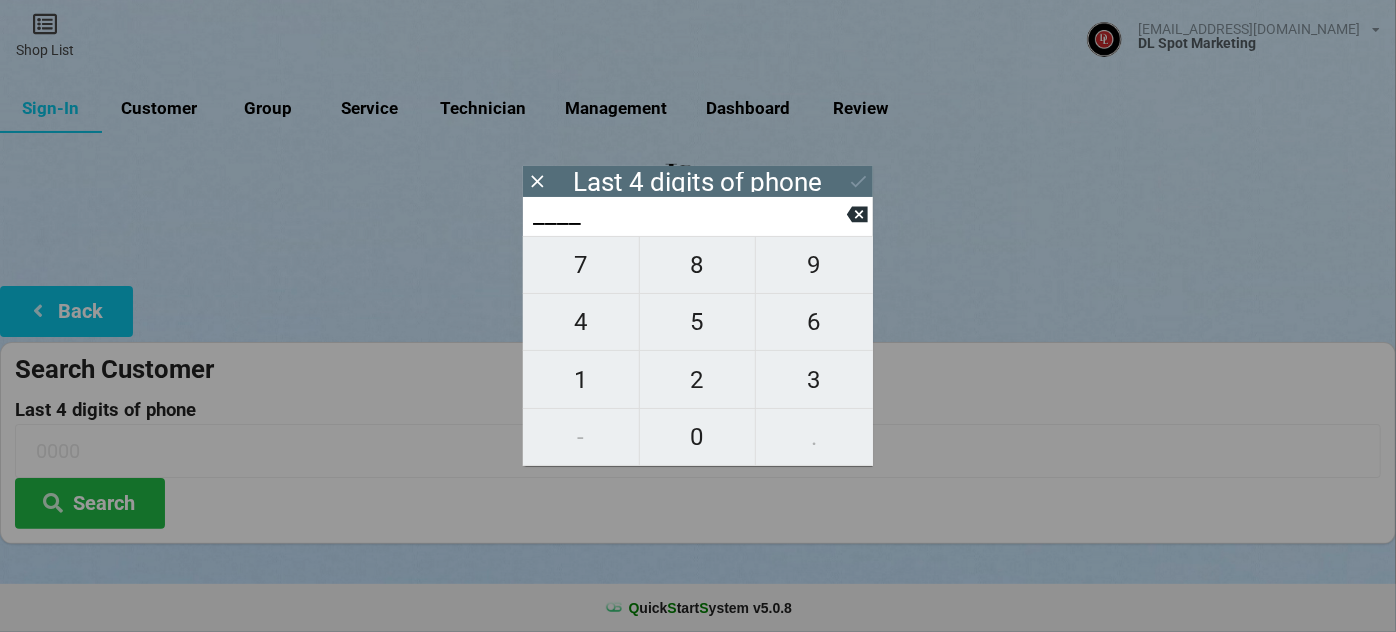 type on "0___" 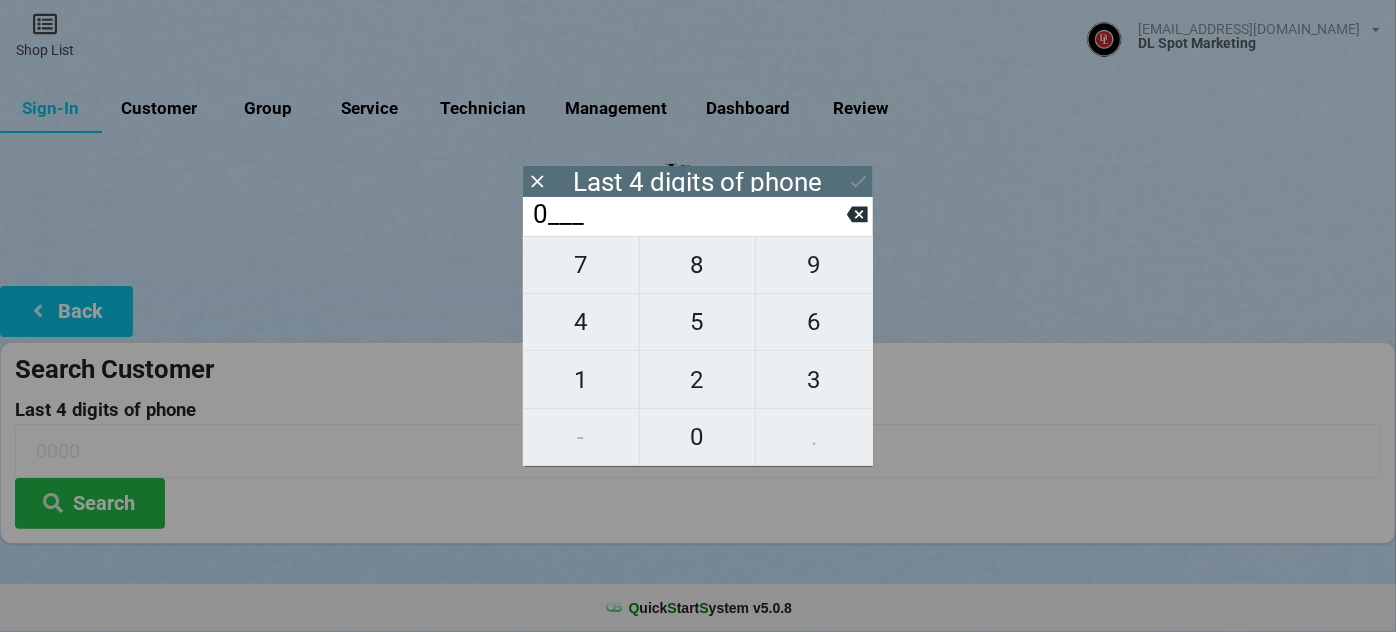 type on "0___" 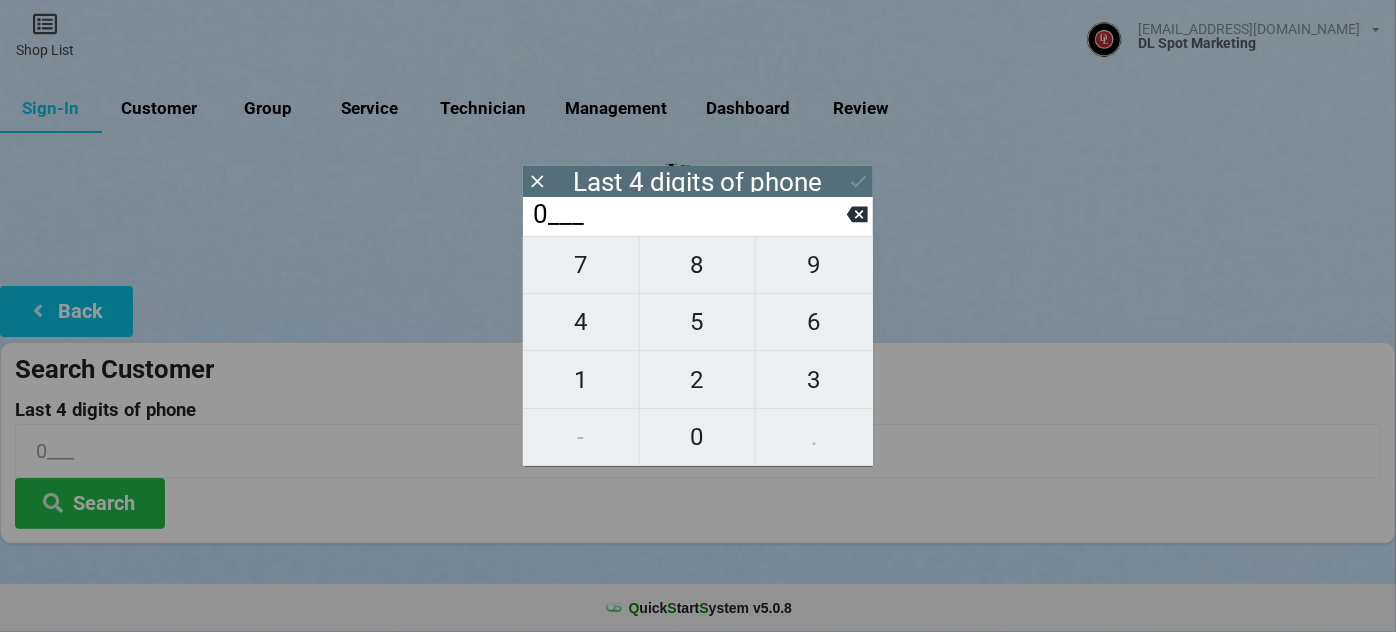 type on "08__" 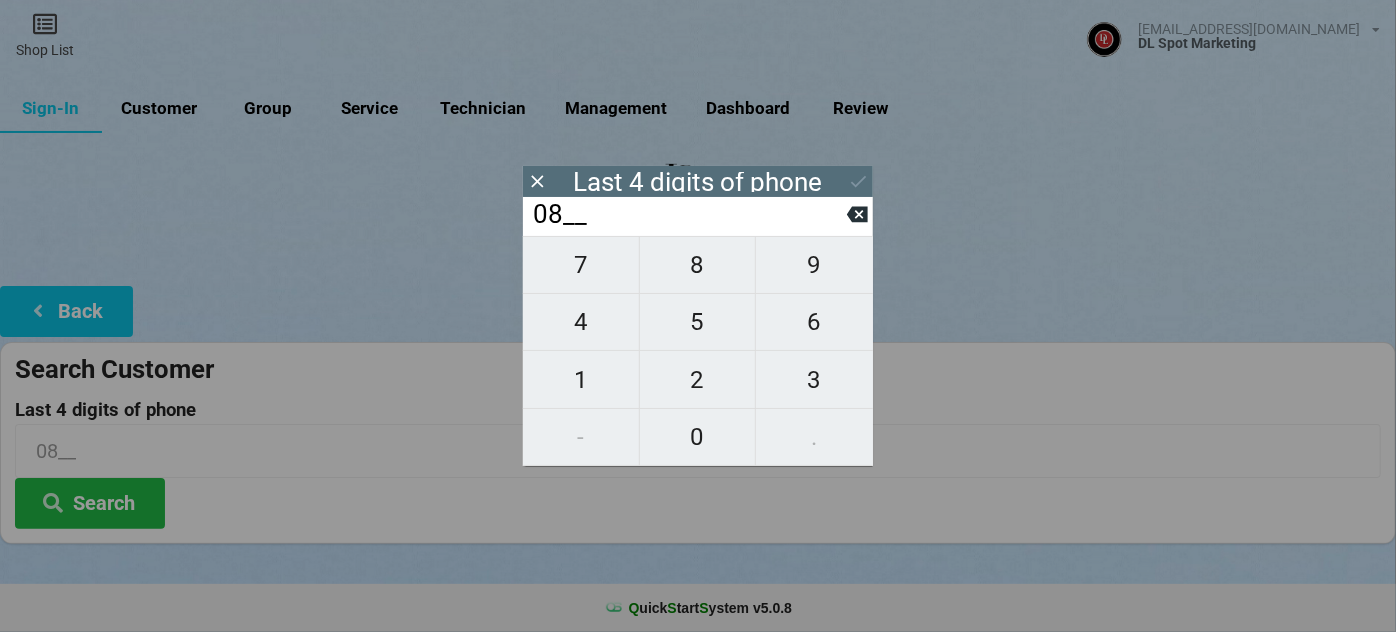 type on "087_" 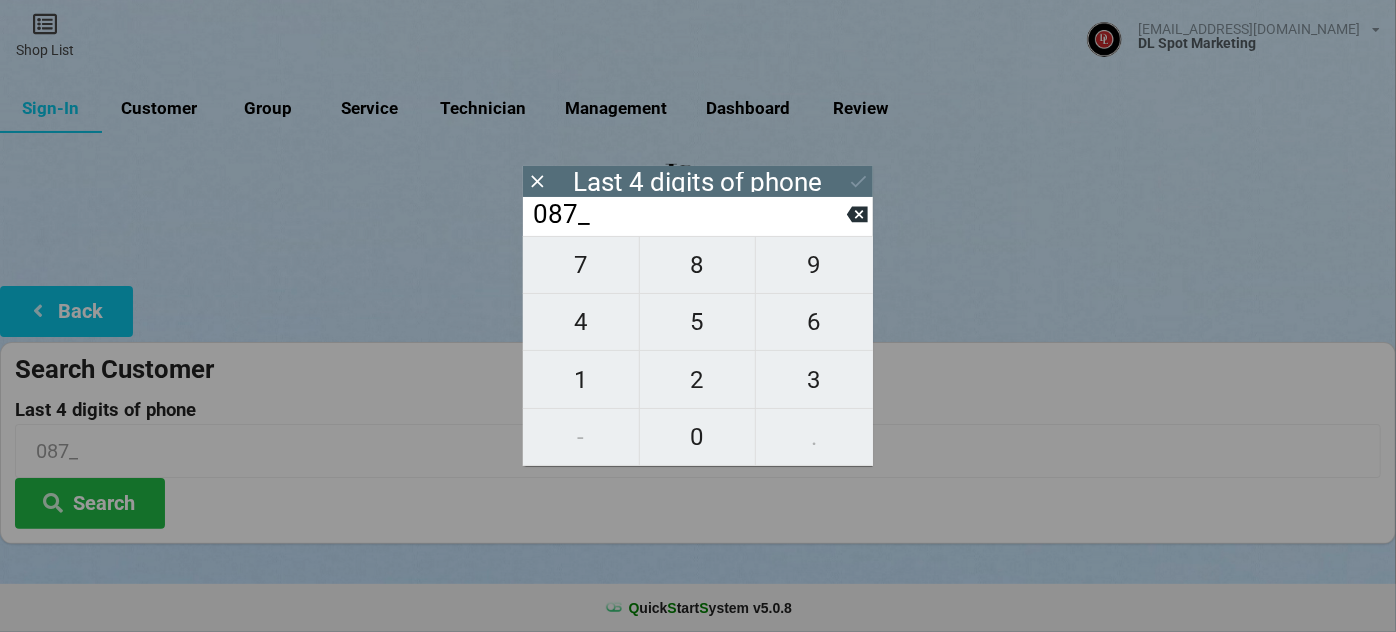 type on "0873" 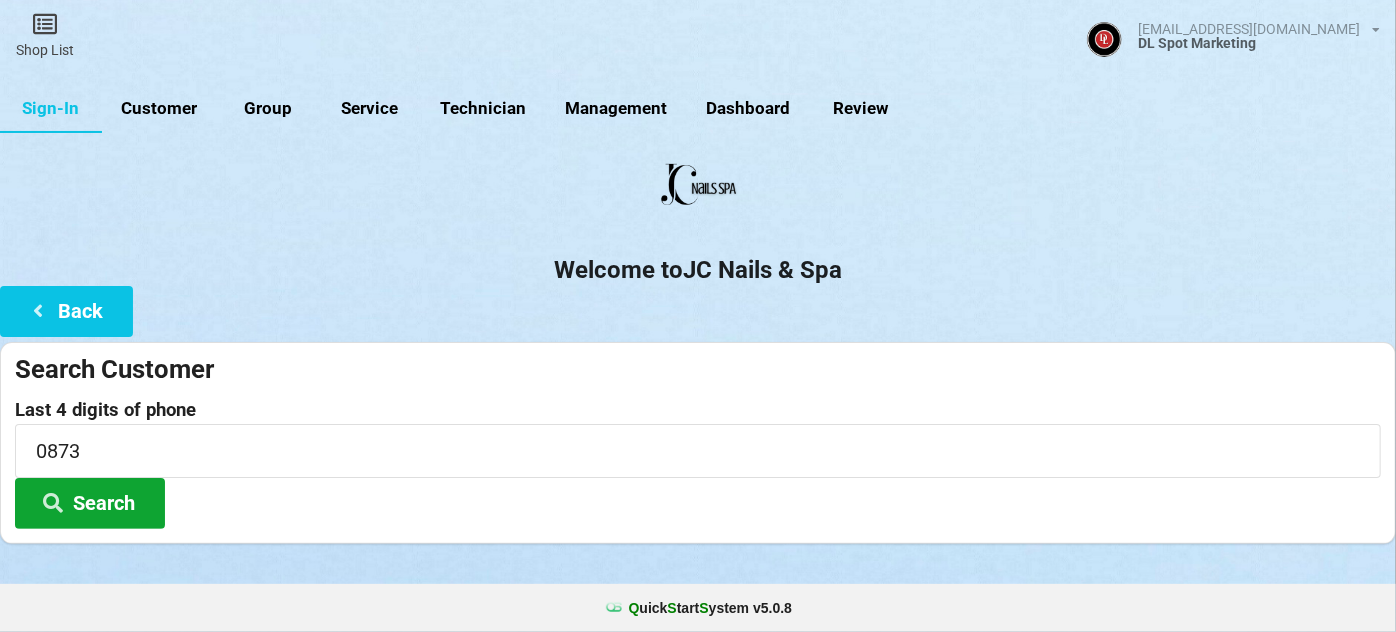 click on "Search" at bounding box center (90, 503) 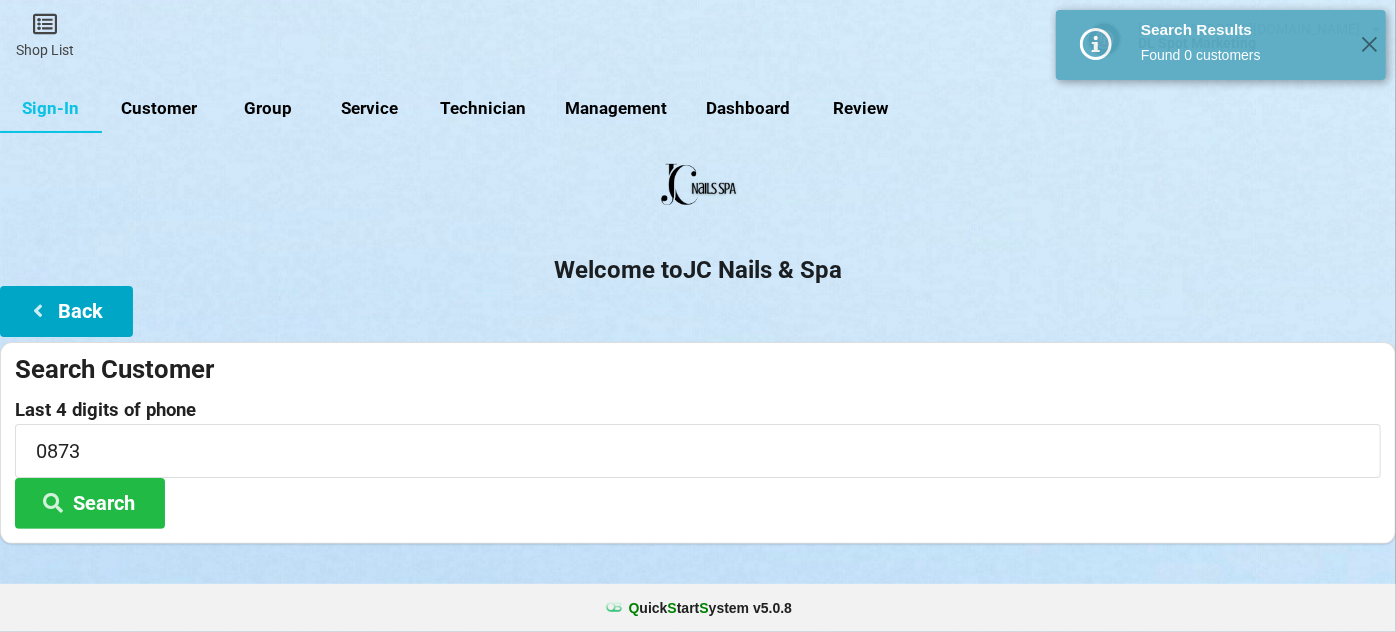 click on "Back" at bounding box center [66, 311] 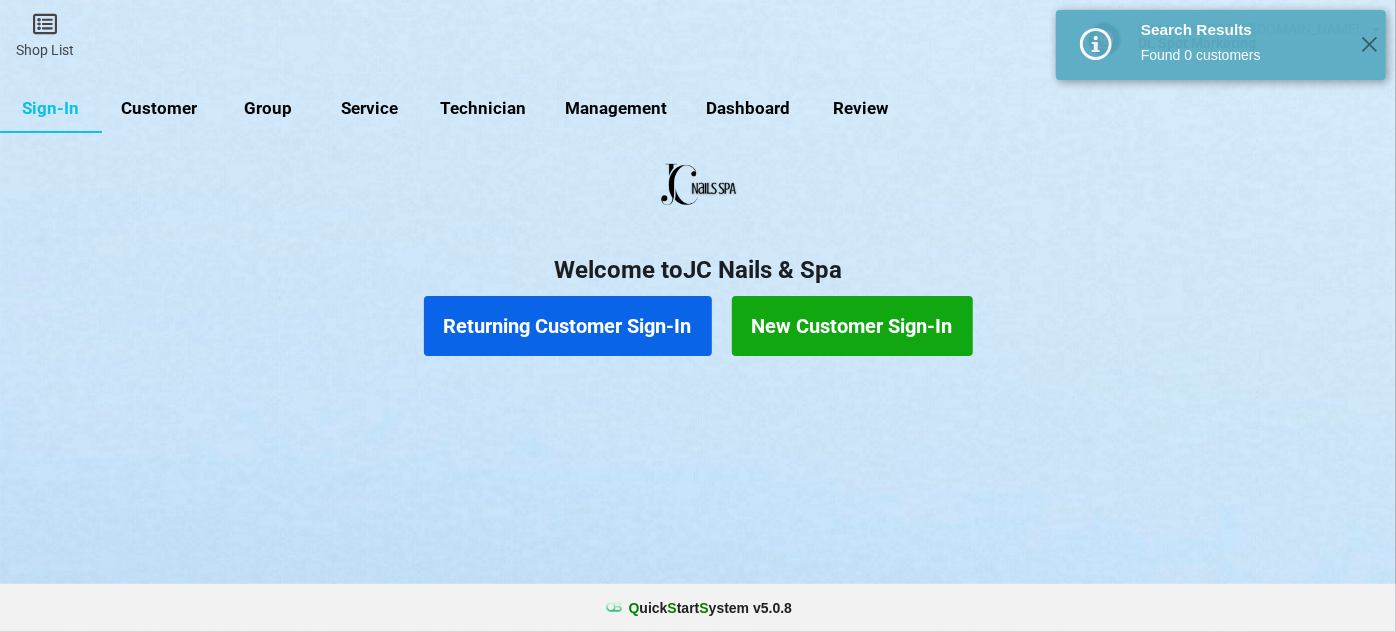 click on "New Customer Sign-In" at bounding box center [852, 326] 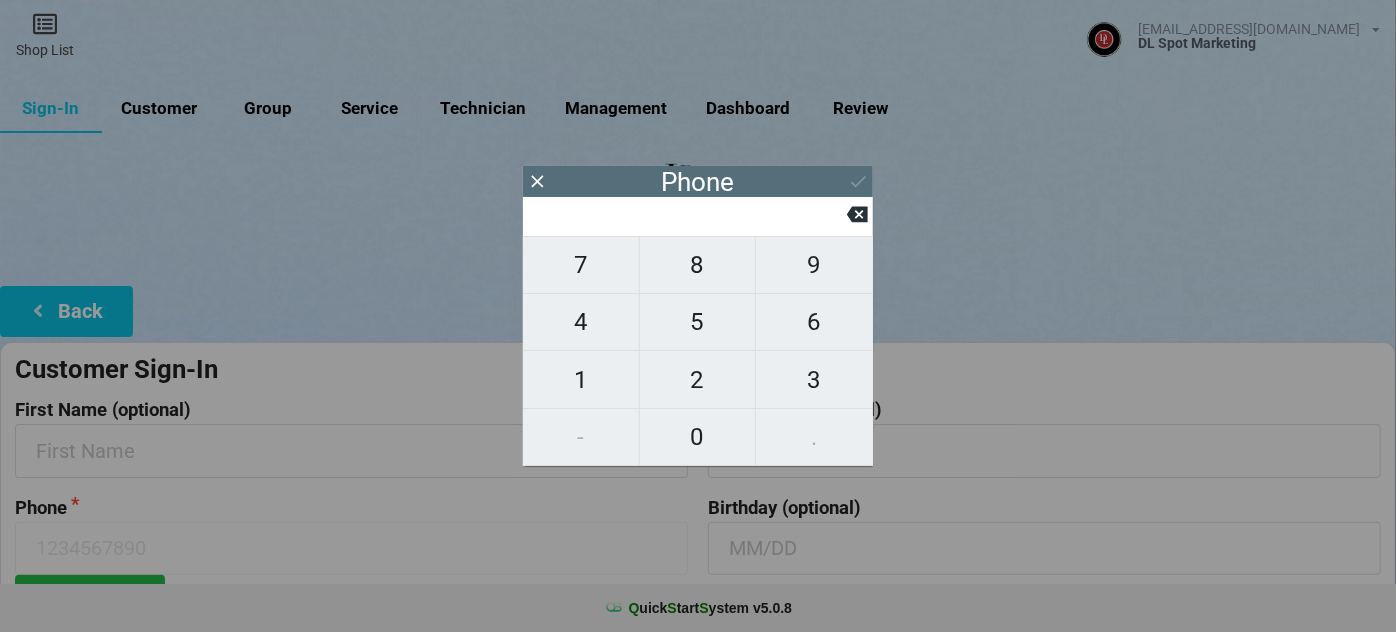 type on "9" 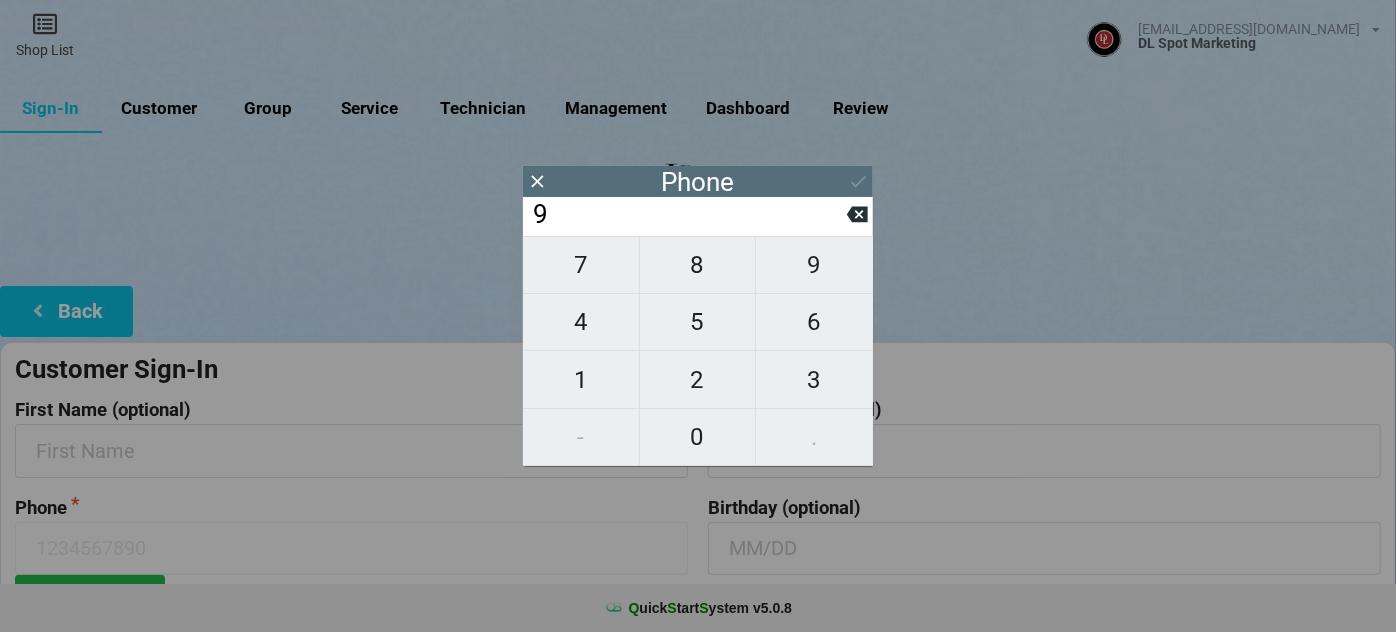 type on "9" 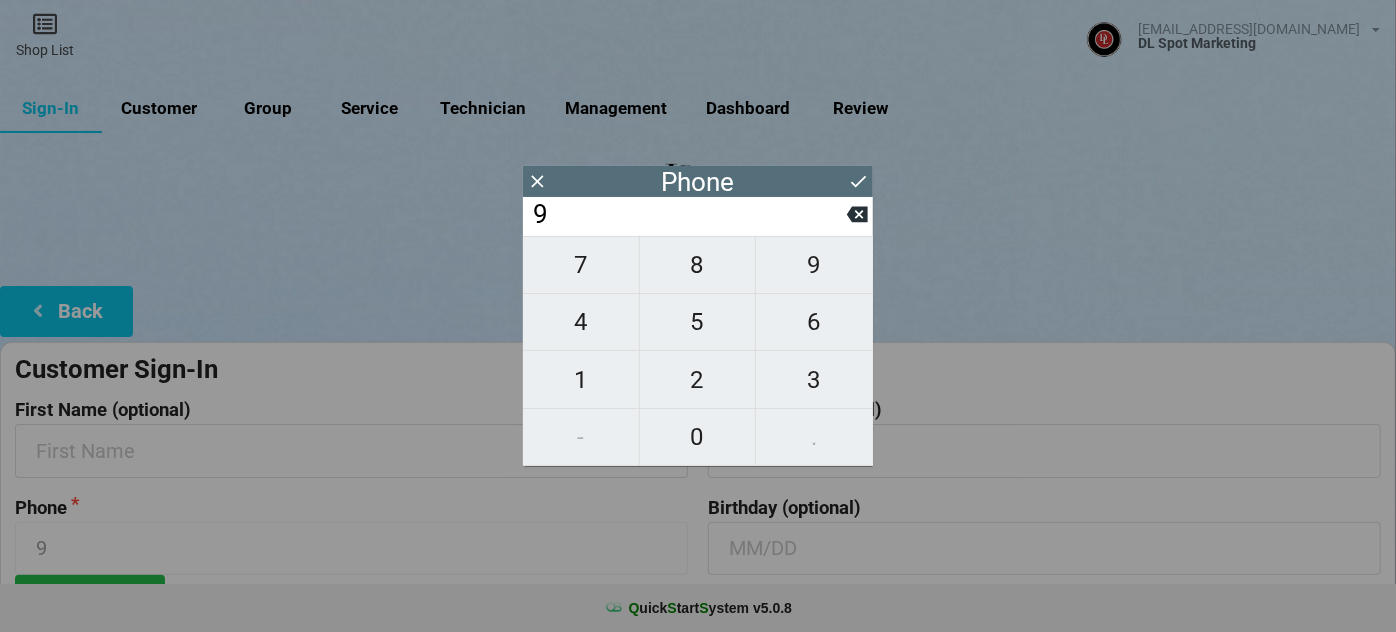 type on "92" 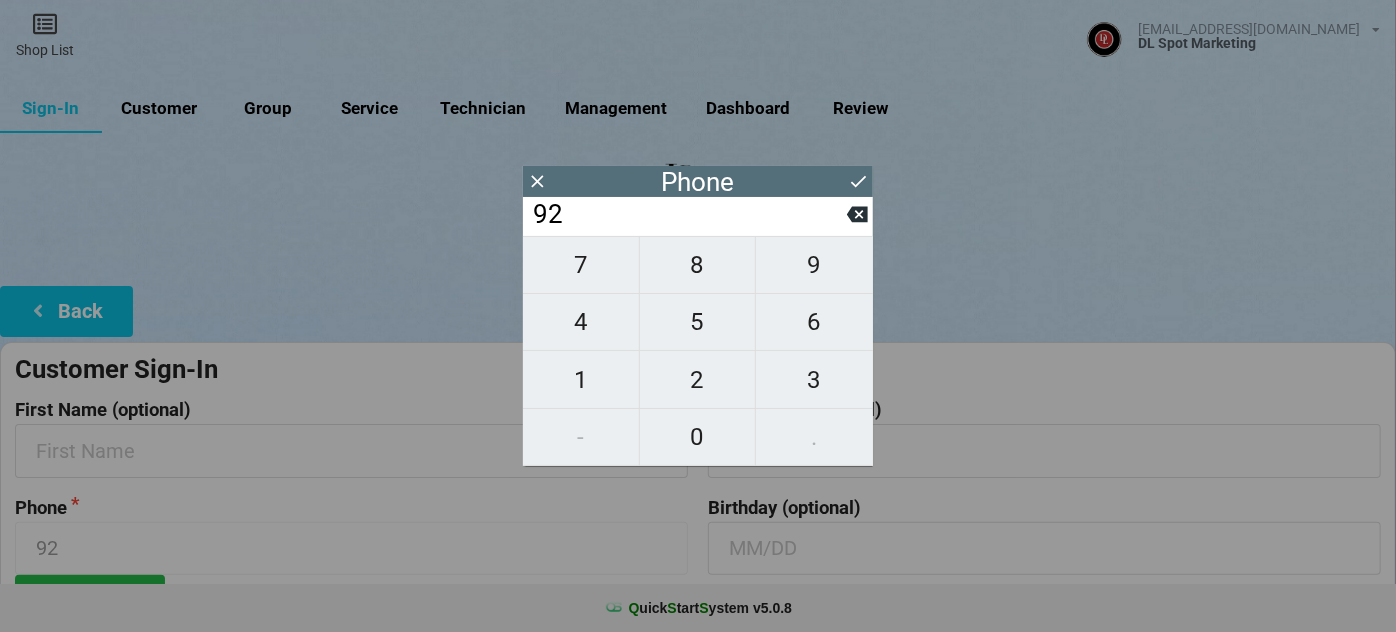 type on "925" 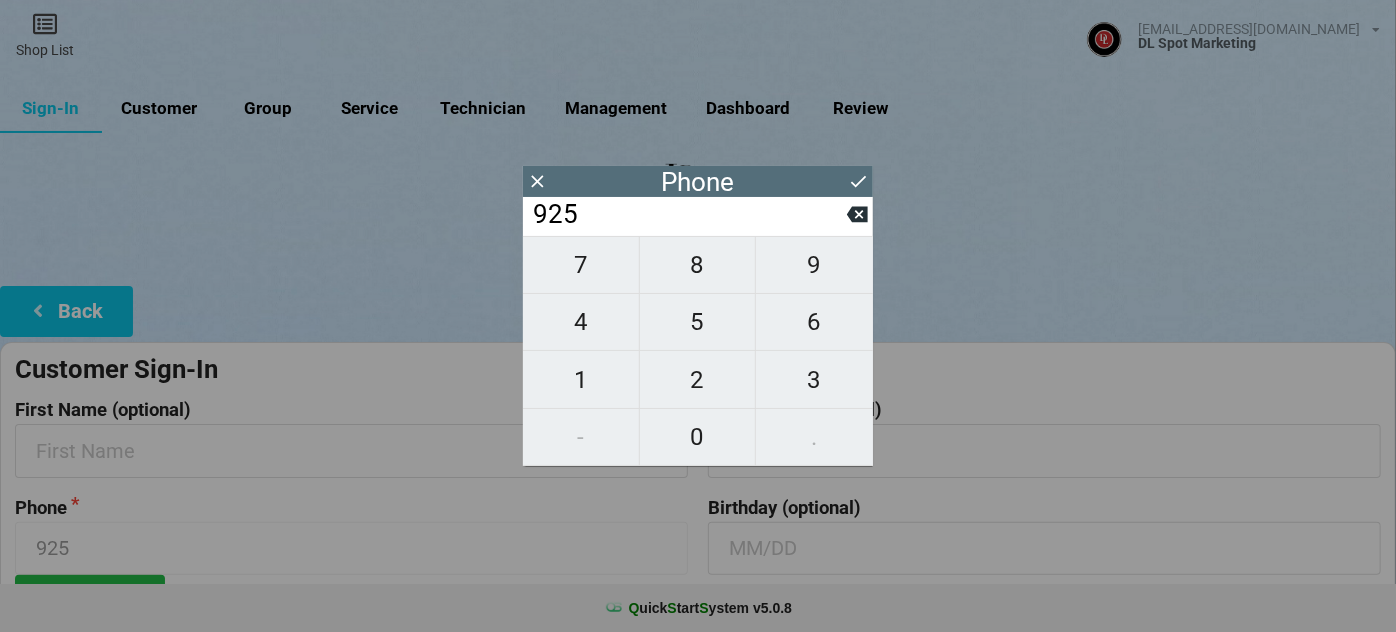 type on "9257" 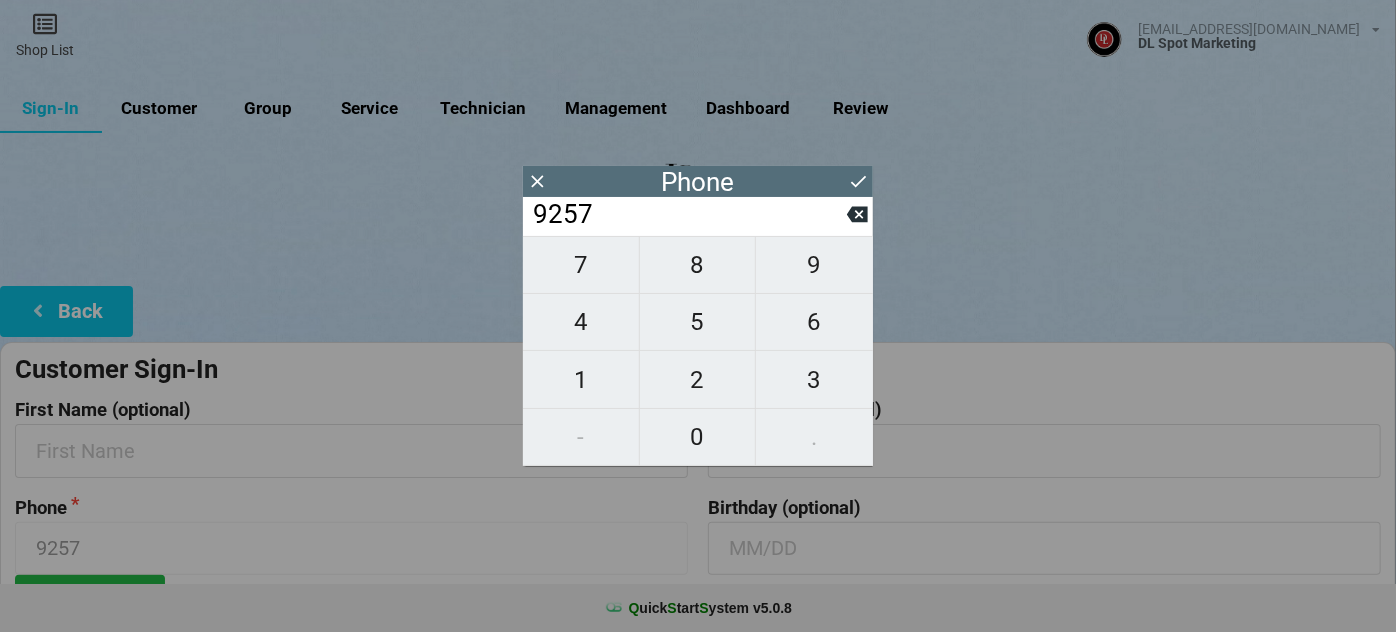 type on "92571" 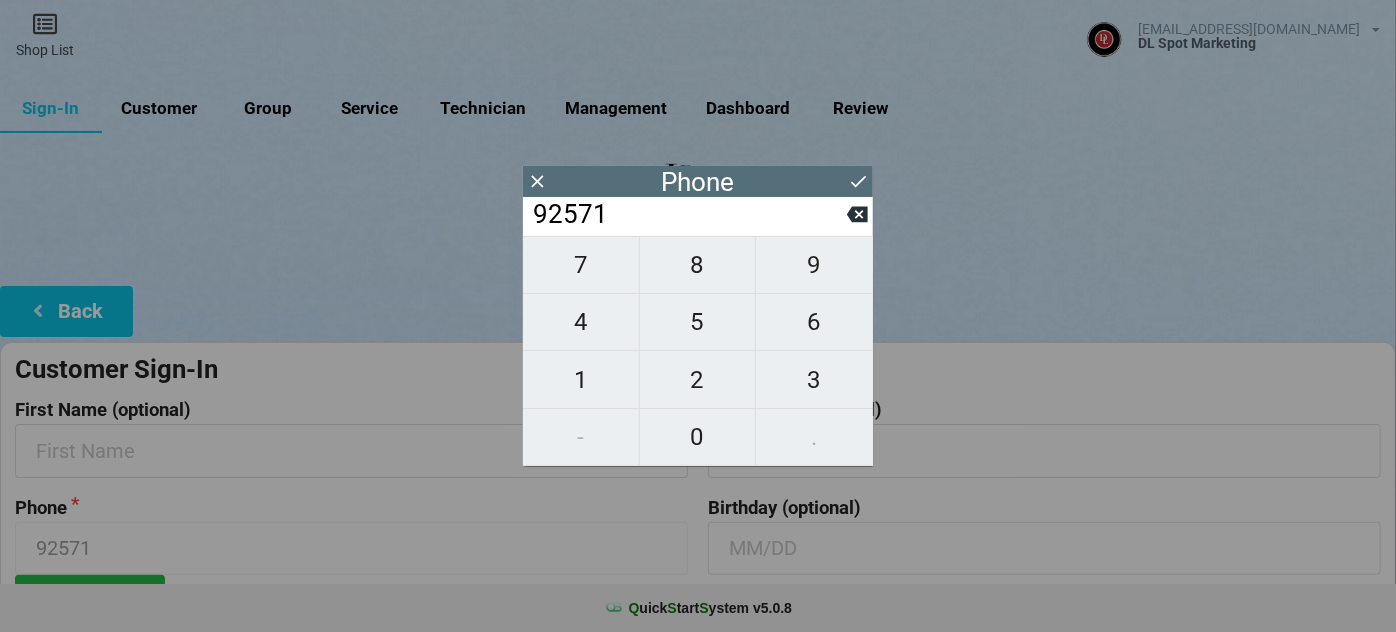 type on "925719" 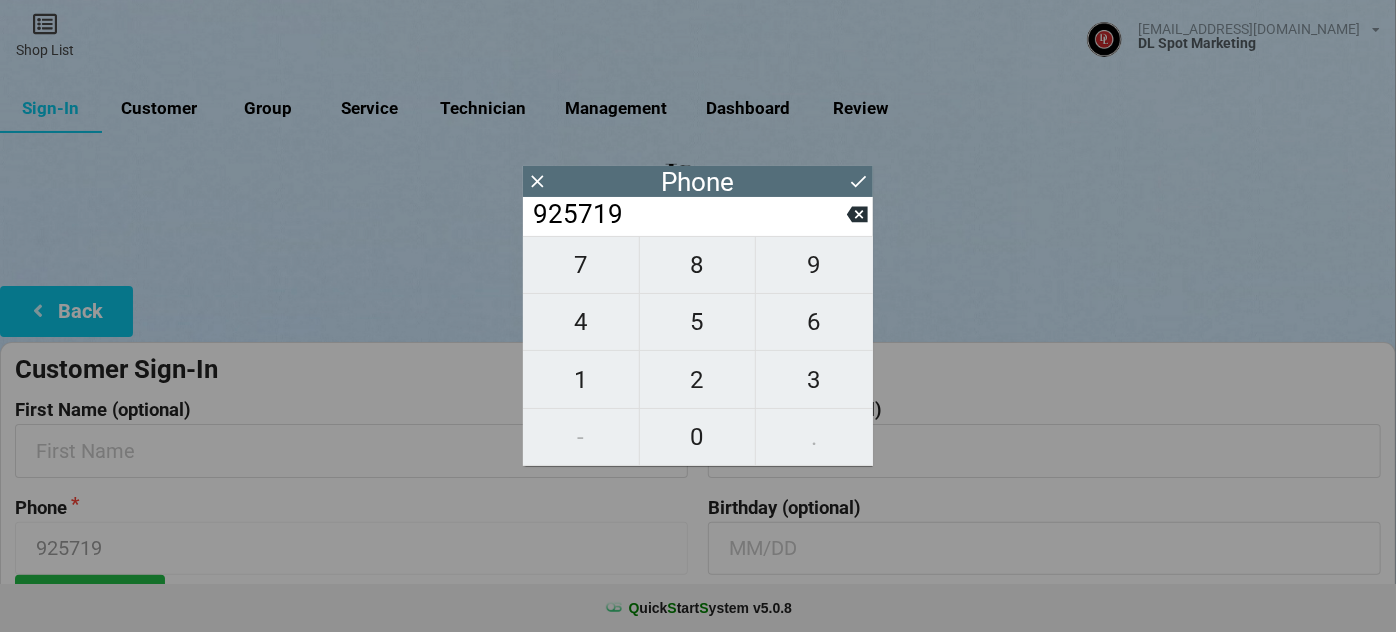 type on "9257190" 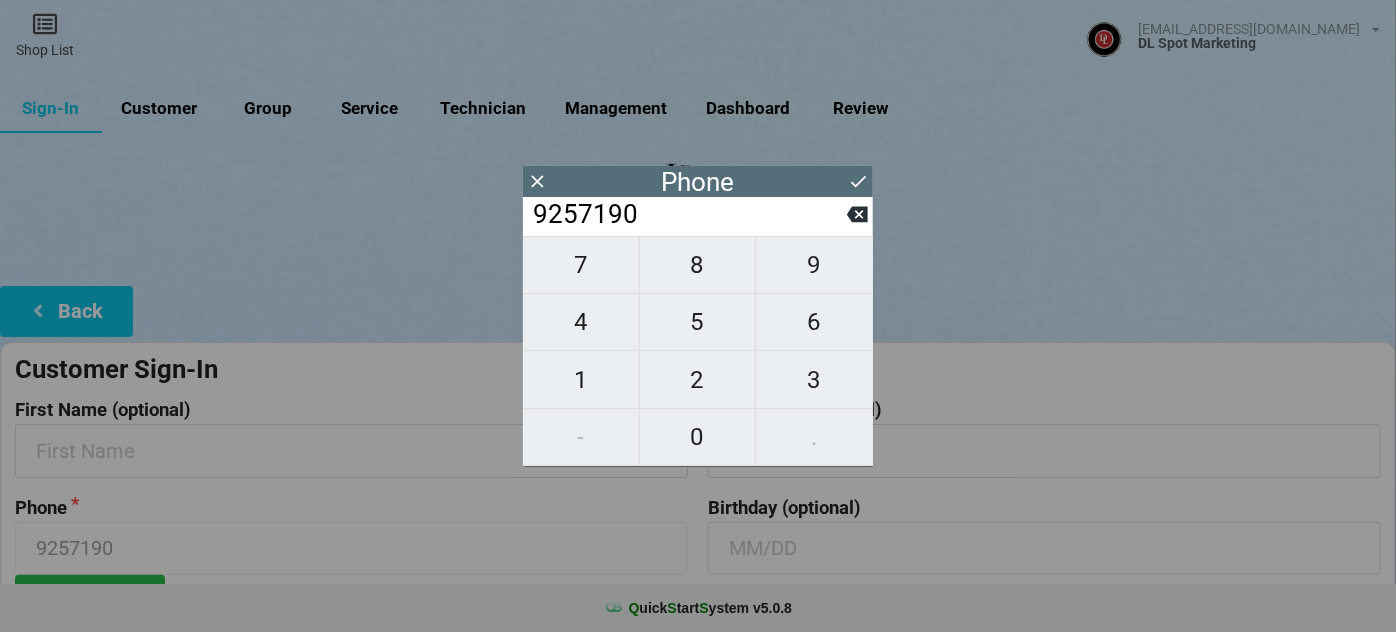 type on "92571908" 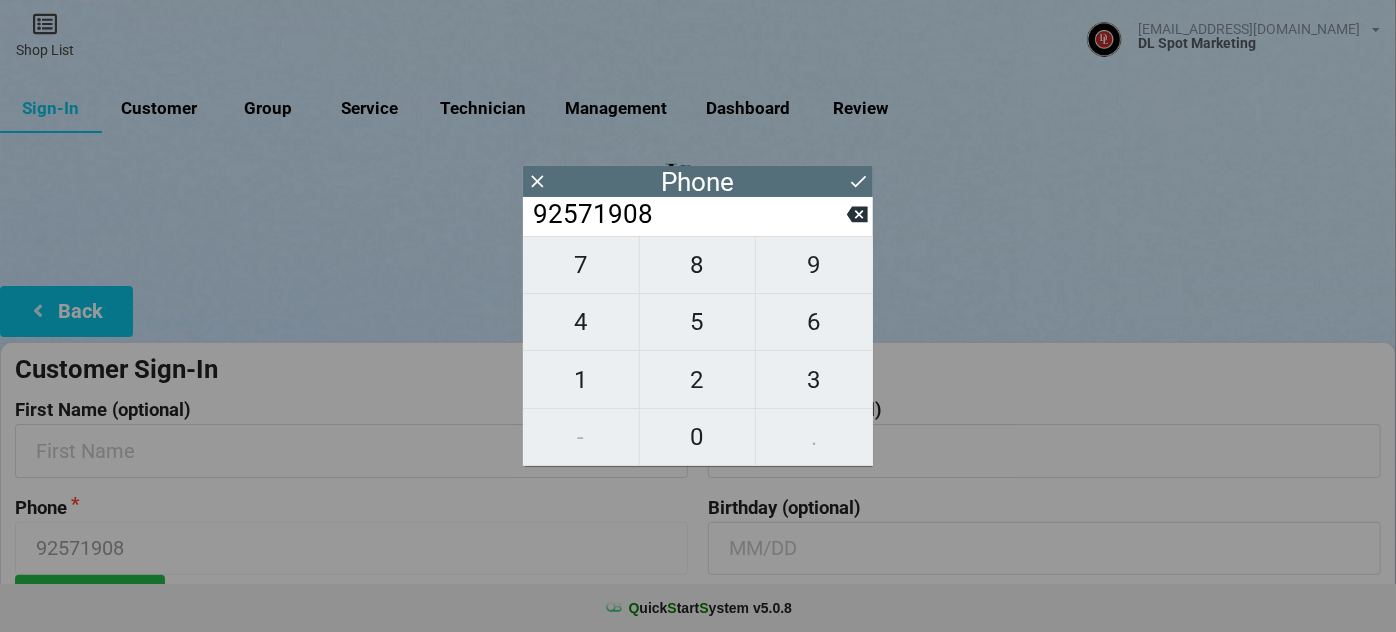 type on "925719087" 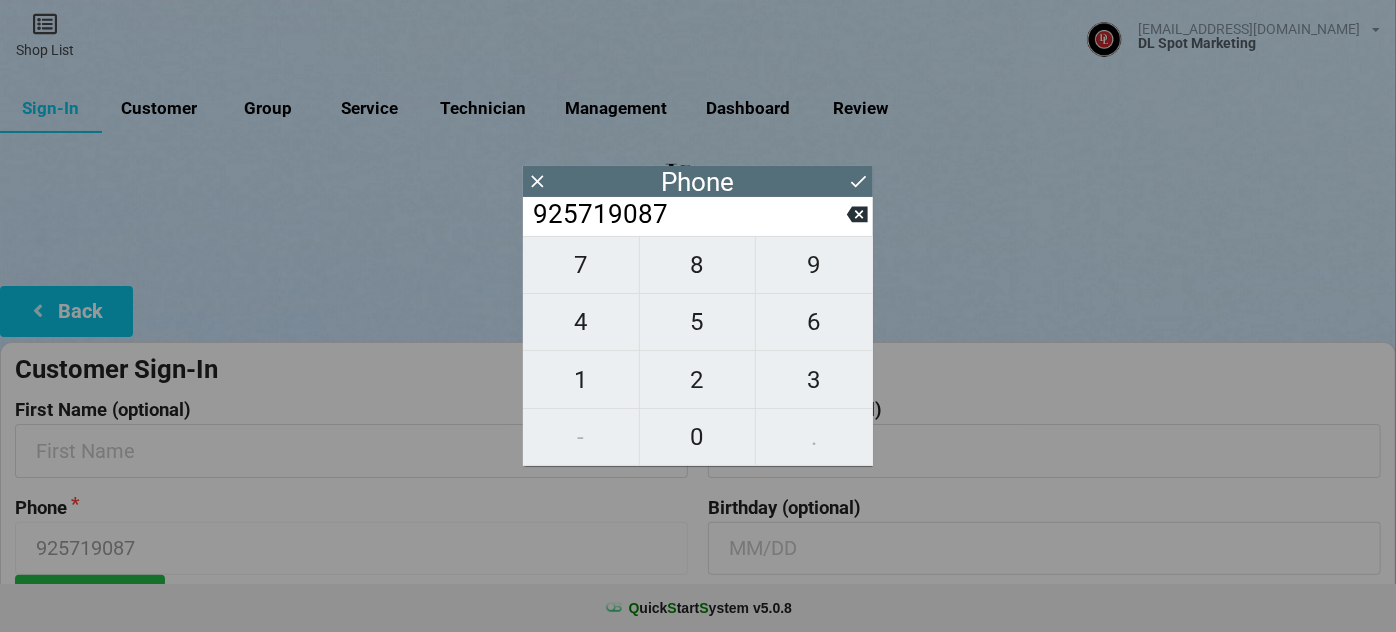 type on "9257190873" 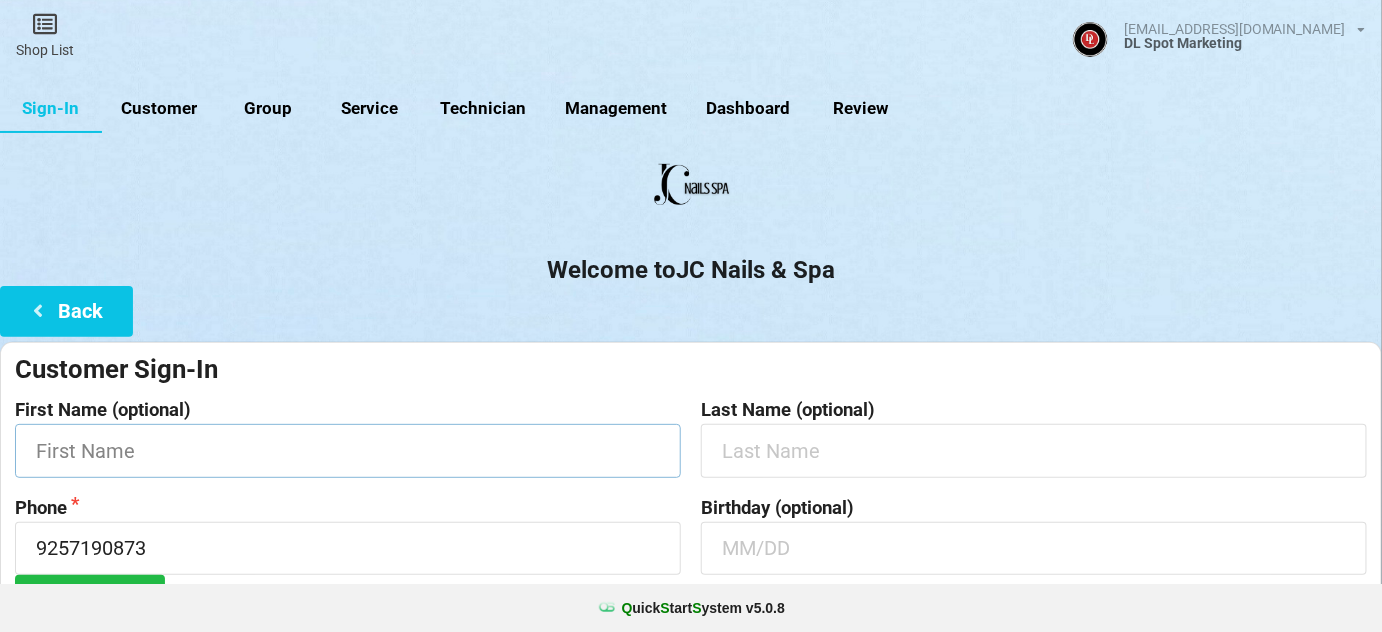 click at bounding box center [348, 450] 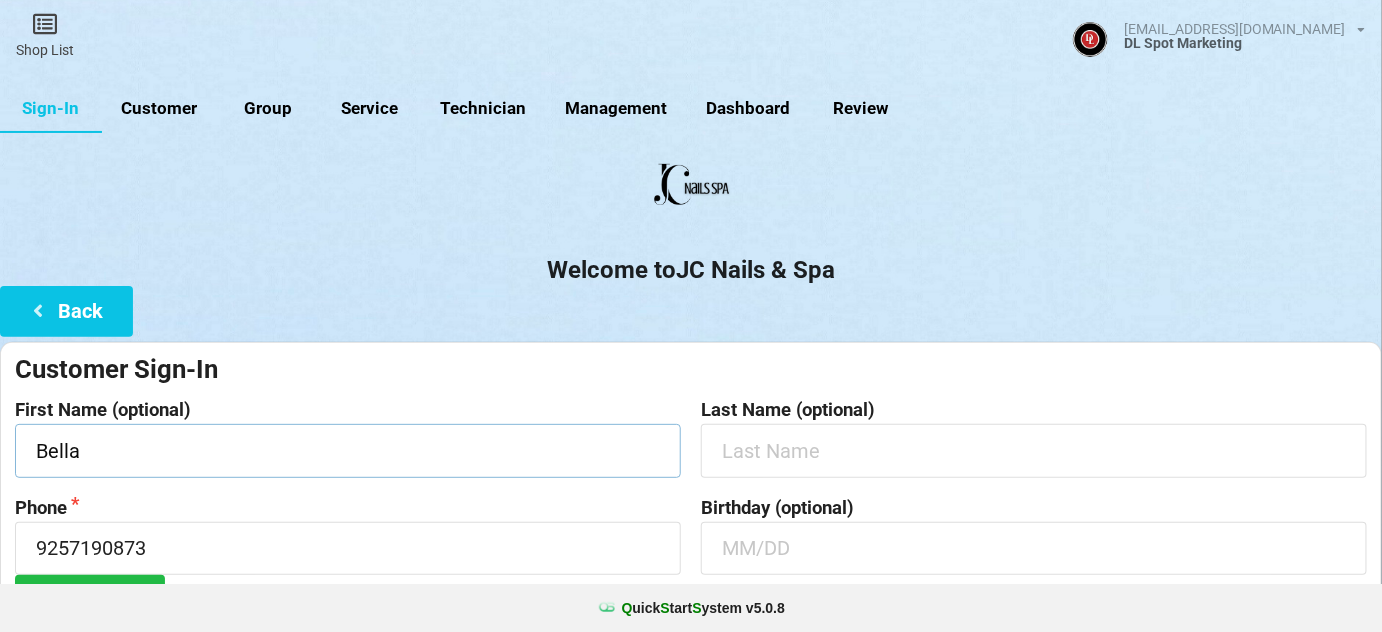 type on "Bella" 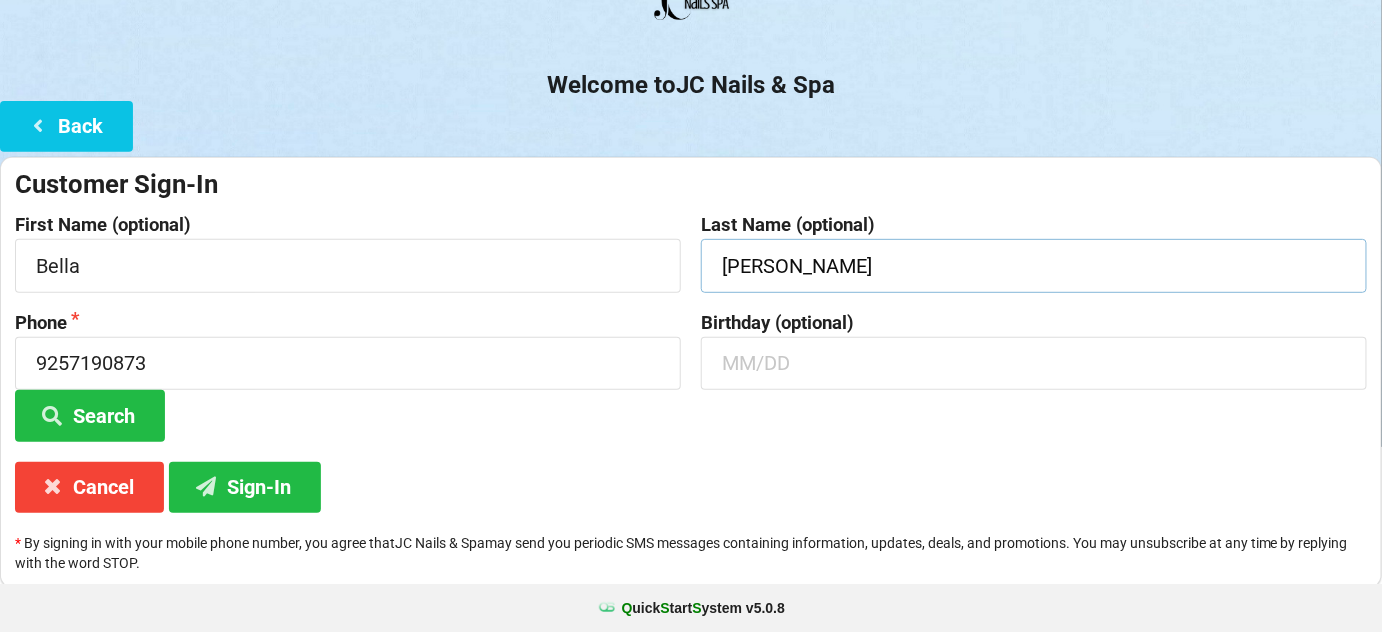scroll, scrollTop: 191, scrollLeft: 0, axis: vertical 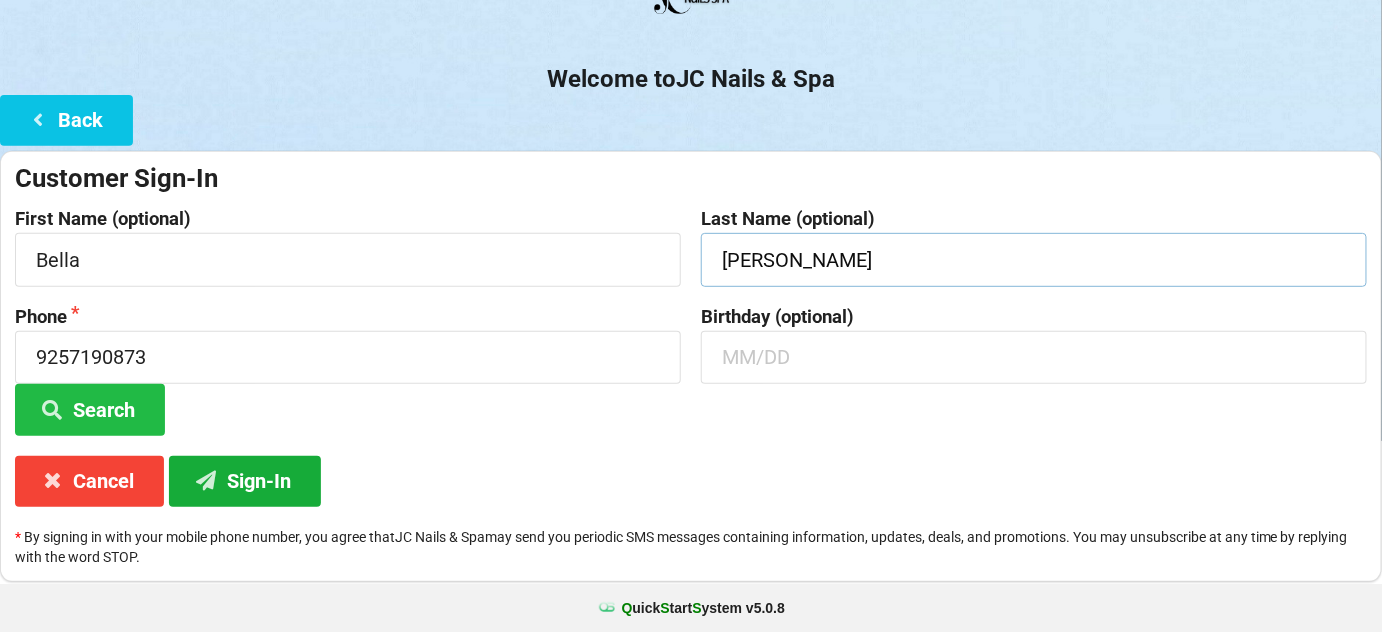 type on "[PERSON_NAME]" 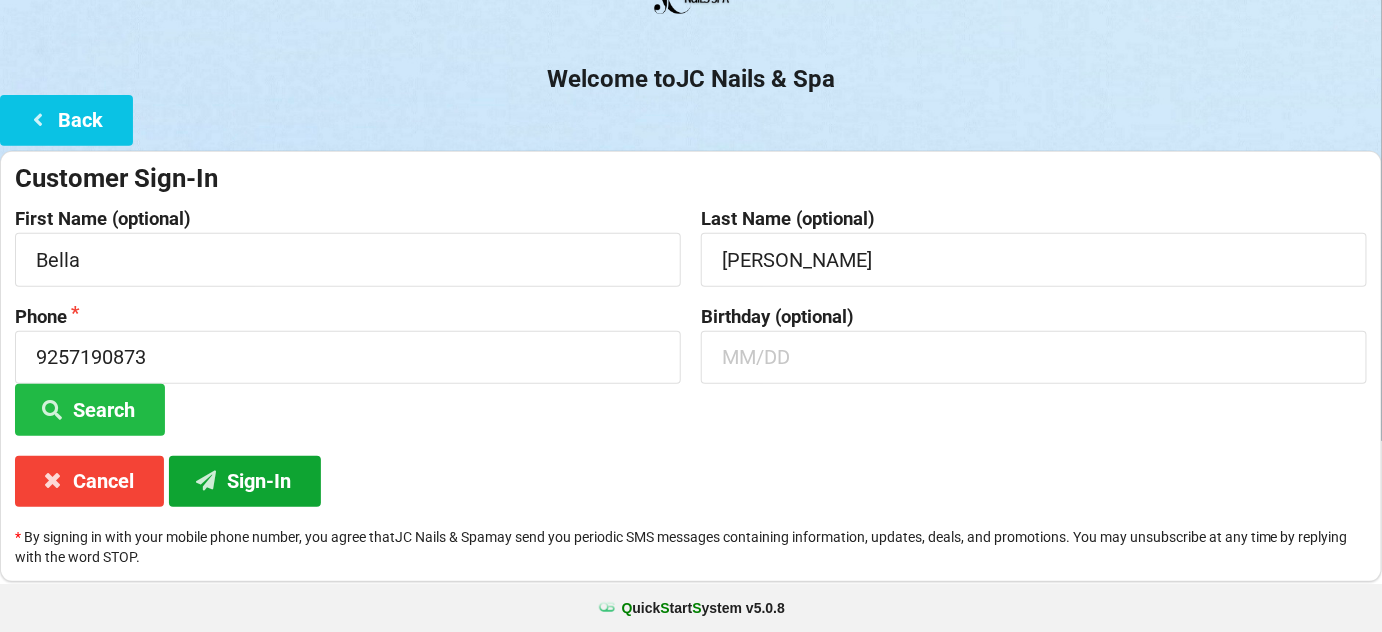 click on "Sign-In" at bounding box center [245, 481] 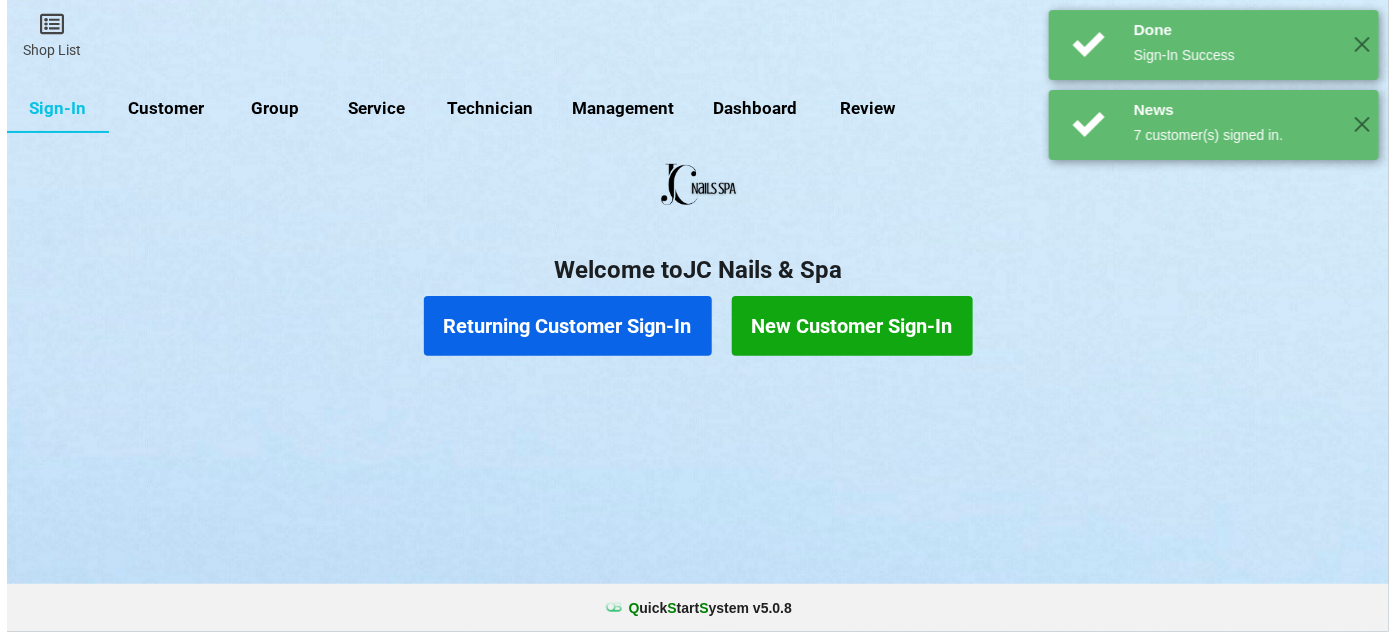 scroll, scrollTop: 0, scrollLeft: 0, axis: both 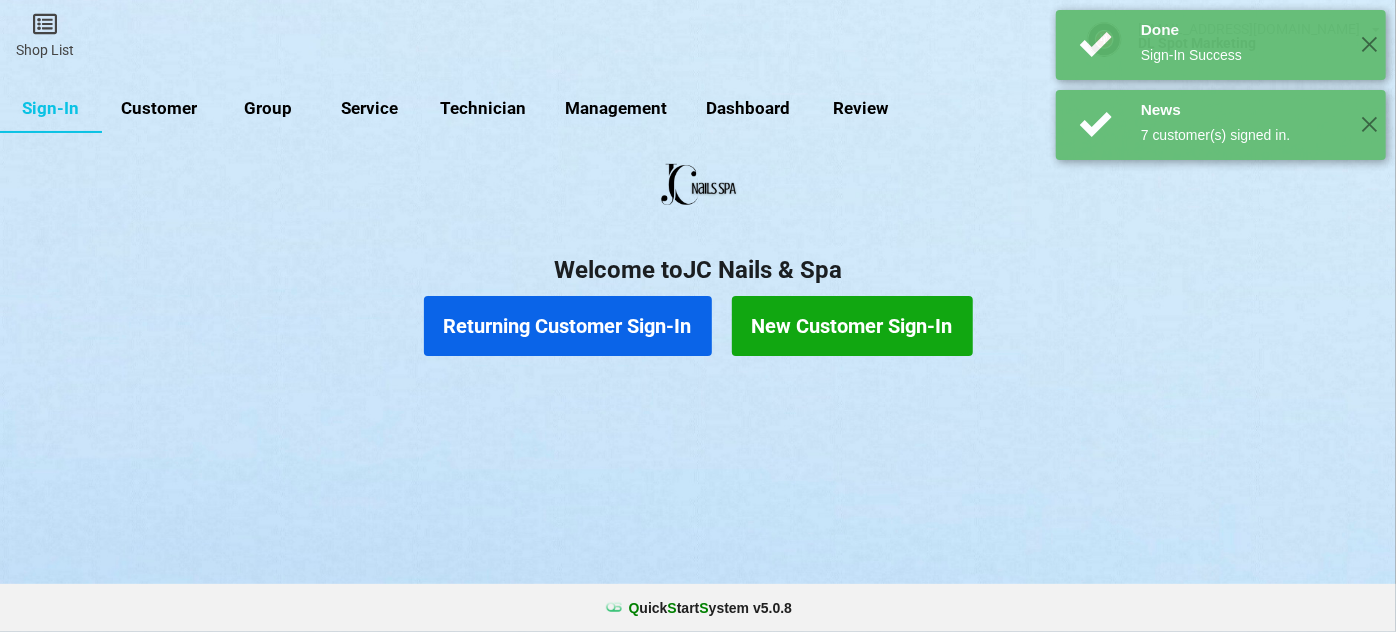 click on "Returning Customer Sign-In" at bounding box center (568, 326) 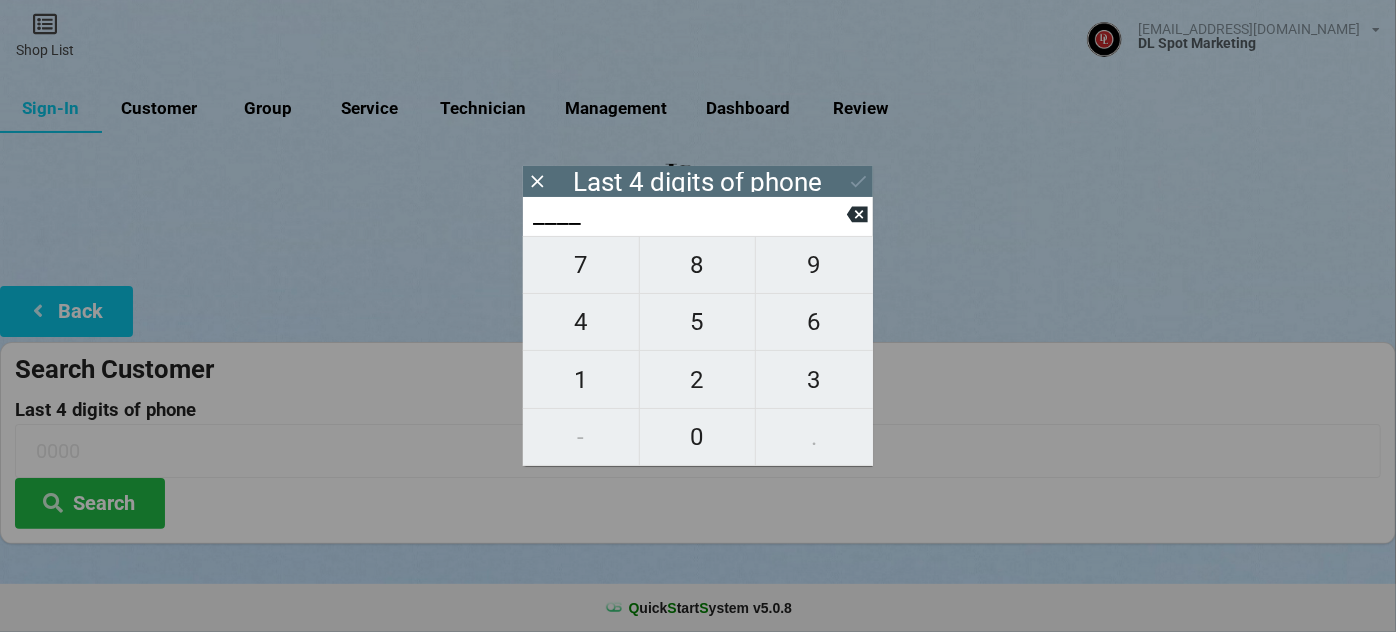 type on "4___" 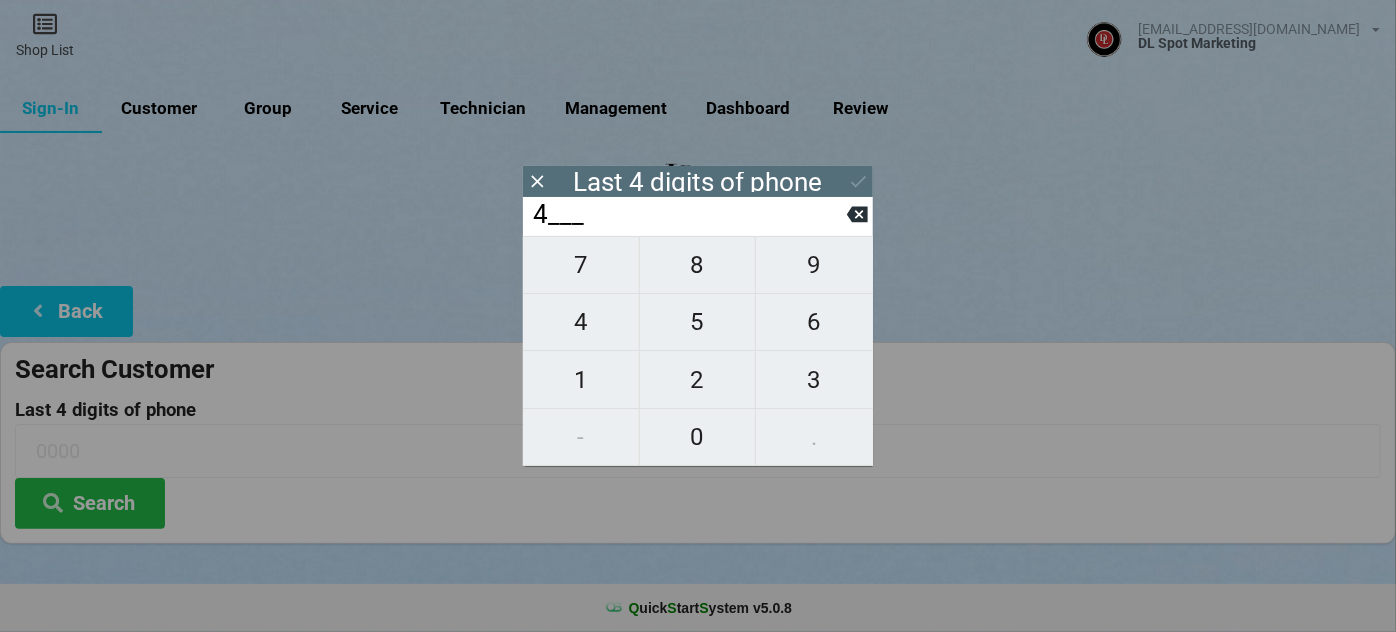 type on "4___" 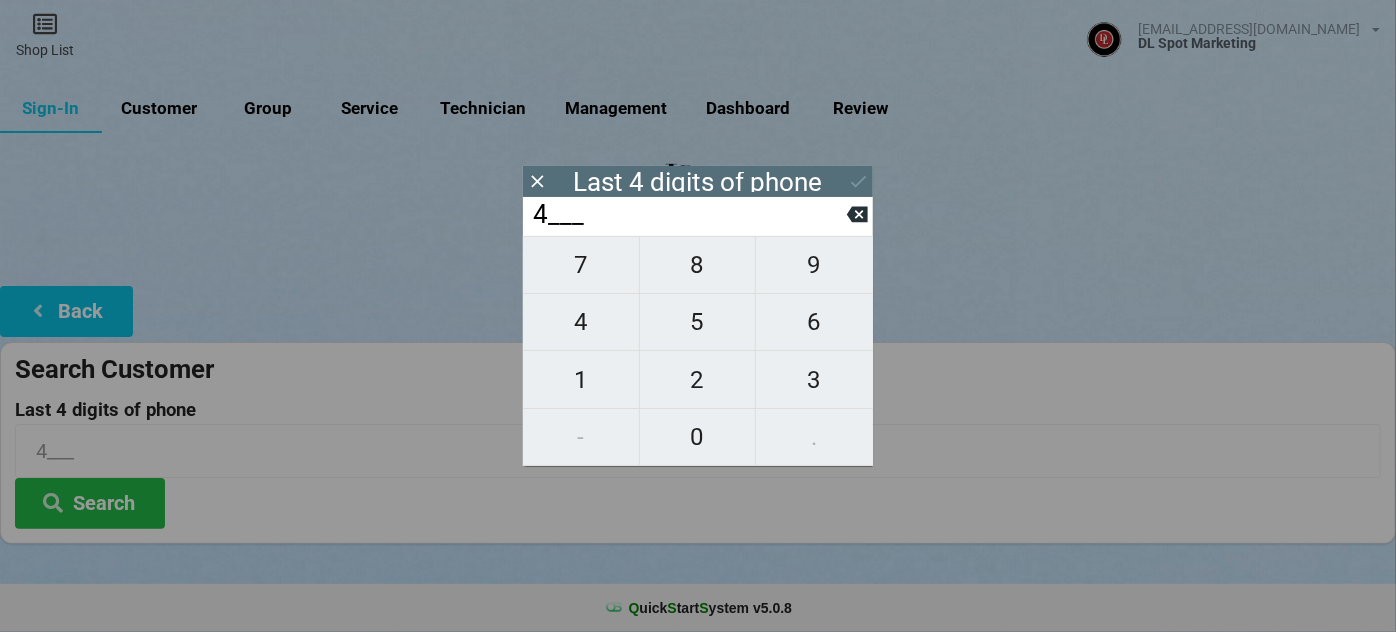 type on "44__" 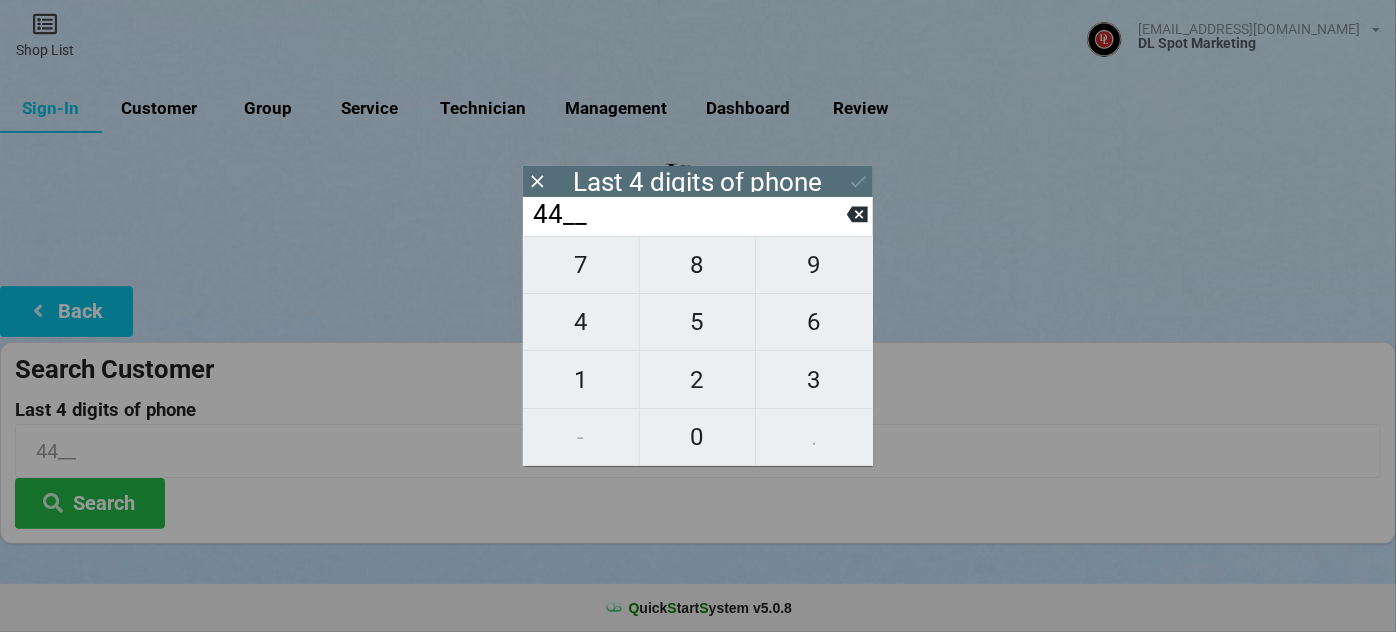 type on "441_" 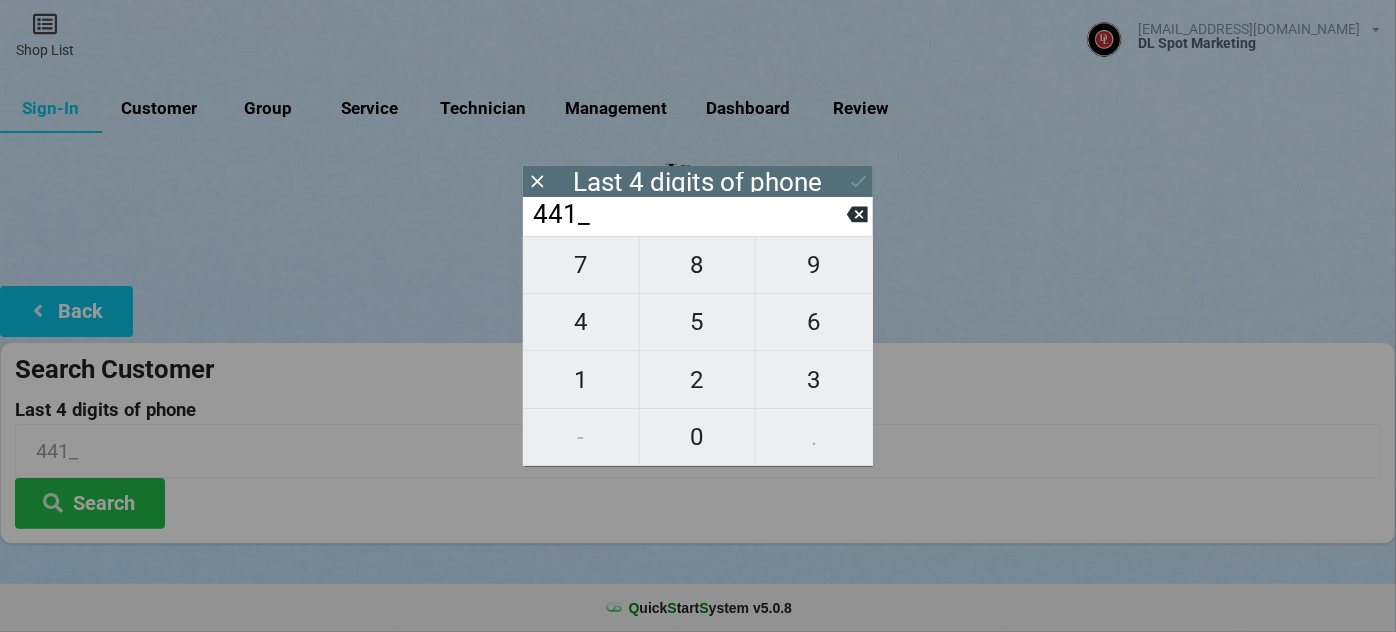 type on "4414" 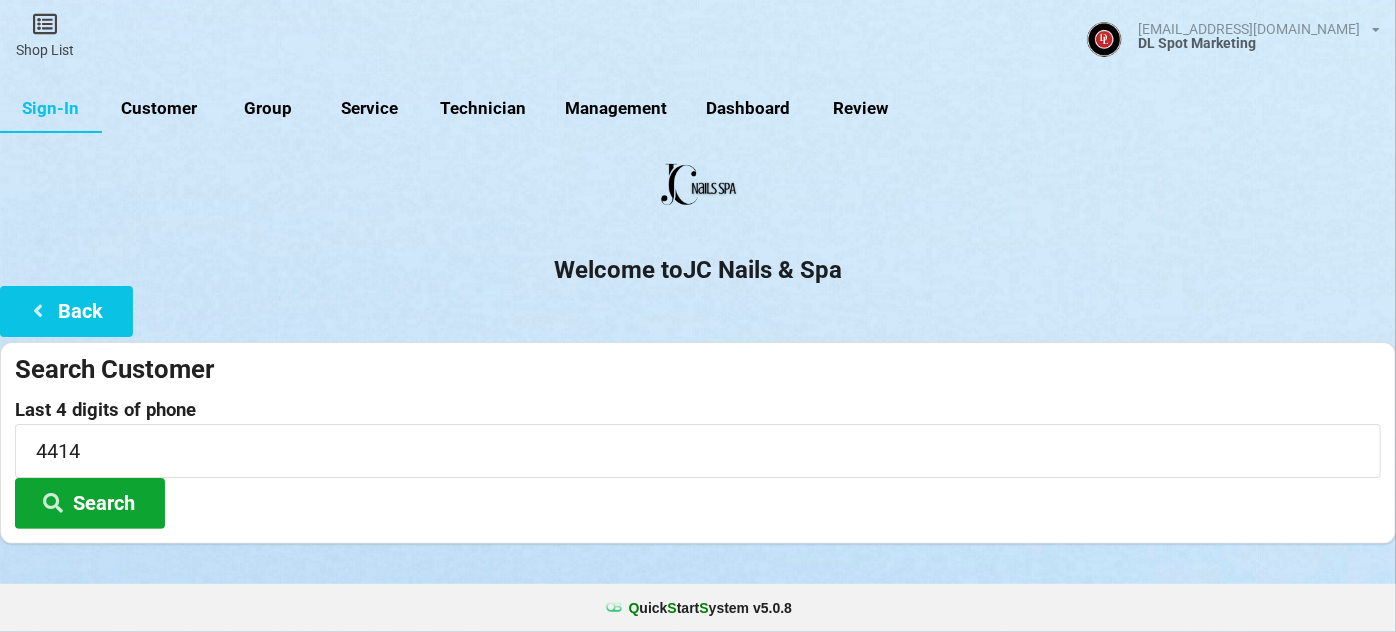 click on "Search" at bounding box center [90, 503] 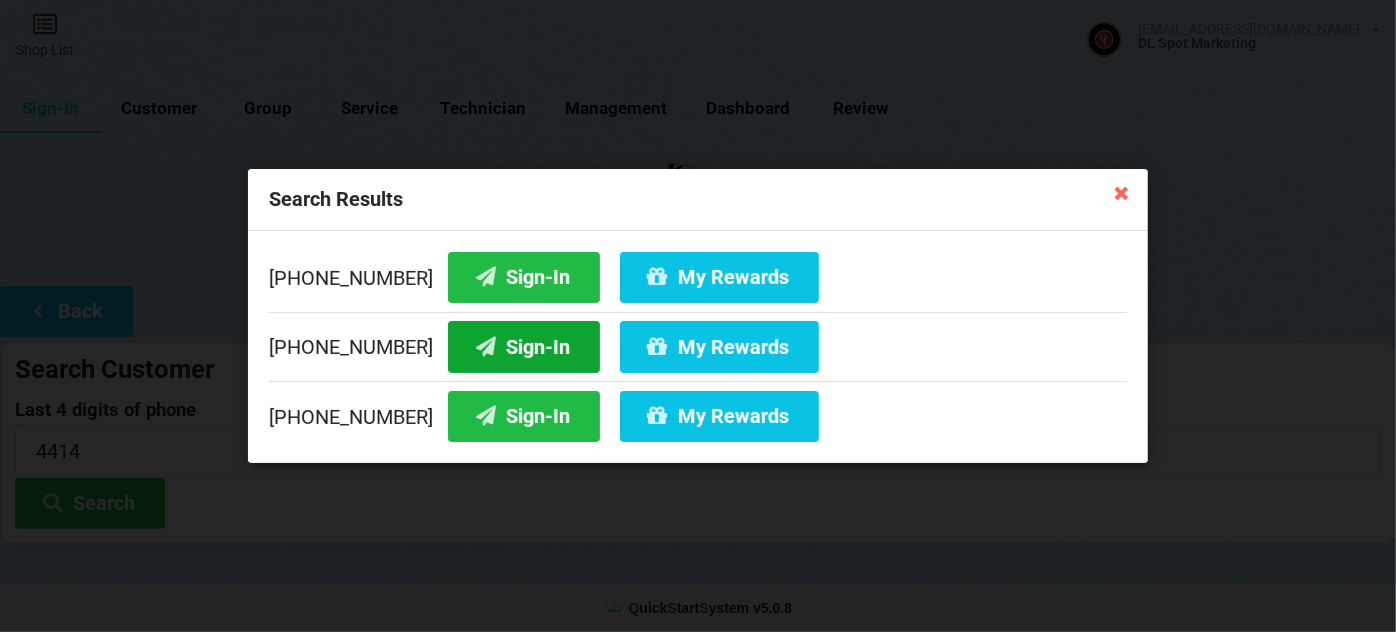 click on "Sign-In" at bounding box center [524, 346] 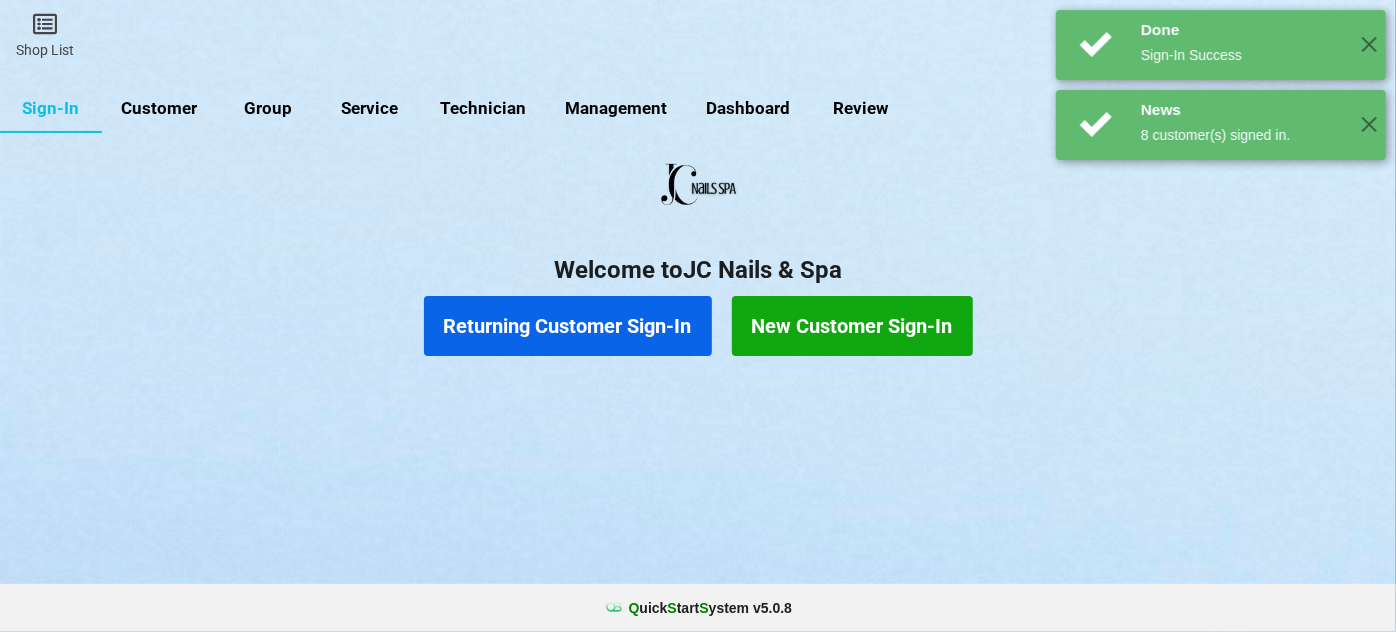 click on "Returning Customer Sign-In" at bounding box center (568, 326) 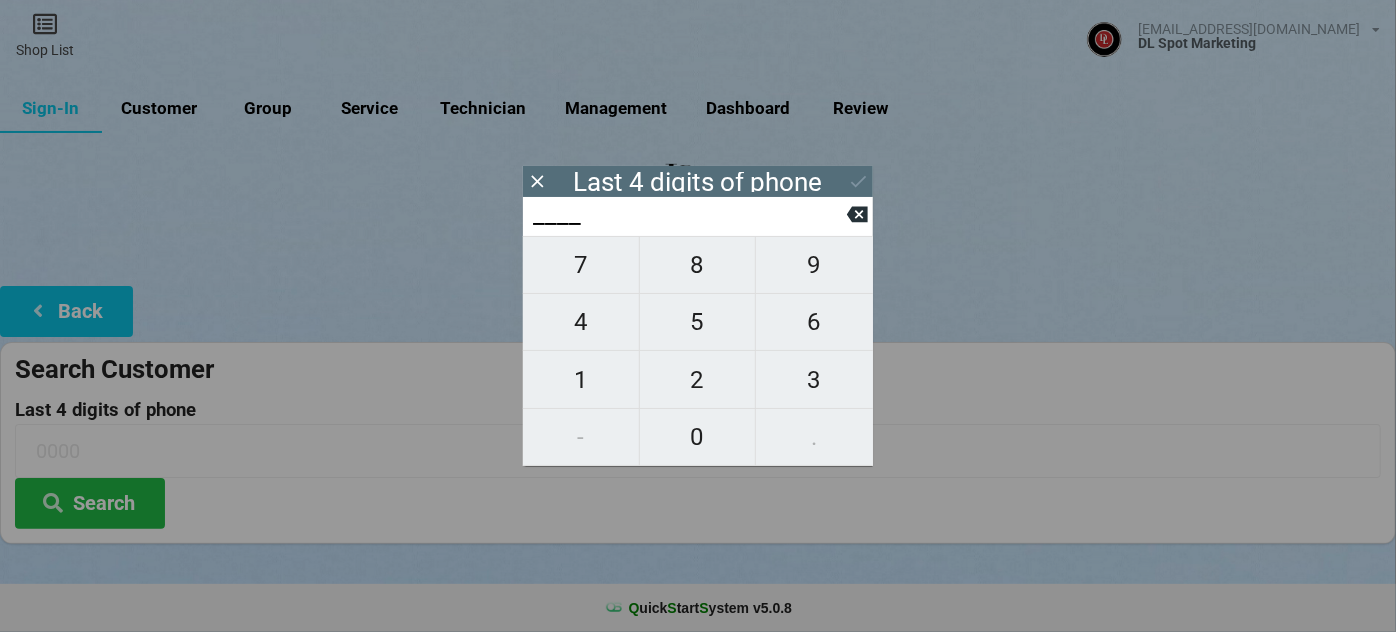 type on "4___" 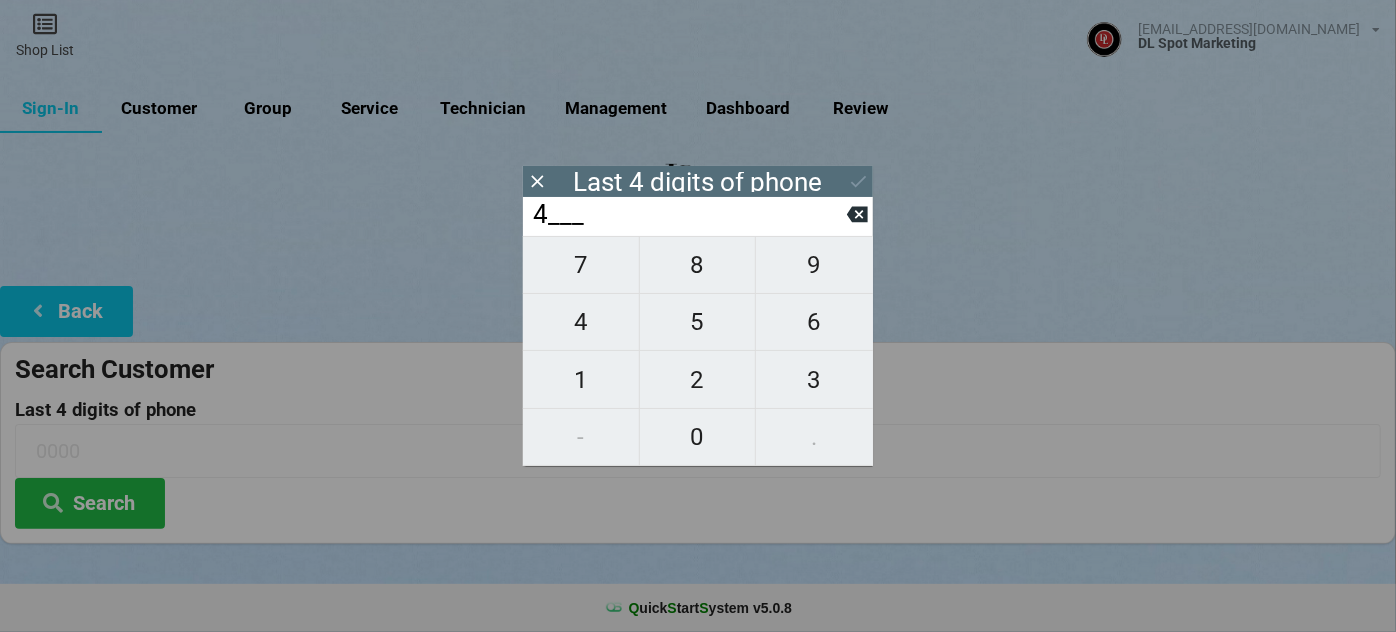 type on "4___" 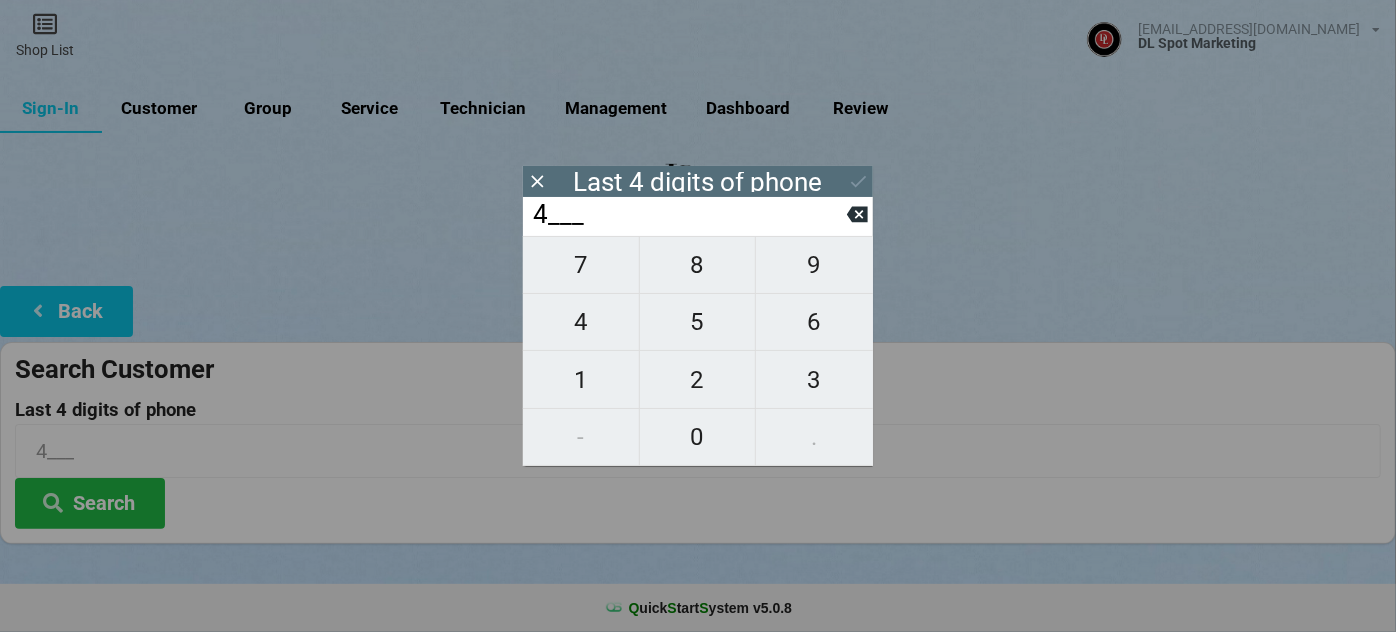 type on "42__" 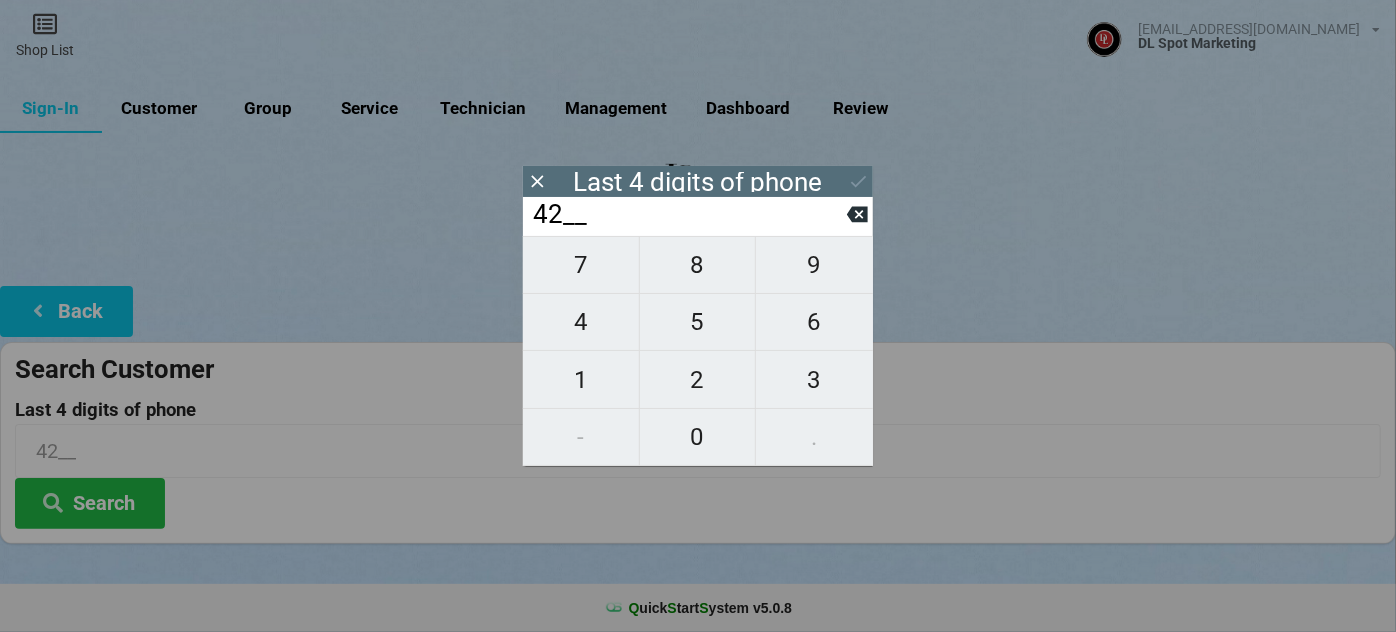 type on "423_" 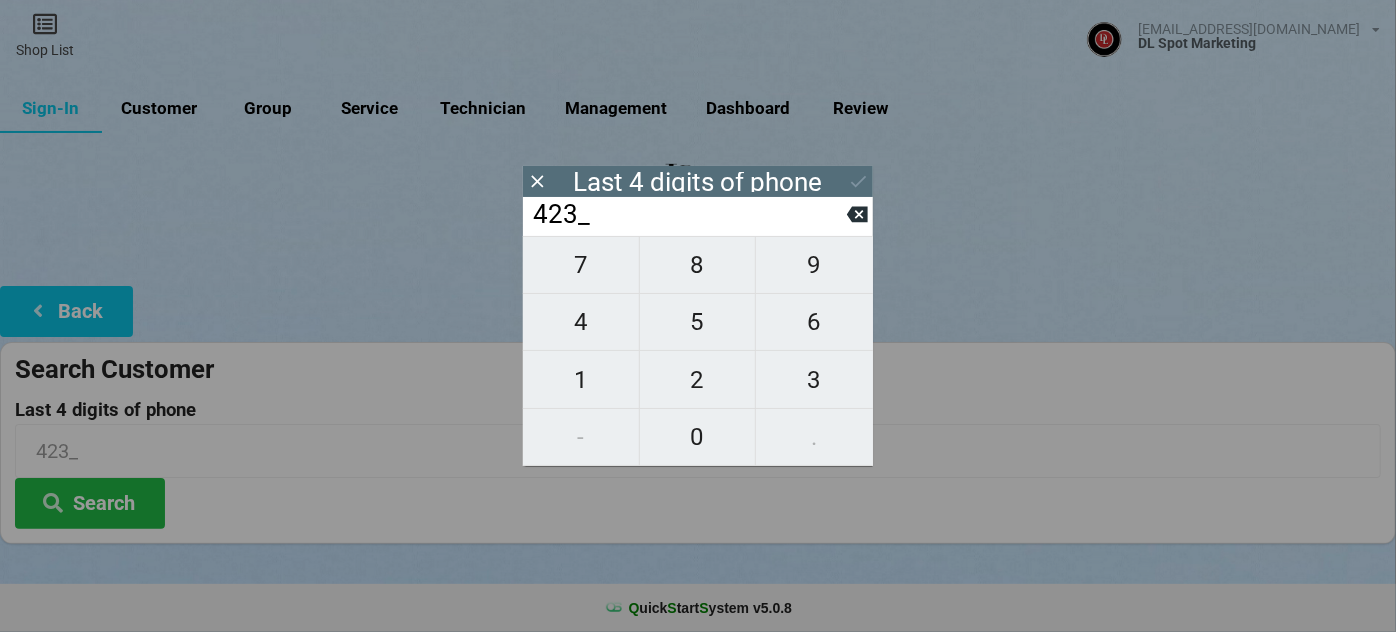 type on "4239" 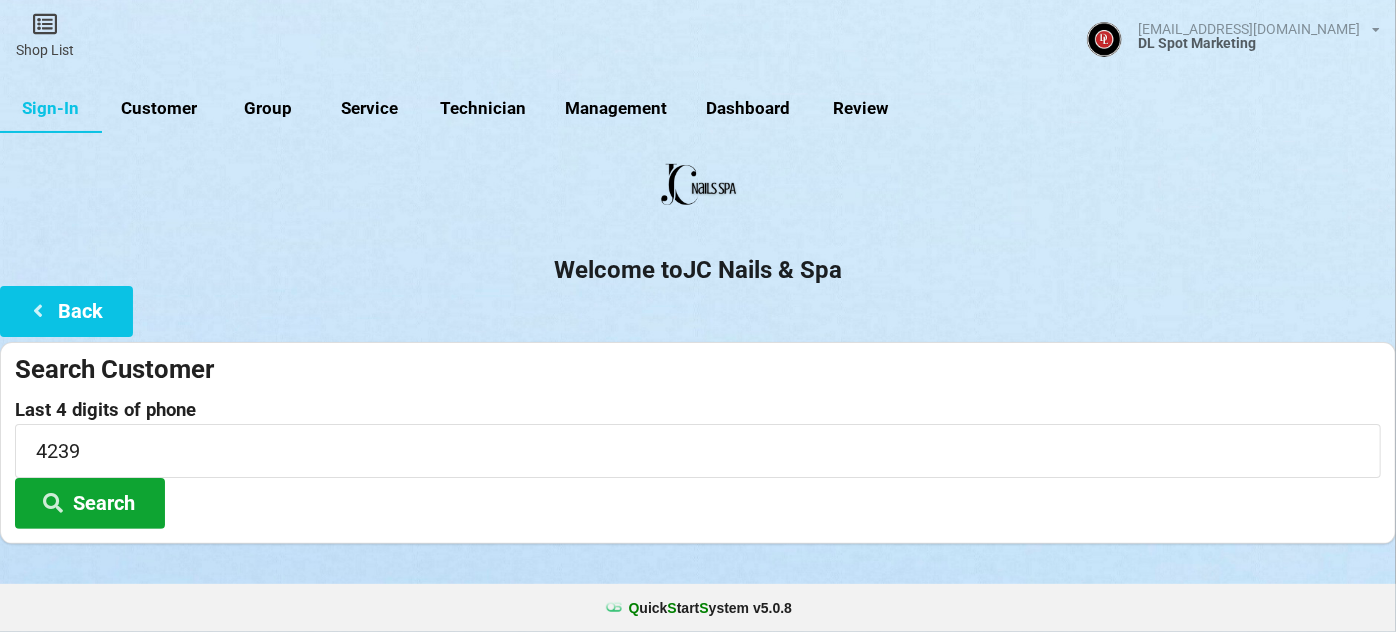 click on "Search" at bounding box center (90, 503) 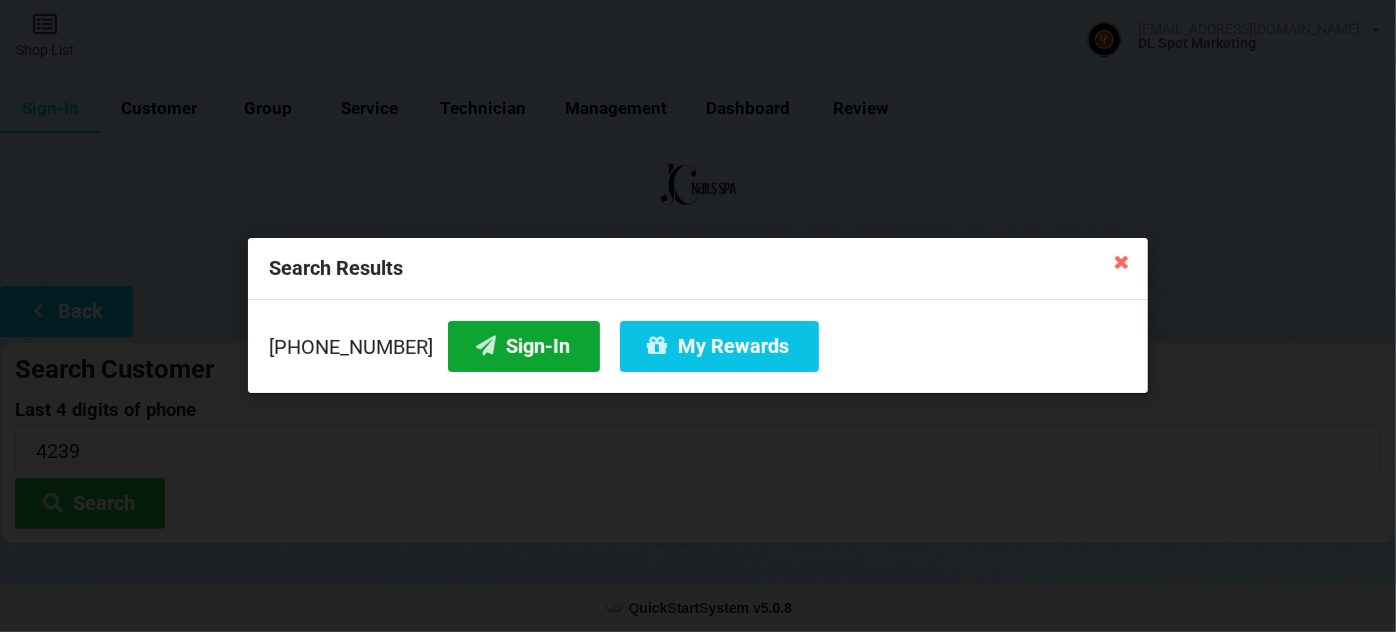 click on "Sign-In" at bounding box center [524, 346] 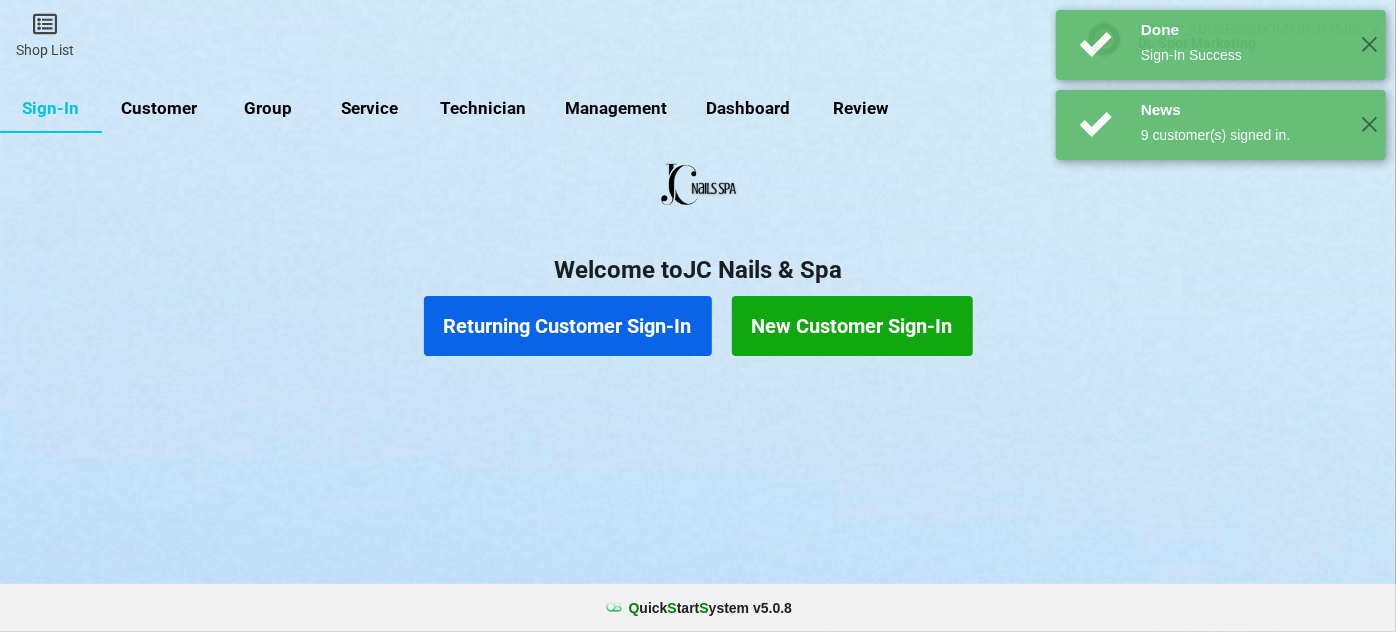click on "Returning Customer Sign-In" at bounding box center (568, 326) 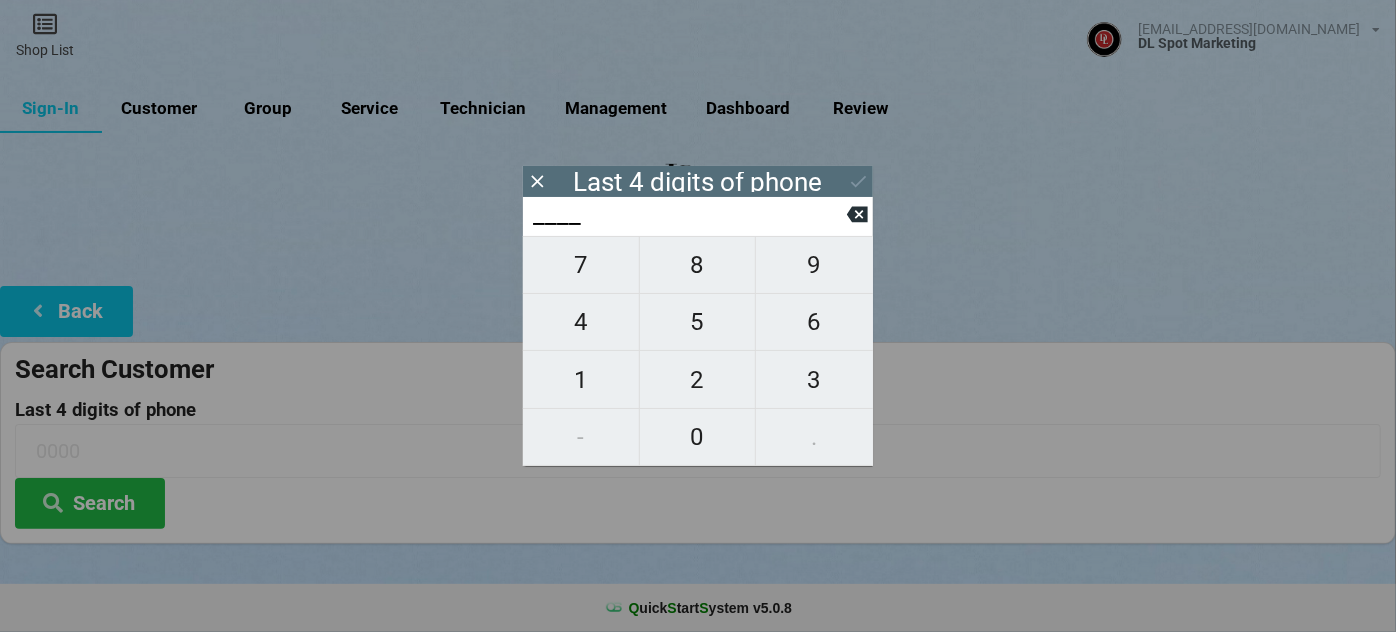 type on "3___" 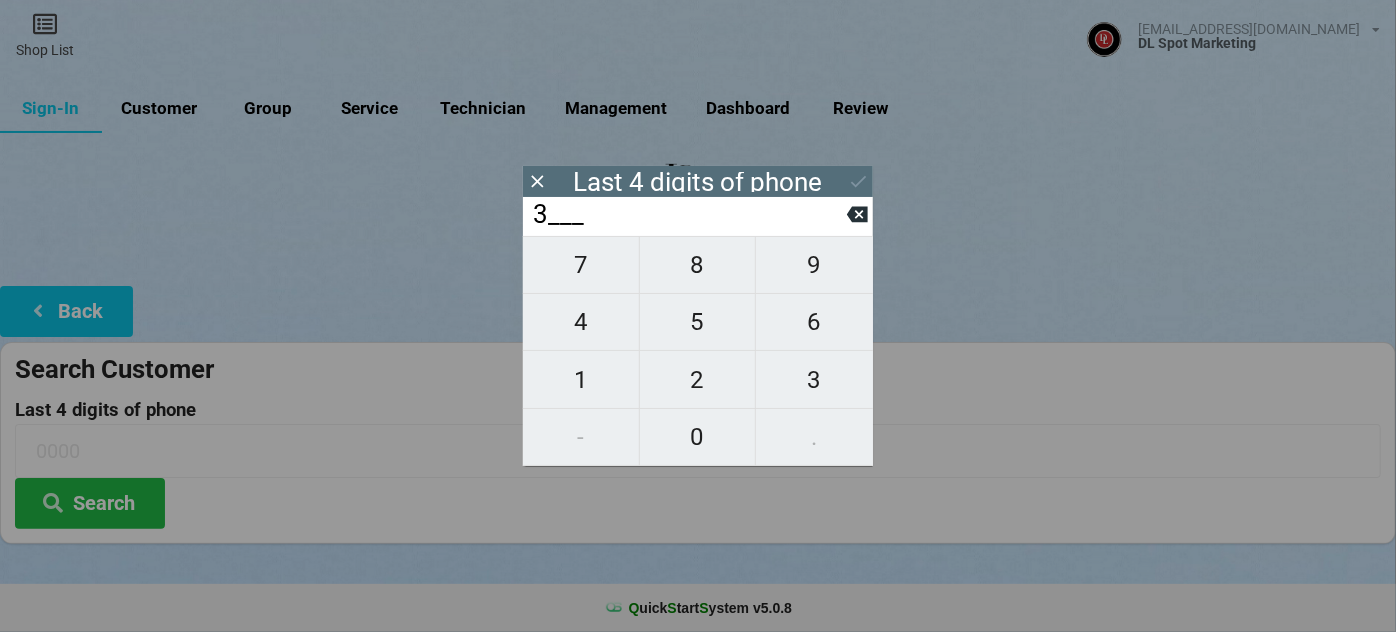 type on "3___" 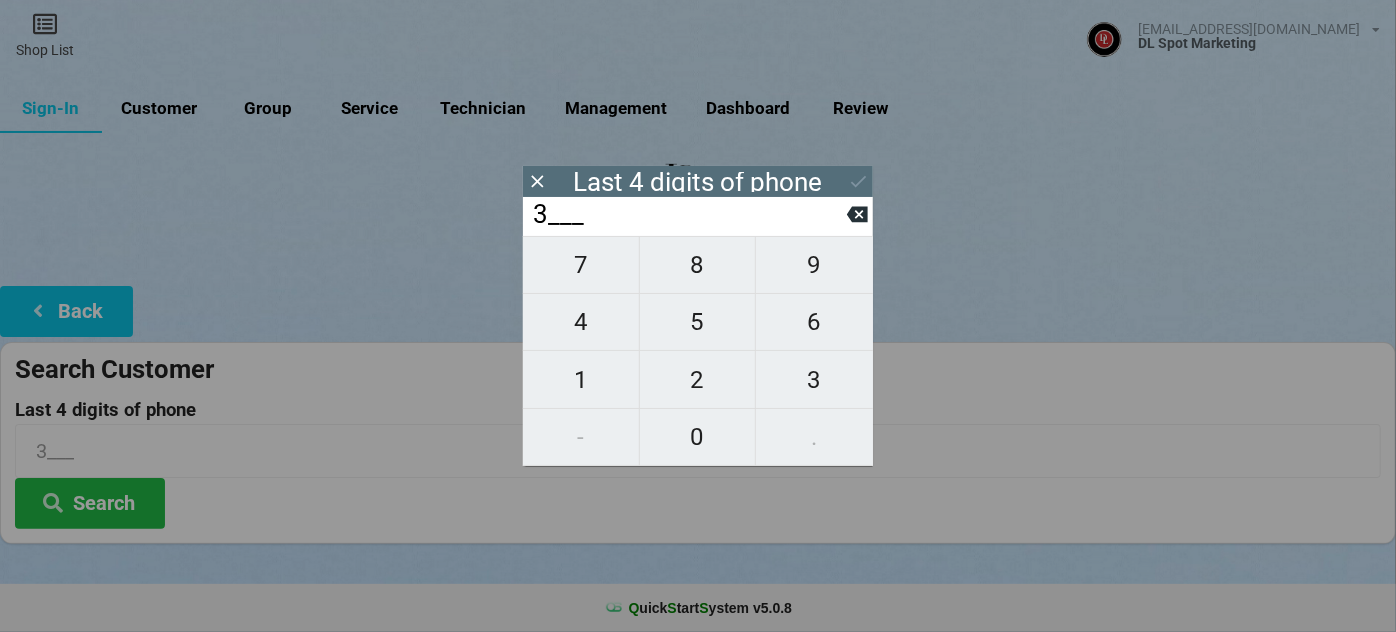 type on "30__" 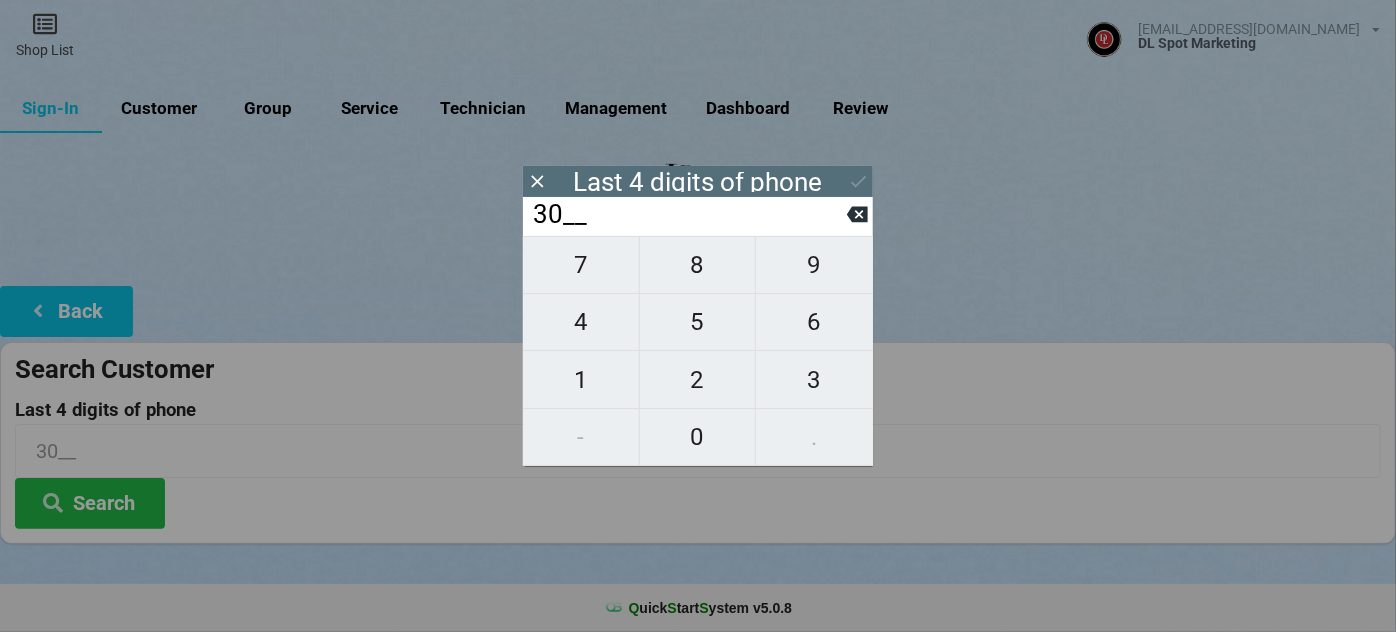 type on "302_" 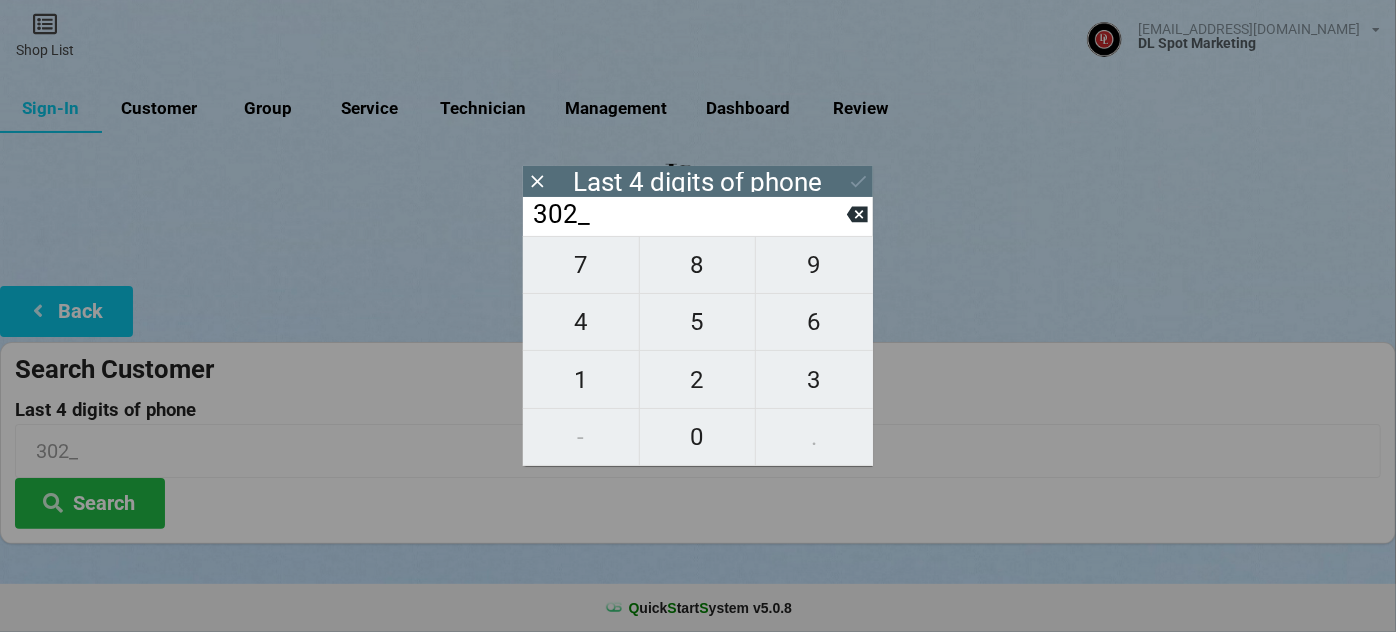 type on "3020" 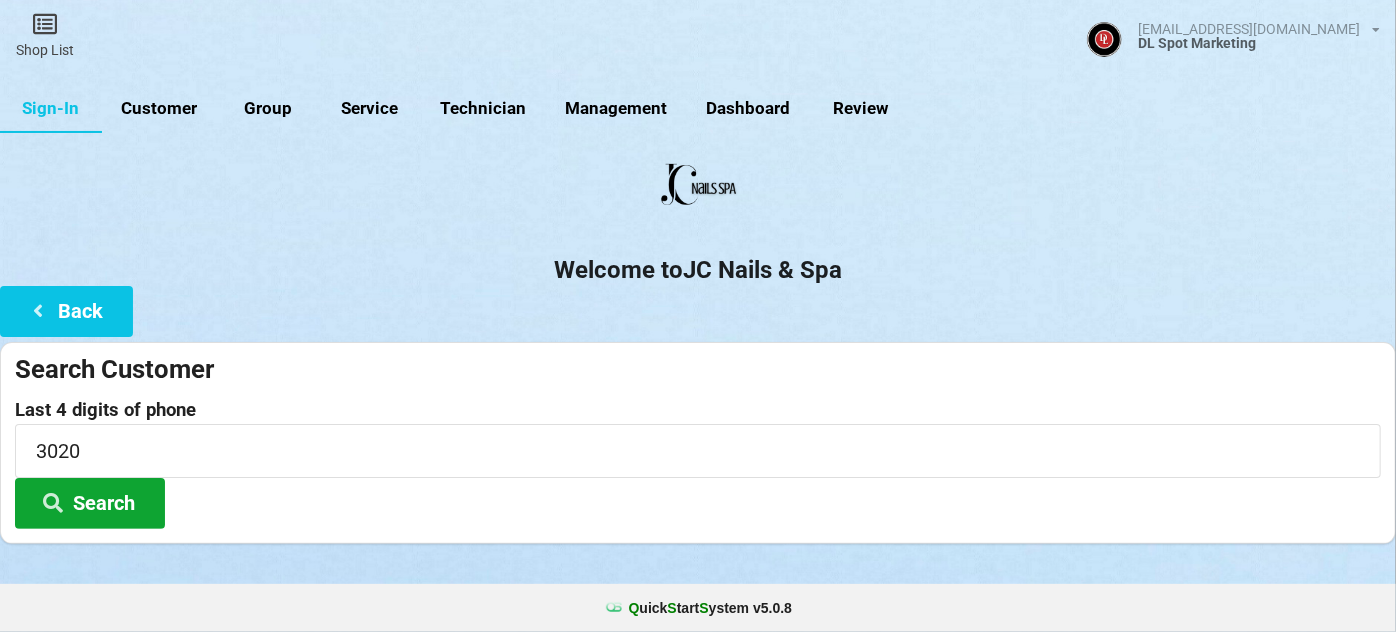 click on "Search" at bounding box center (90, 503) 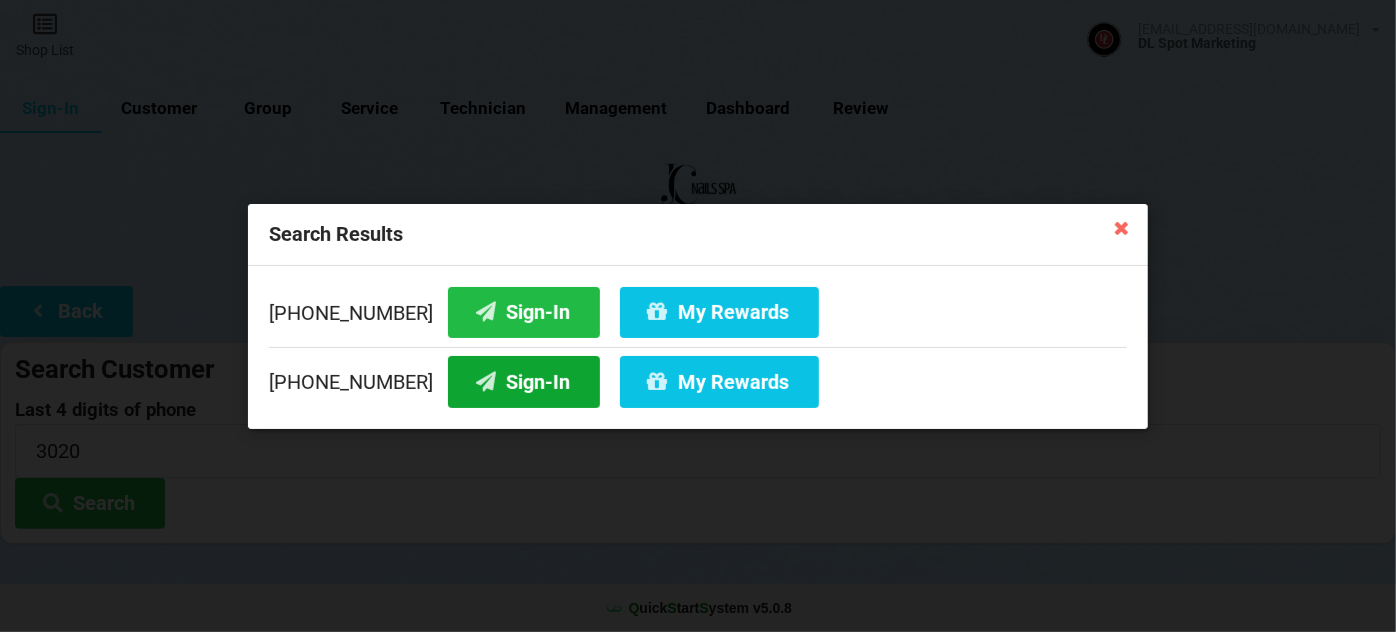 click on "Sign-In" at bounding box center [524, 381] 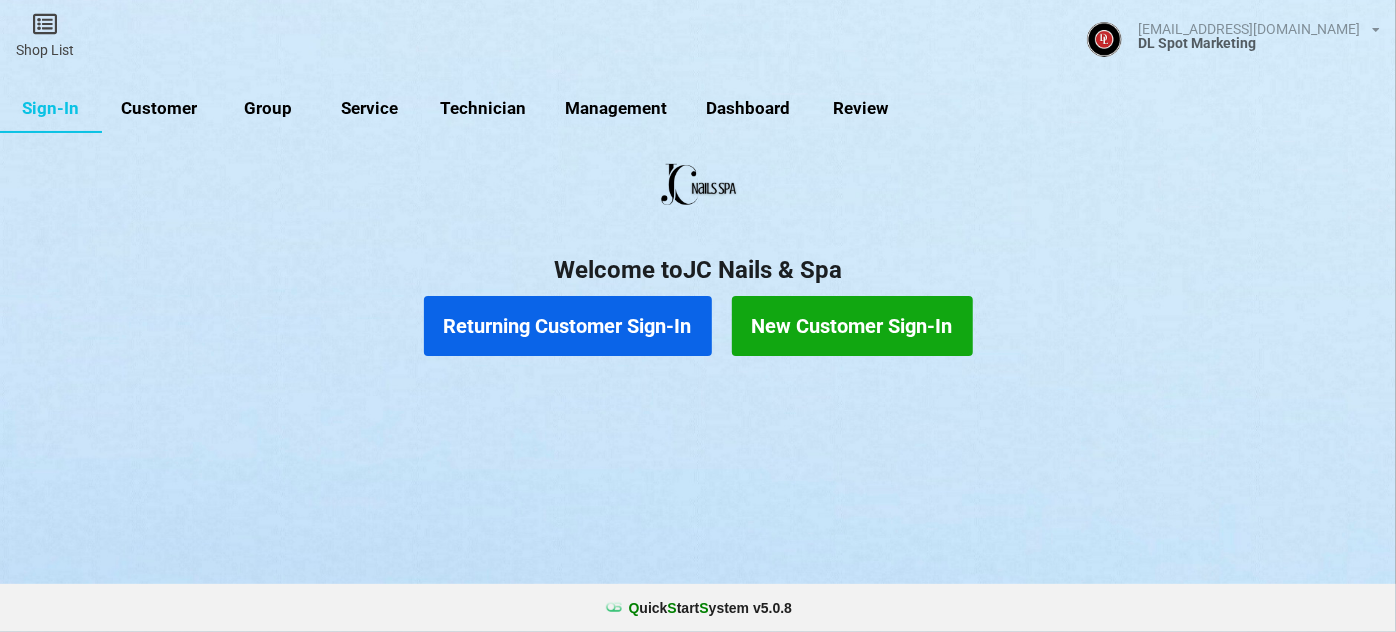 click on "Returning Customer Sign-In" at bounding box center (568, 326) 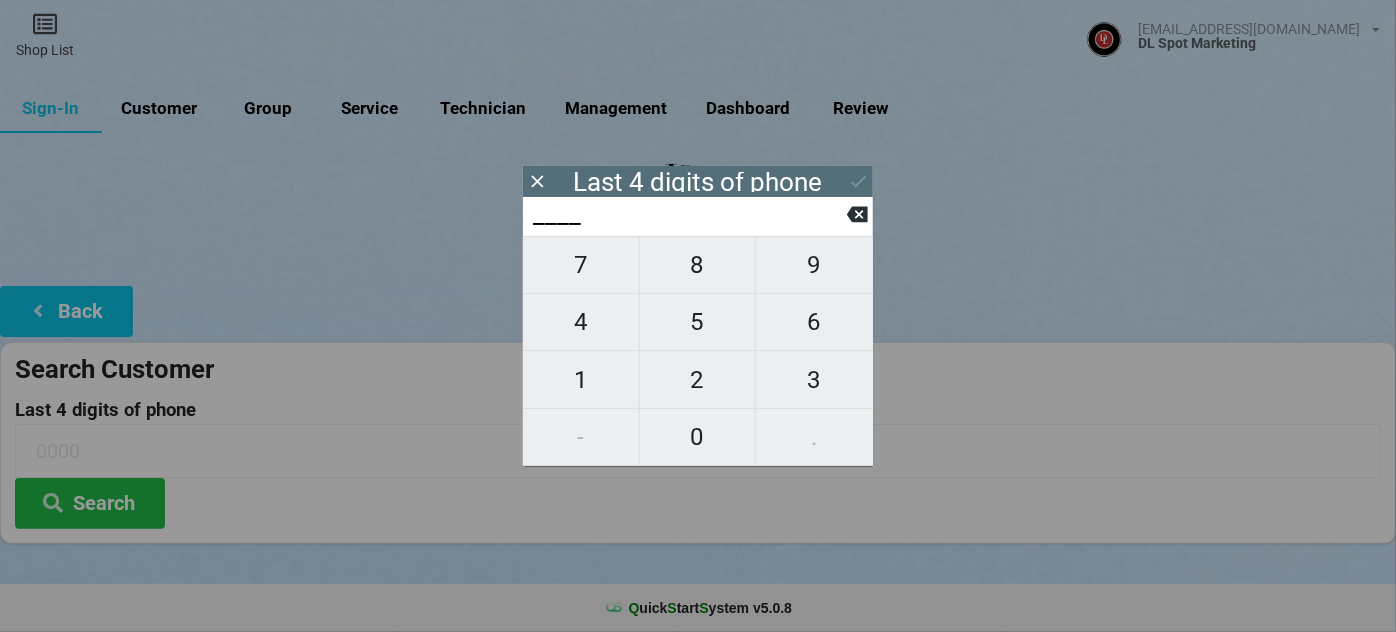 type on "5___" 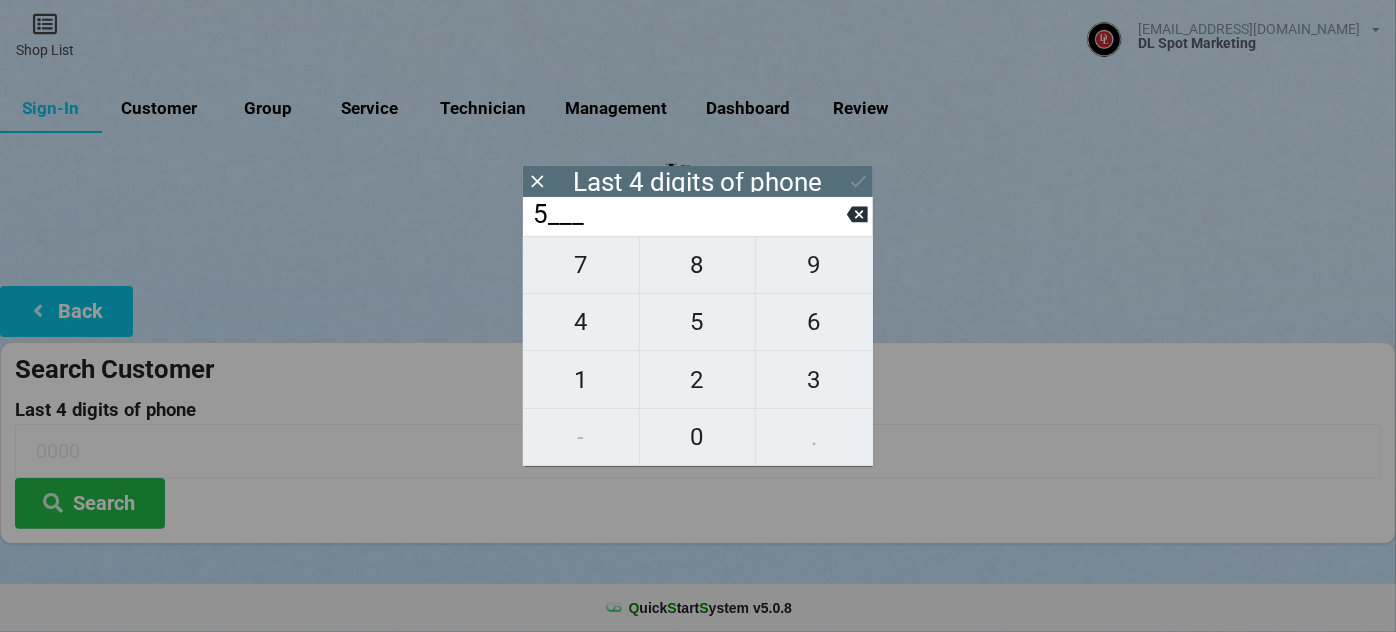 type on "5___" 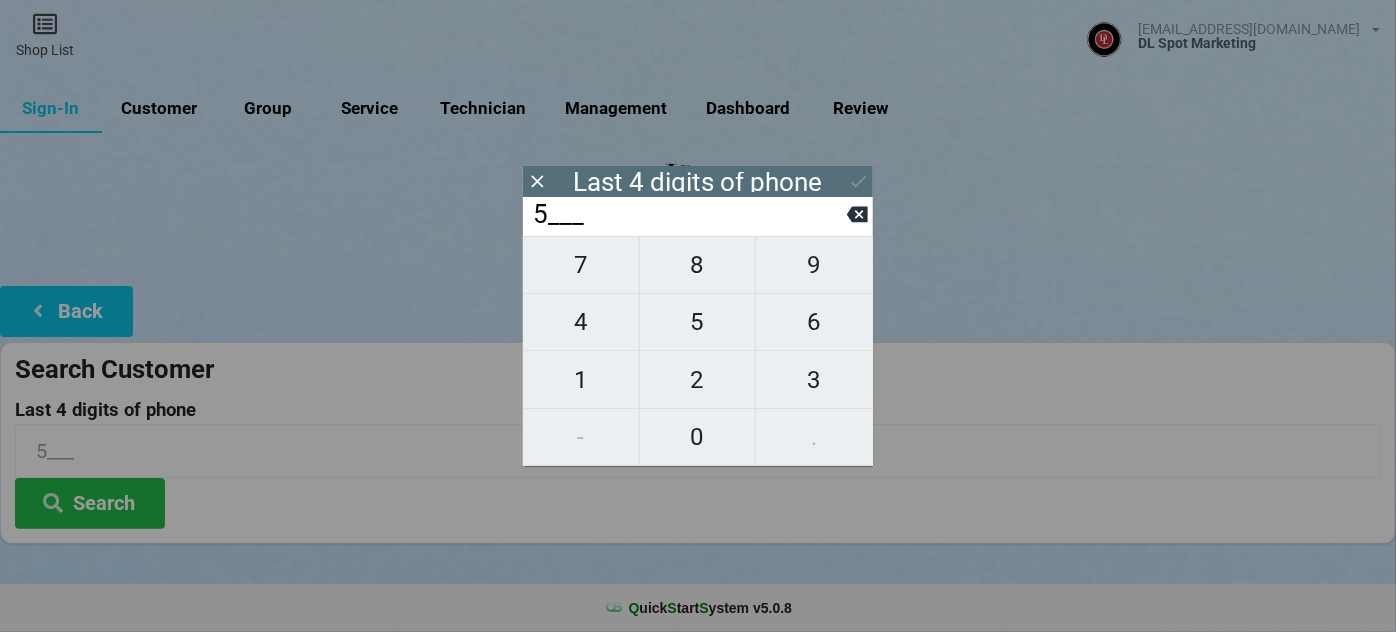 type on "51__" 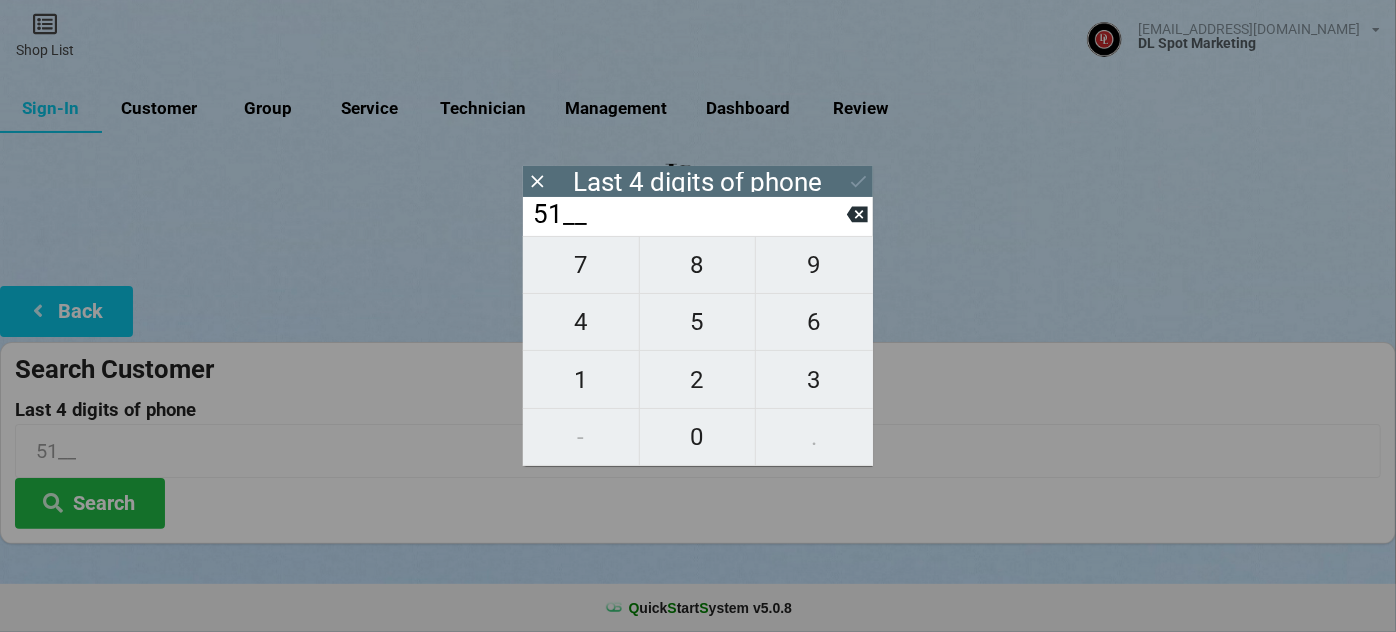 type on "518_" 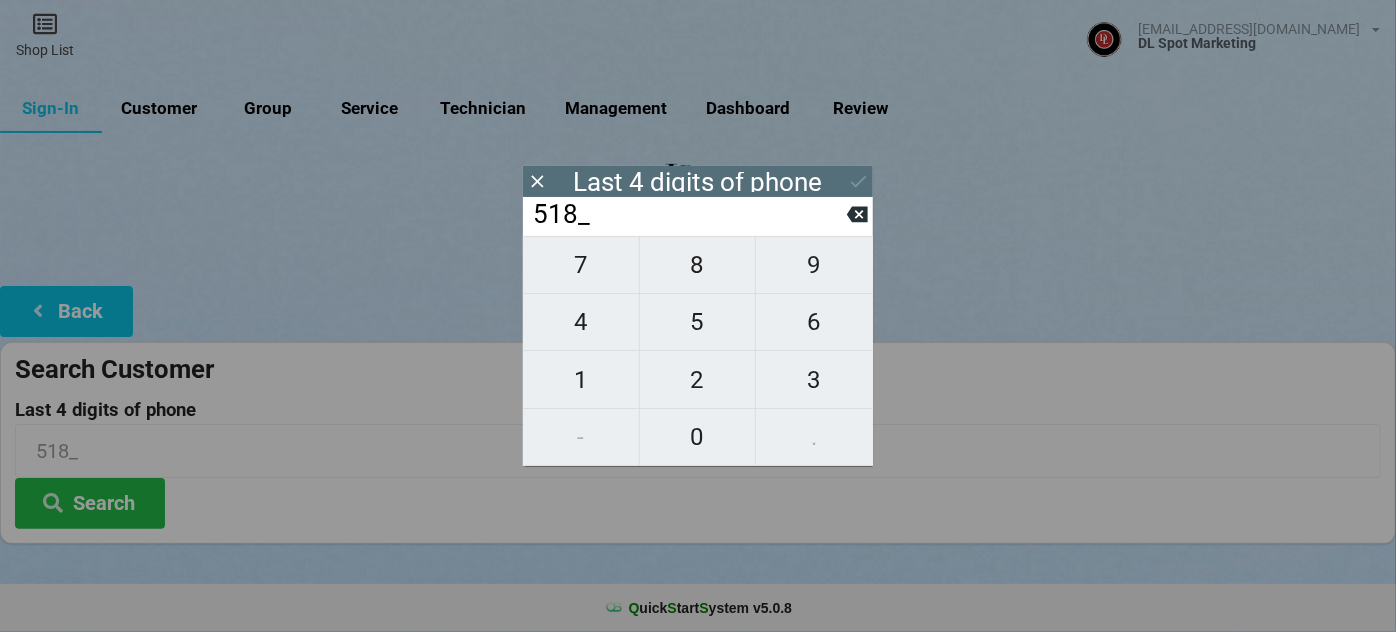 type on "5189" 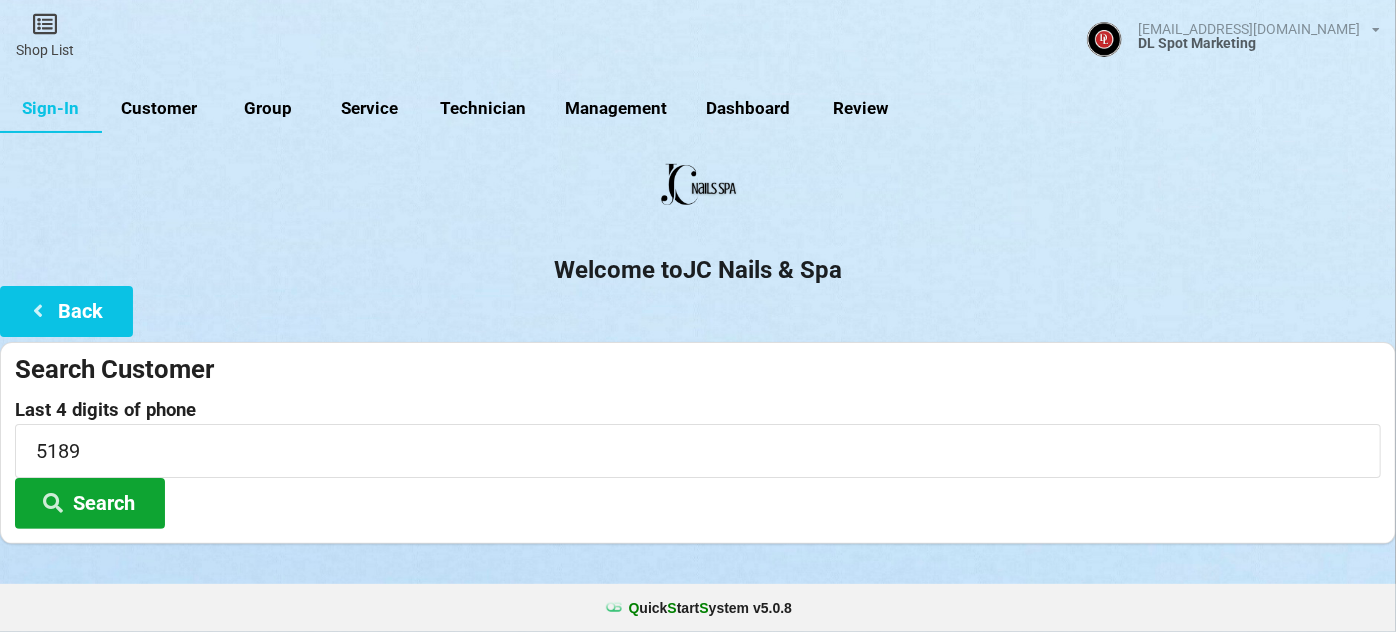 click on "Search" at bounding box center (90, 503) 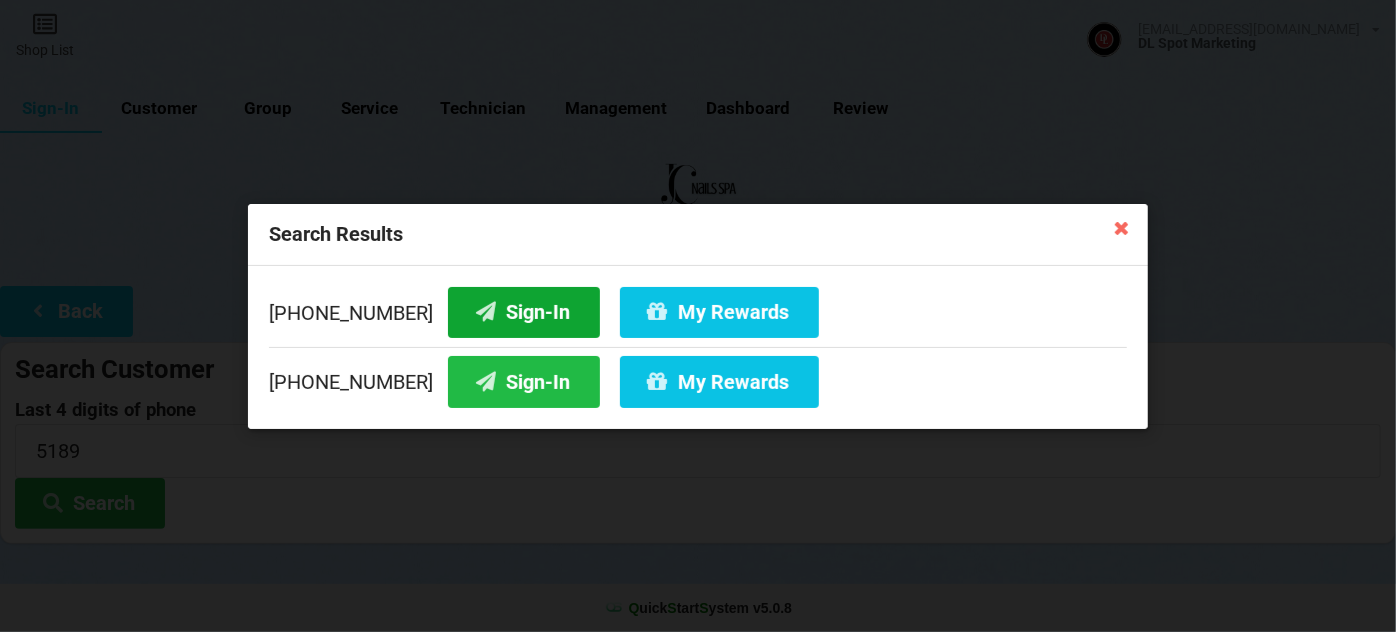 click on "Sign-In" at bounding box center [524, 311] 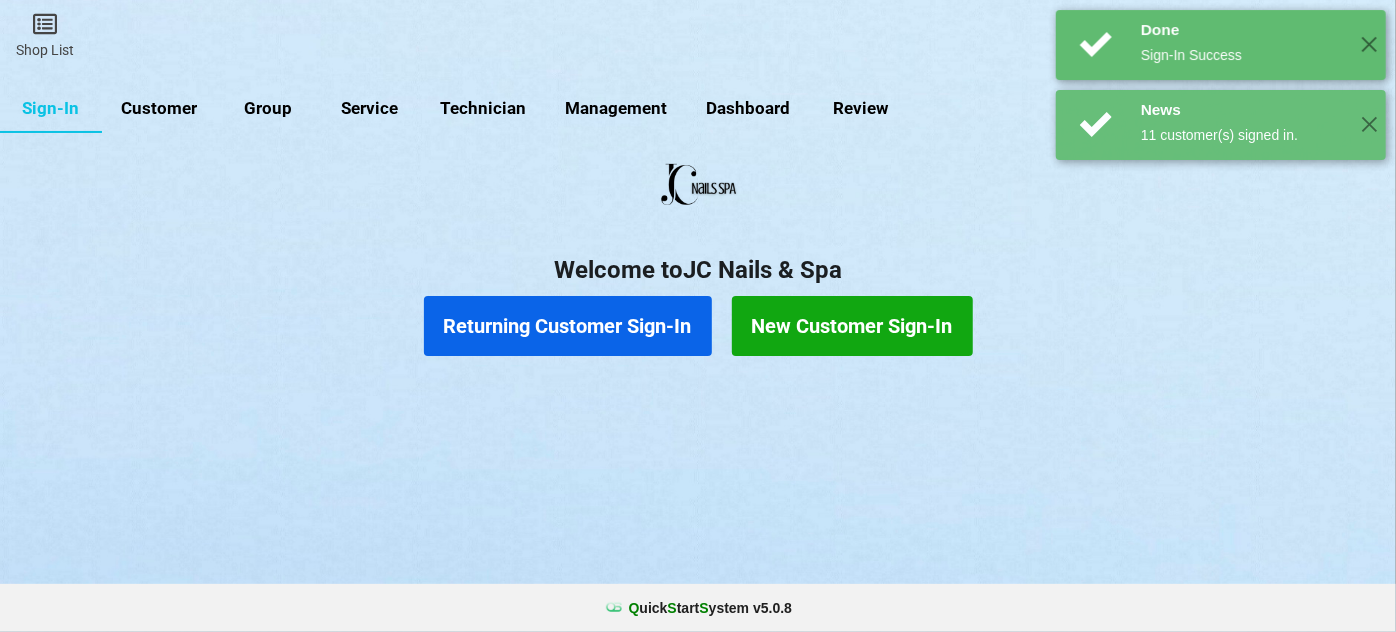 click on "Returning Customer Sign-In" at bounding box center [568, 326] 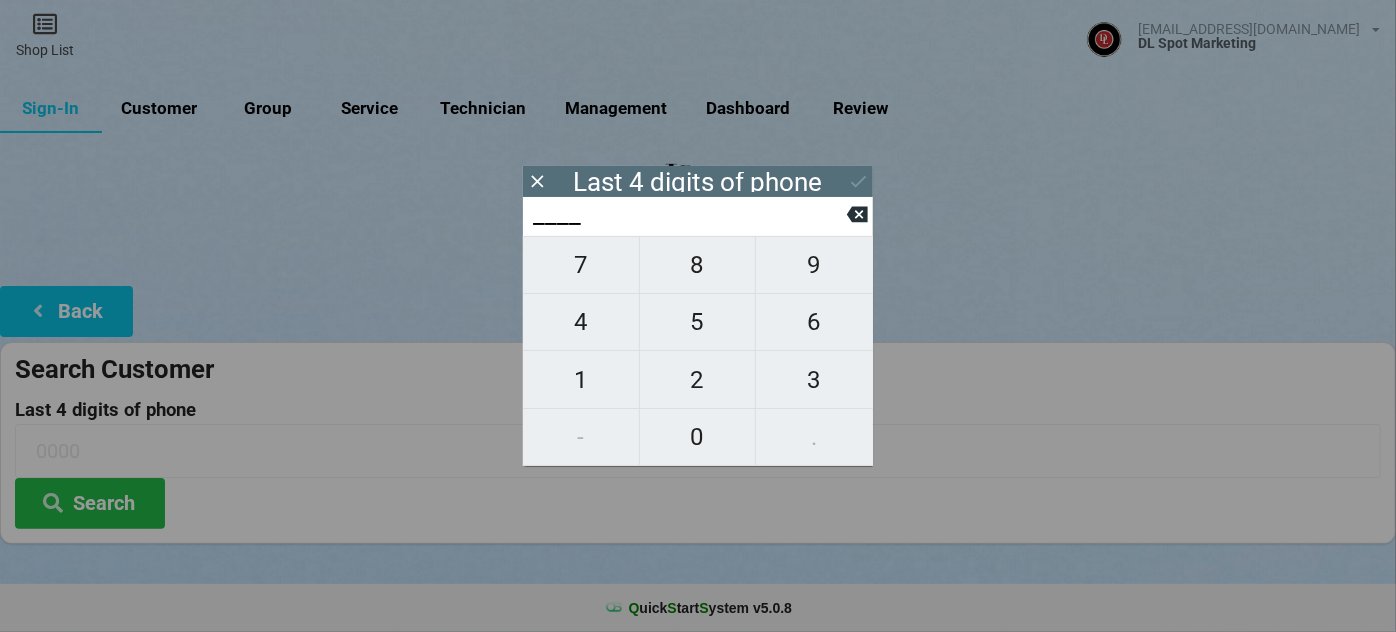 type on "2___" 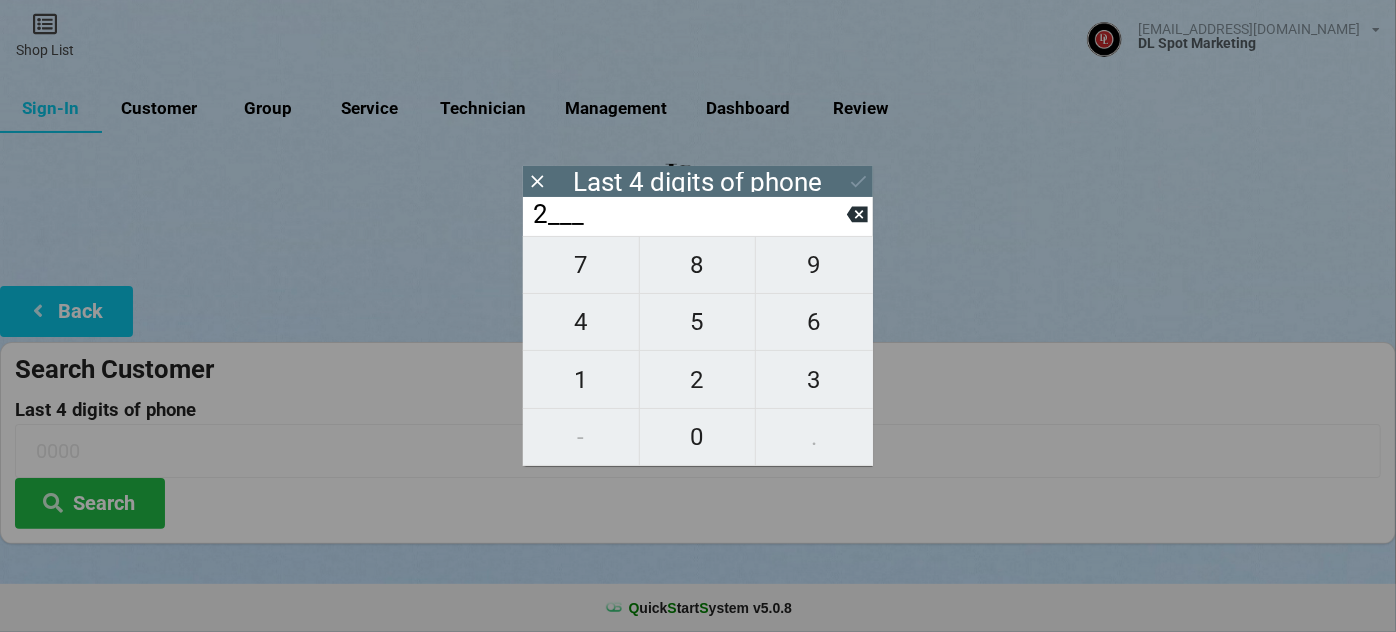 type on "2___" 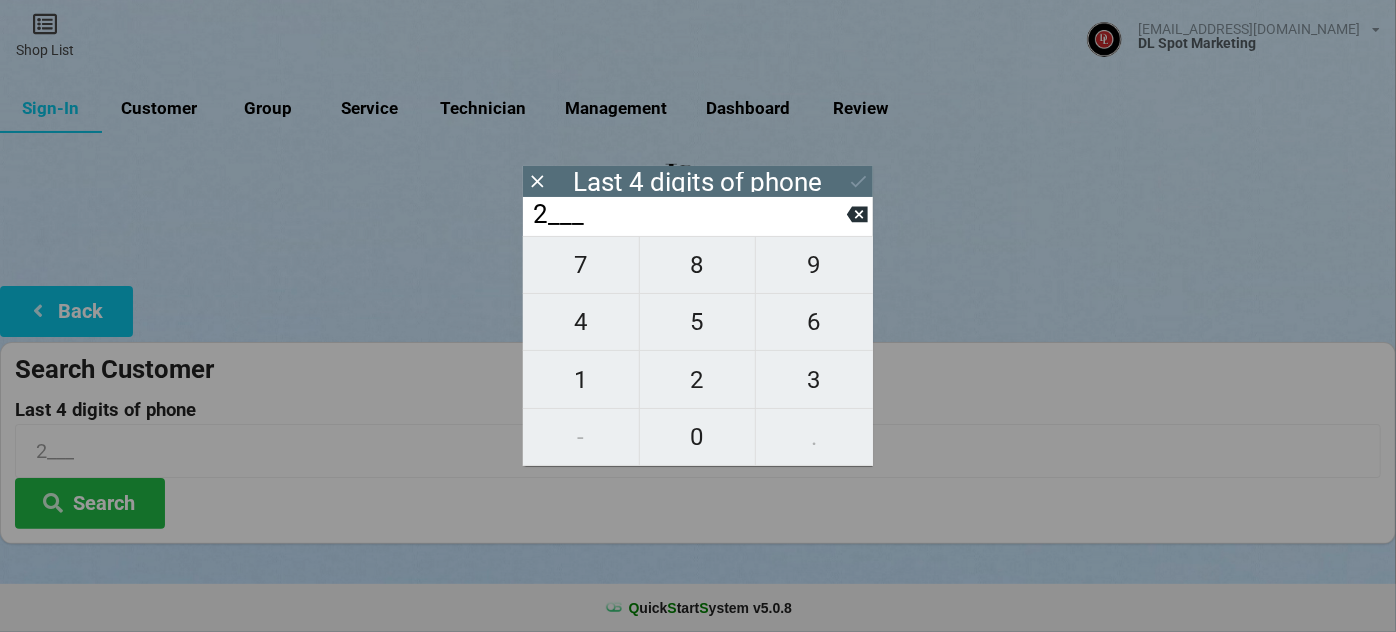 type on "26__" 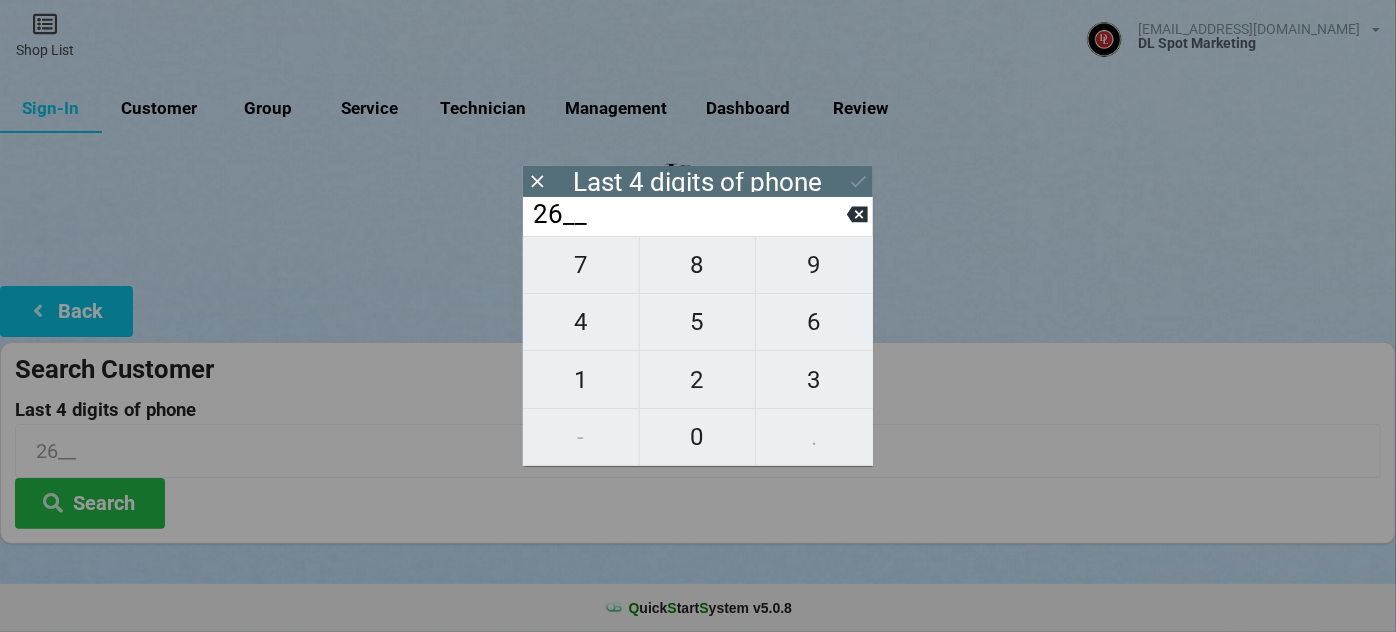 type on "261_" 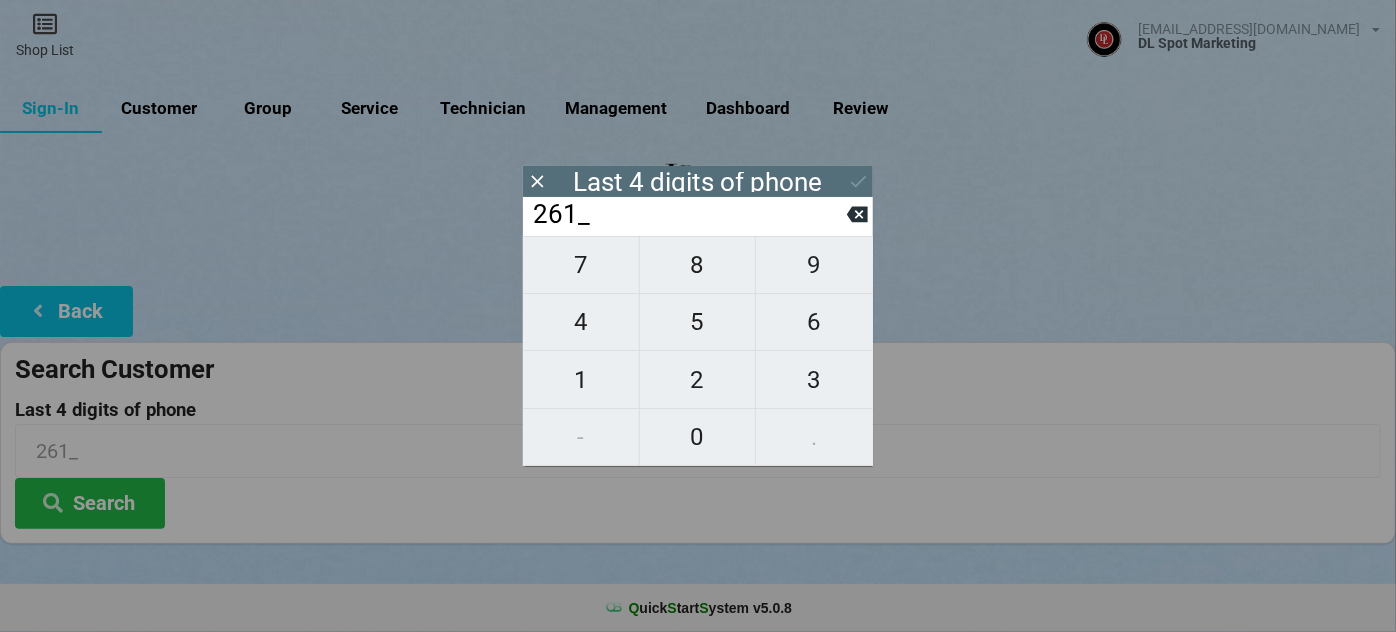 type on "2611" 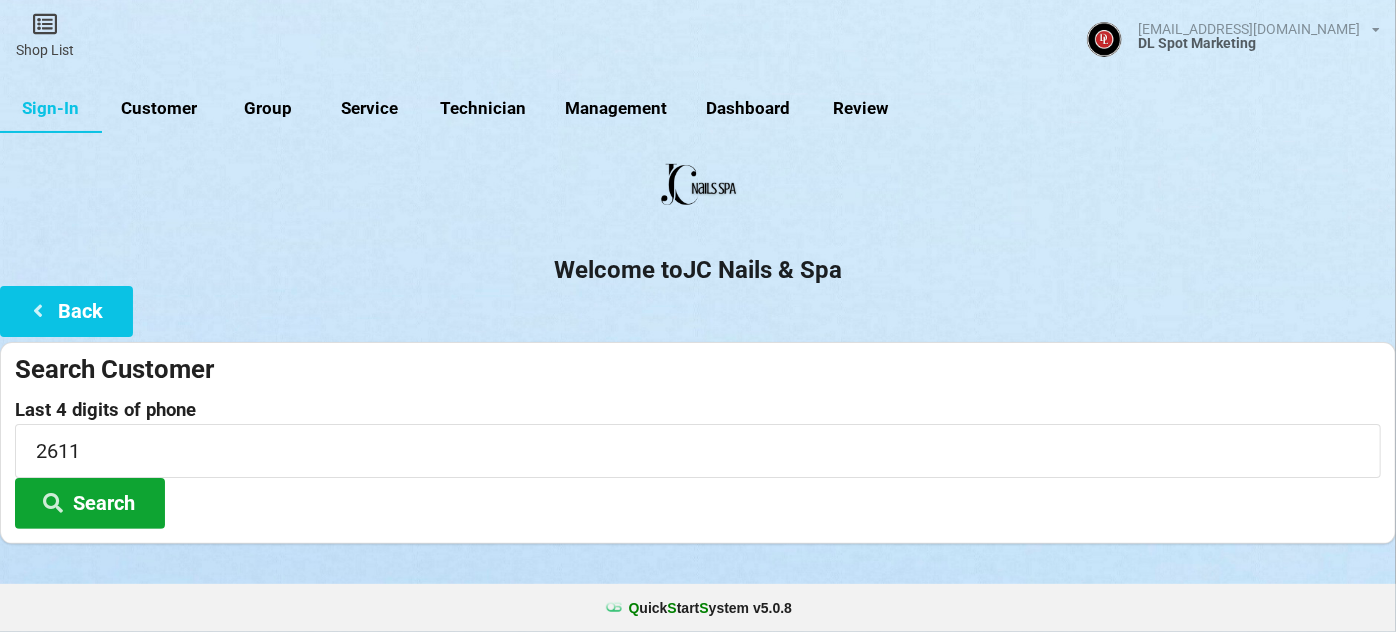 click on "Search" at bounding box center [90, 503] 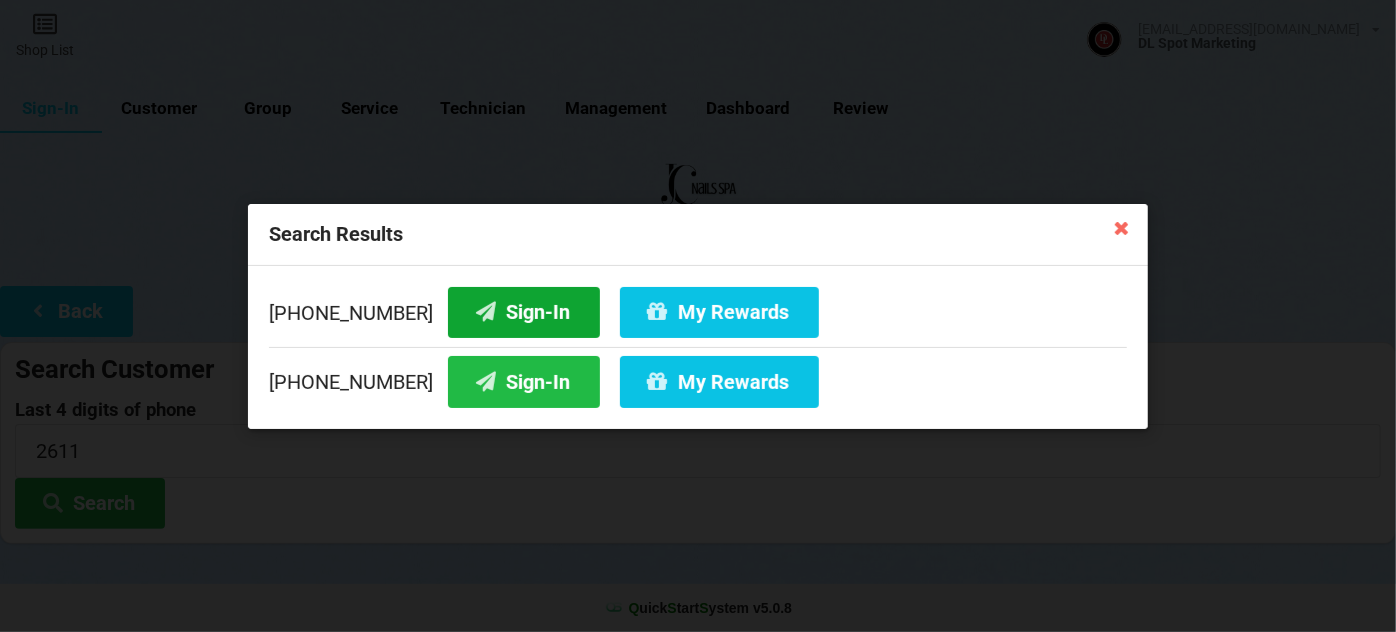 click on "Sign-In" at bounding box center (524, 311) 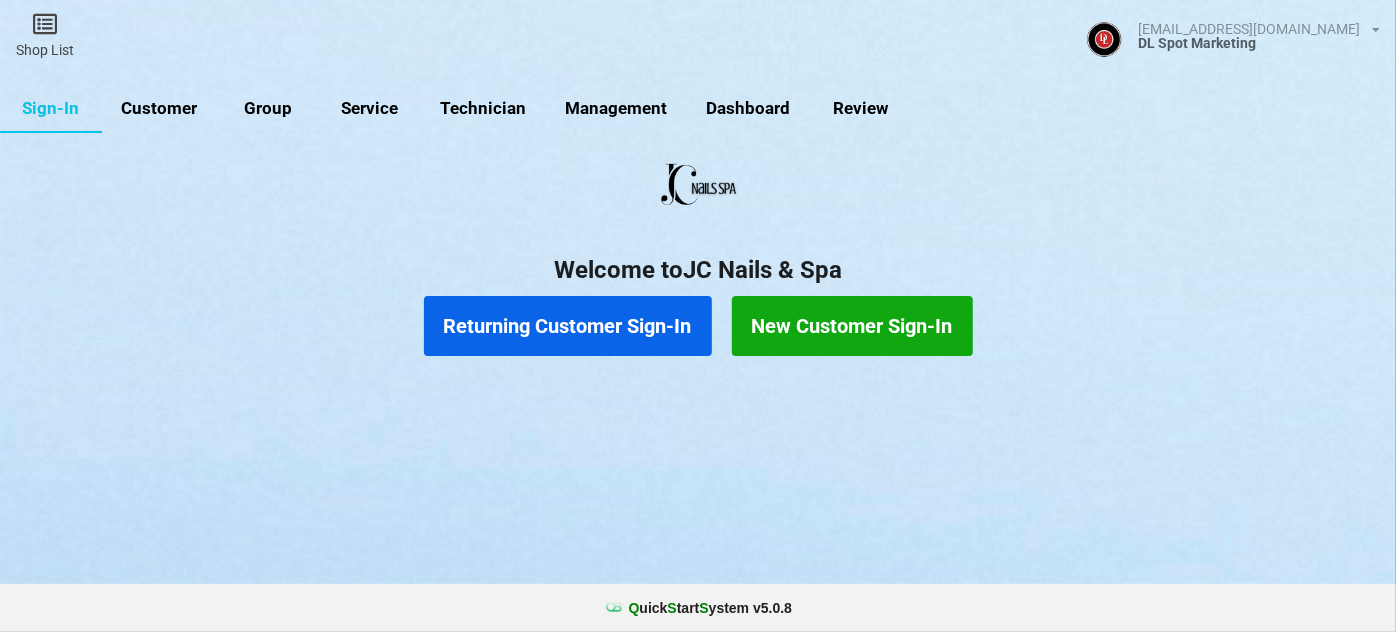 click on "Customer" at bounding box center (159, 109) 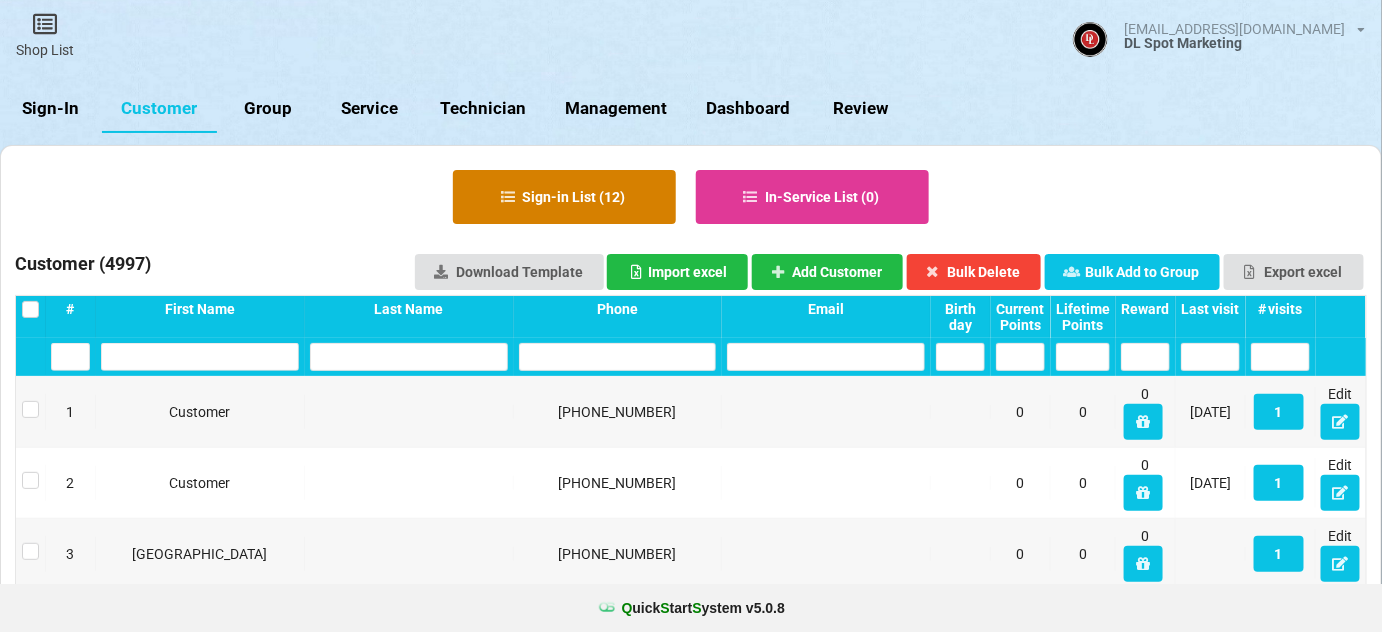 click on "Sign-in List ( 12 )" at bounding box center (564, 197) 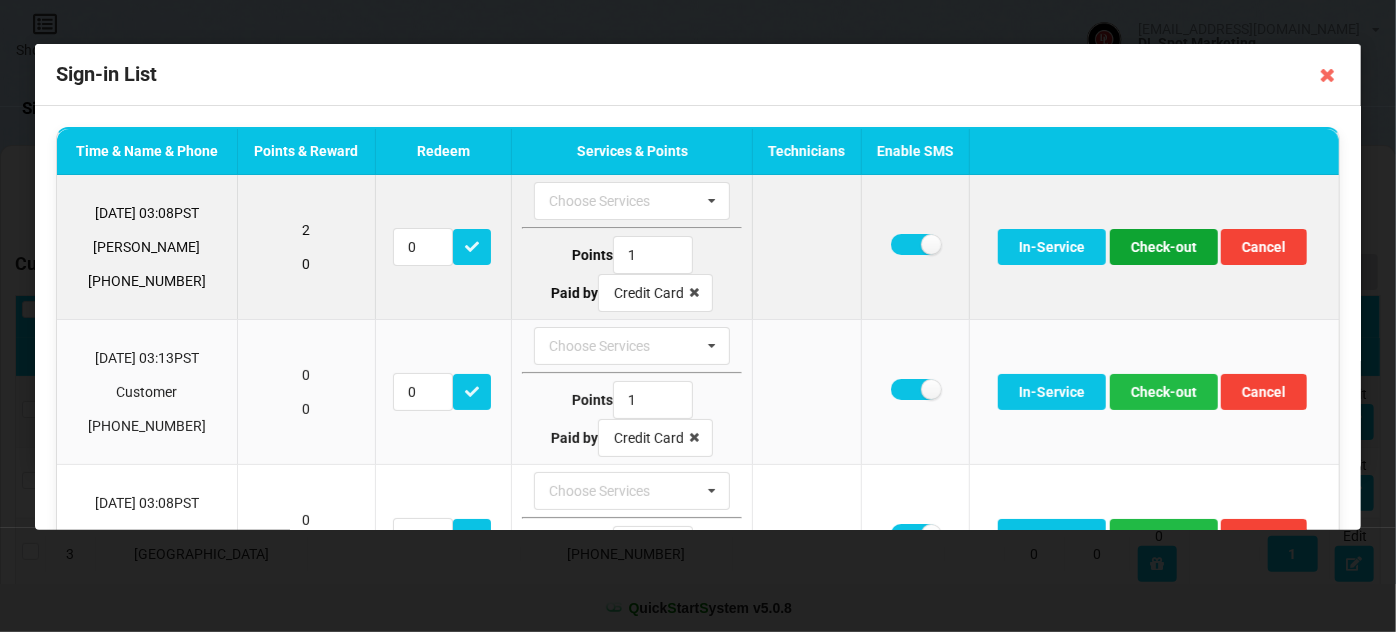 click on "Check-out" at bounding box center [1164, 247] 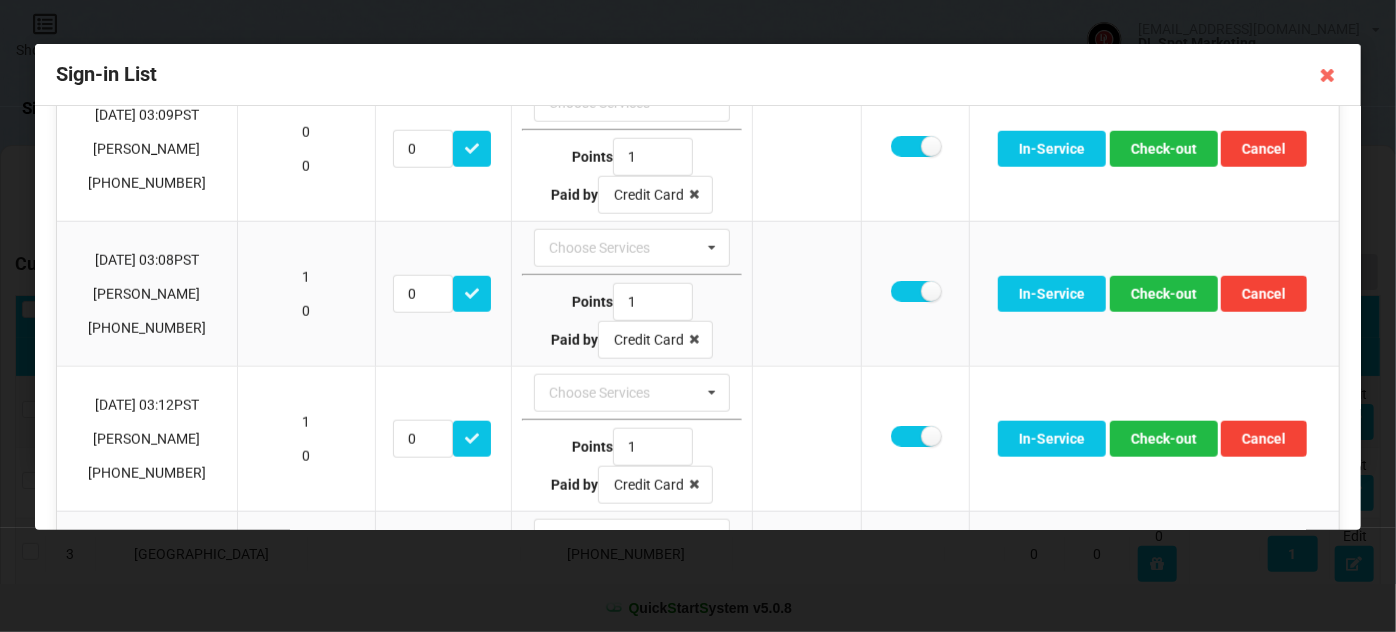scroll, scrollTop: 969, scrollLeft: 0, axis: vertical 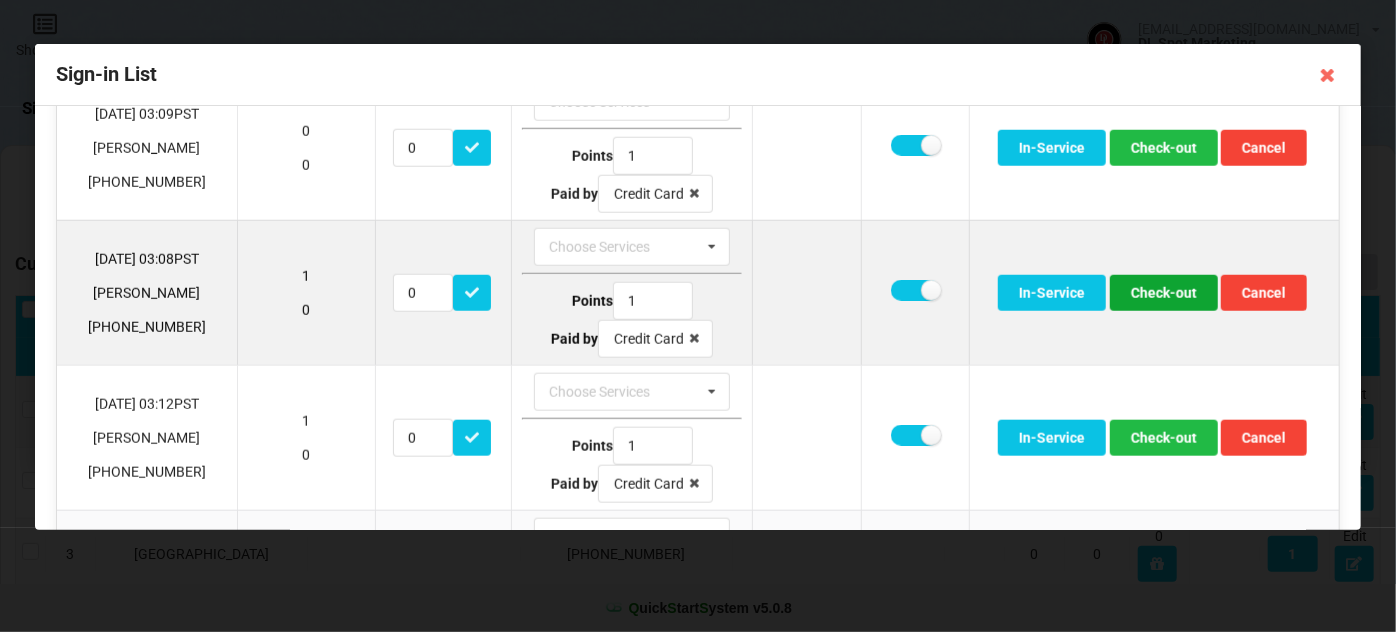 click on "Check-out" at bounding box center [1164, 293] 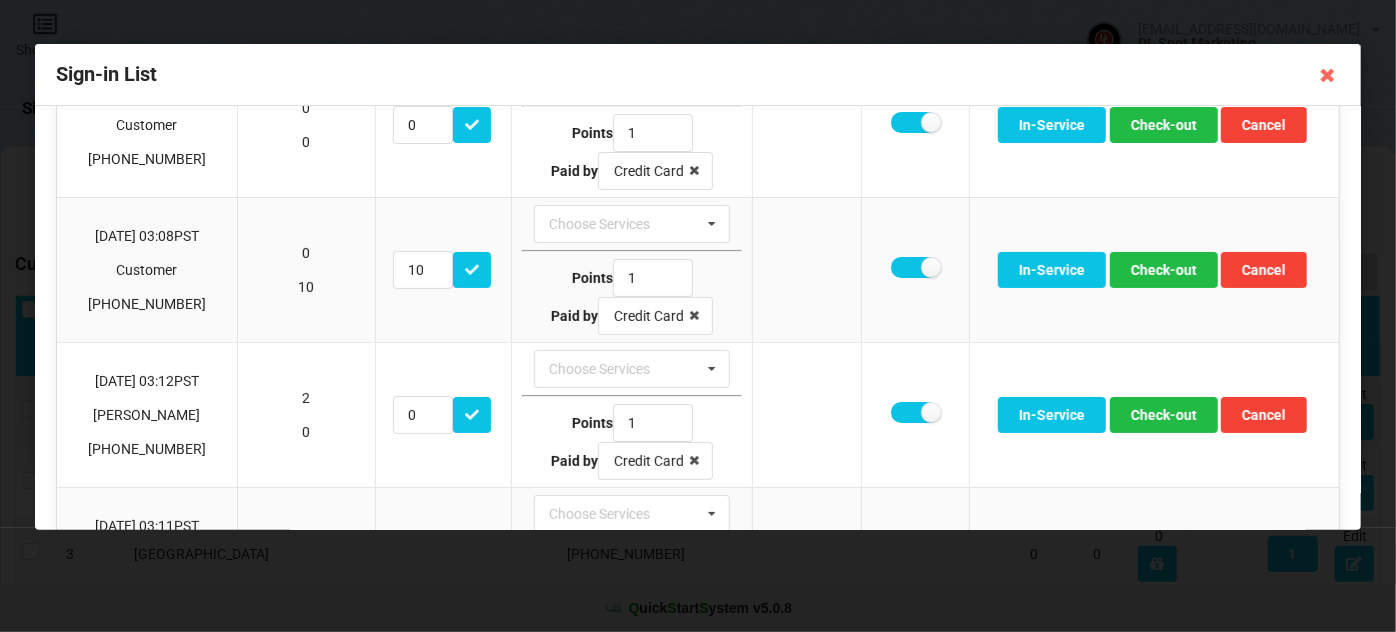 scroll, scrollTop: 121, scrollLeft: 0, axis: vertical 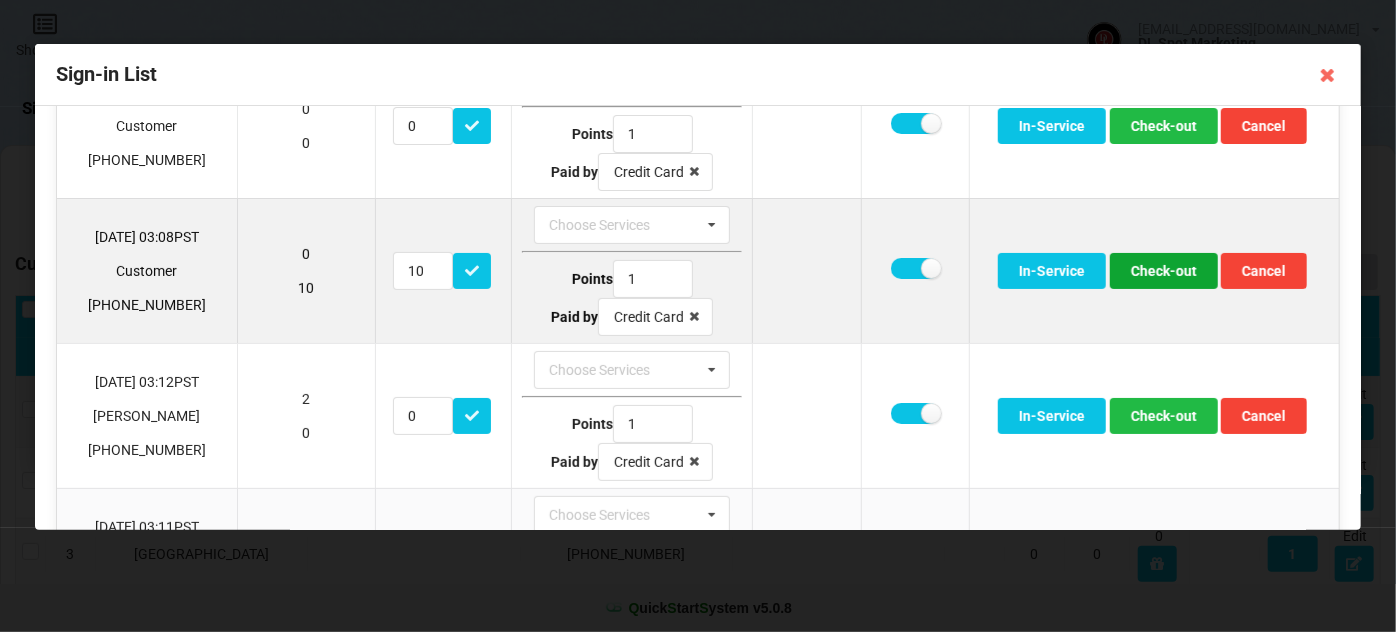 click on "Check-out" at bounding box center (1164, 271) 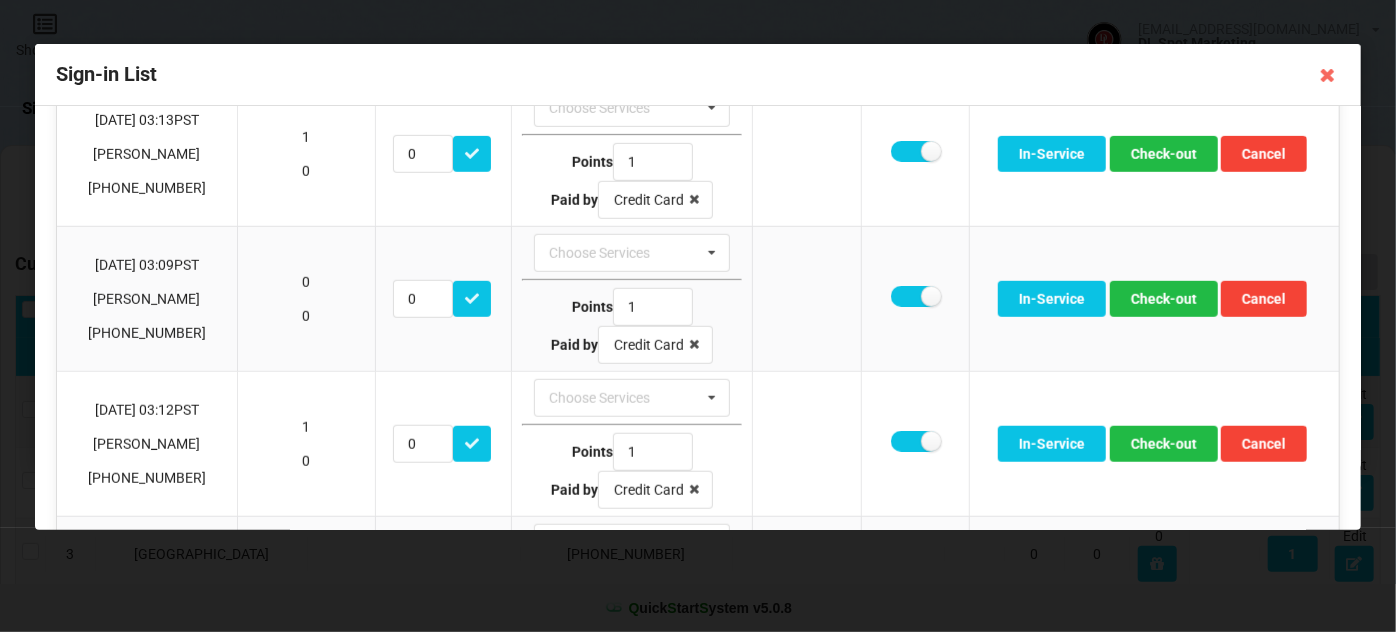 scroll, scrollTop: 727, scrollLeft: 0, axis: vertical 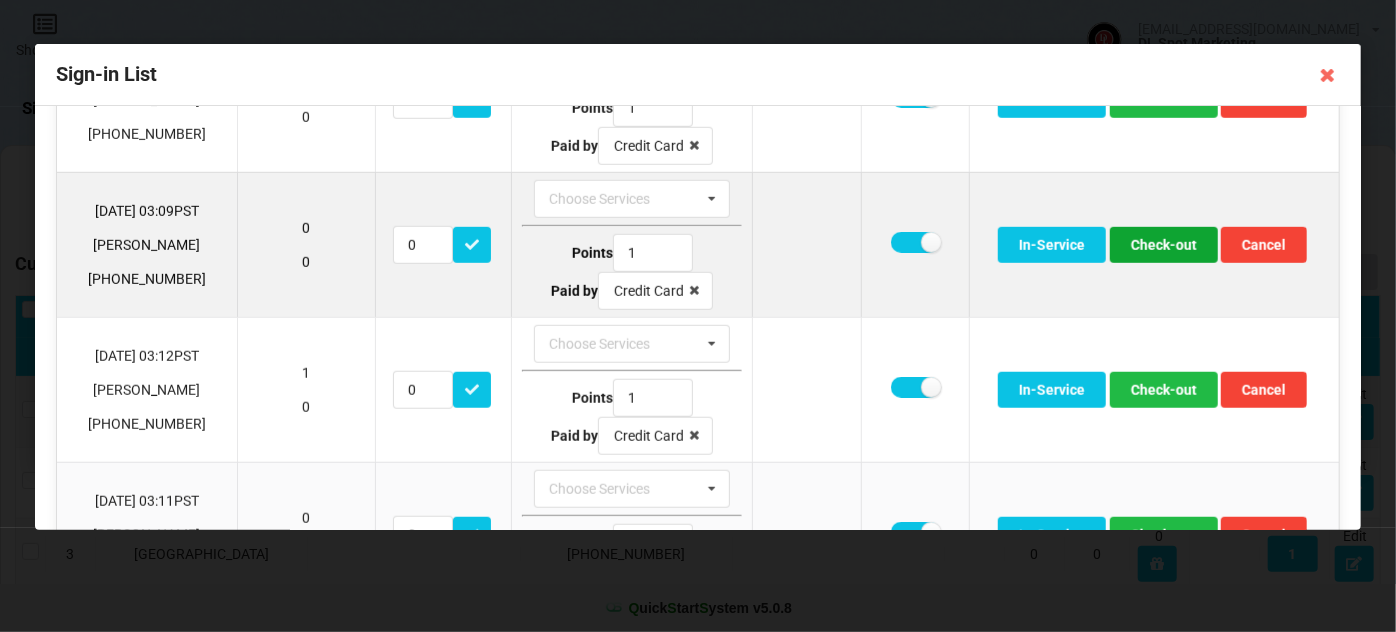 click on "Check-out" at bounding box center [1164, 245] 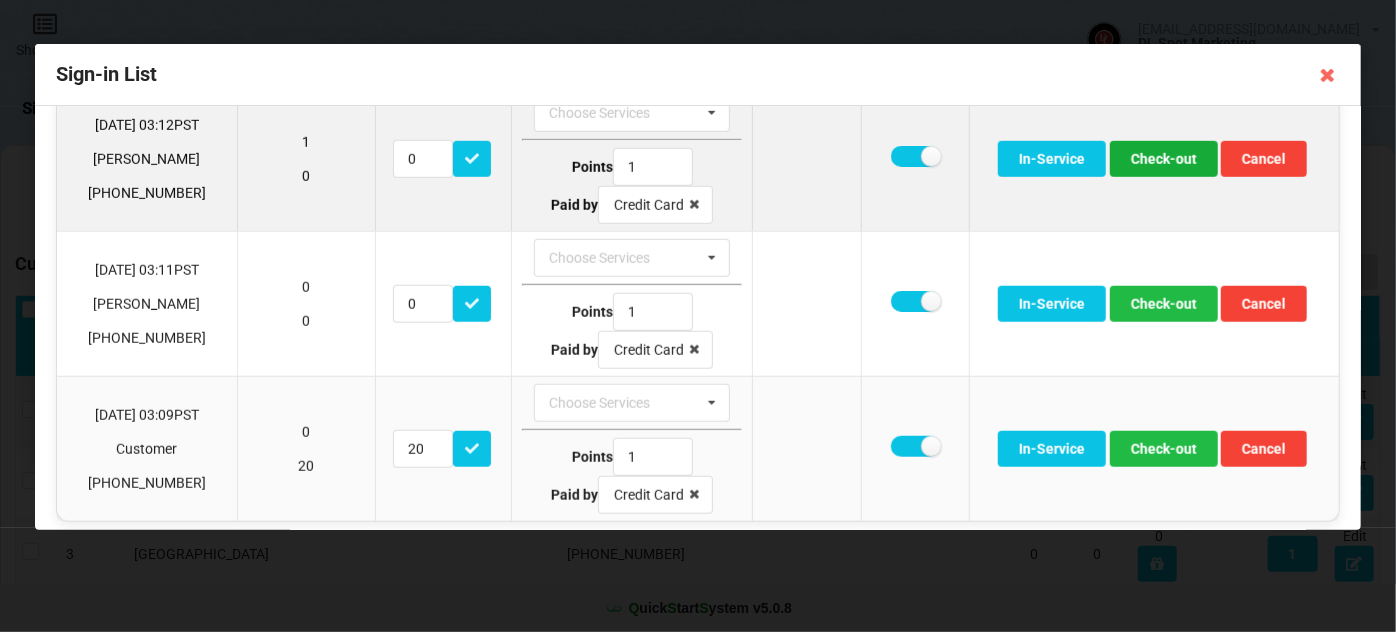 scroll, scrollTop: 815, scrollLeft: 0, axis: vertical 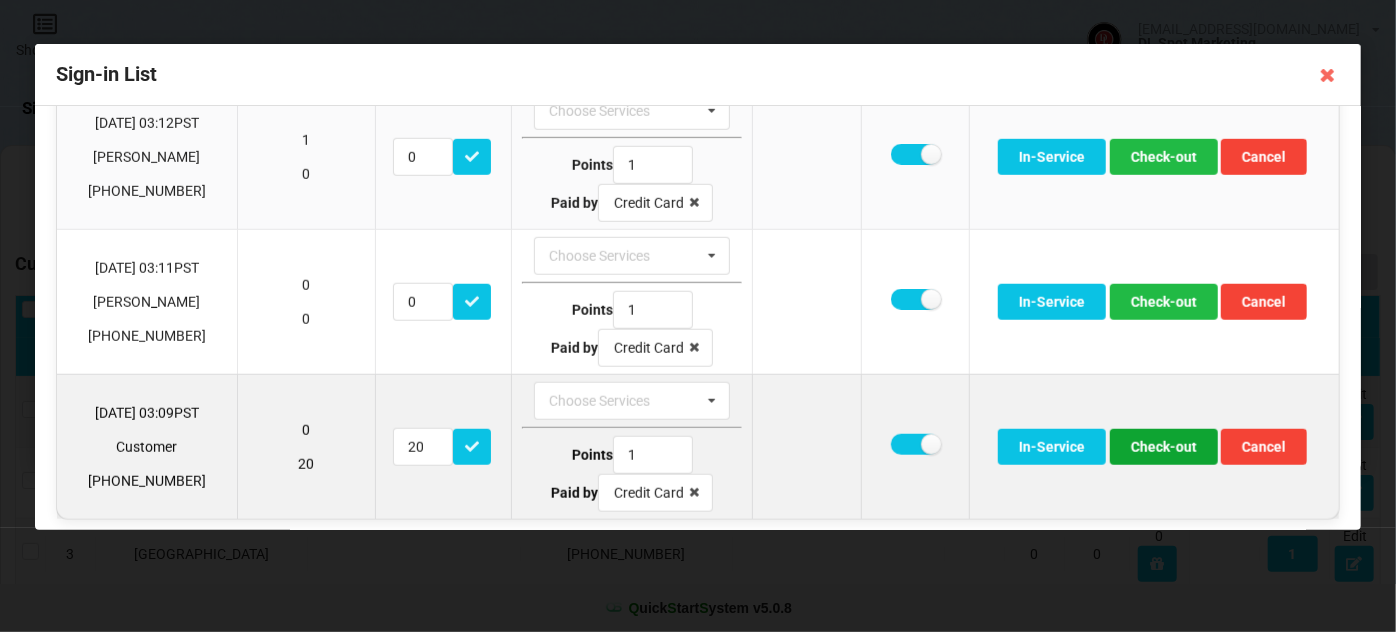 click on "Check-out" at bounding box center (1164, 447) 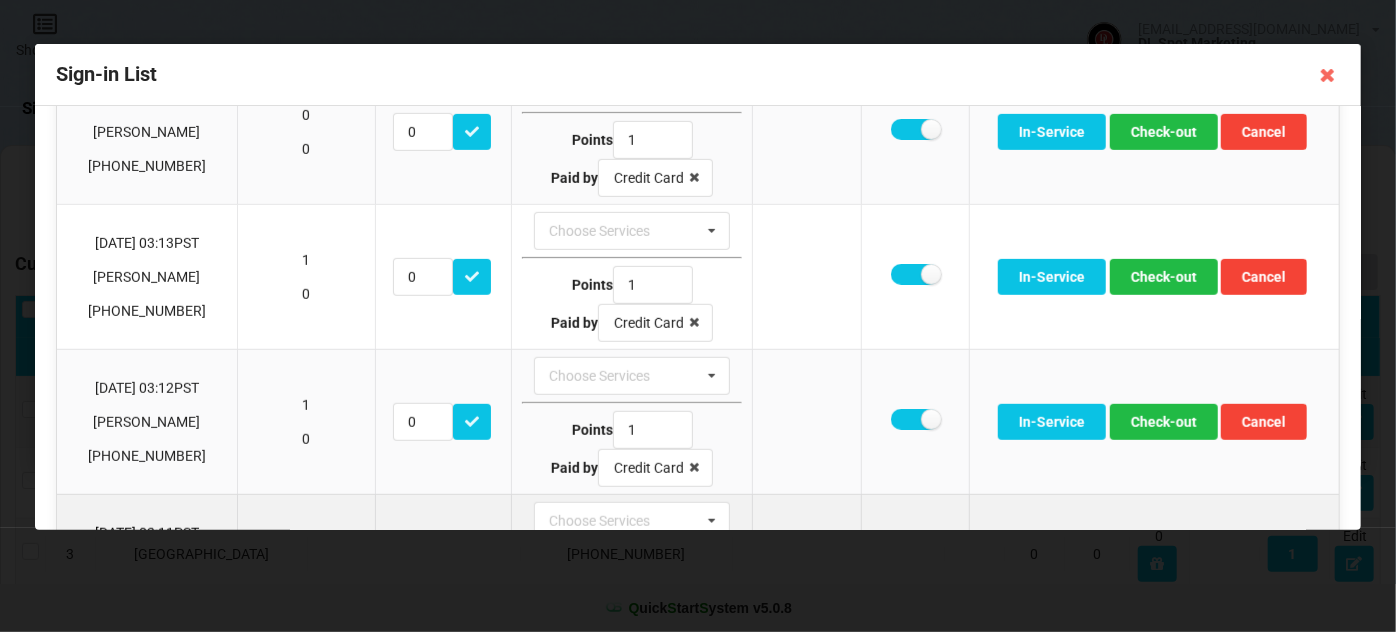 scroll, scrollTop: 429, scrollLeft: 0, axis: vertical 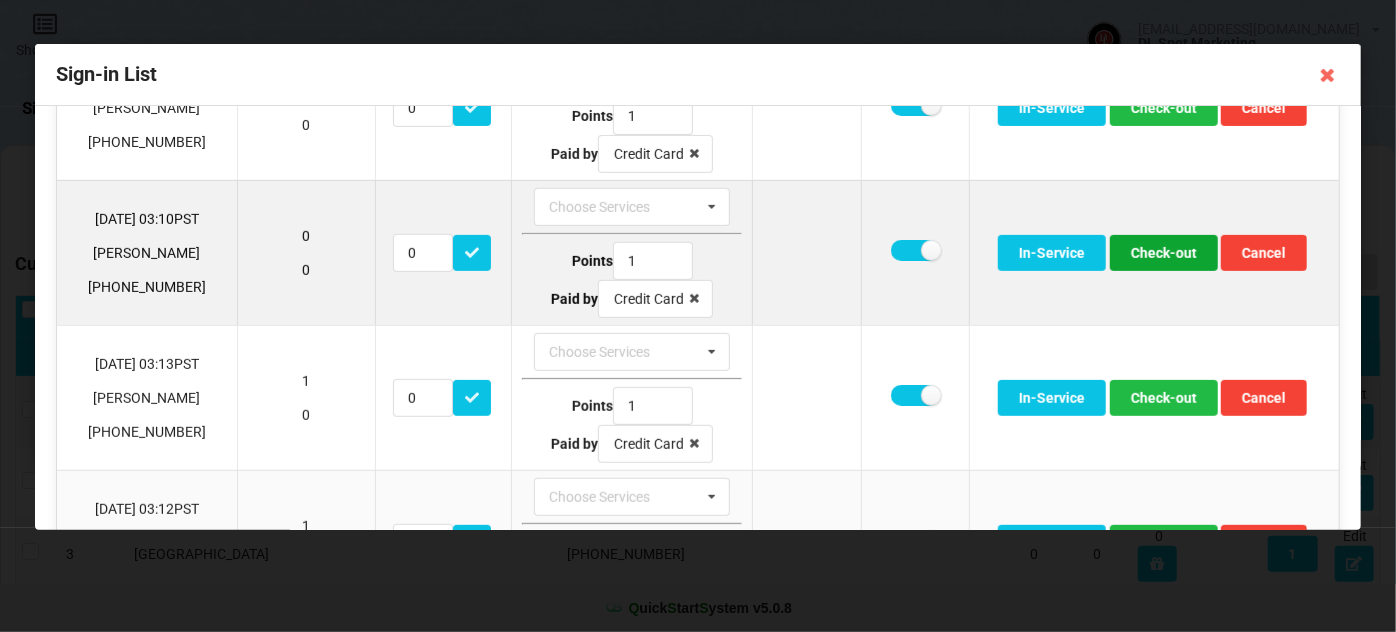 click on "Check-out" at bounding box center [1164, 253] 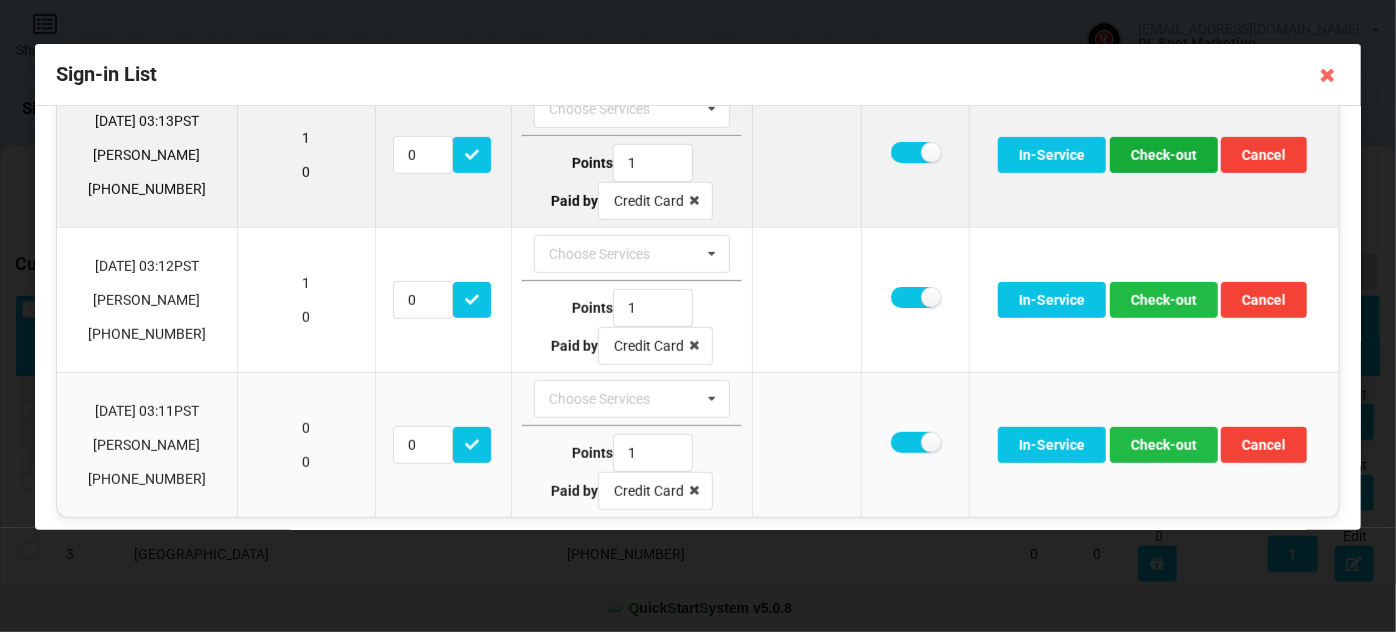 scroll, scrollTop: 528, scrollLeft: 0, axis: vertical 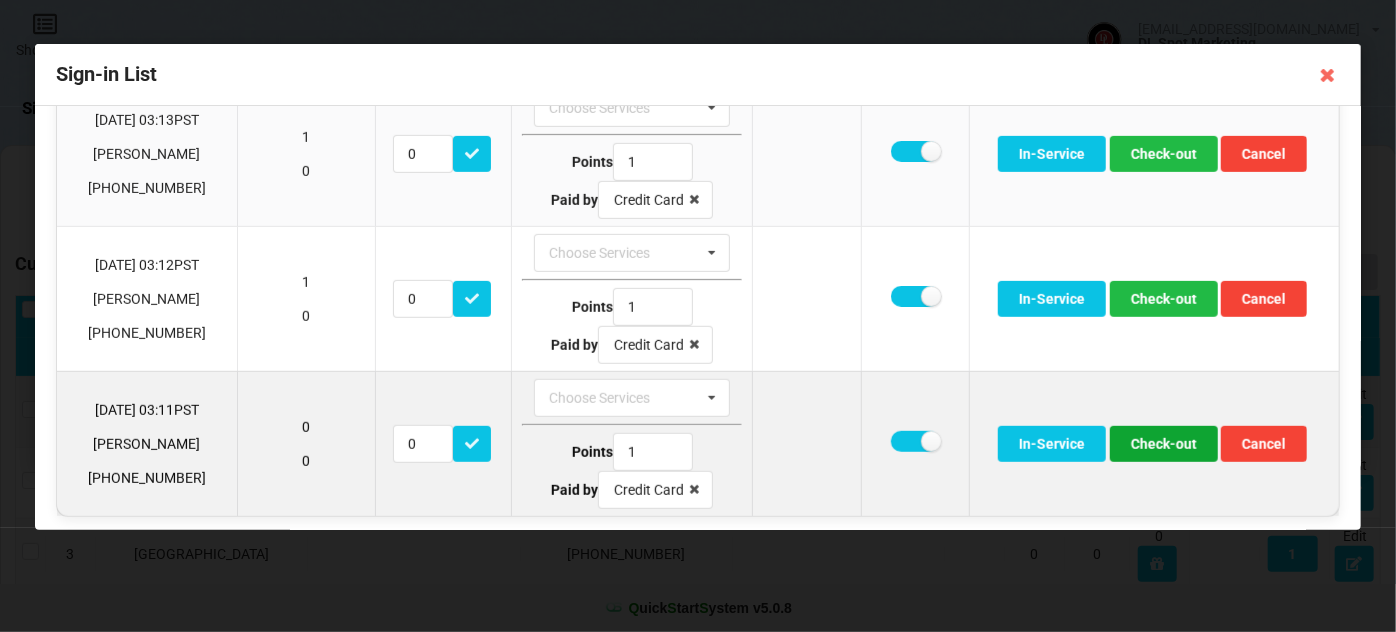 click on "Check-out" at bounding box center (1164, 444) 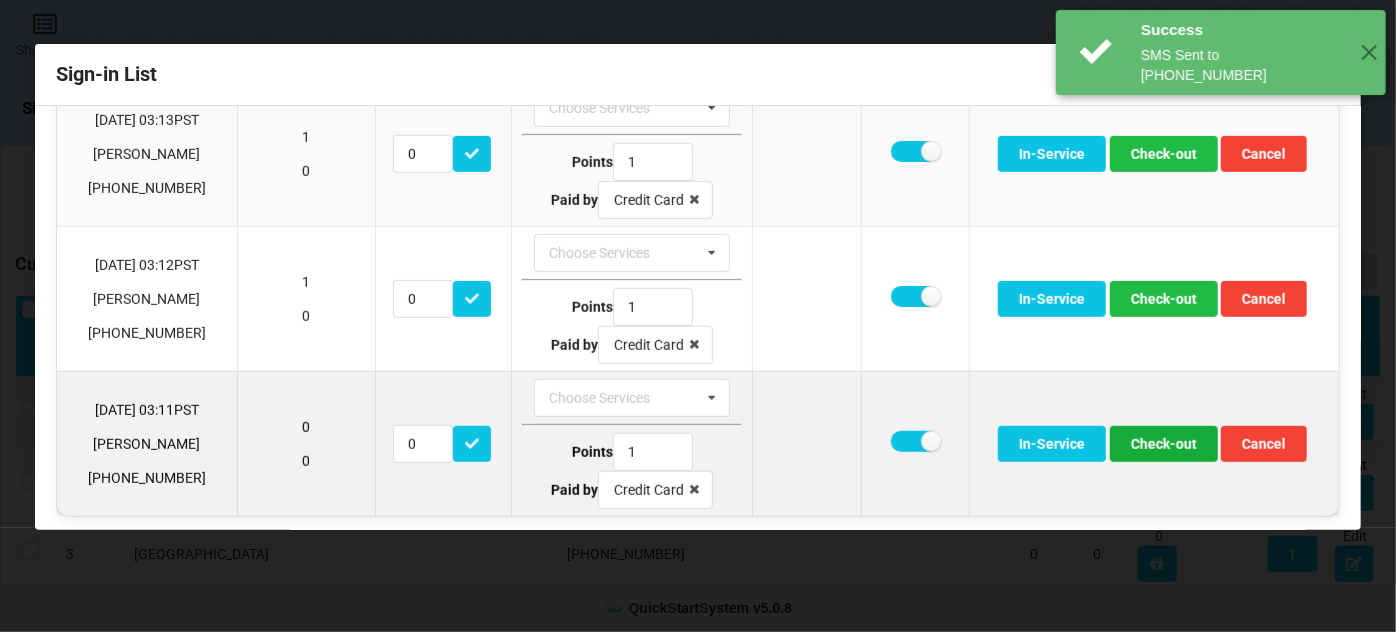 scroll, scrollTop: 384, scrollLeft: 0, axis: vertical 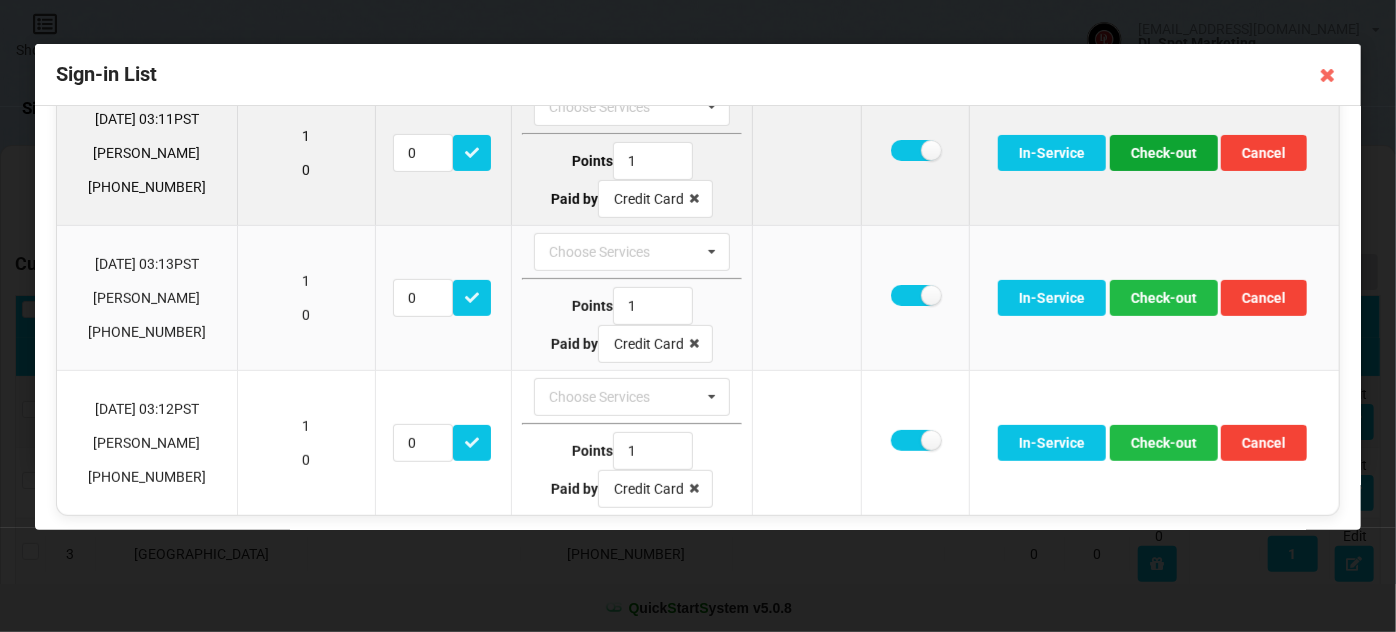 click on "Check-out" at bounding box center [1164, 153] 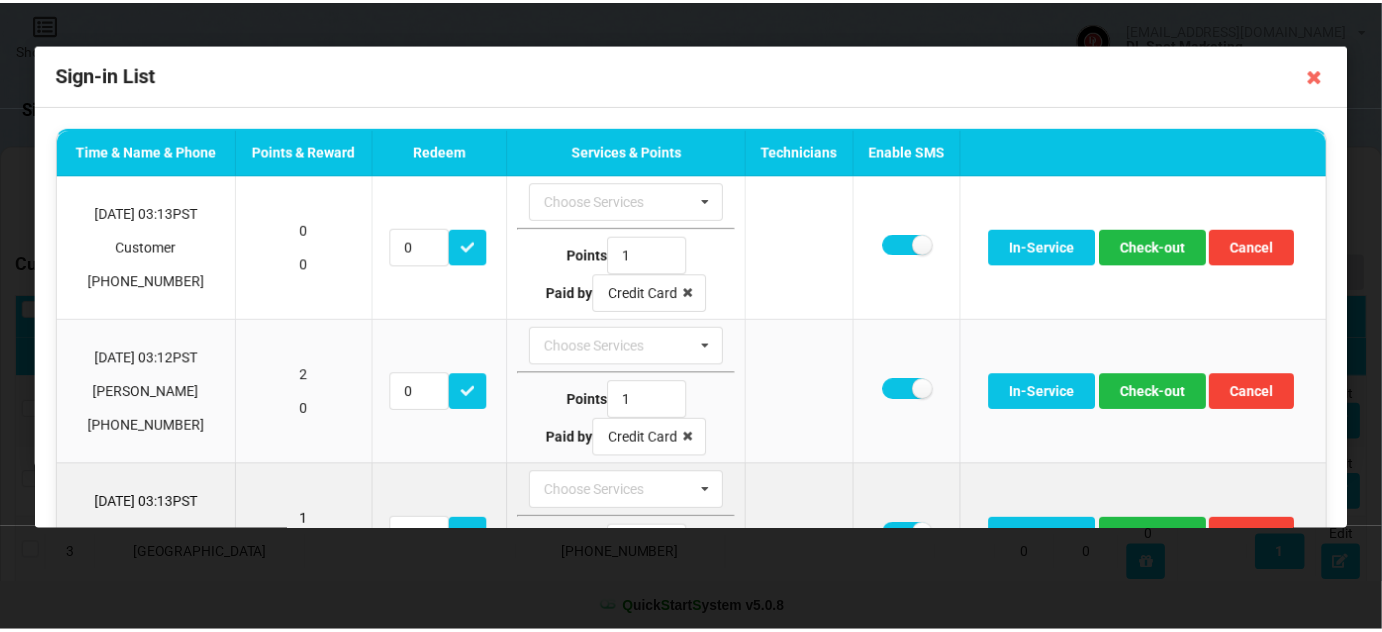 scroll, scrollTop: 0, scrollLeft: 0, axis: both 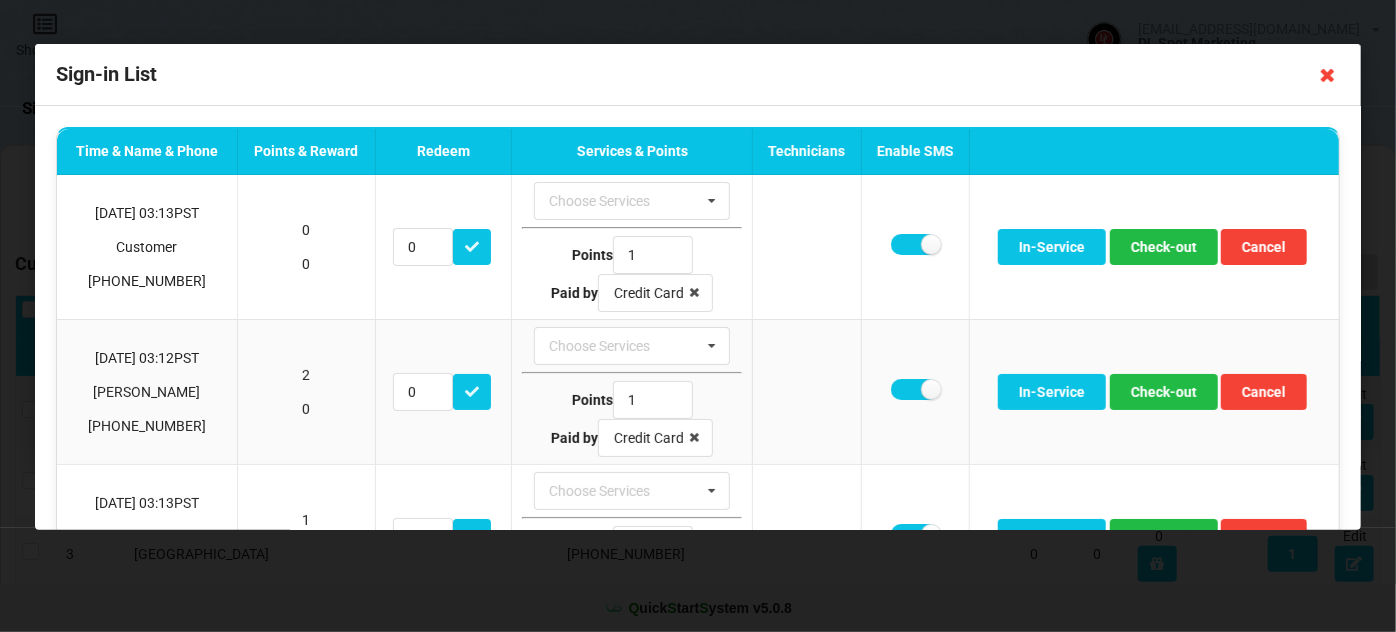 click at bounding box center (1328, 75) 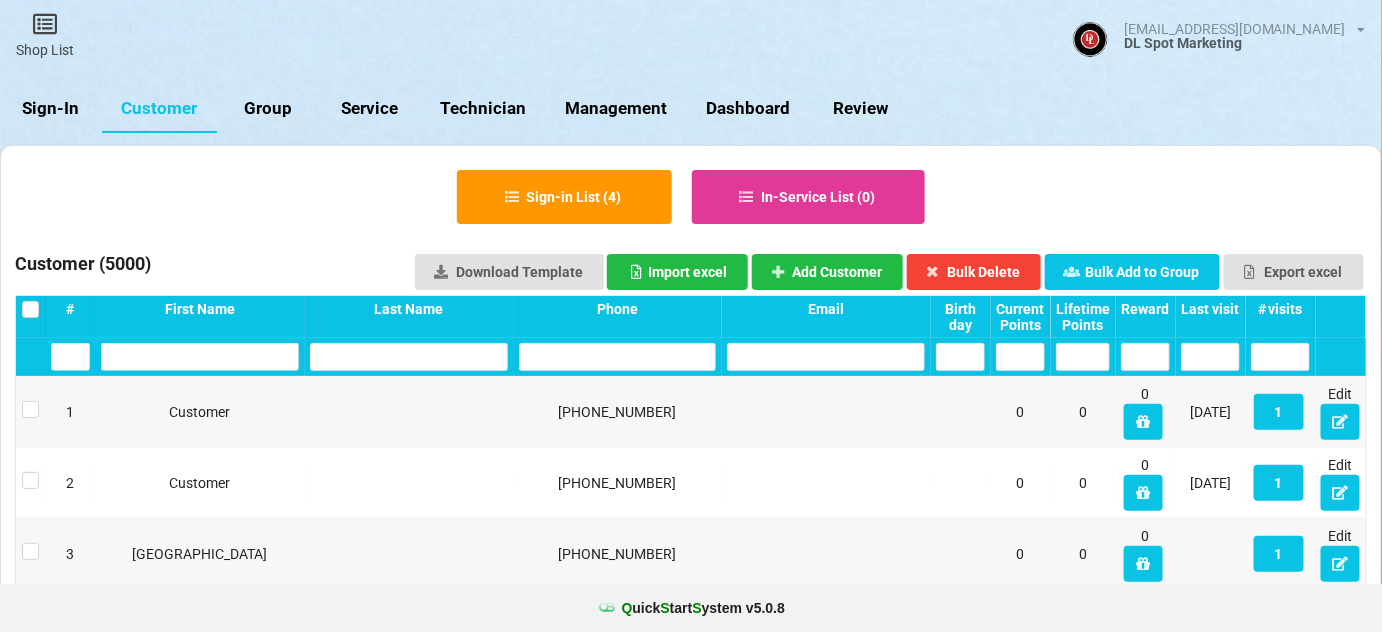 click on "Sign-In" at bounding box center [51, 109] 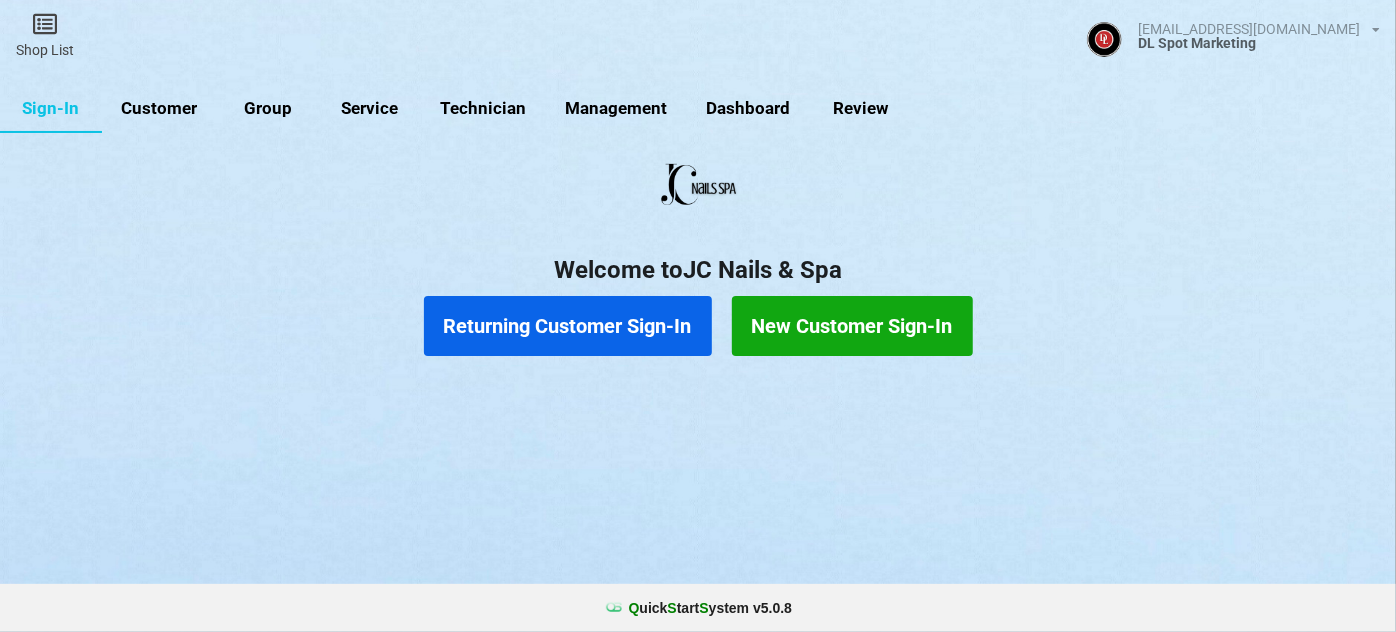 click on "Customer" at bounding box center [159, 109] 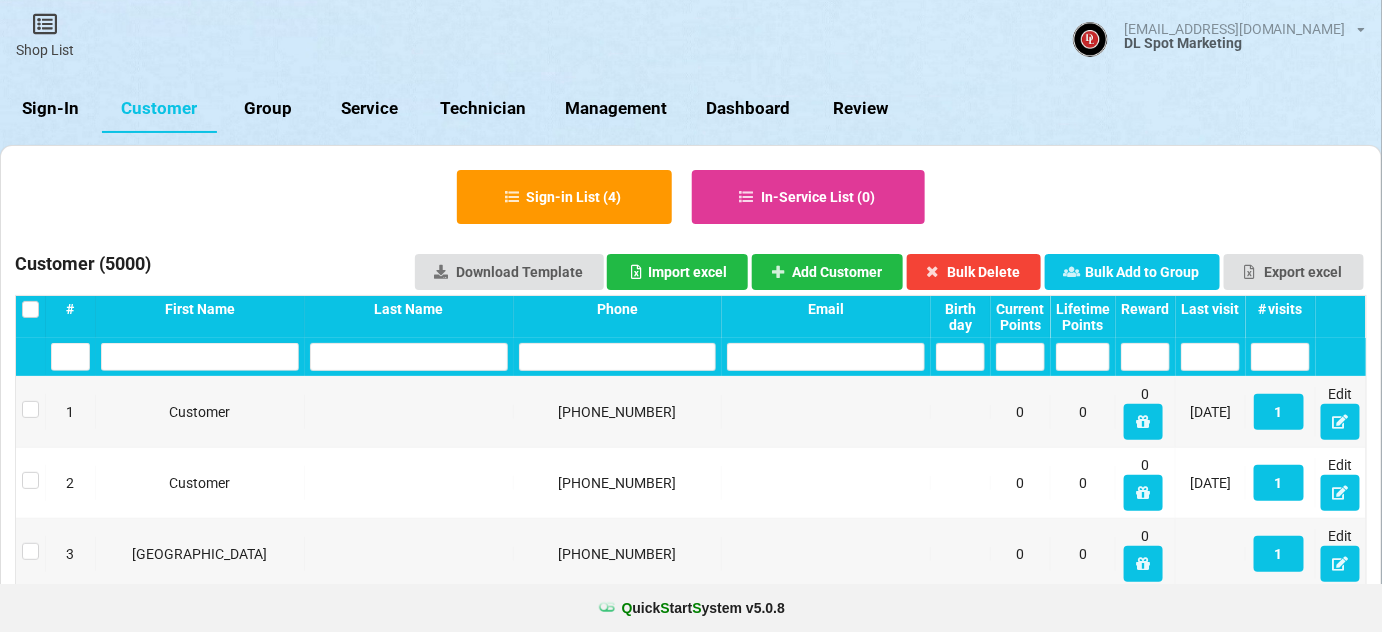 click at bounding box center (618, 357) 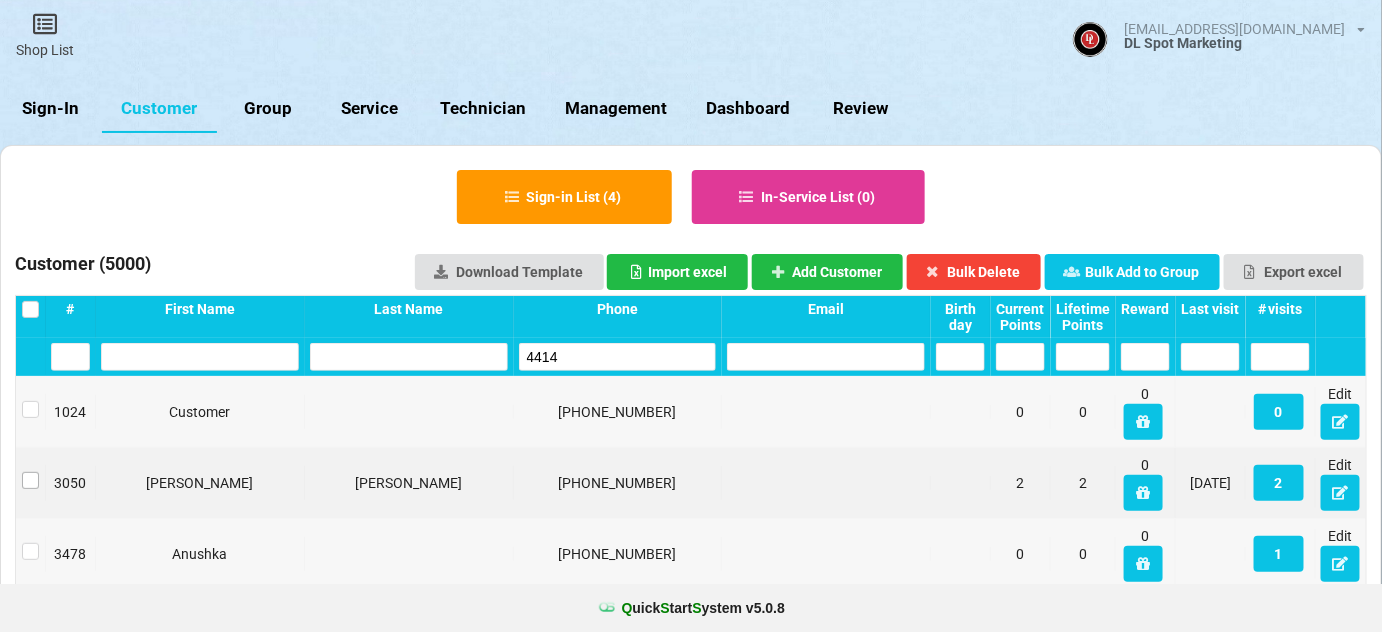 type on "4414" 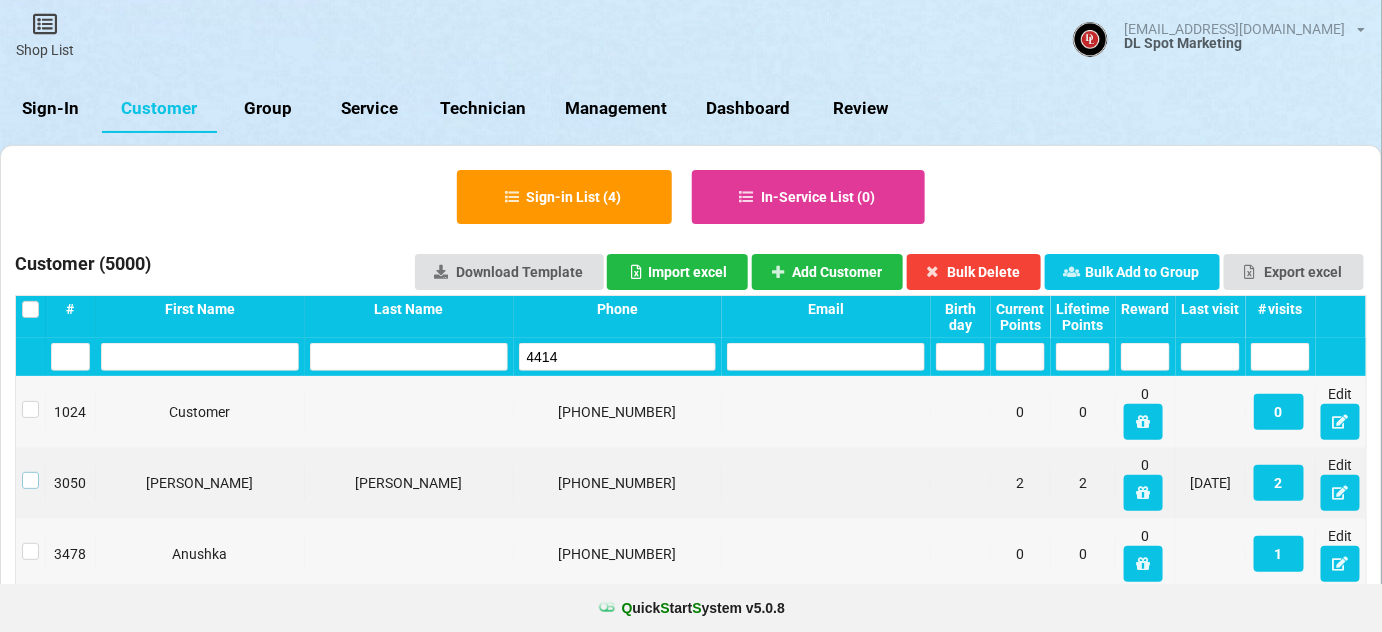 click at bounding box center (30, 472) 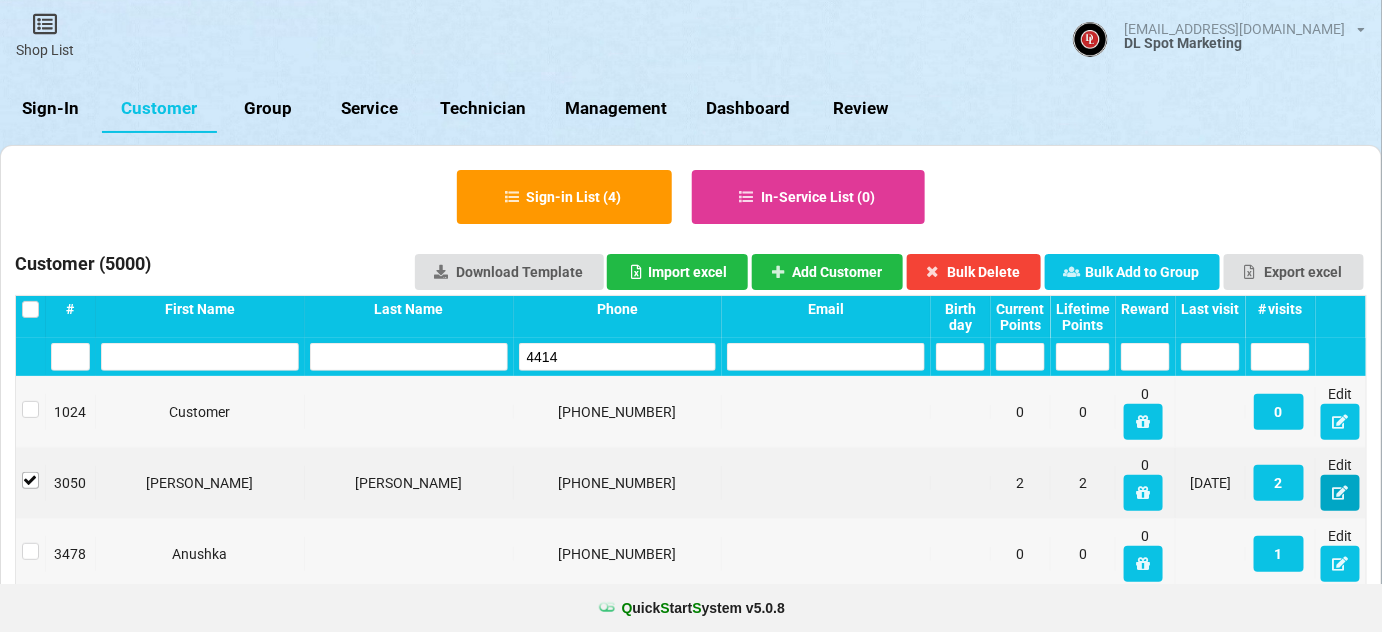 click at bounding box center [1340, 492] 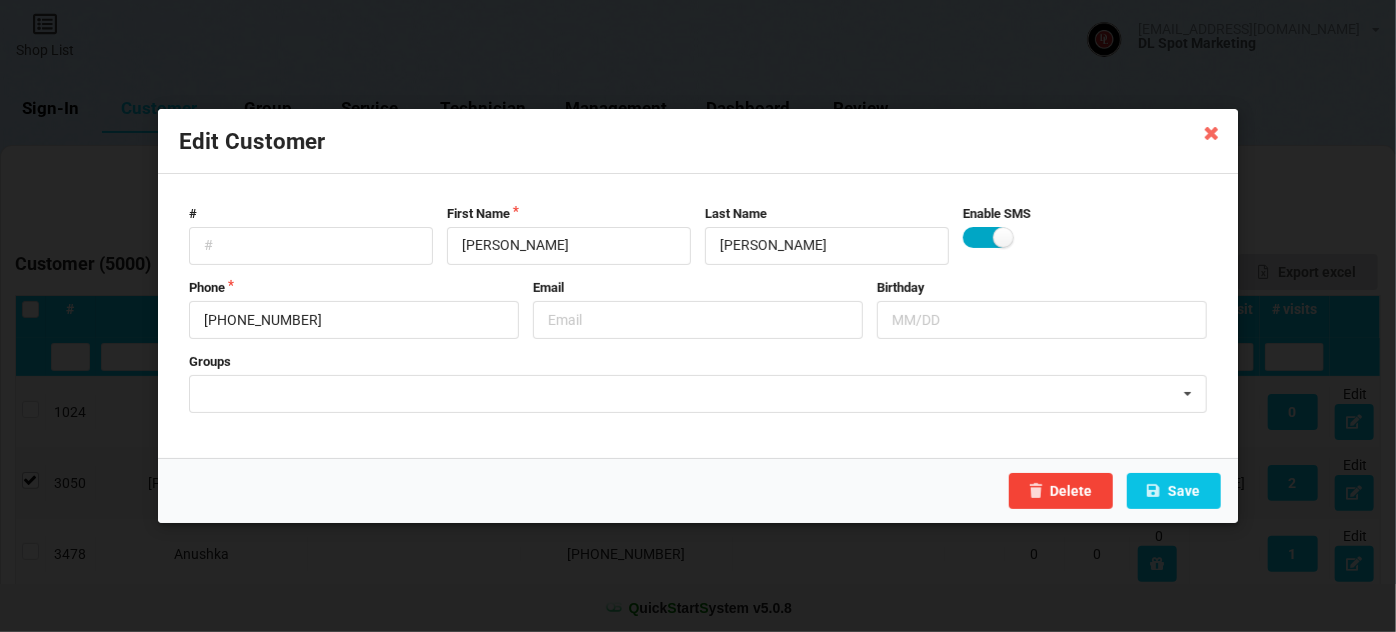 click at bounding box center [987, 237] 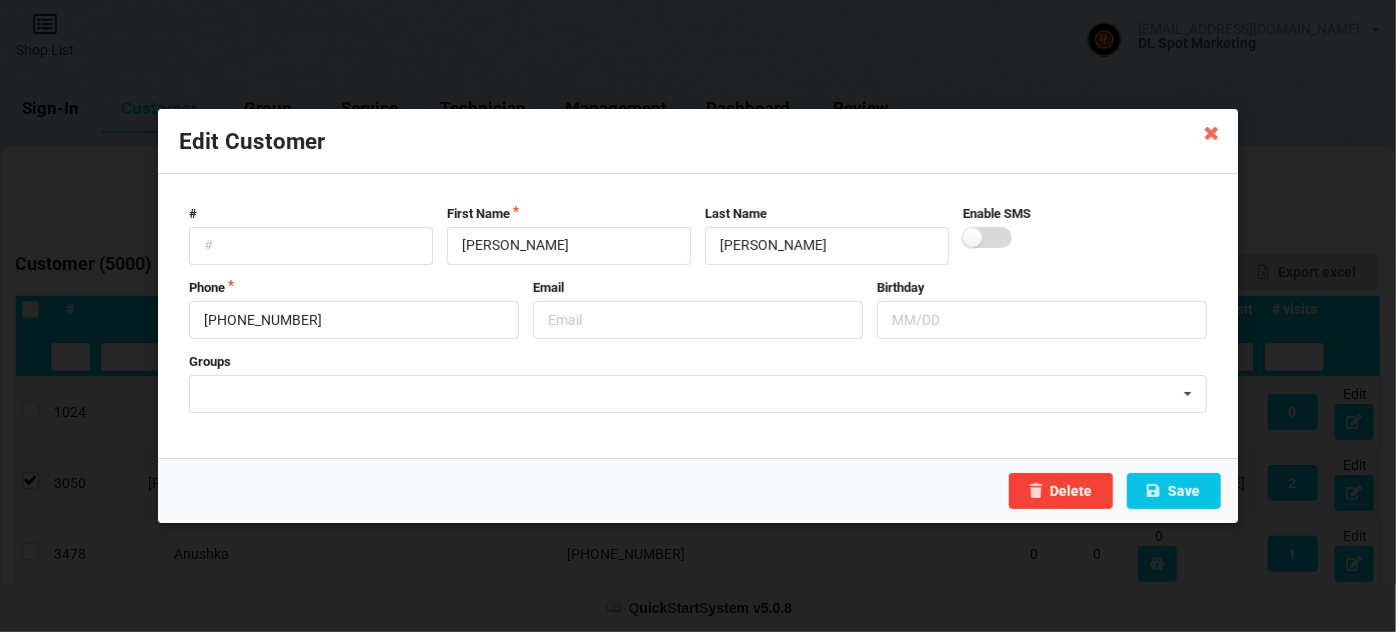 checkbox on "false" 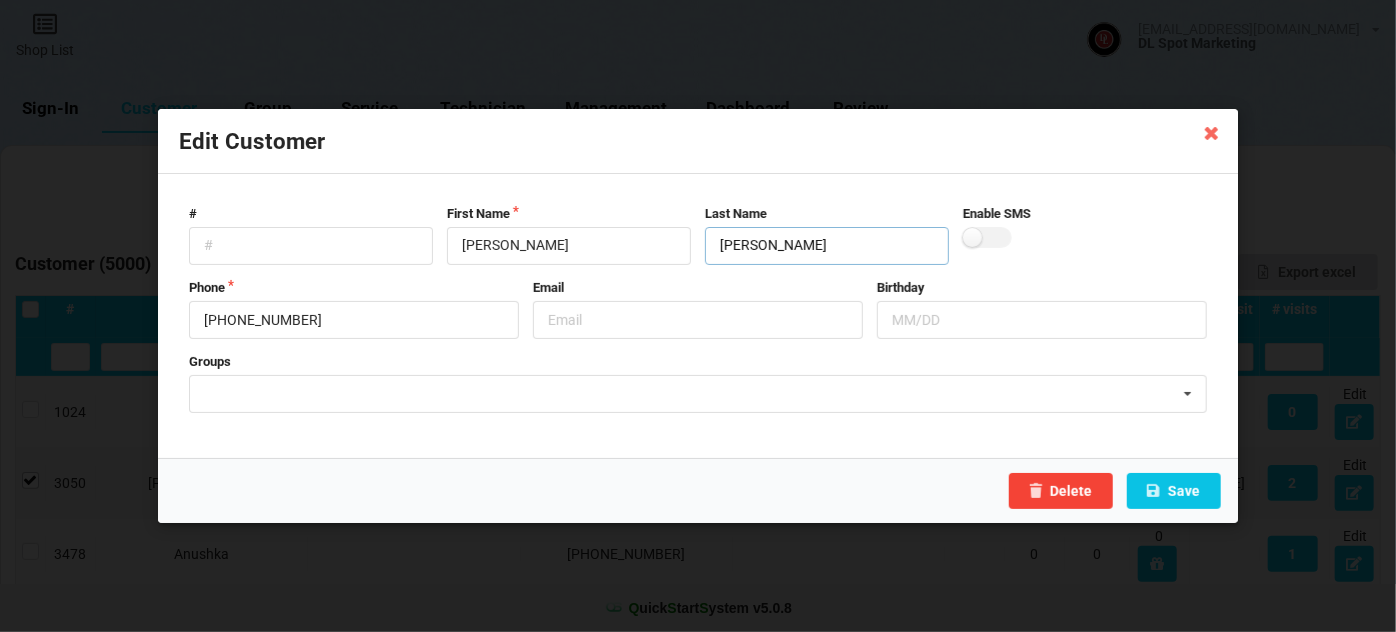 click on "[PERSON_NAME]" at bounding box center [827, 246] 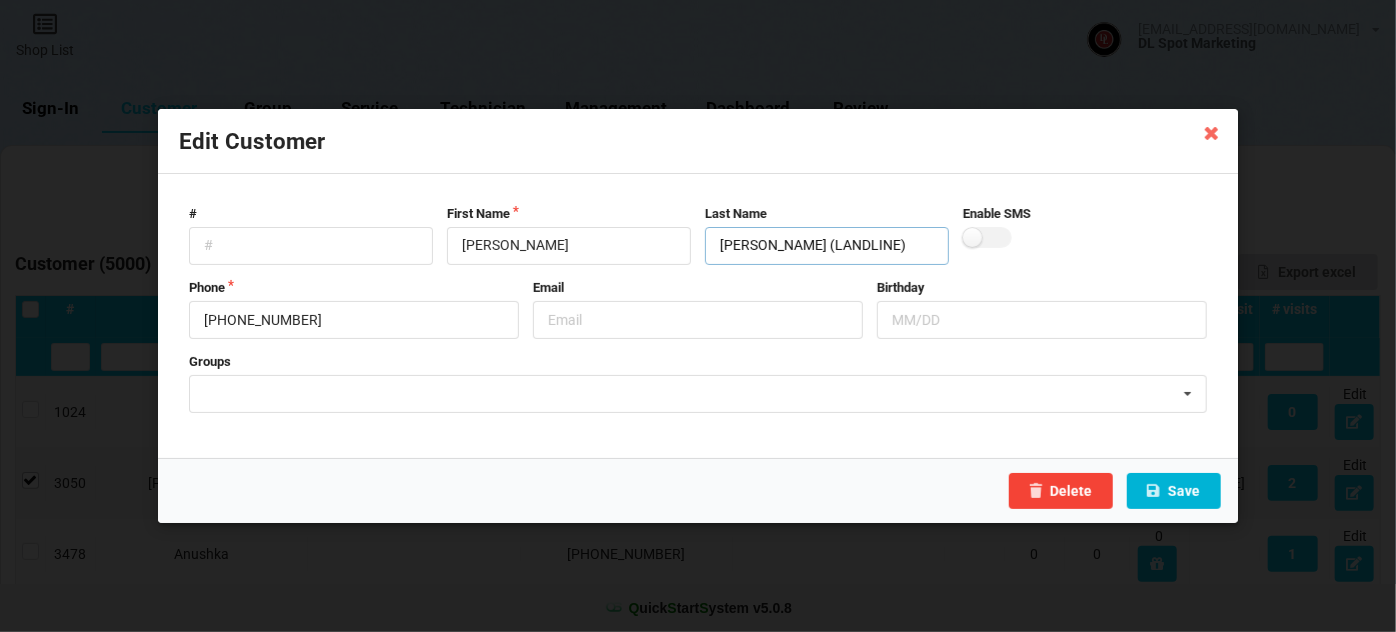 type on "[PERSON_NAME] (LANDLINE)" 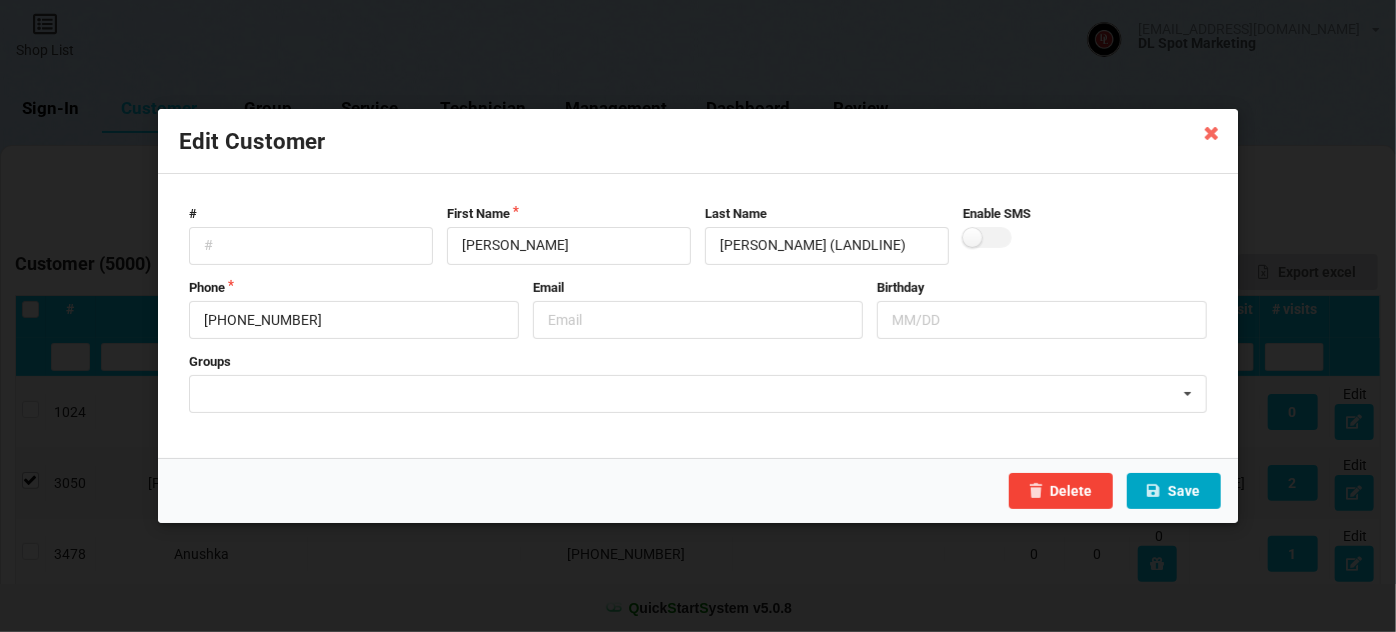 click on "Save" at bounding box center [1174, 491] 